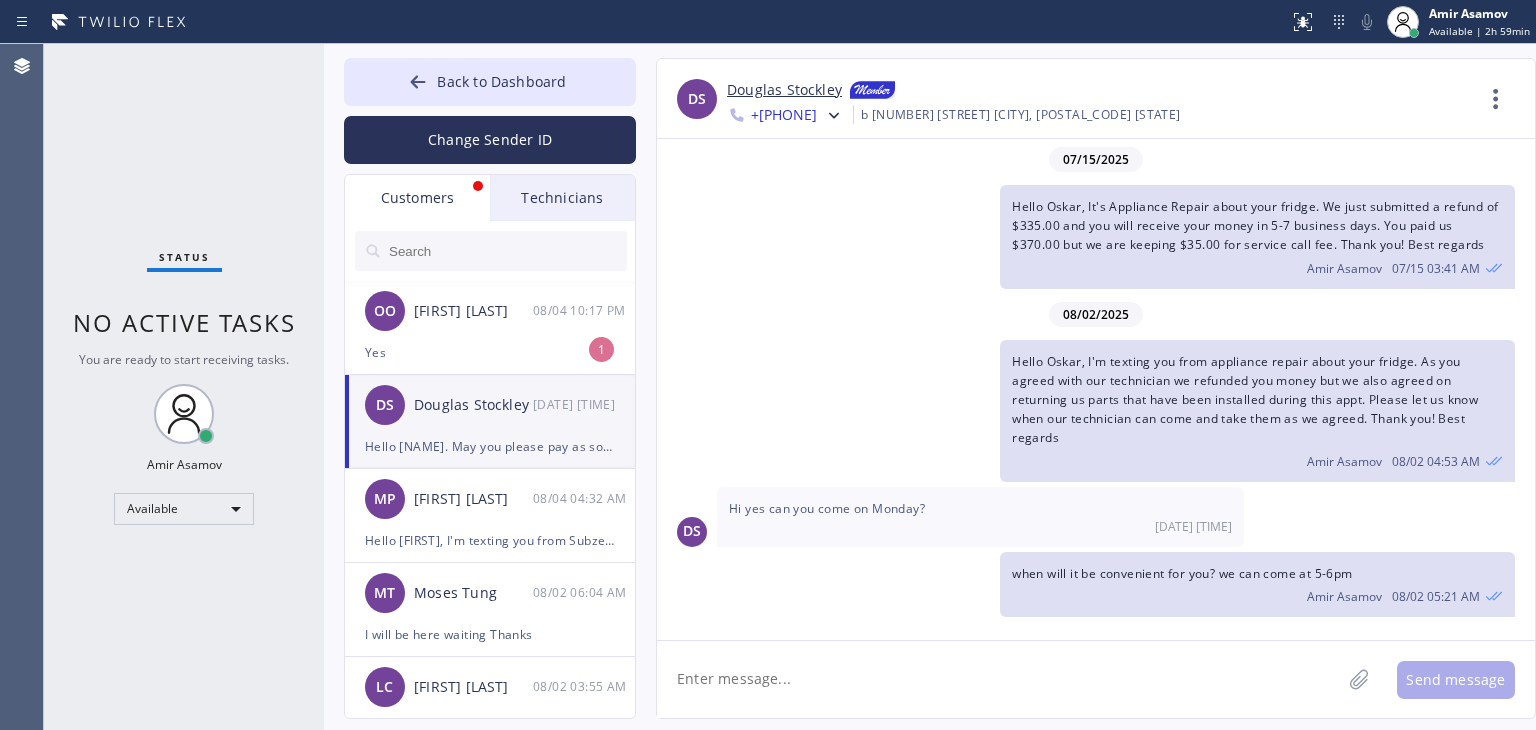 scroll, scrollTop: 0, scrollLeft: 0, axis: both 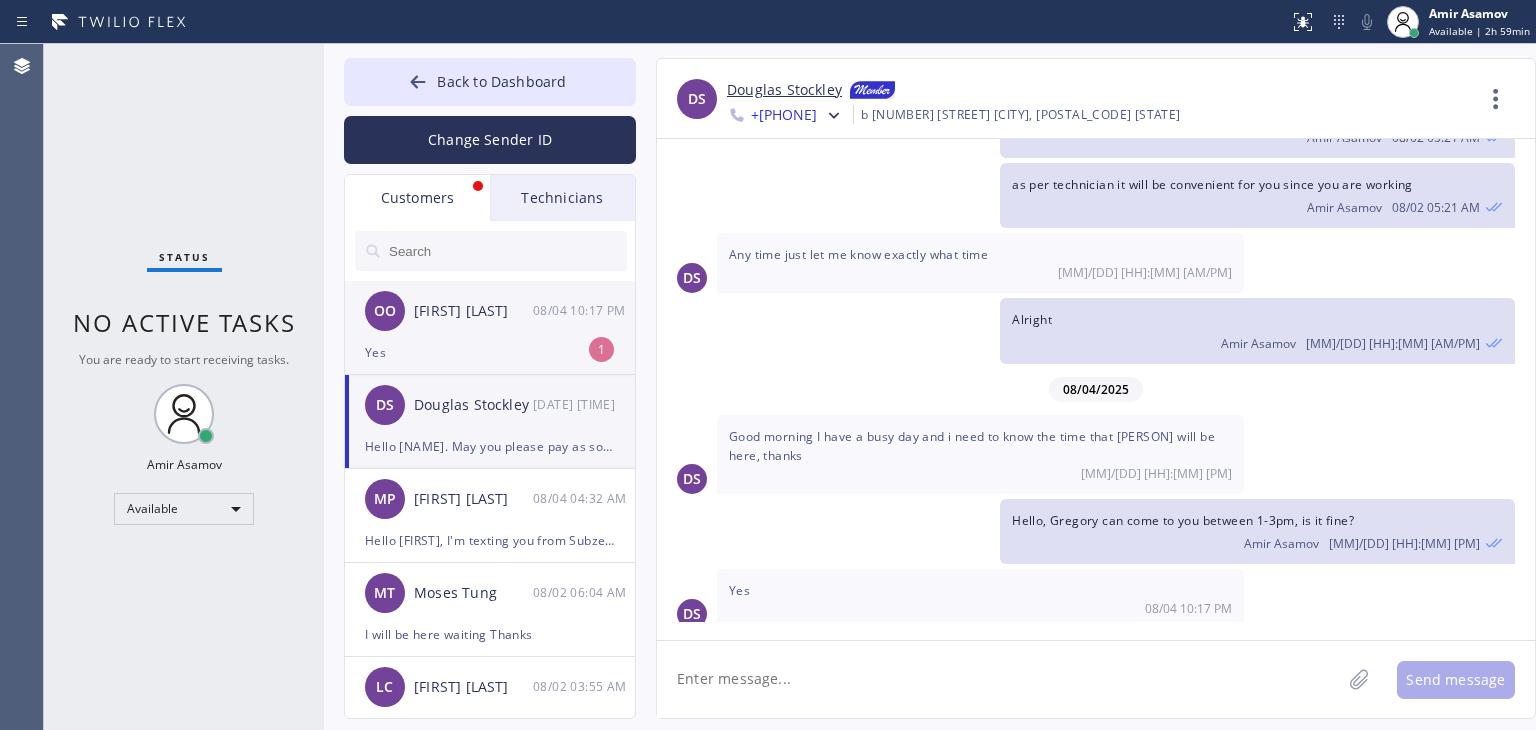 click on "[FIRST] [LAST]" at bounding box center (473, 311) 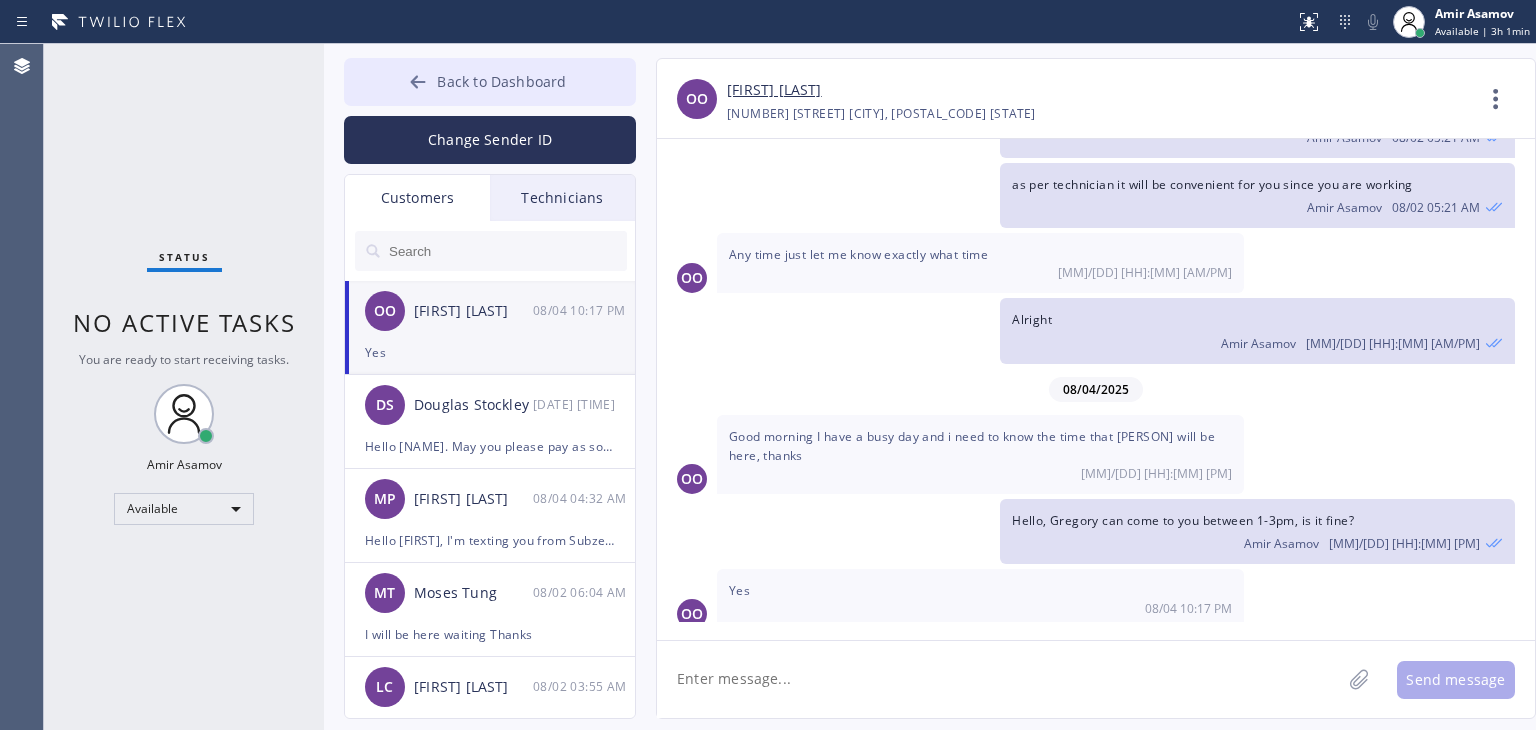 click on "Back to Dashboard" at bounding box center [490, 82] 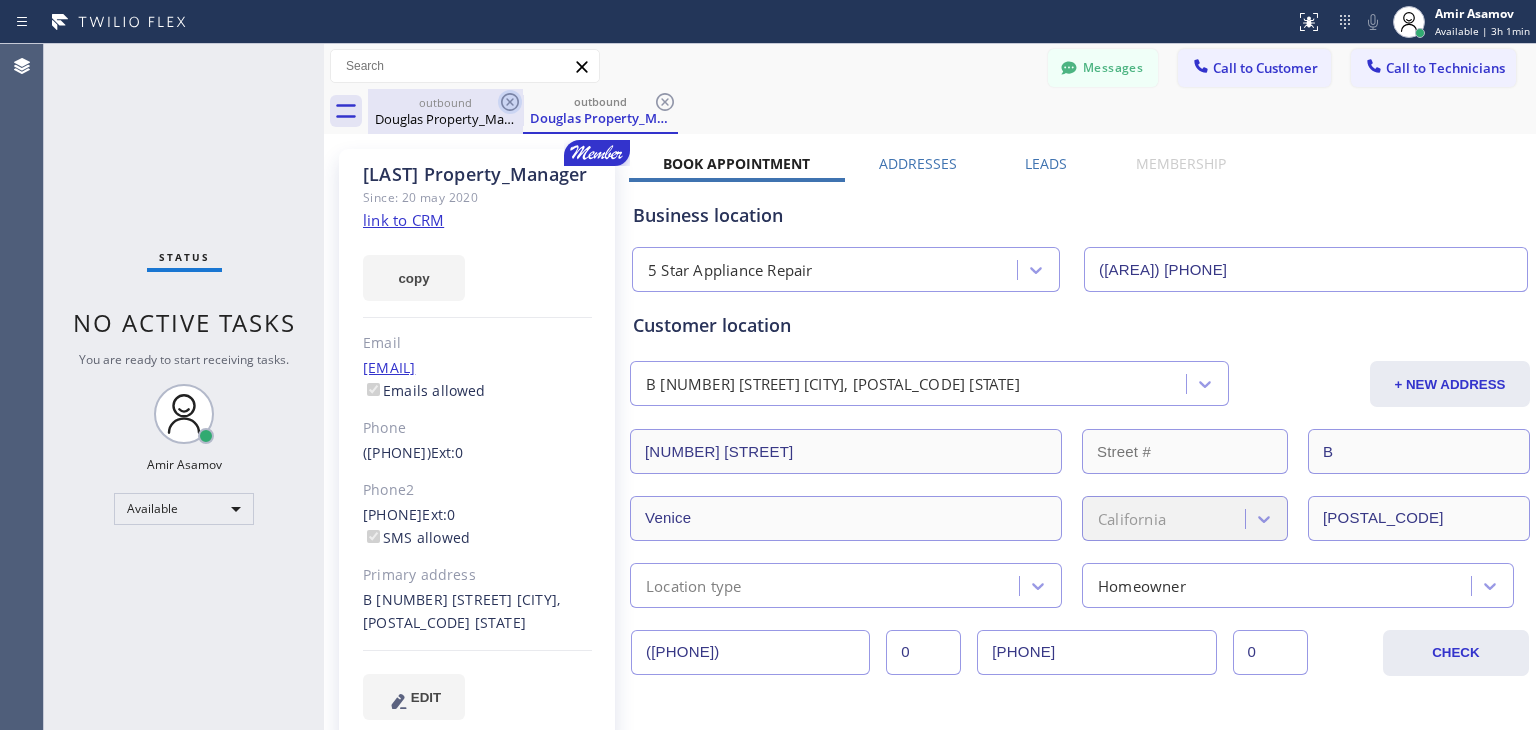 click 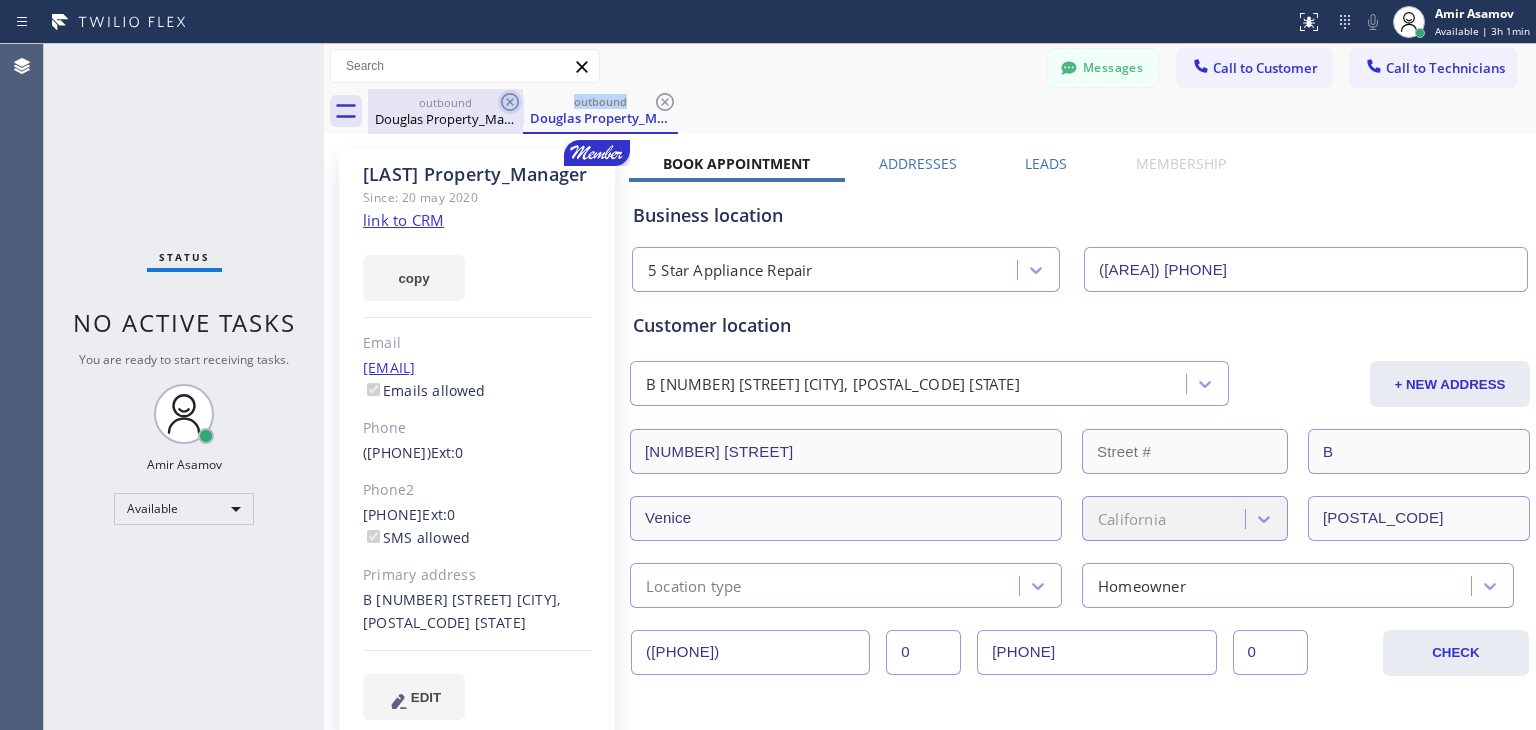 click 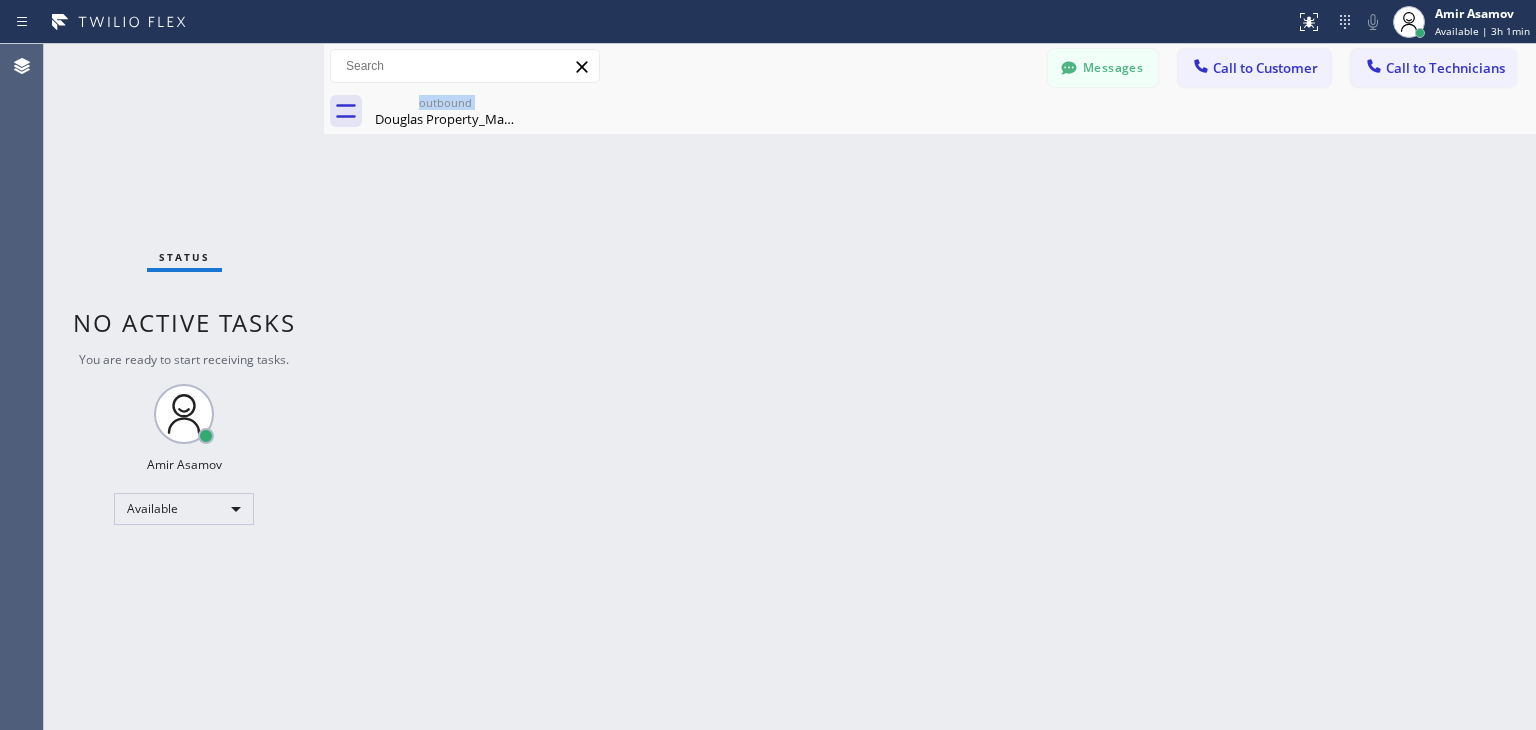 click on "outbound Douglas Property_Manager" at bounding box center (445, 111) 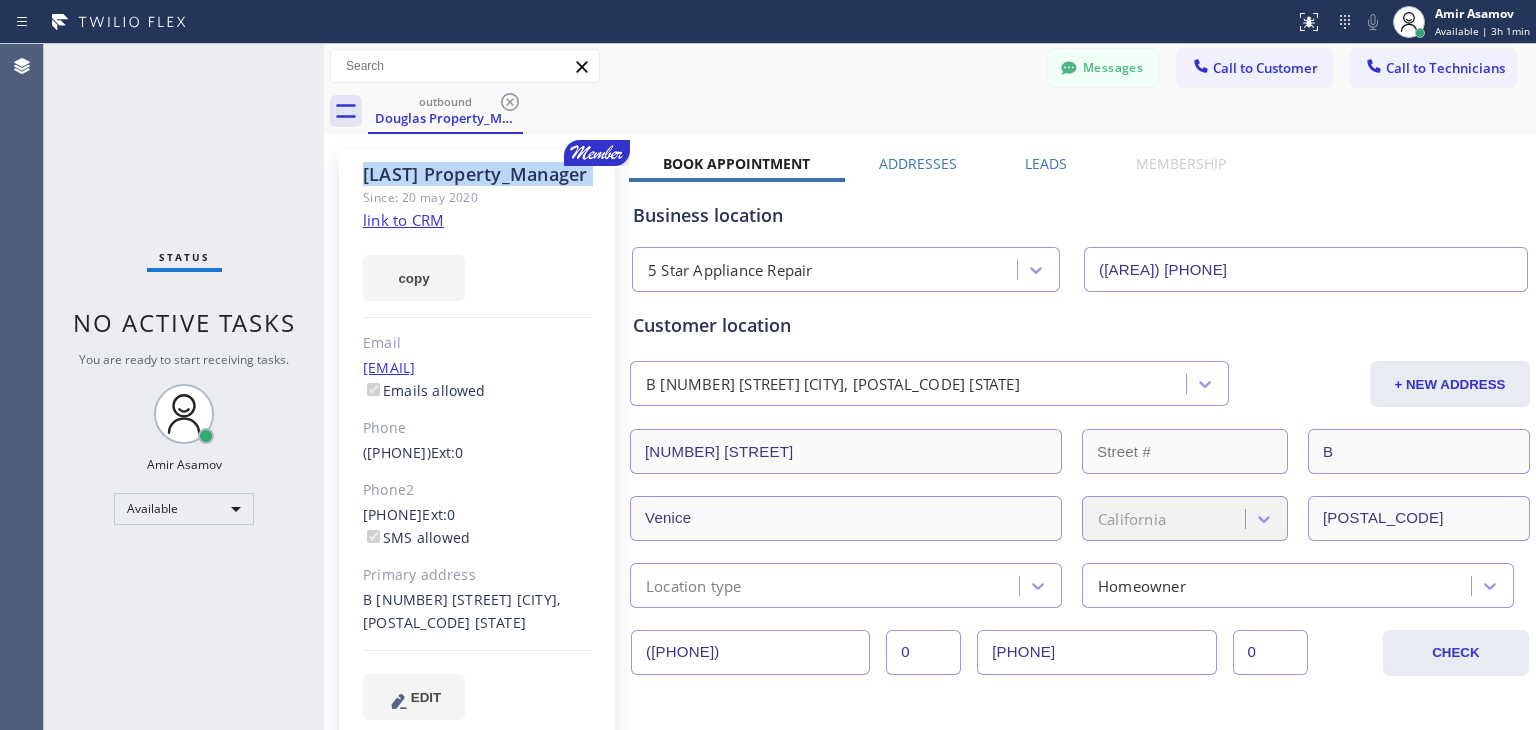 click 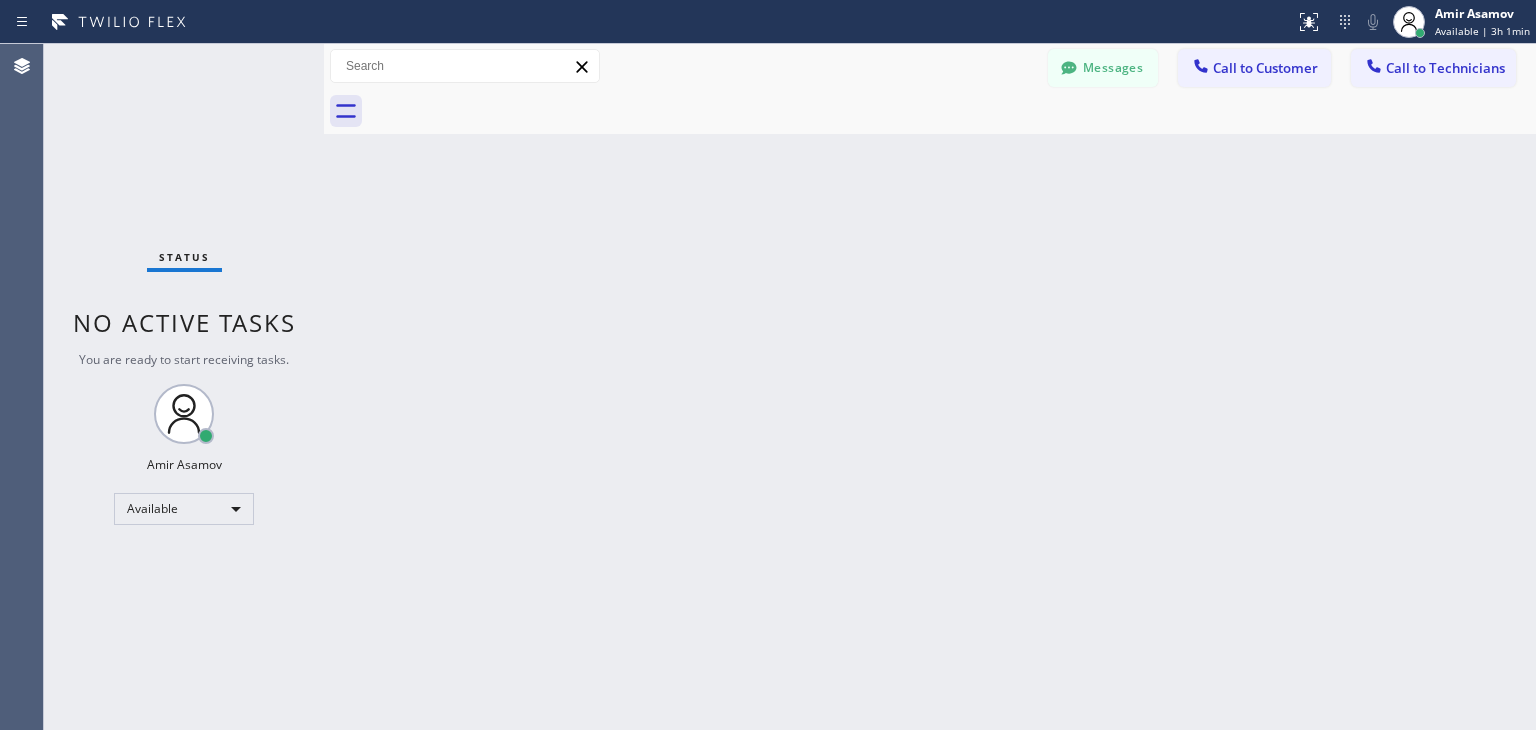 click at bounding box center [952, 111] 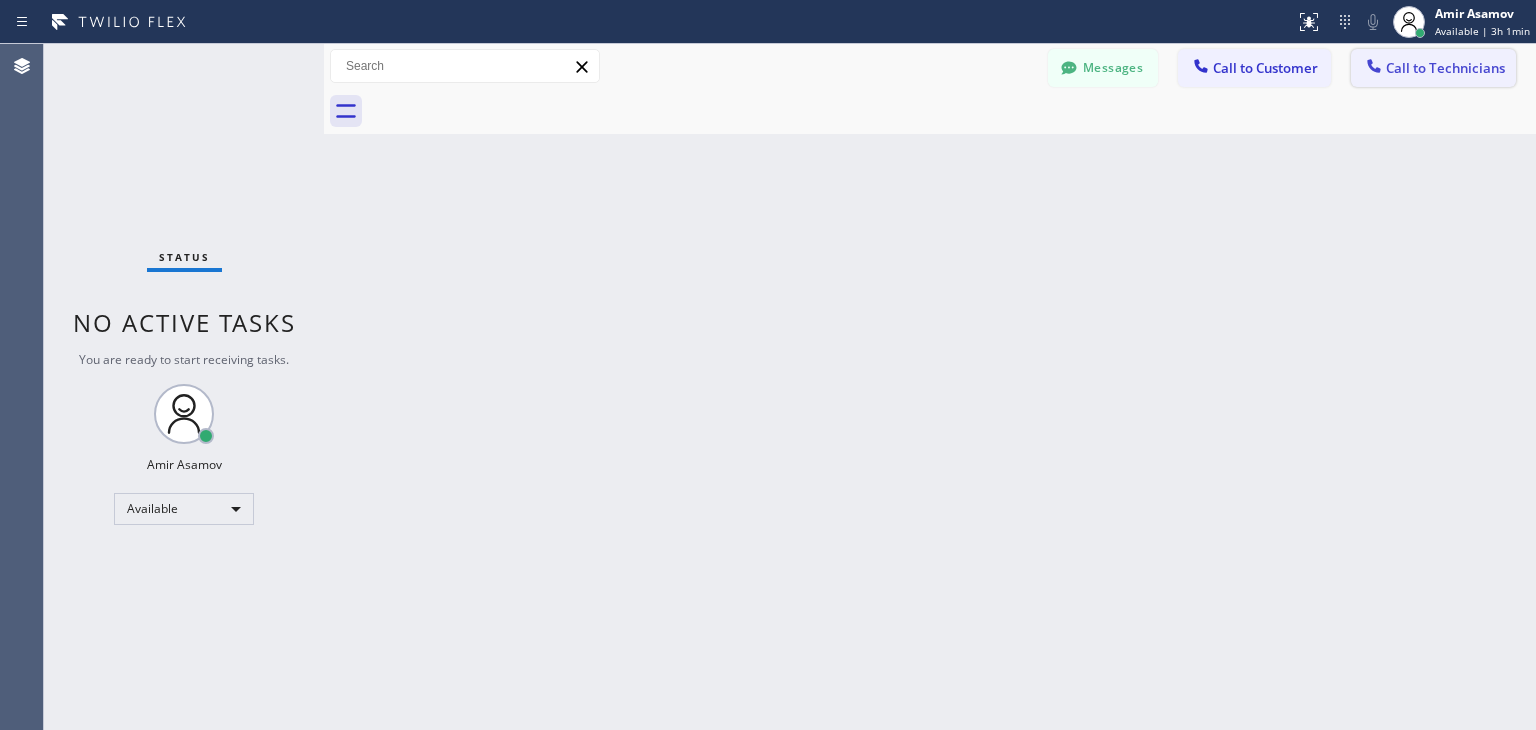 click on "Call to Technicians" at bounding box center [1445, 68] 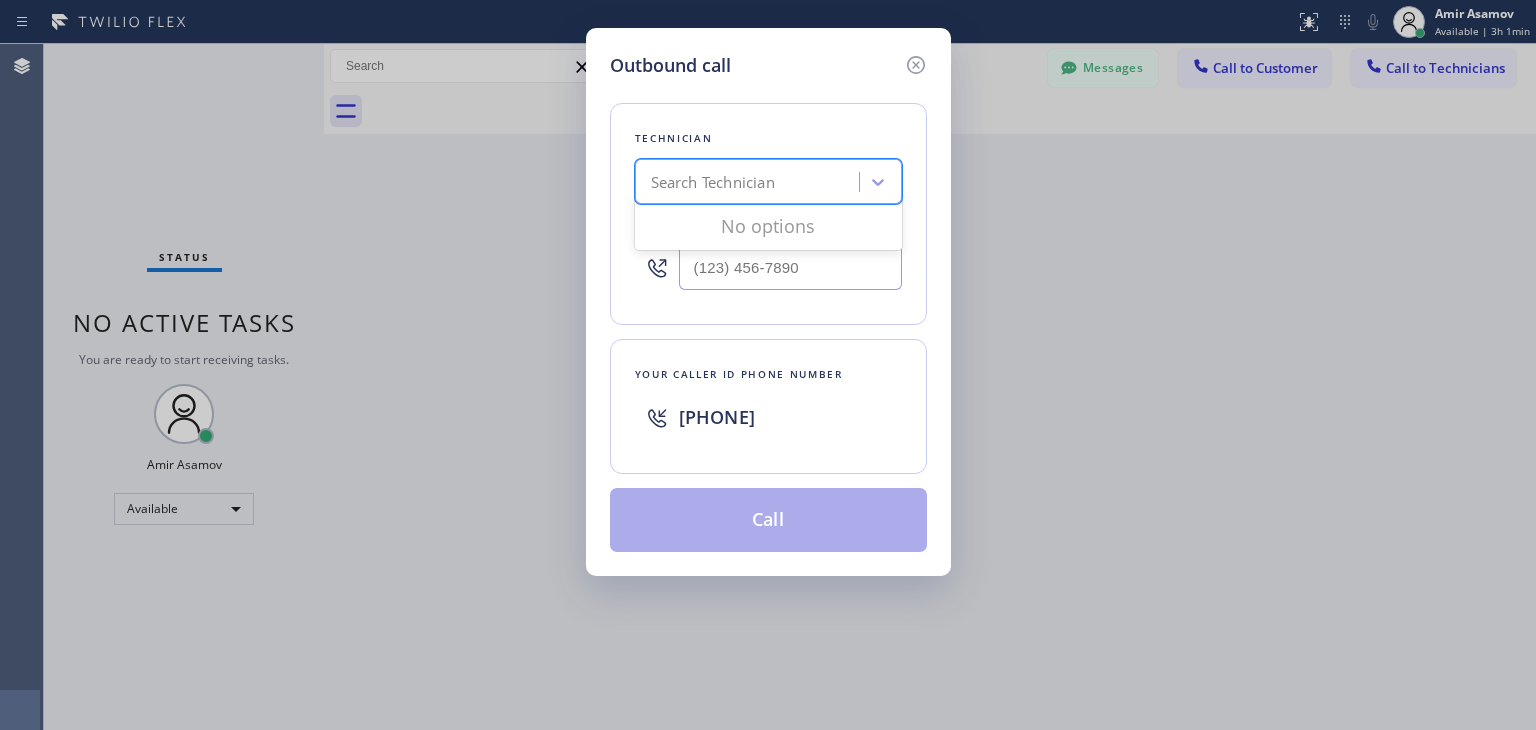click on "Search Technician" at bounding box center [750, 182] 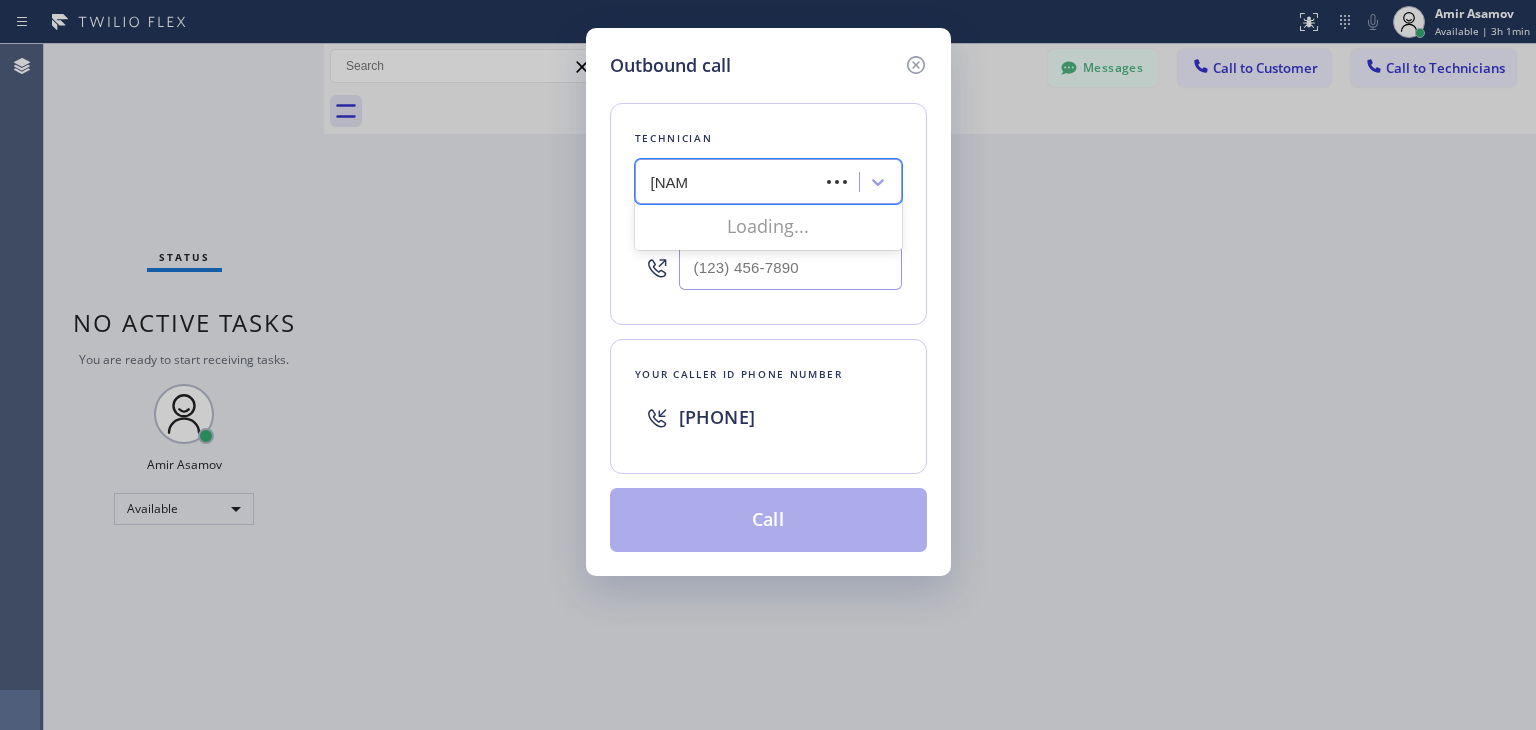 type on "[NAME]" 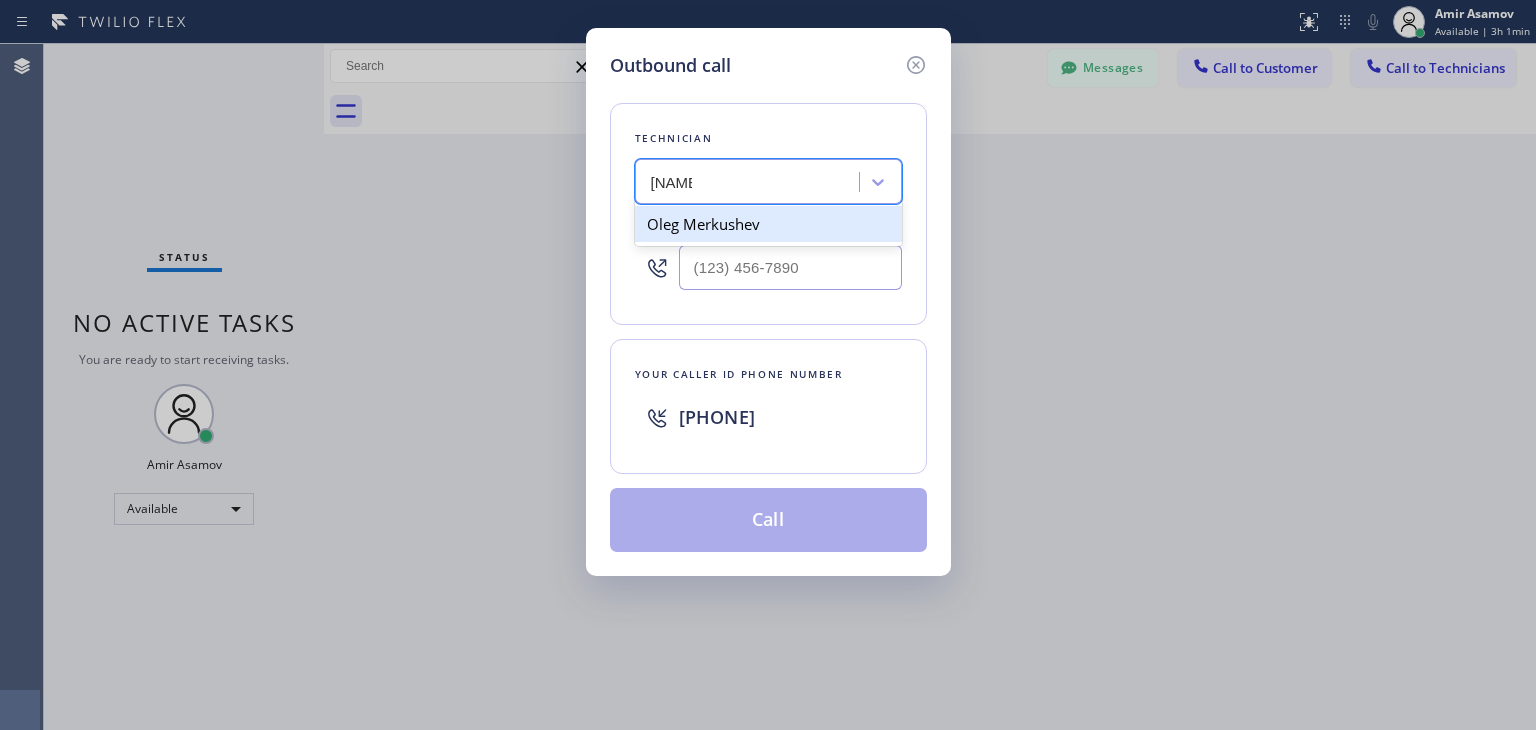 click on "Oleg Merkushev" at bounding box center (768, 224) 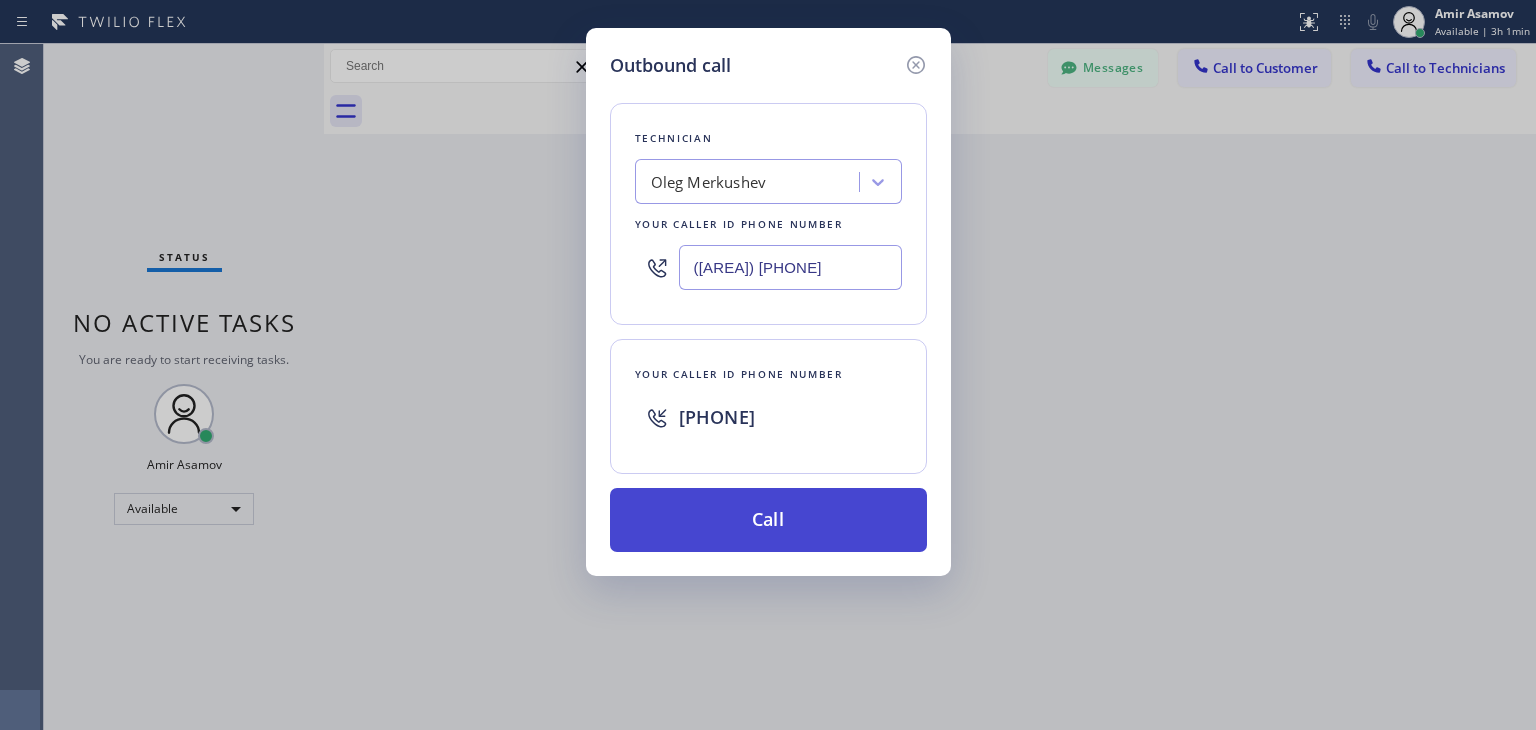 click on "Call" at bounding box center (768, 520) 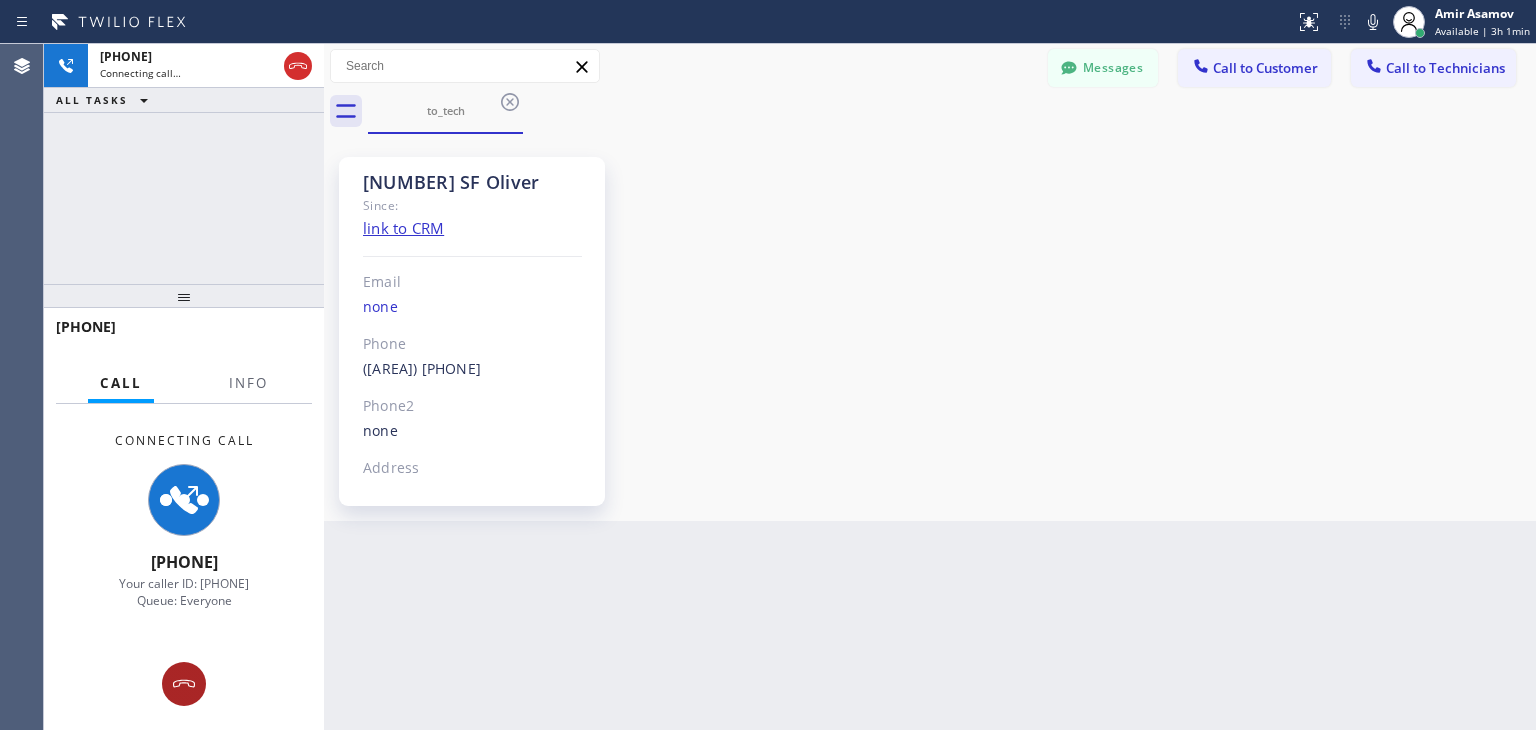 click at bounding box center (184, 684) 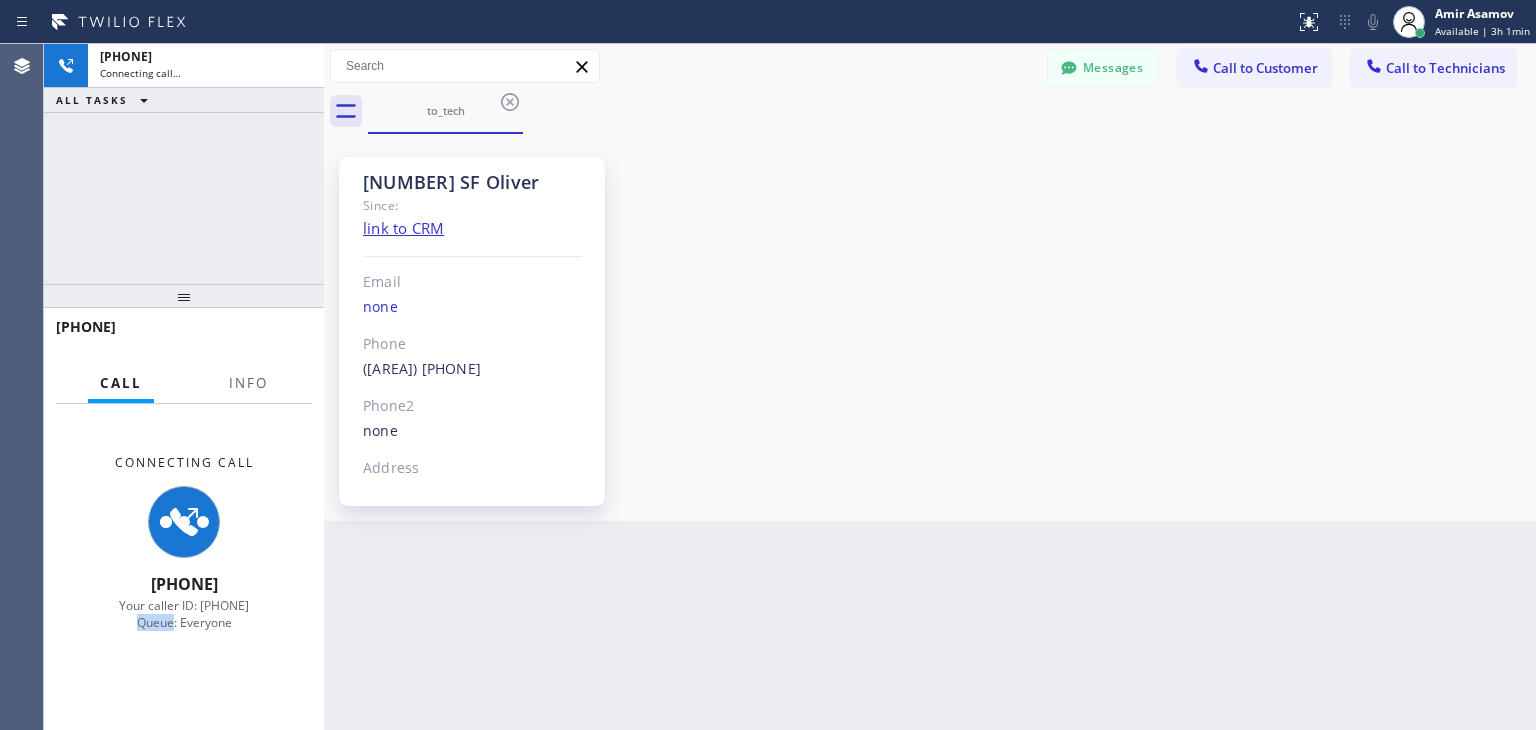click on "Connecting Call [PHONE] Your caller ID: [PHONE] Queue: Everyone" at bounding box center [184, 543] 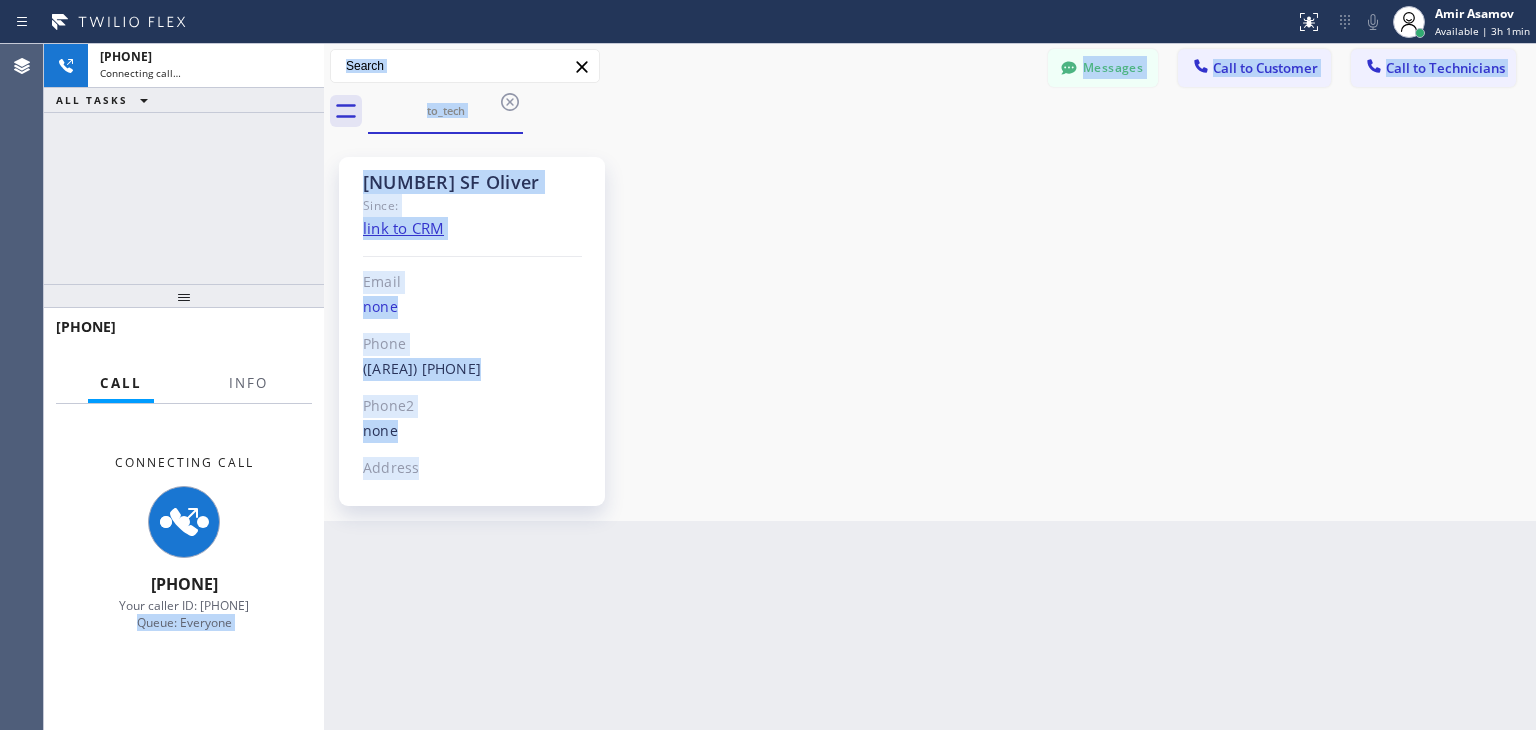 drag, startPoint x: 164, startPoint y: 677, endPoint x: 1256, endPoint y: 674, distance: 1092.0042 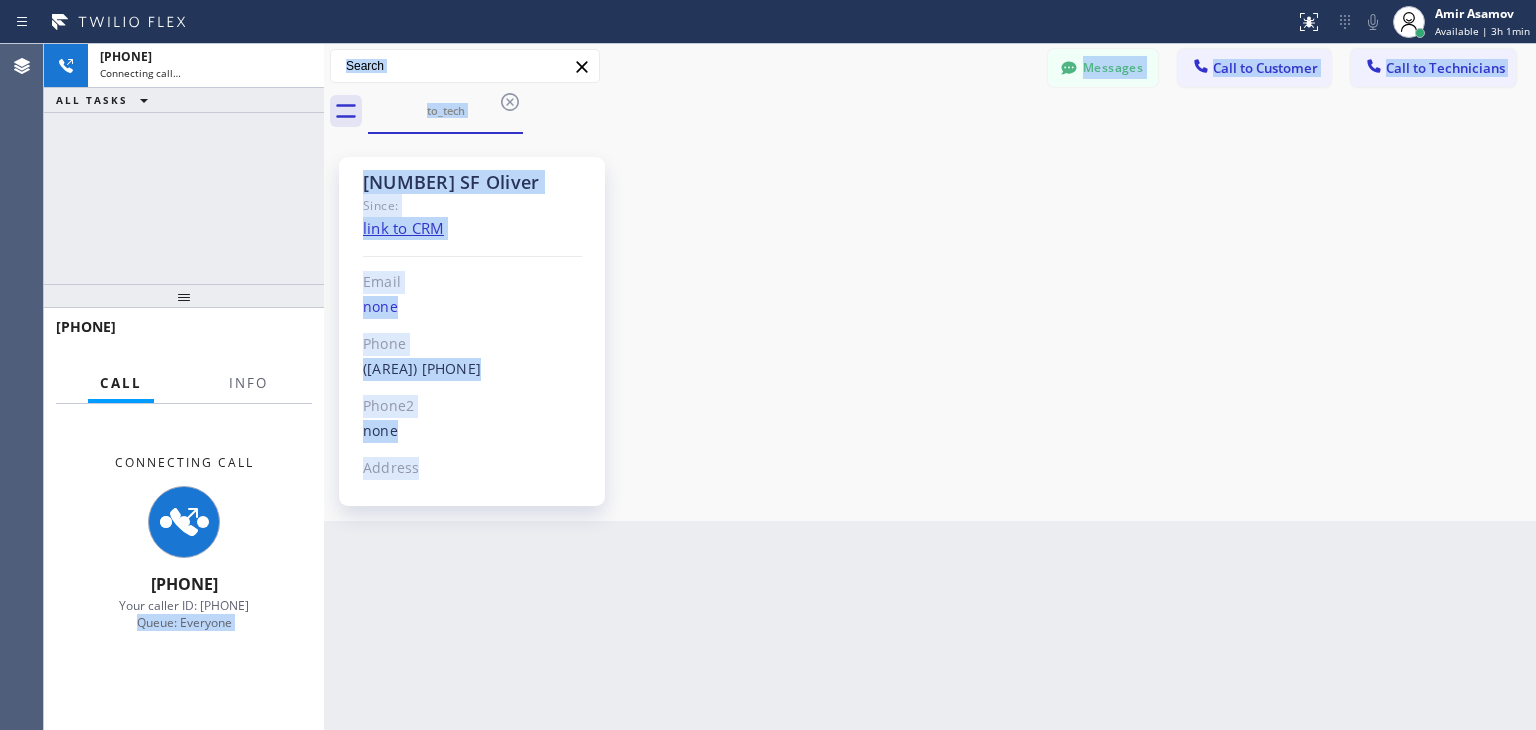 click on "Connecting call… ALL TASKS ALL TASKS ACTIVE TASKS TASKS IN WRAP UP [PHONE] Call Info Connecting Call [PHONE] Your caller ID: [PHONE] Queue: Everyone Context Queue: Everyone Priority: 0 User 4 SF [FIRST] Role: Technitian Name: [FIRST] [LAST] Phone: ([PHONE]) Location: Outbound call Technician Search Technician Your caller id phone number Your caller id phone number [PHONE] Call Transfer Back to Dashboard Change Sender ID Customers Technicians OO [FIRST] [LAST] [MM]/[DD] [TIME] Yes DS [FIRST] [LAST] [MM]/[DD] [TIME] Hello [FIRST]. May you please pay as soon as possible. I can't reach you via calling. Thank you! MP [FIRST] [LAST] [MM]/[DD] [TIME] I will be here waiting
Thanks LC [FIRST] [LAST] [MM]/[DD] [TIME] Added to our shedule as well. Thank youuu SN [FIRST] [LAST] [MM]/[DD] [TIME] Ok thank you WA [FIRST] [LAST] [MM]/[DD] [TIME] Ok see you then. Thank you R- [FIRST] [MM]/[DD] [TIME] MS [FIRST] [LAST] [MM]/[DD] [TIME] CW [FIRST] [LAST] [MM]/[DD] [TIME] Okay EM MD SK" at bounding box center (790, 387) 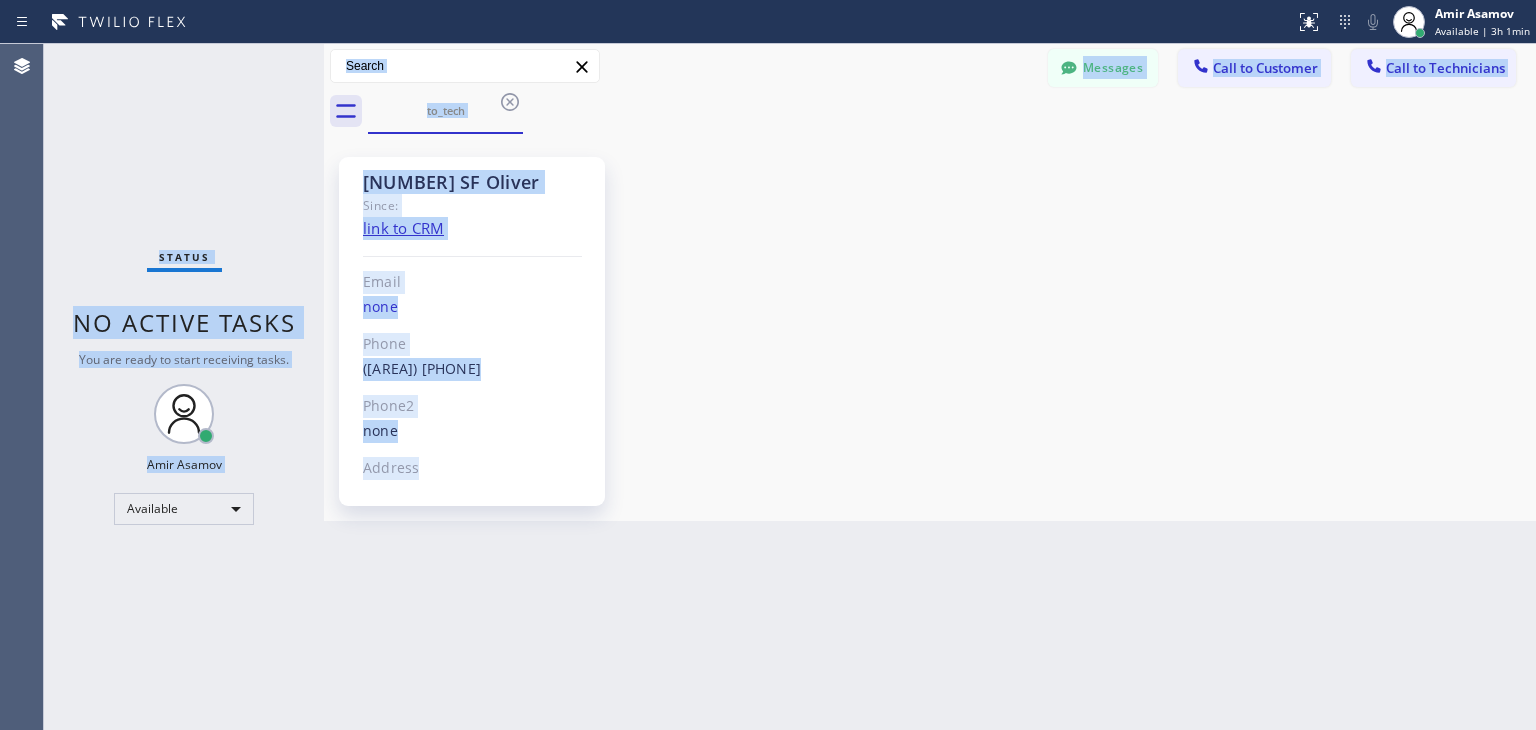 click on "Back to Dashboard Change Sender ID Customers Technicians OO [FIRST] [LAST] 08/04 10:17 PM Yes DS [FIRST] [LAST] 08/04 09:48 PM Hello [FIRST]. May you please pay as soon as possible. I can't reach you via calling. Thank you! MP [FIRST] [LAST] 08/04 04:32 AM Hello [FIRST], I'm texting you from Subzero Repair Professionals about your 08/04/2025 1pm-4pm appointment for your fridge. Technician's name is [FIRST] but it may change since we may adjust our technicians' schedule but most likely it's gonna be him. If you have any questions, please don't hesitate to call us. Thank you! Best regards, Subzero Repair Professionals DBA 5 Star Appliance Repair.
([PHONE]) MT [FIRST] [LAST] 08/02 06:04 AM I will be here waiting
Thanks LC [FIRST] [LAST] 08/02 03:55 AM Added to our shedule as well. Thank youuu SN [FIRST] [LAST] 08/02 03:11 AM Ok thank you WA [FIRST] [LAST] 08/01 05:54 AM Ok see you then. Thank you R- [FIRST] 08/01 02:09 AM MS [FIRST] [LAST] 08/01 01:59 AM CW [FIRST] [LAST] 08/01 01:33 AM Okay EM [FIRST] [LAST] 07/31 08:51 PM" at bounding box center [930, 387] 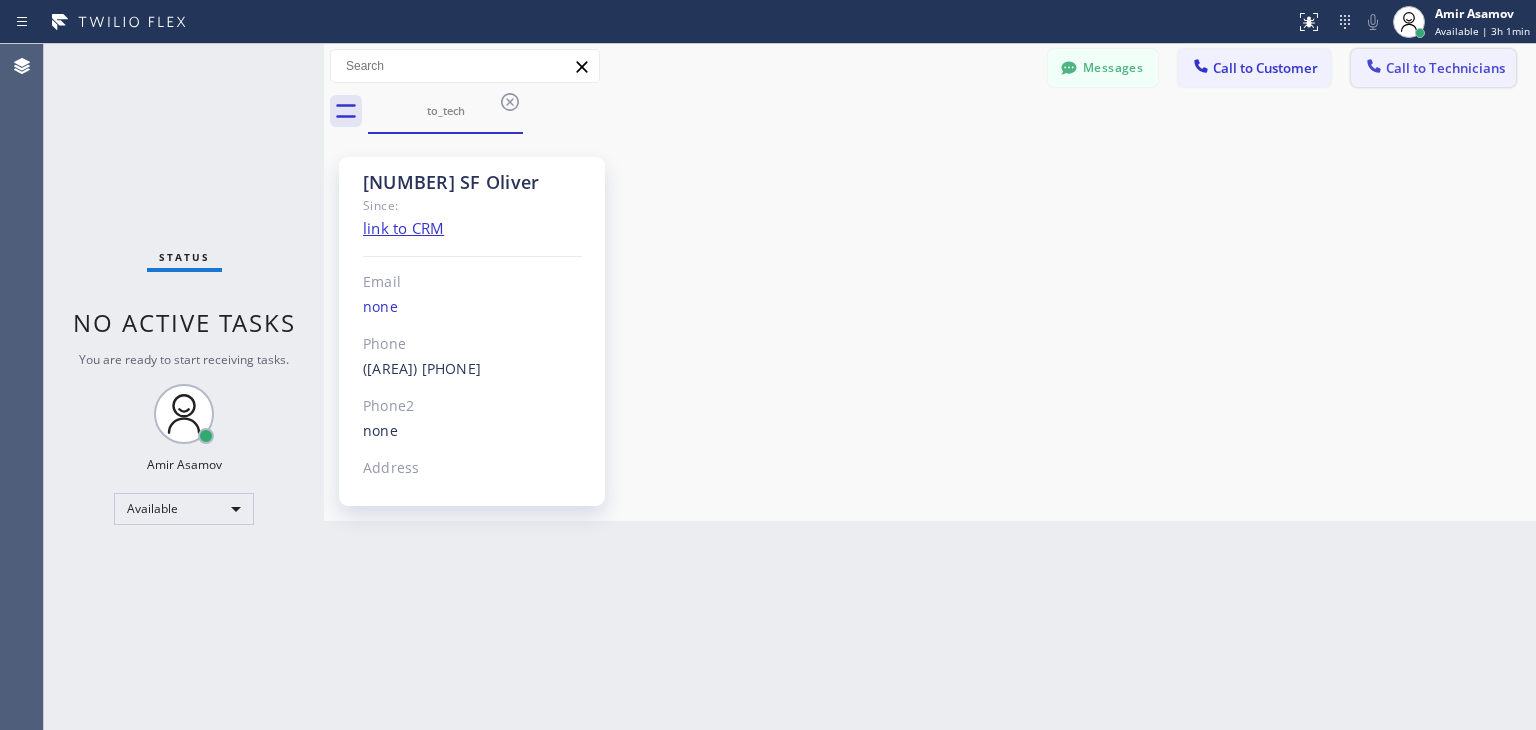 click on "Call to Technicians" at bounding box center [1445, 68] 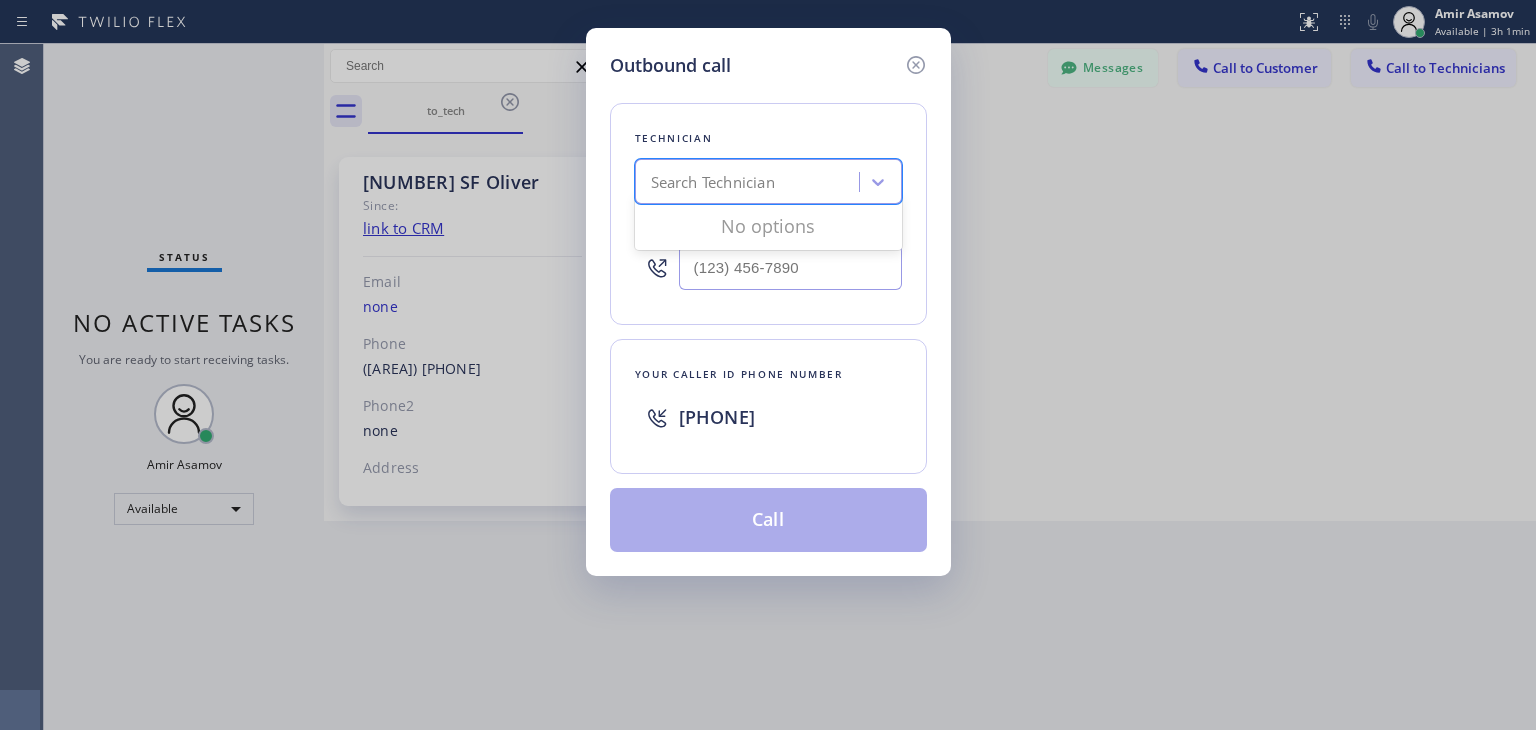 click on "Search Technician" at bounding box center [750, 182] 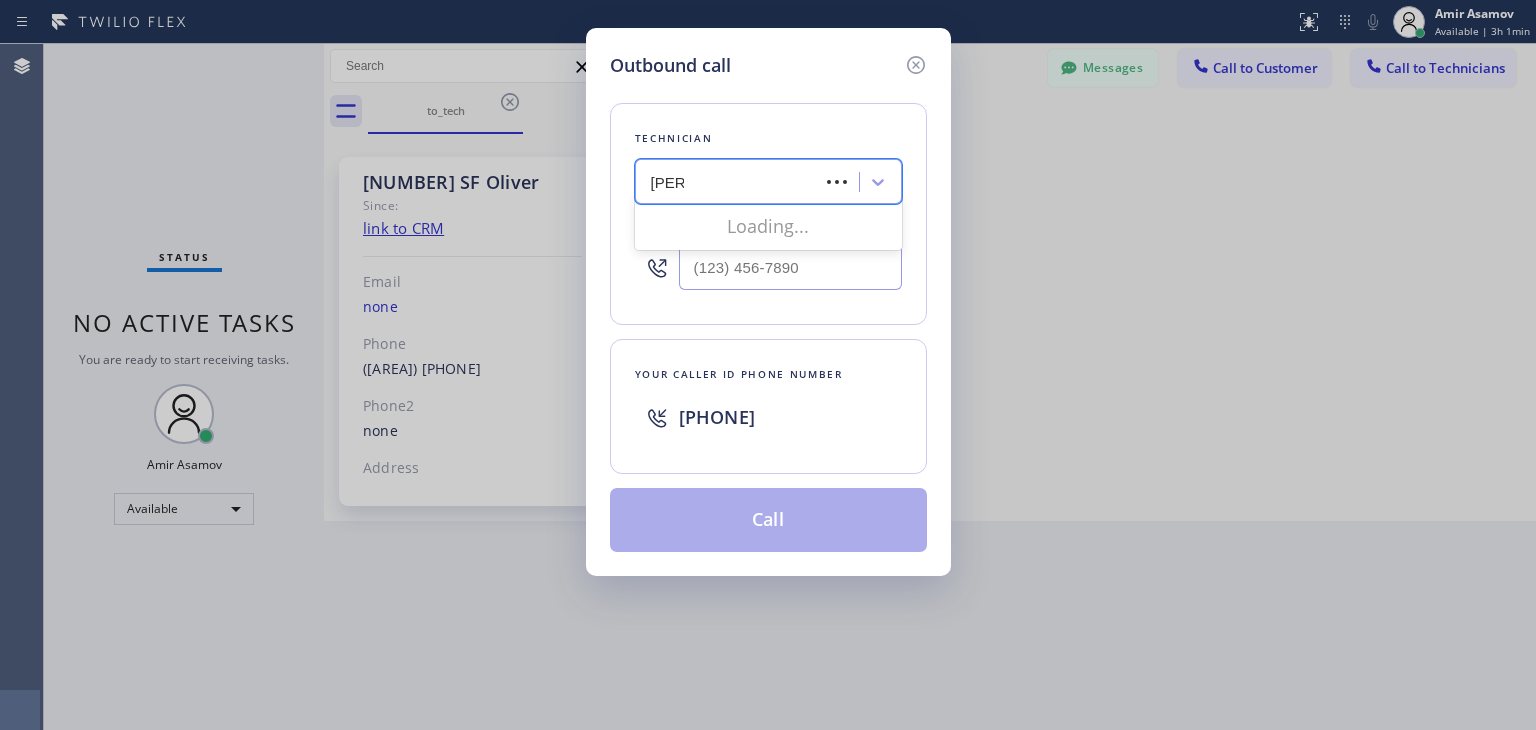 type on "[FIRST]" 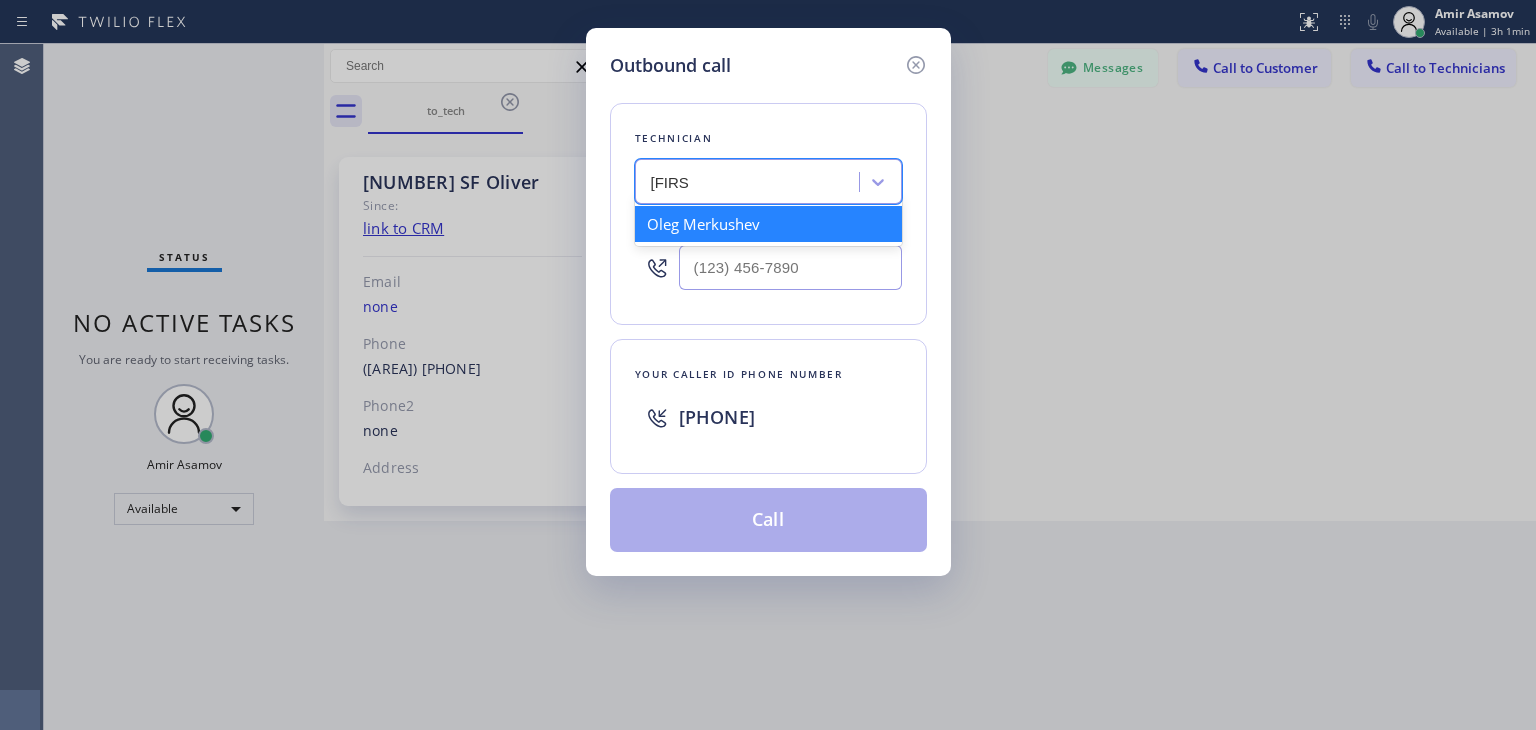 click on "Oleg Merkushev" at bounding box center (768, 224) 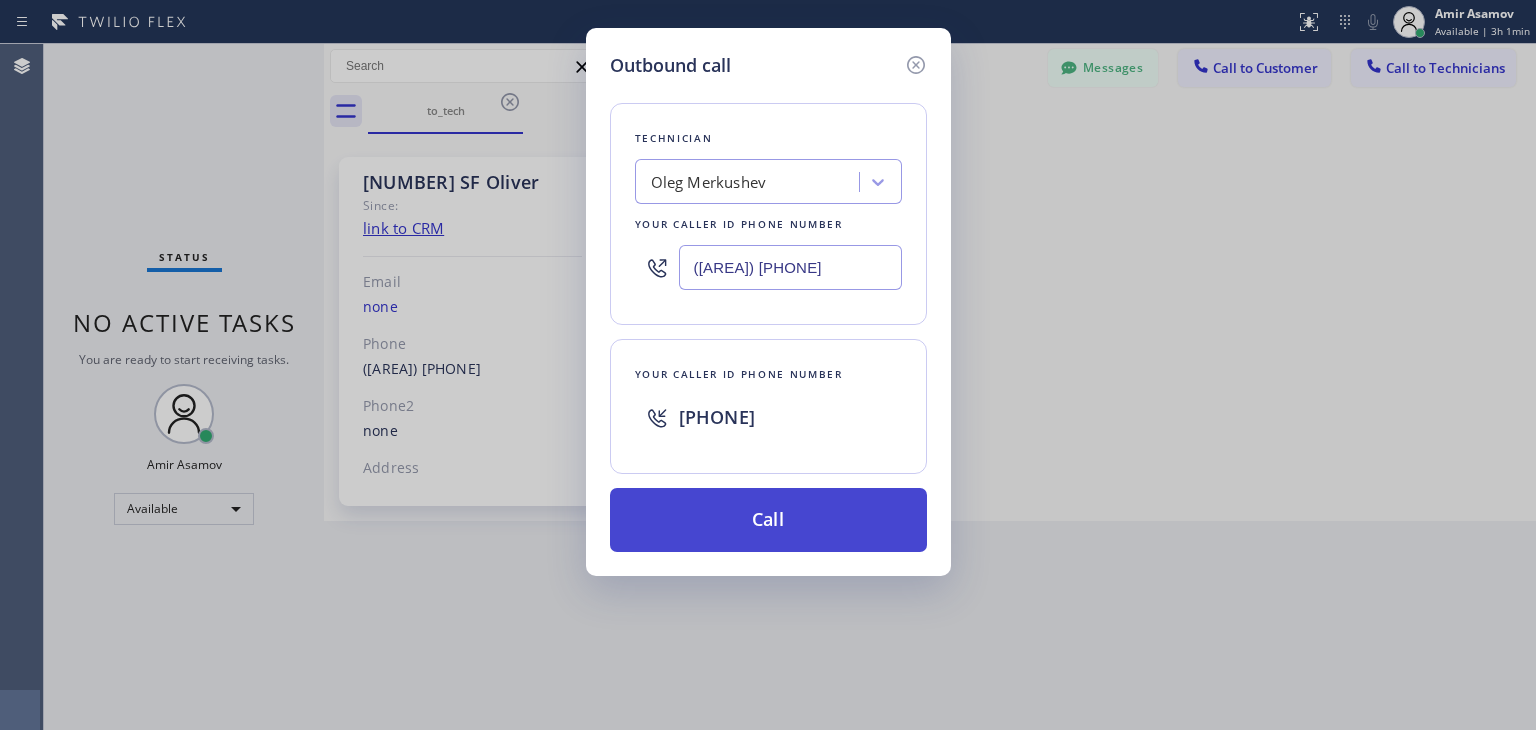 click on "Call" at bounding box center [768, 520] 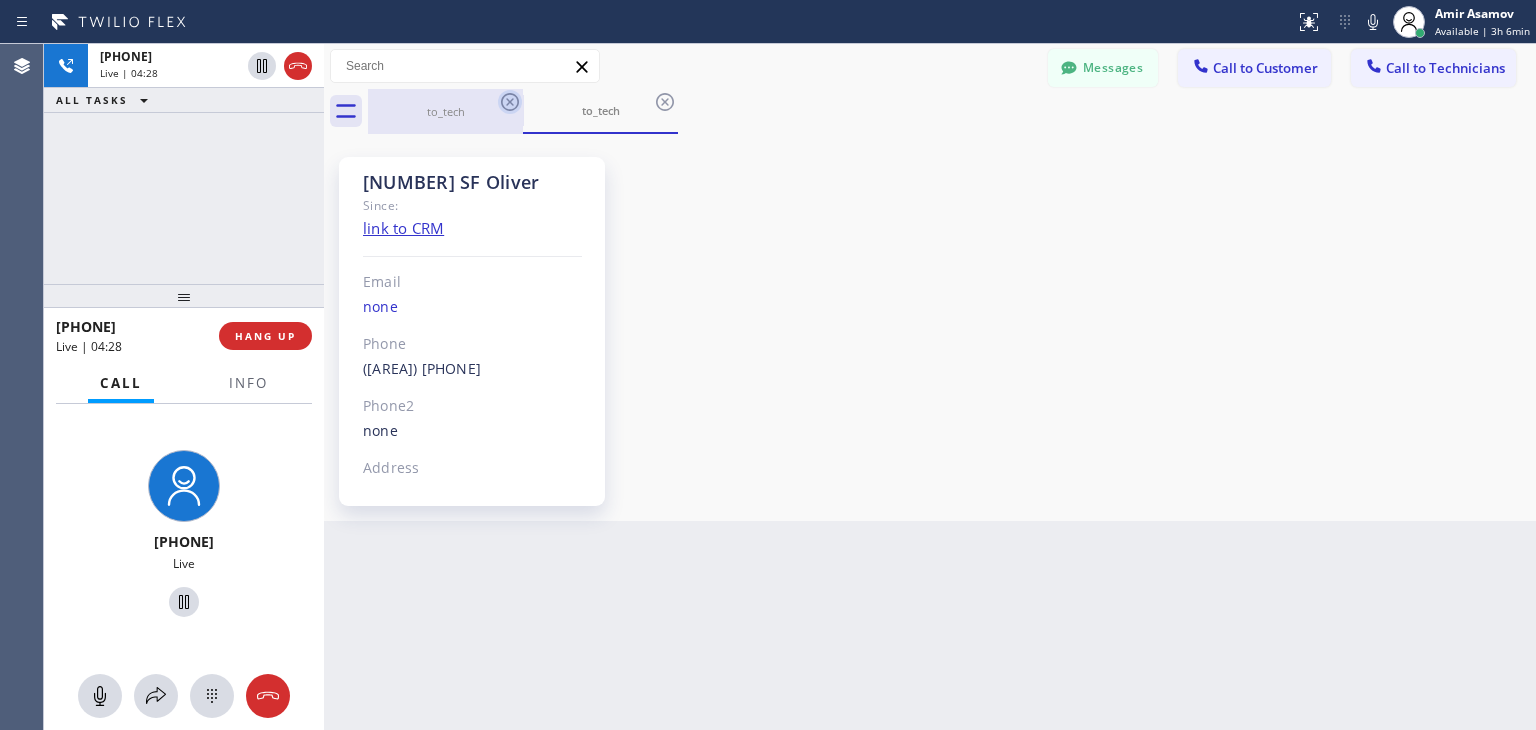 click 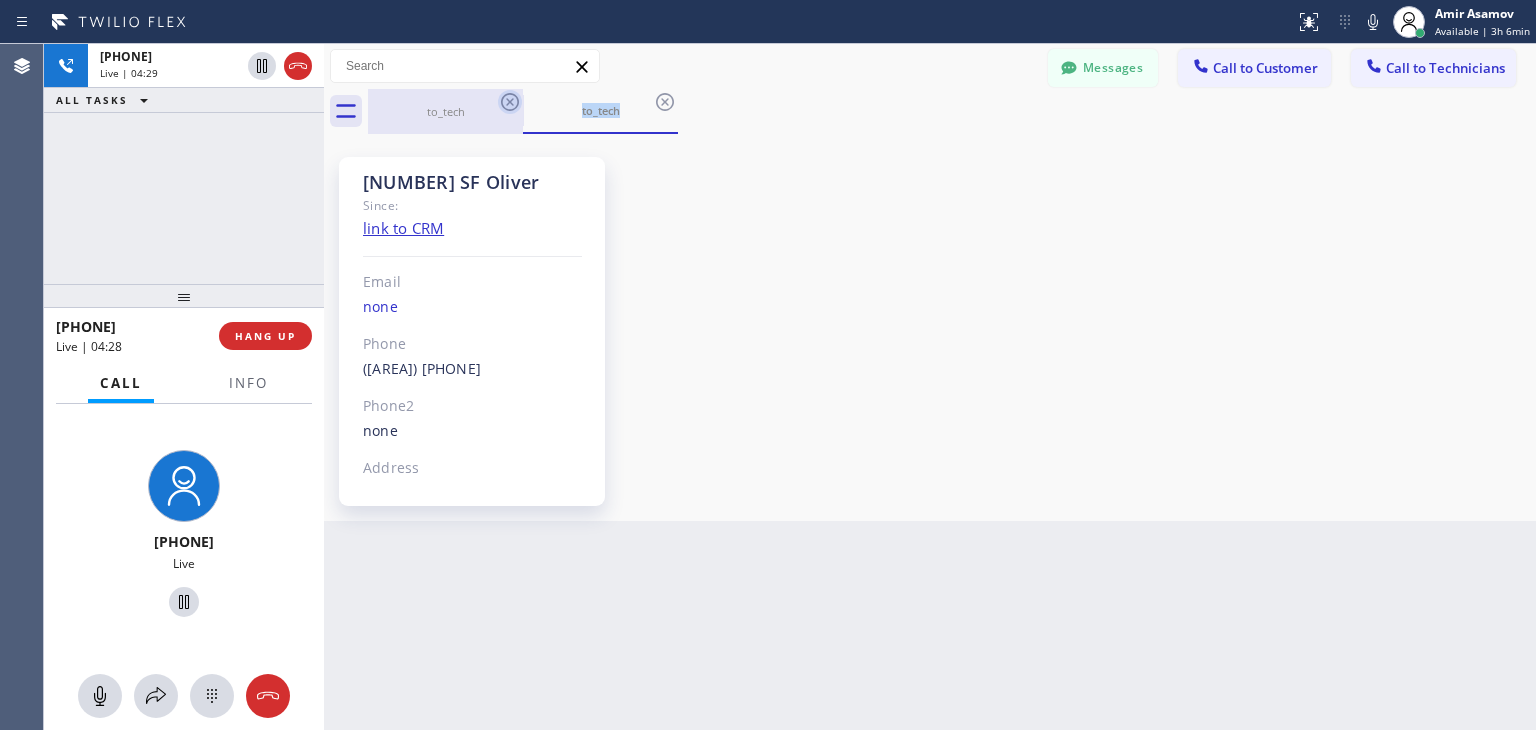 click 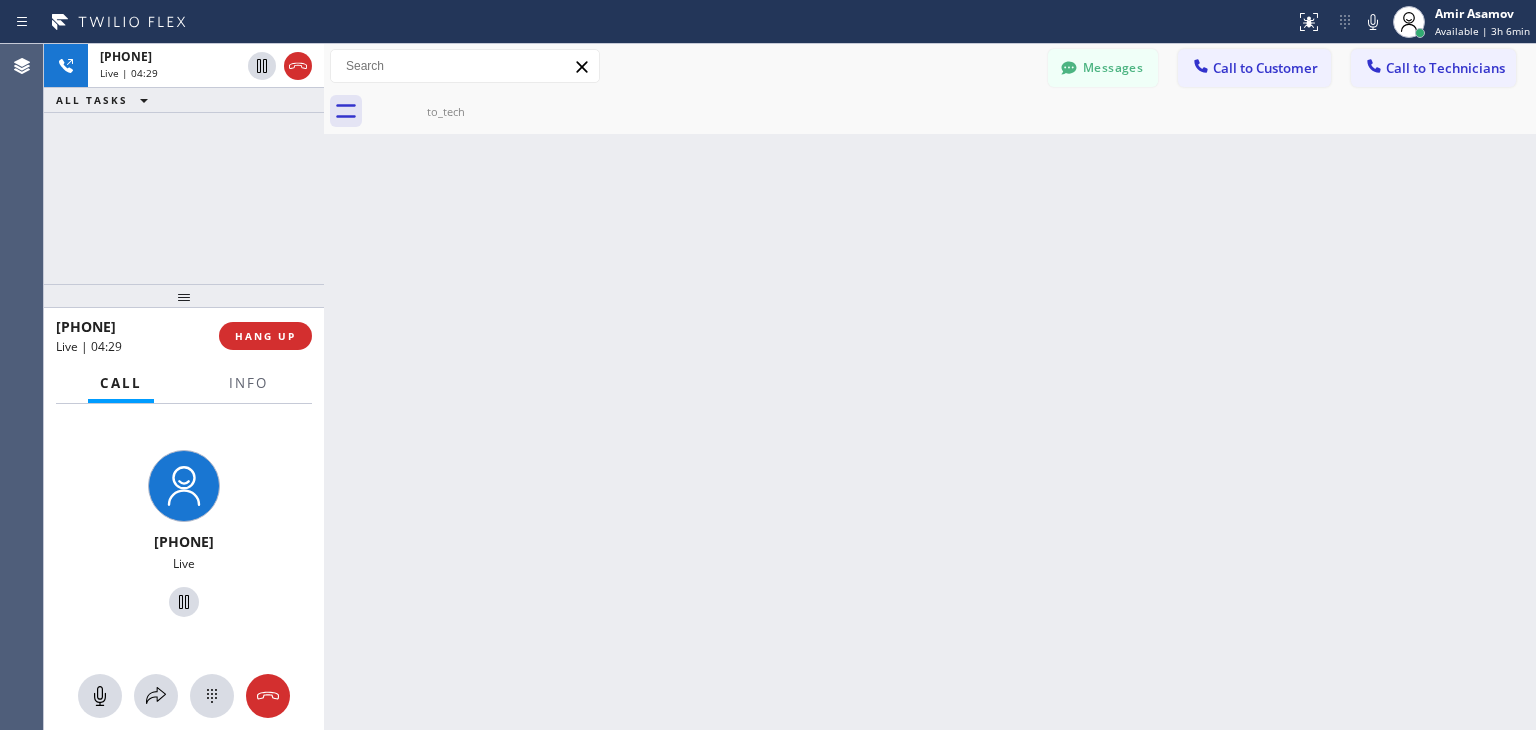 click 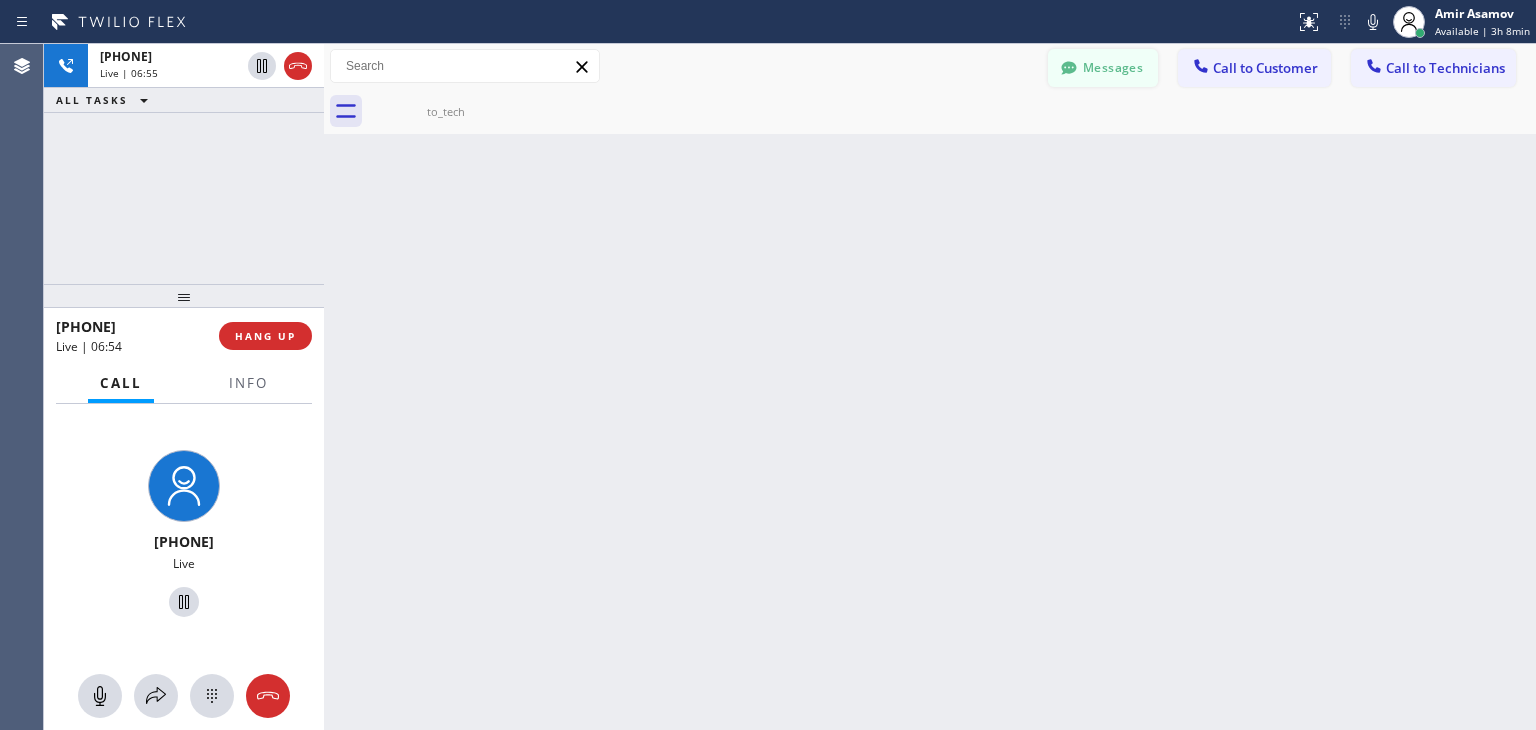 click on "Messages" at bounding box center (1103, 68) 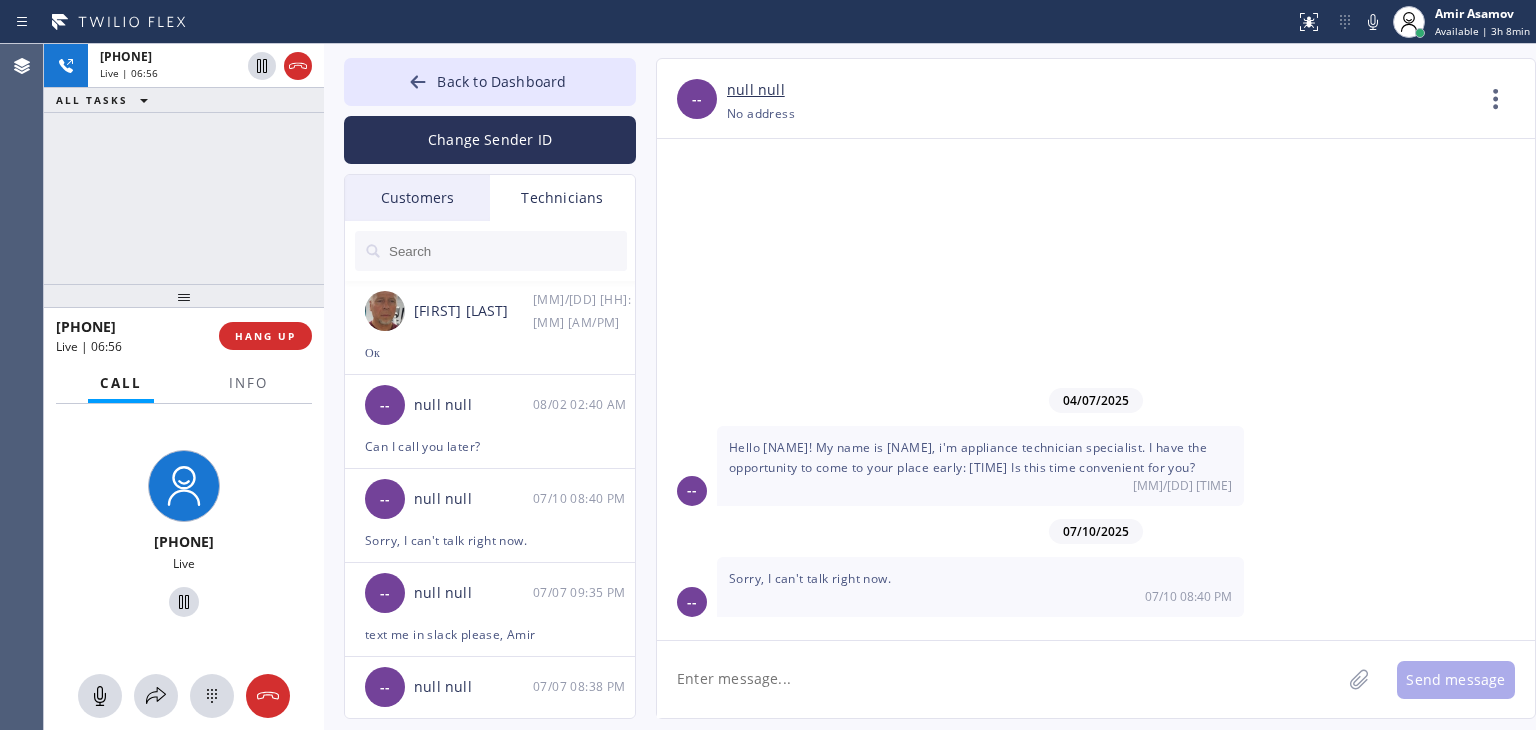 click on "Customers" at bounding box center (417, 198) 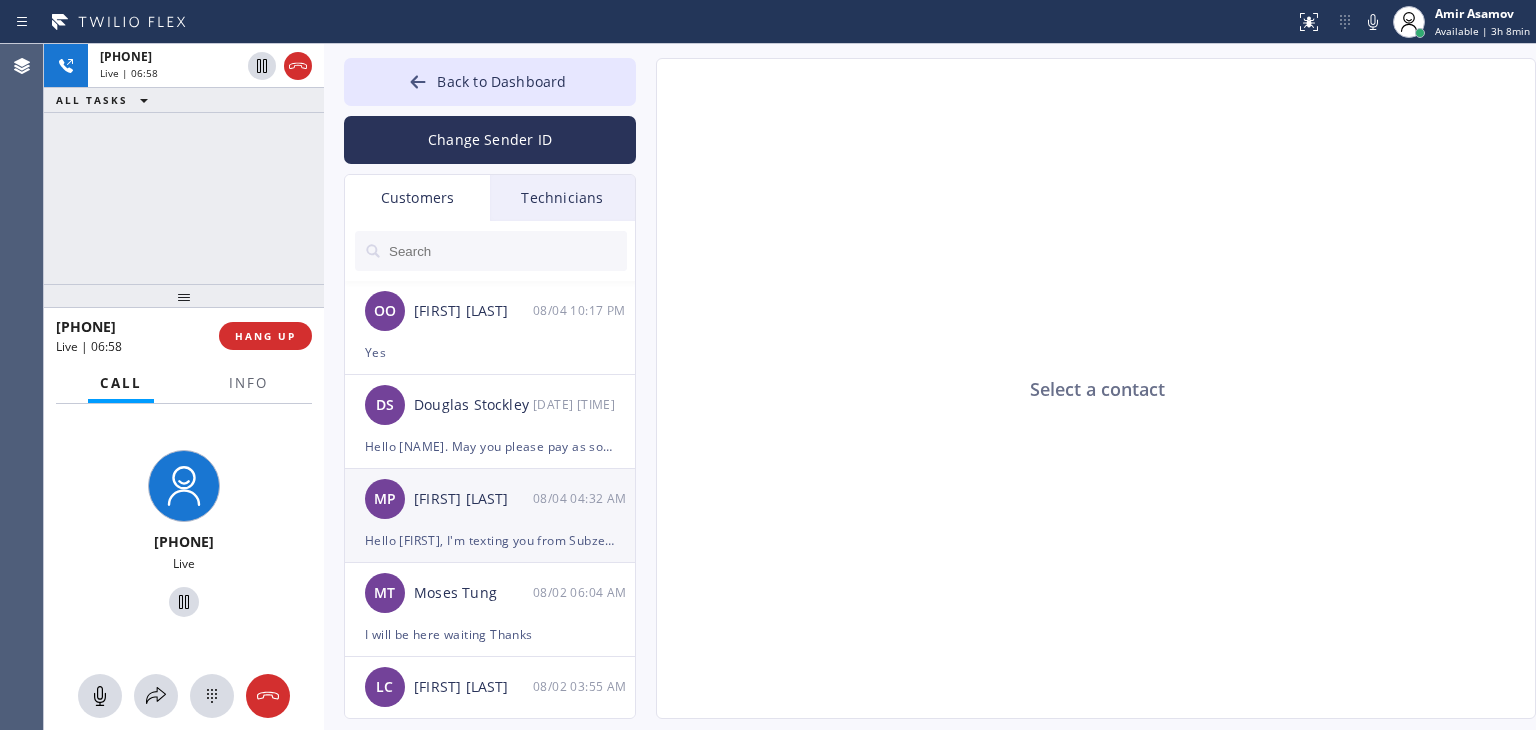click on "Hello [FIRST], I'm texting you from Subzero Repair Professionals about your [MM]/[DD]/[YYYY] [TIME] appointment for your fridge. Technician's name is [FIRST] but it may change since we may adjust our technicians' schedule but most likely it's gonna be him. If you have any questions, please don't hesitate to call us. Thank you! Best regards, Subzero Repair Professionals DBA 5 Star Appliance Repair.
[PHONE]" at bounding box center [490, 540] 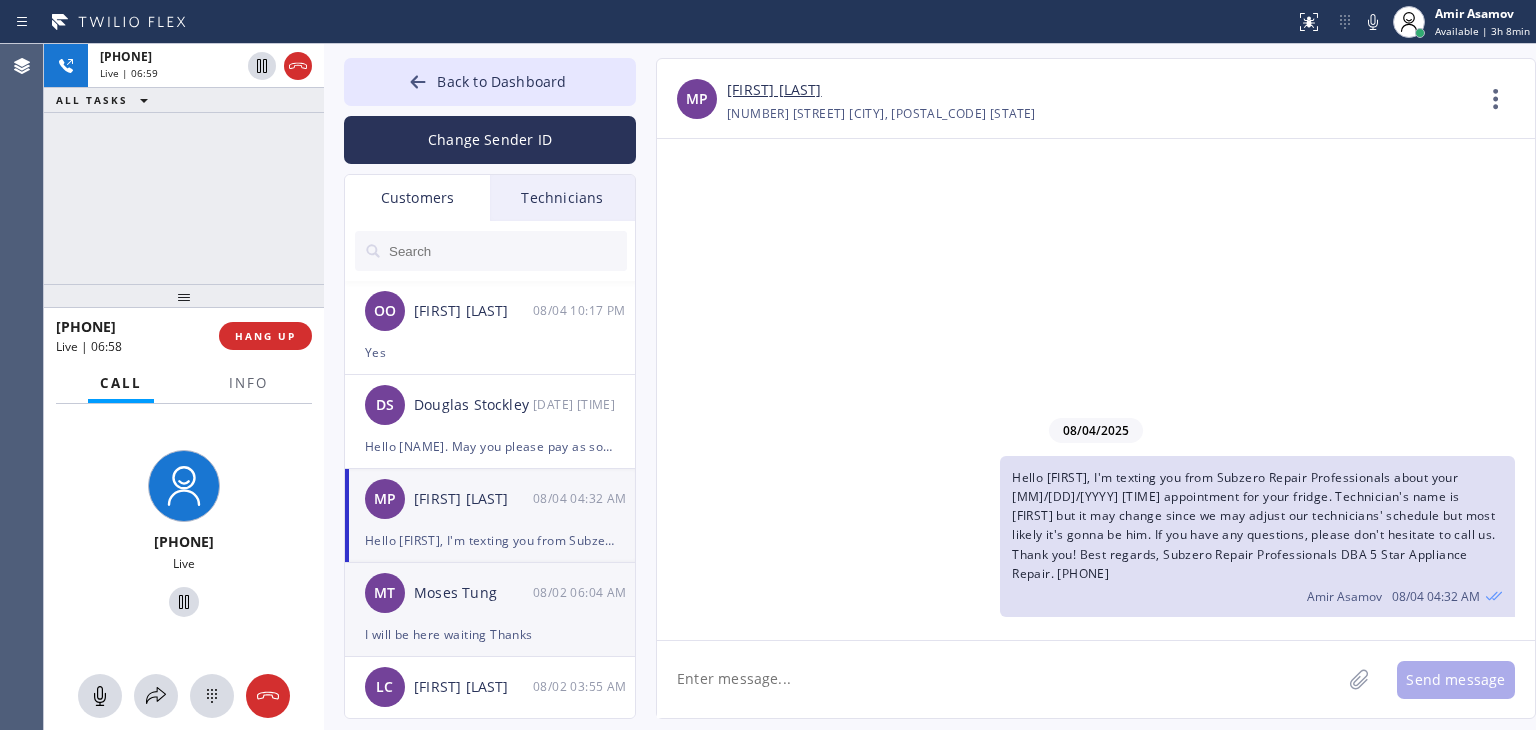click on "Moses Tung" at bounding box center (473, 593) 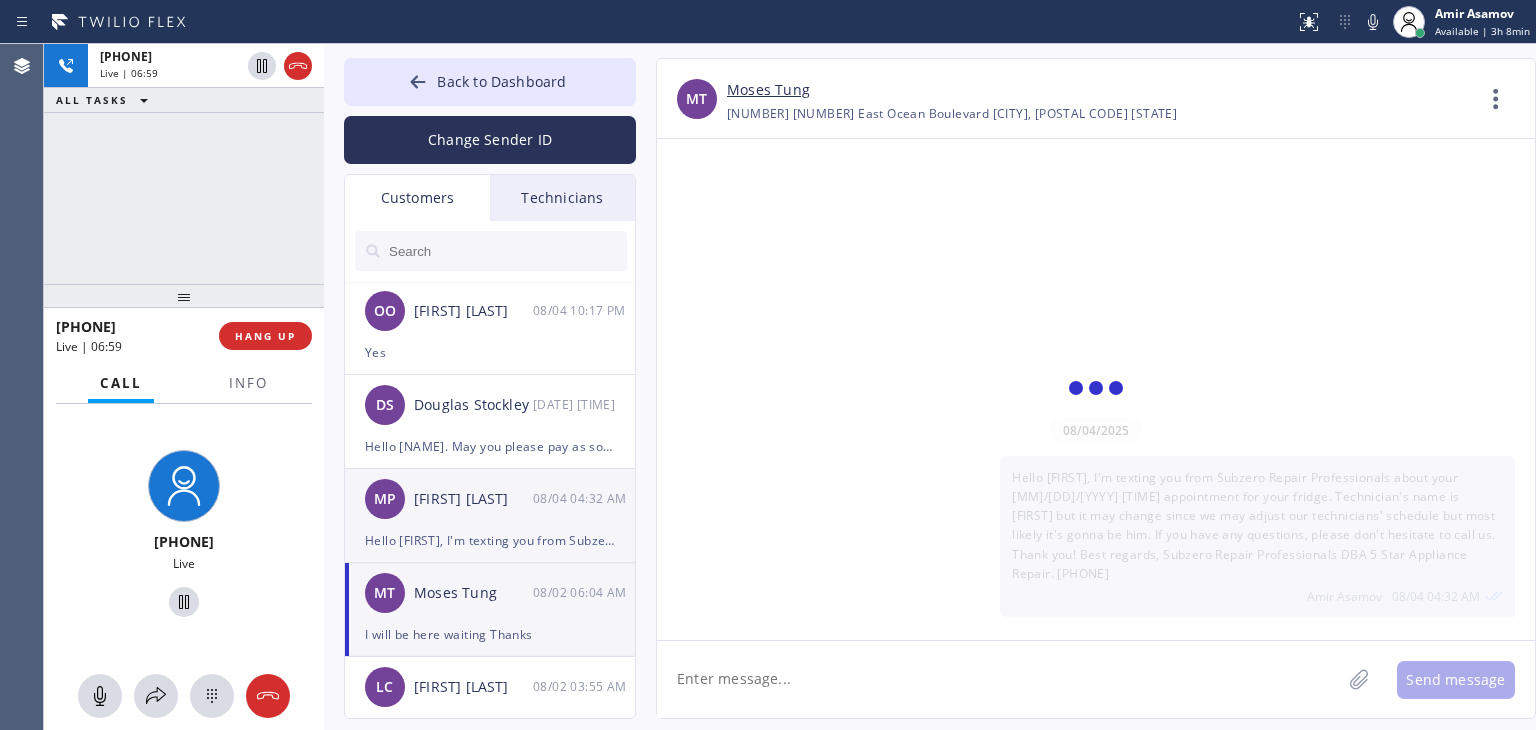 scroll, scrollTop: 433, scrollLeft: 0, axis: vertical 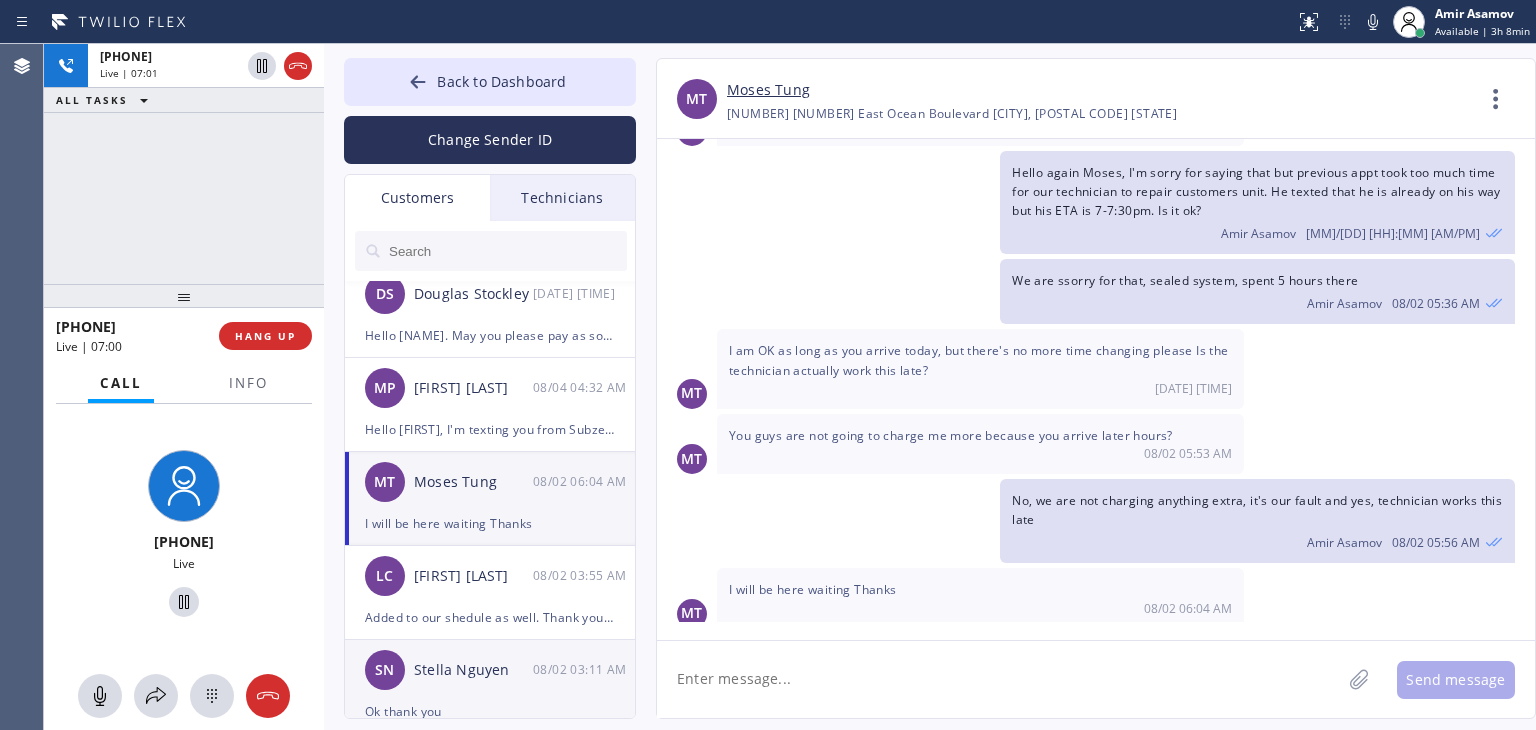 click on "SN [FIRST] [LAST] [DATE] [TIME]" at bounding box center [491, 670] 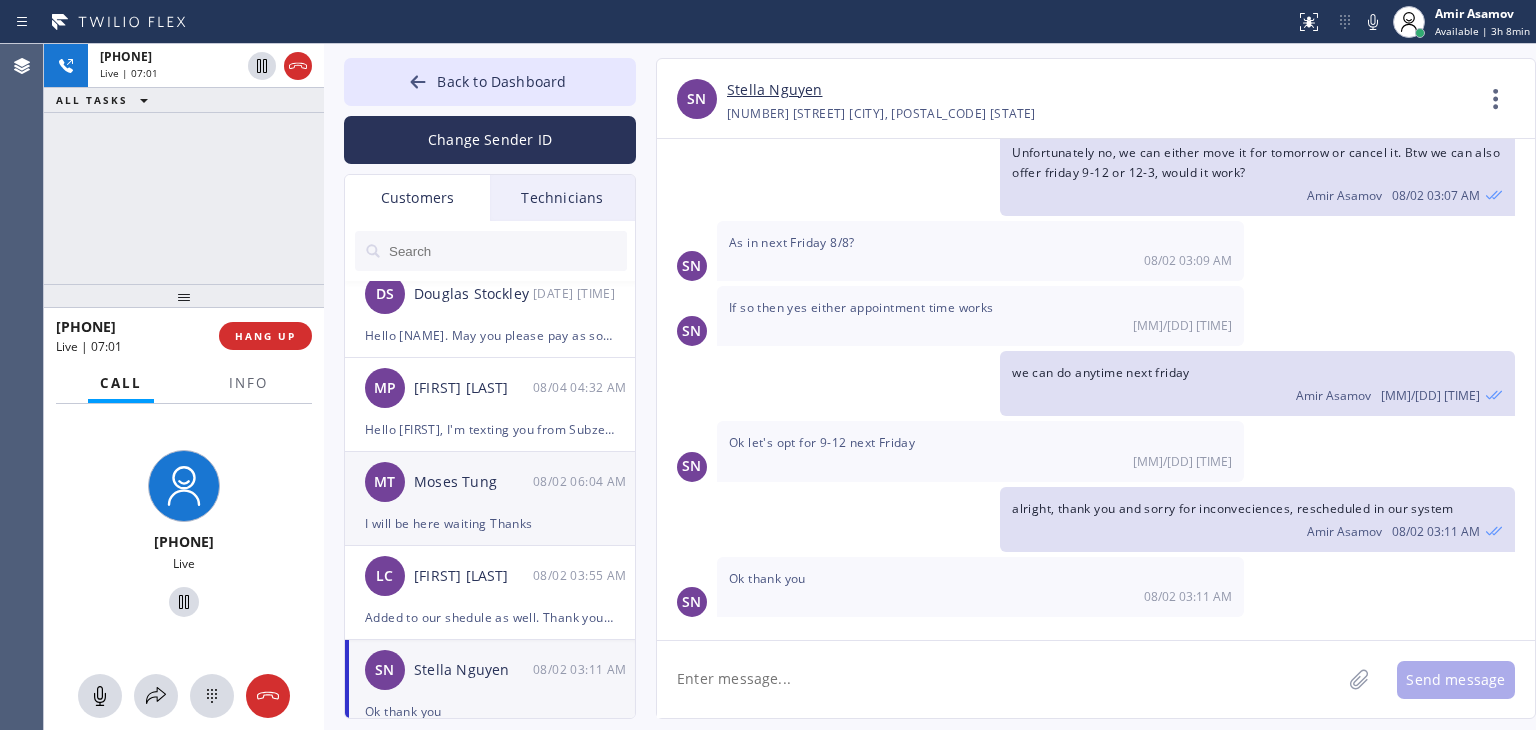 scroll, scrollTop: 276, scrollLeft: 0, axis: vertical 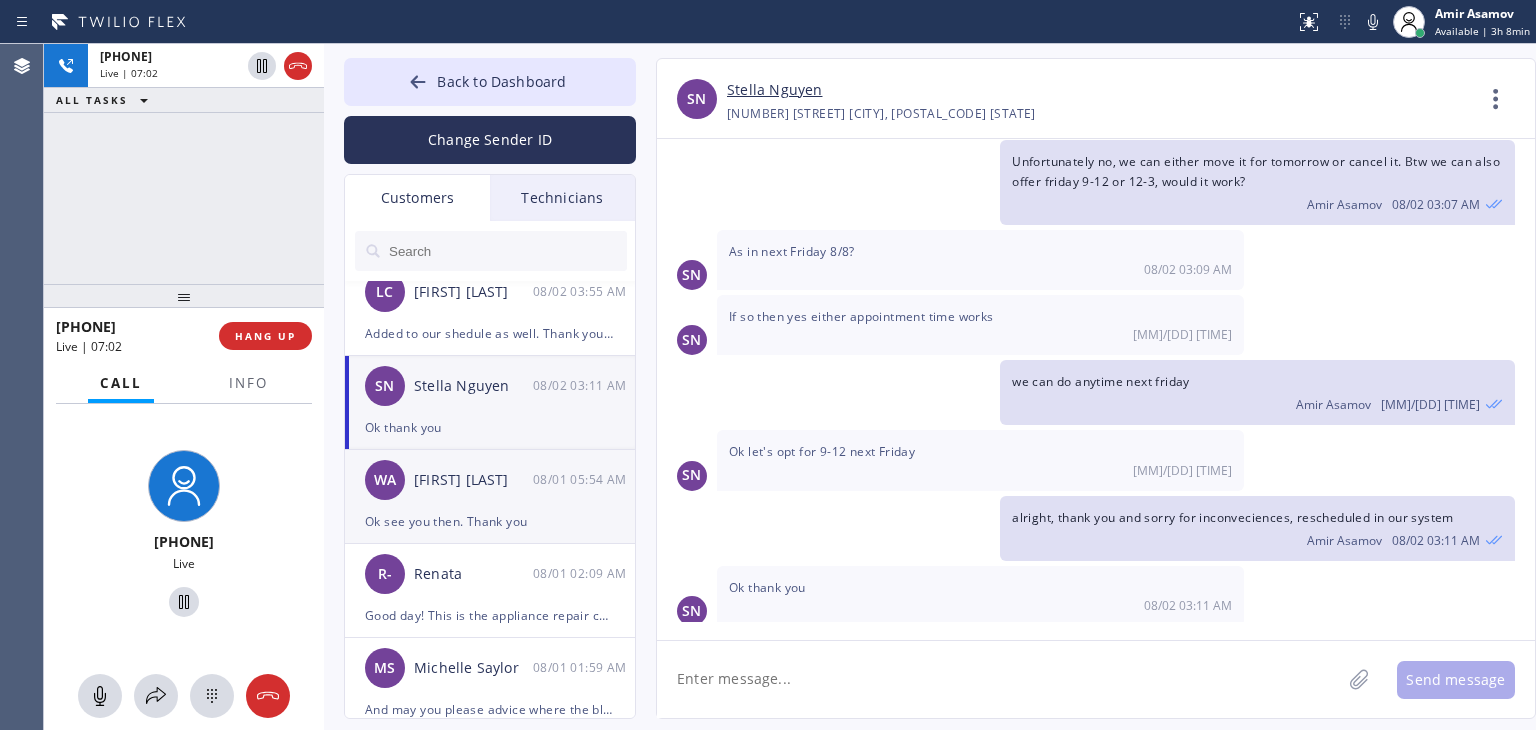 click on "Ok see you then. Thank you" at bounding box center [490, 521] 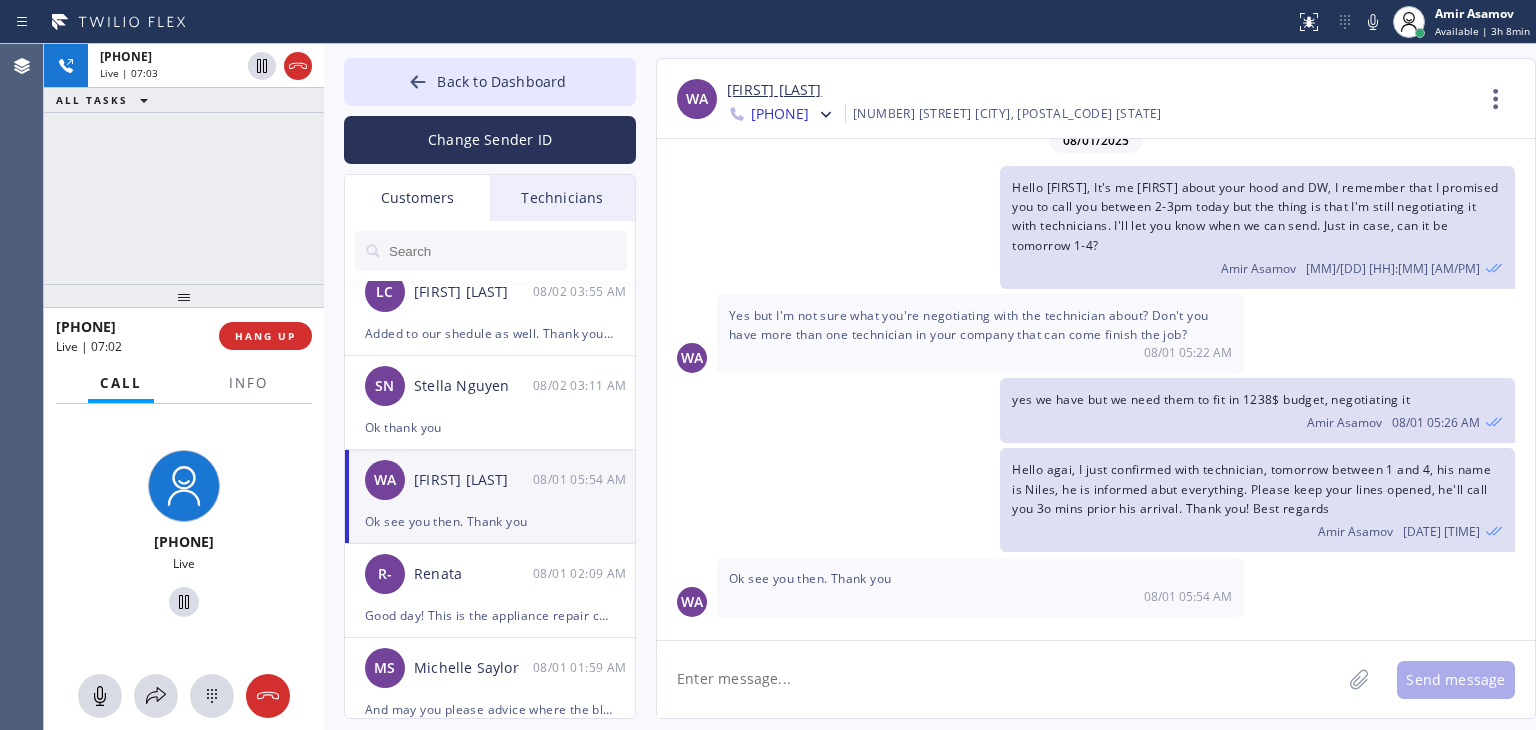scroll, scrollTop: 13, scrollLeft: 0, axis: vertical 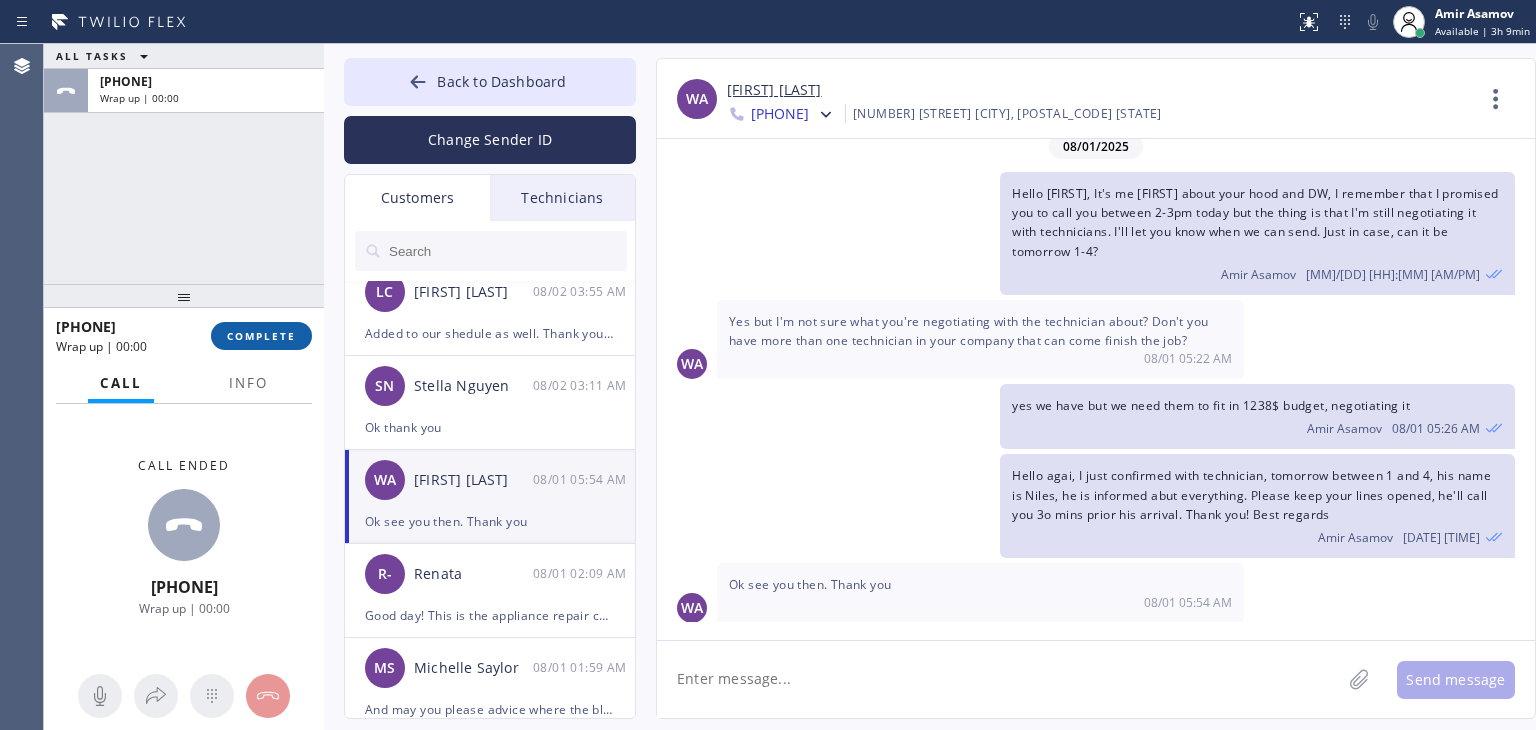 click on "COMPLETE" at bounding box center [261, 336] 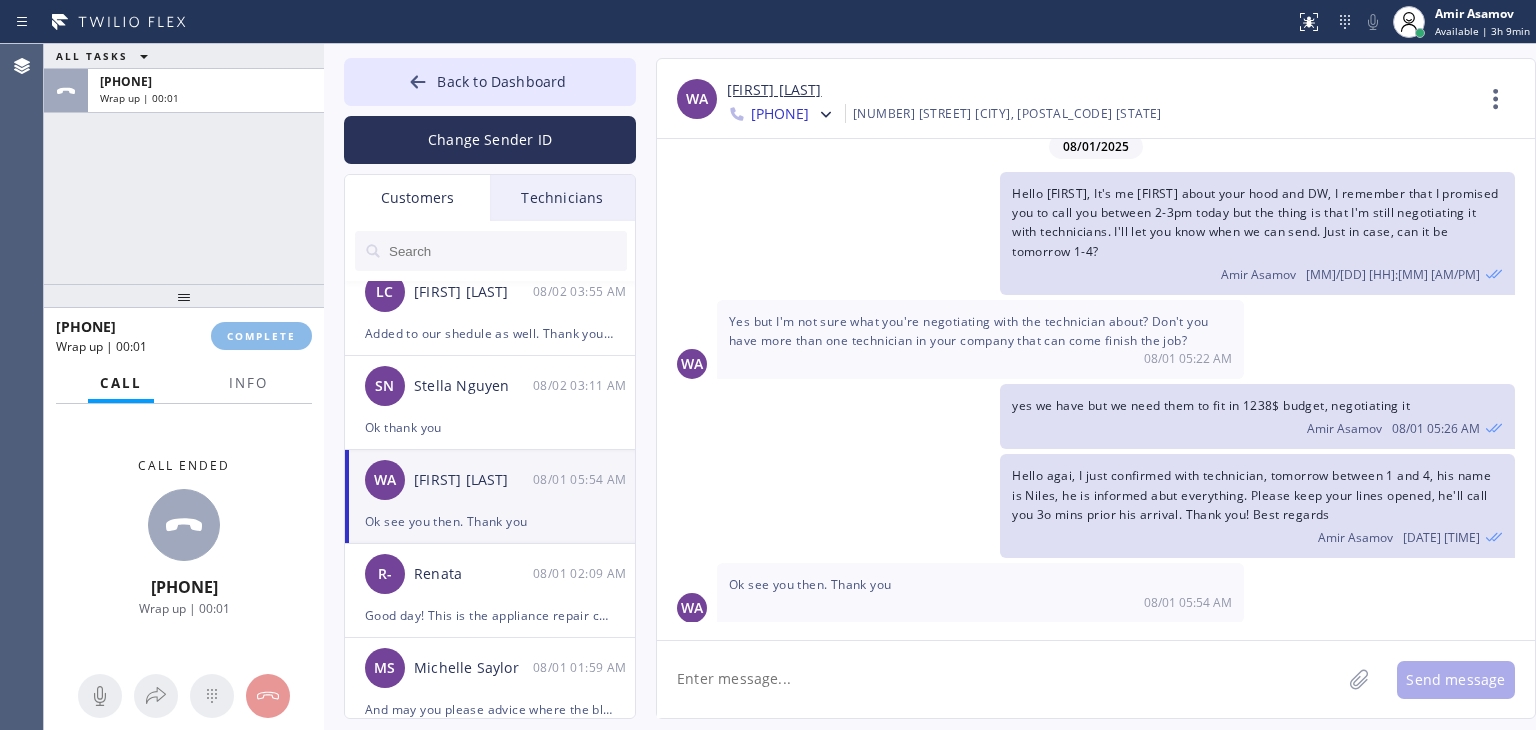 click on "Status report No issues detected If you experience an issue, please download the report and send it to your support team. Download report [FIRST] [LAST] Available | 3h 9min Set your status Offline Available Unavailable Break Log out Agent Desktop ALL TASKS ALL TASKS ACTIVE TASKS TASKS IN WRAP UP +[PHONE] Wrap up | 00:01 +[PHONE] Wrap up | 00:01 COMPLETE Call Info Call ended +[PHONE] Wrap up | 00:01 Context Queue: Everyone Priority: 0 User  4 SF [PERSON] Role: Technitian Name: [FIRST] [LAST] Phone: ([PHONE]) Location:   Outbound call Technician Search Technician Your caller id phone number Your caller id phone number +[PHONE] Call Transfer Back to Dashboard Change Sender ID Customers Technicians OO [FIRST] [LAST]    08/04 10:17 PM Yes DS [FIRST] [LAST] 08/04 09:48 PM Hello [FIRST]. May you please pay as soon as possible. I can't reach you via calling. Thank you! MP [FIRST] [LAST] 08/04 04:32 AM MT [FIRST] [LAST] 08/02 06:04 AM I will be here waiting
Thanks LC [FIRST] [LAST] 08/02 03:55 AM SN [FIRST] [LAST]" at bounding box center [768, 365] 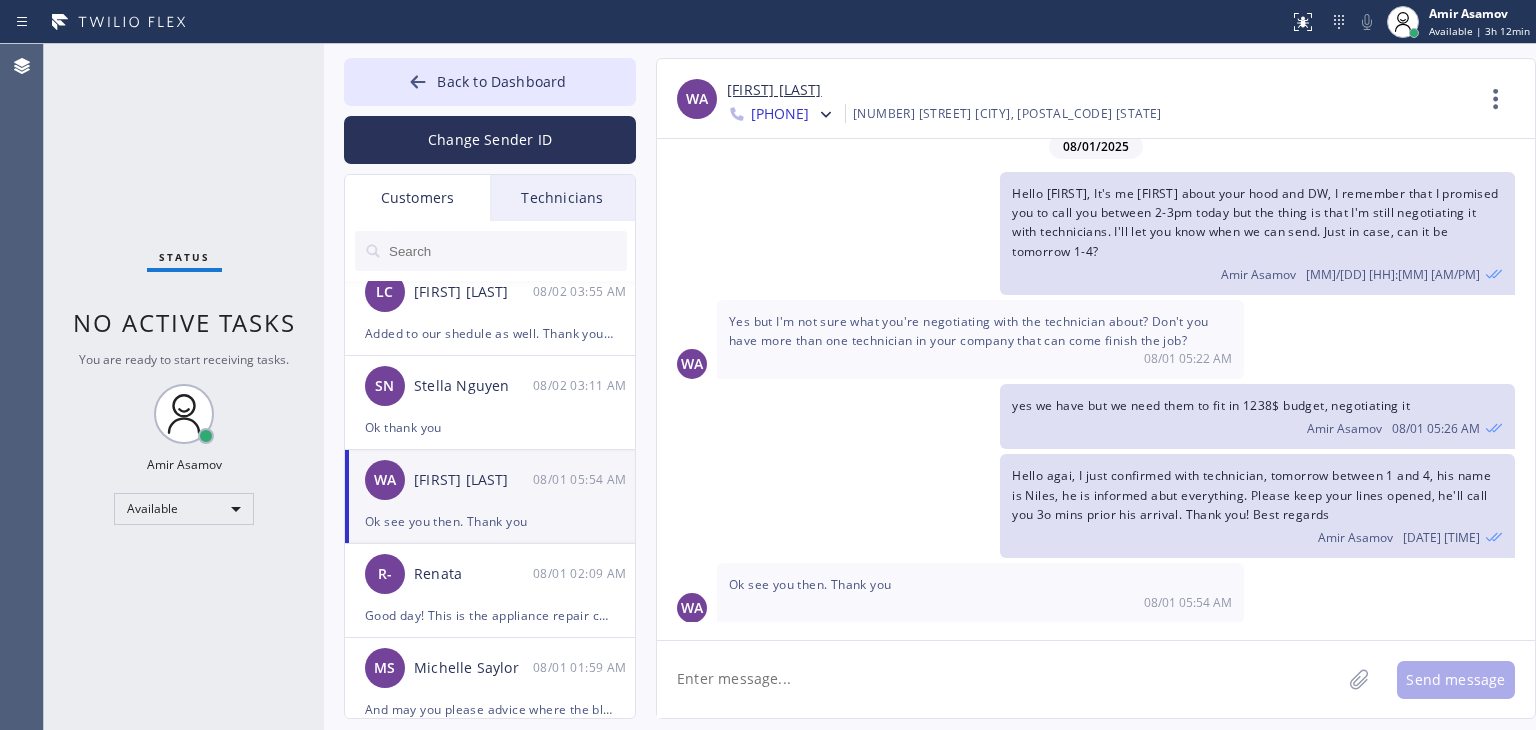 click at bounding box center [507, 251] 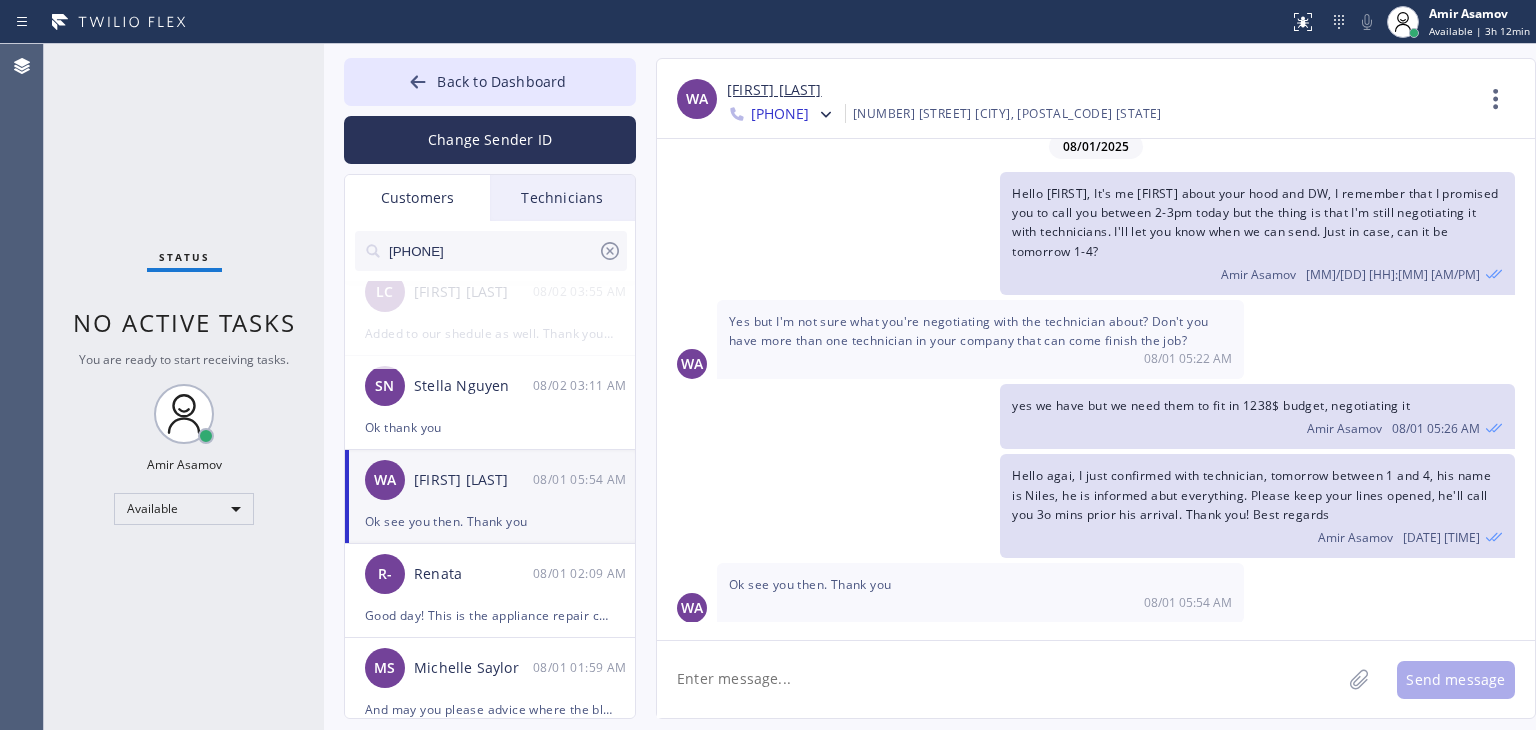 click on "[PHONE]" at bounding box center (492, 251) 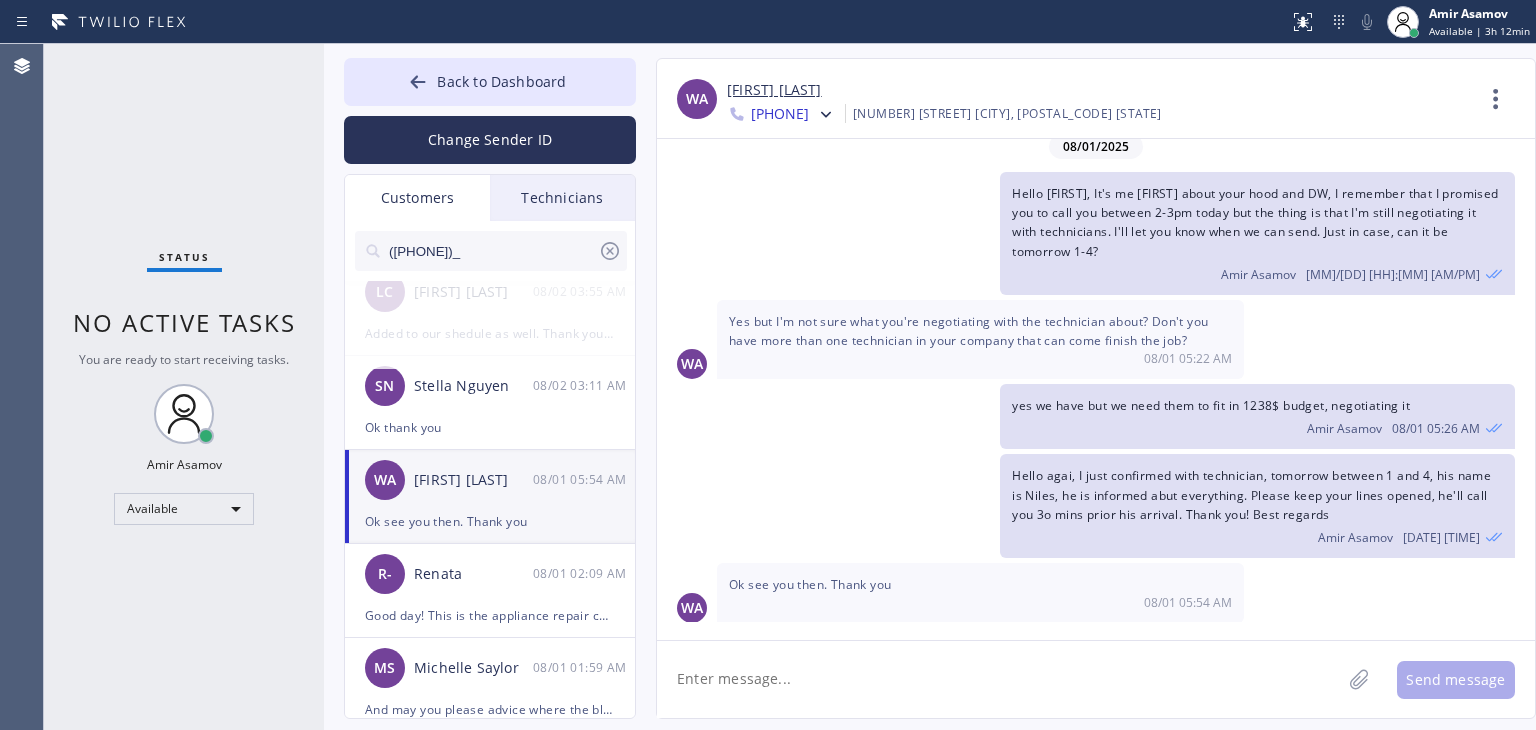 click on "([PHONE])_" at bounding box center (492, 251) 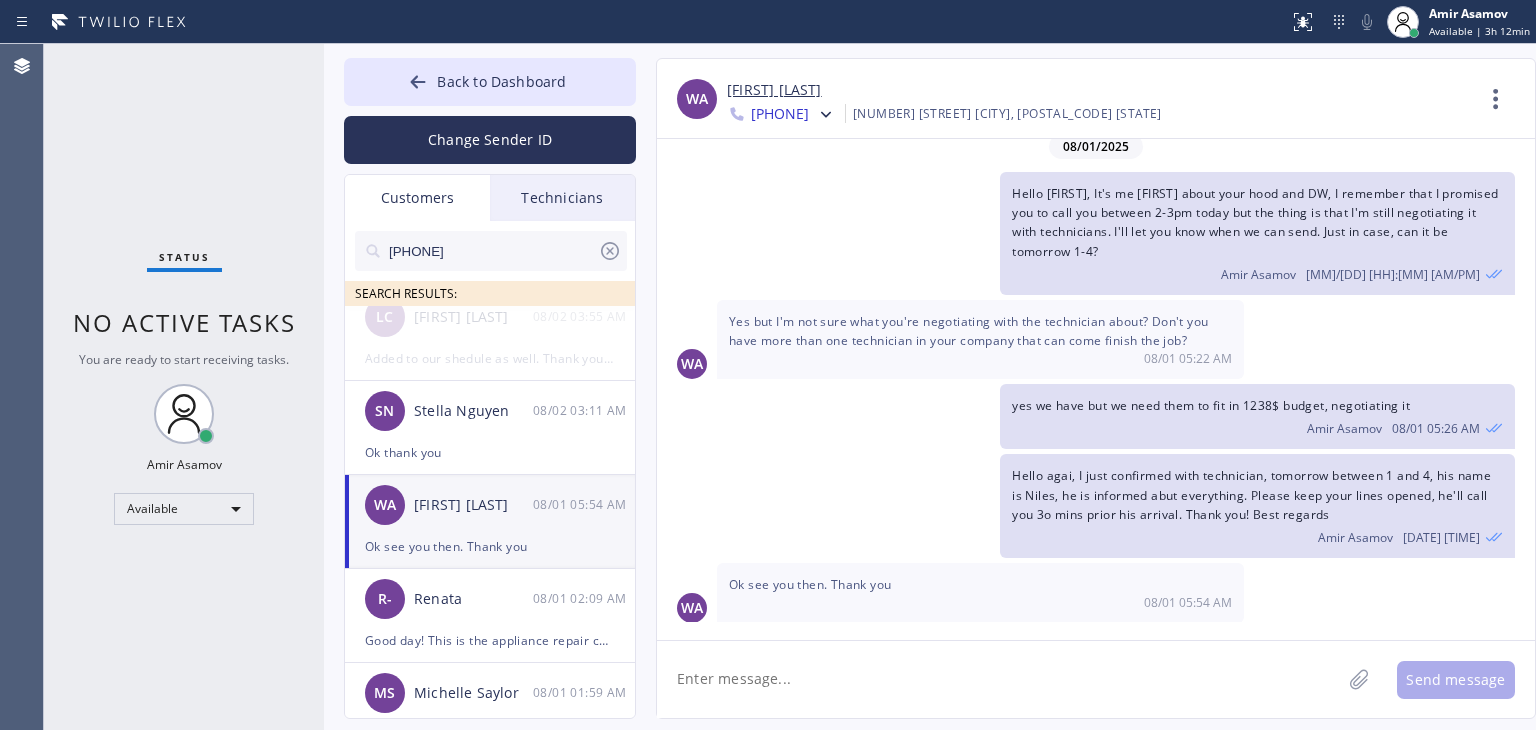 scroll, scrollTop: 0, scrollLeft: 0, axis: both 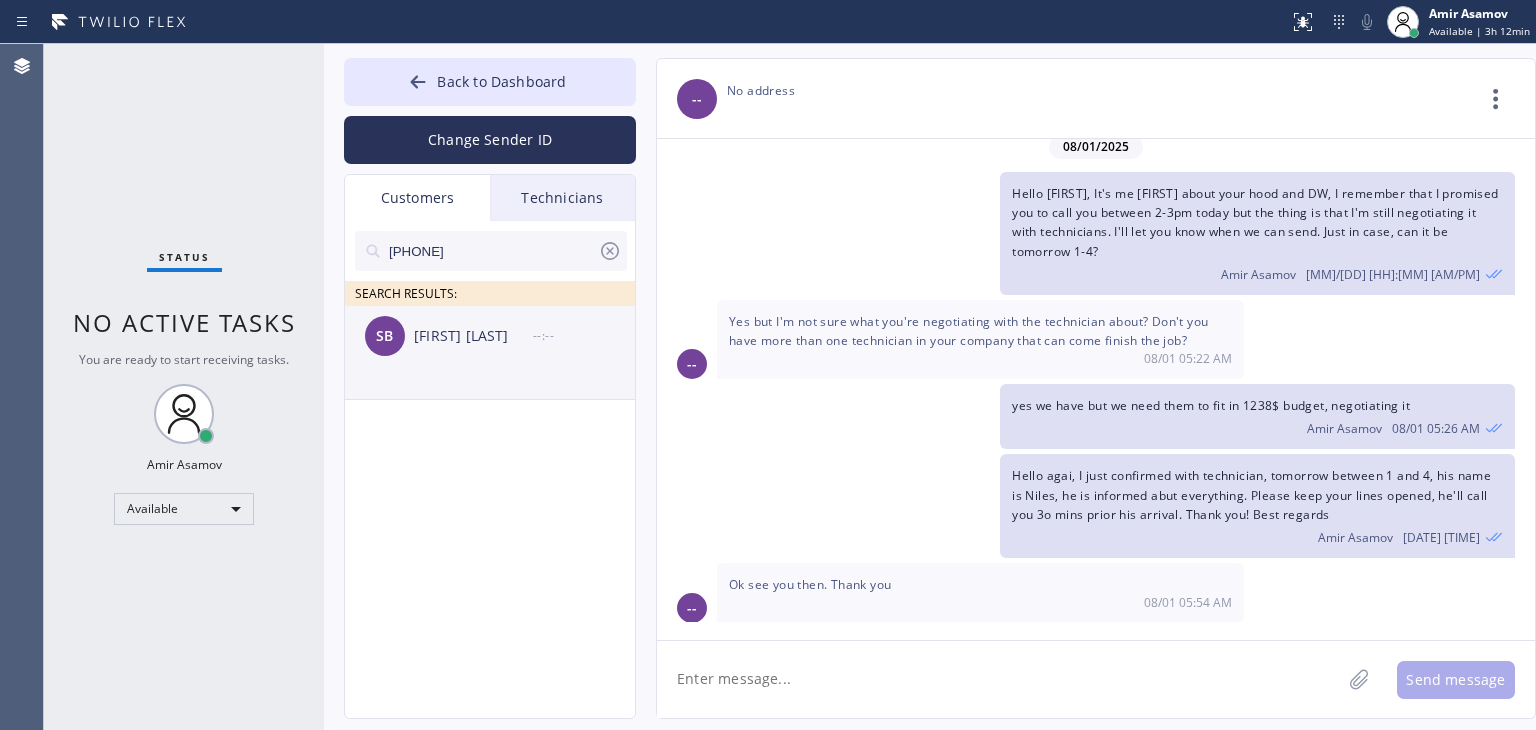 type on "[PHONE]" 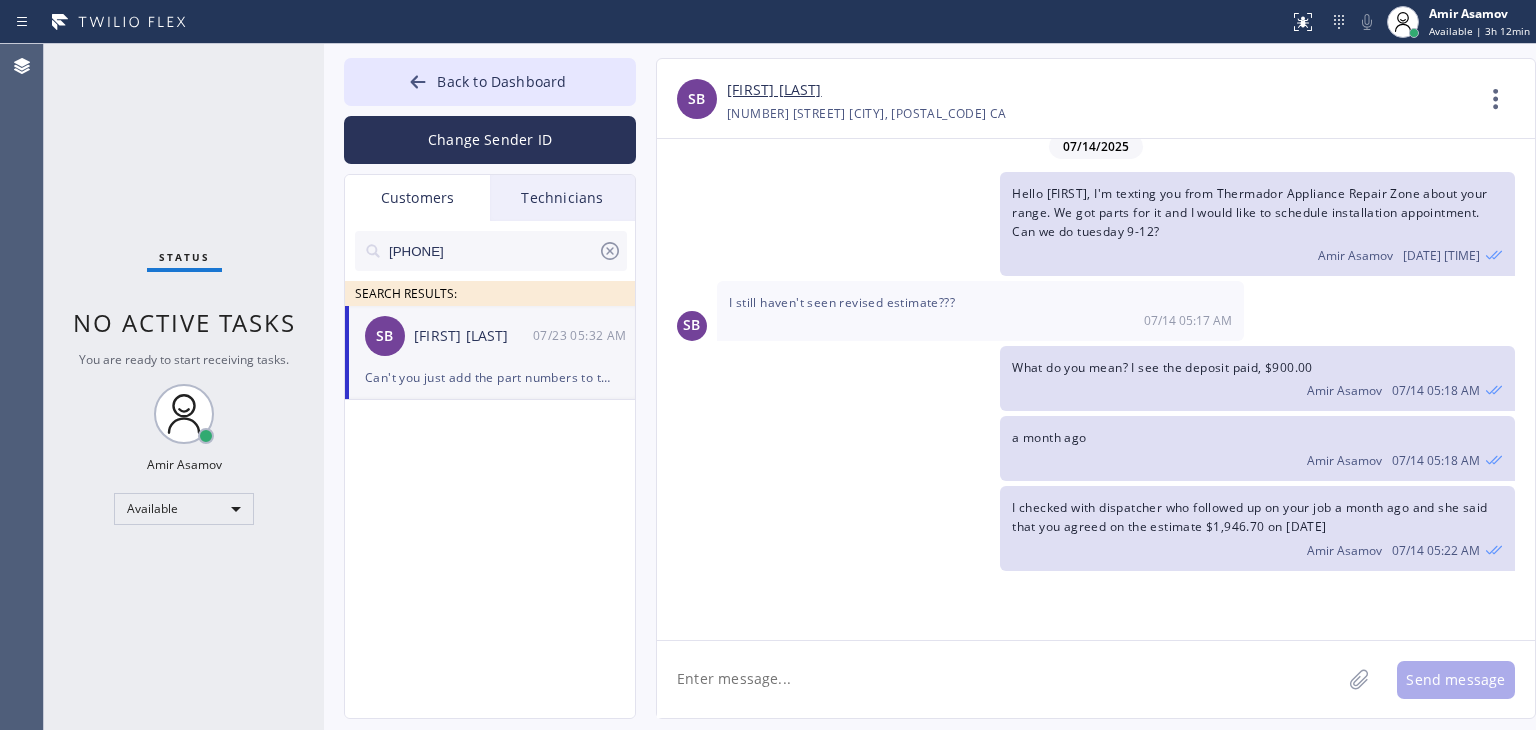 scroll, scrollTop: 1361, scrollLeft: 0, axis: vertical 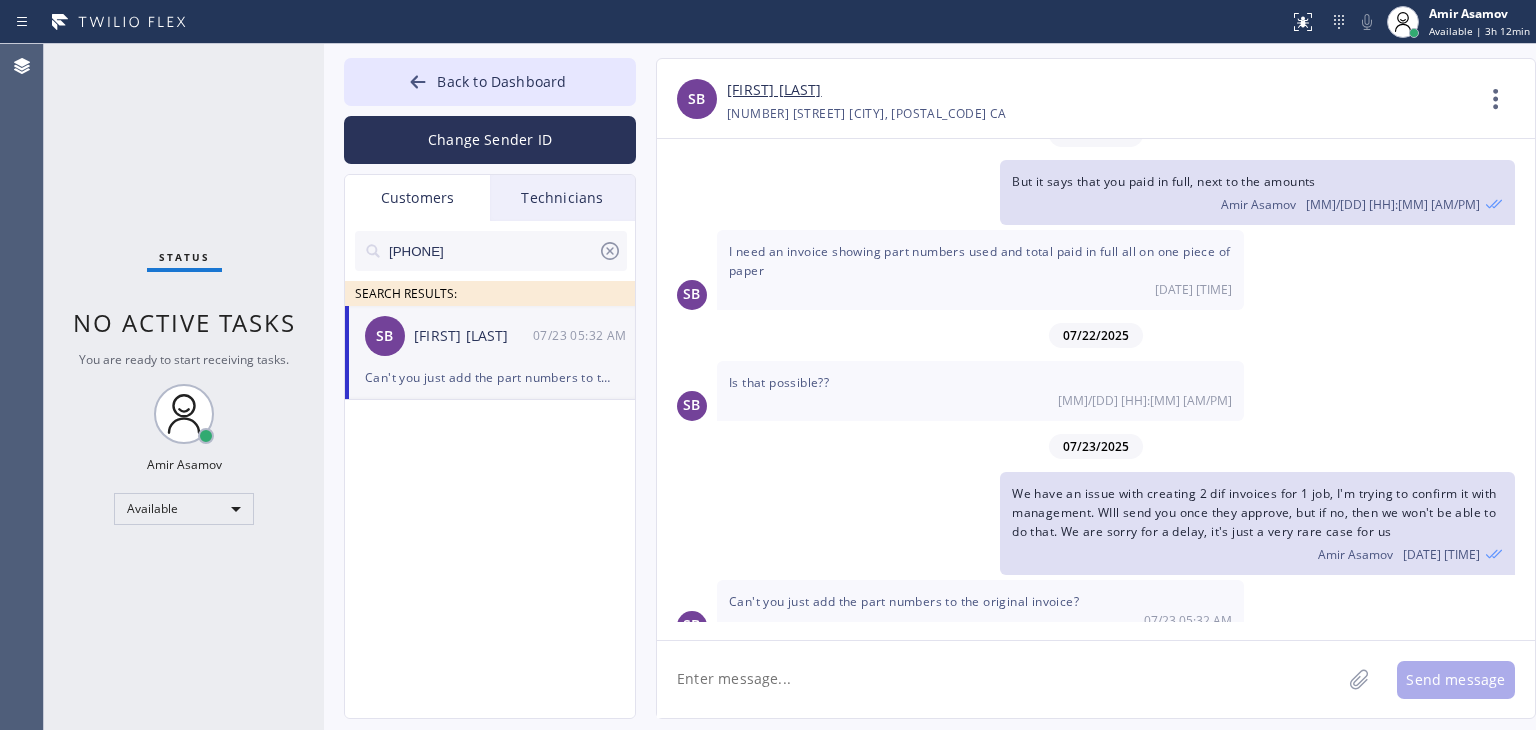 click 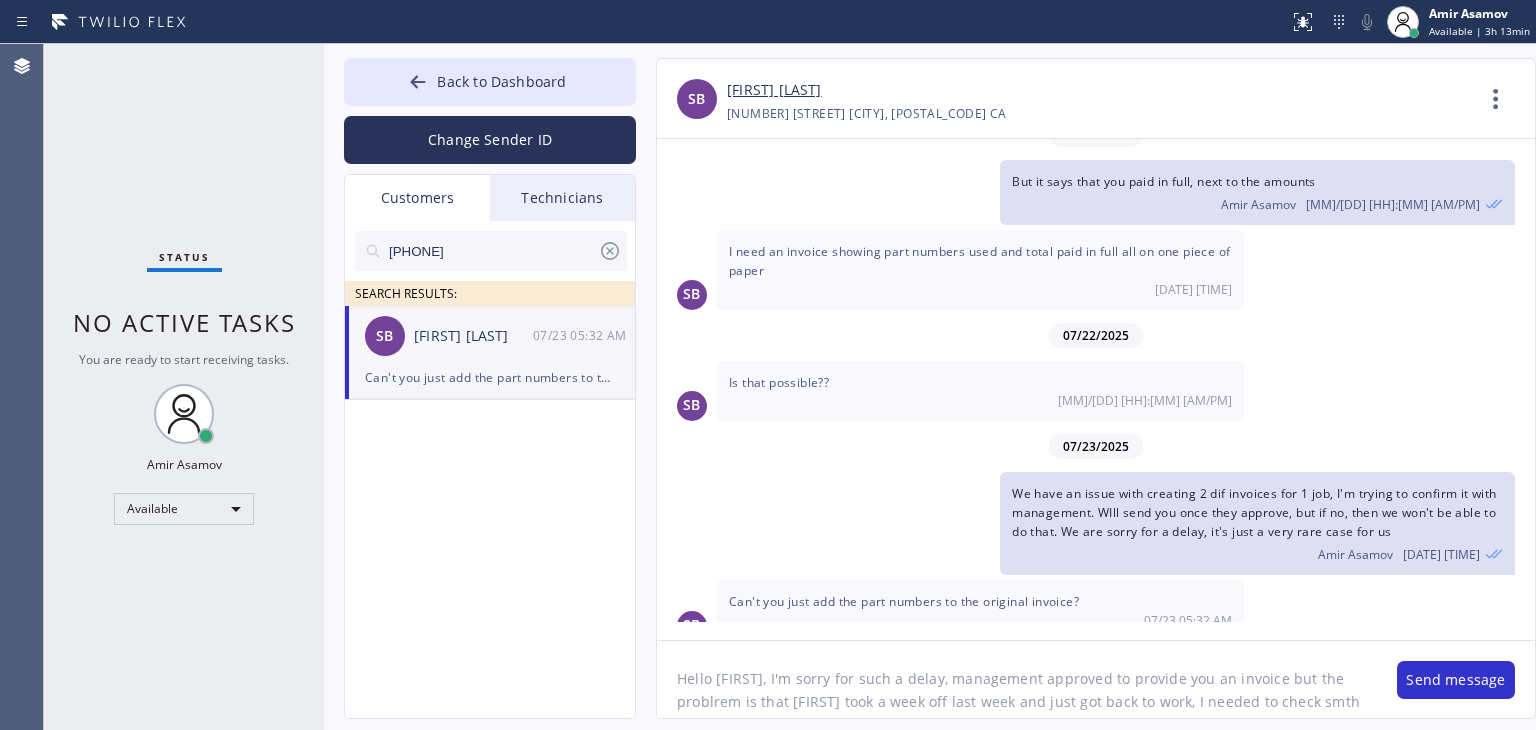 scroll, scrollTop: 16, scrollLeft: 0, axis: vertical 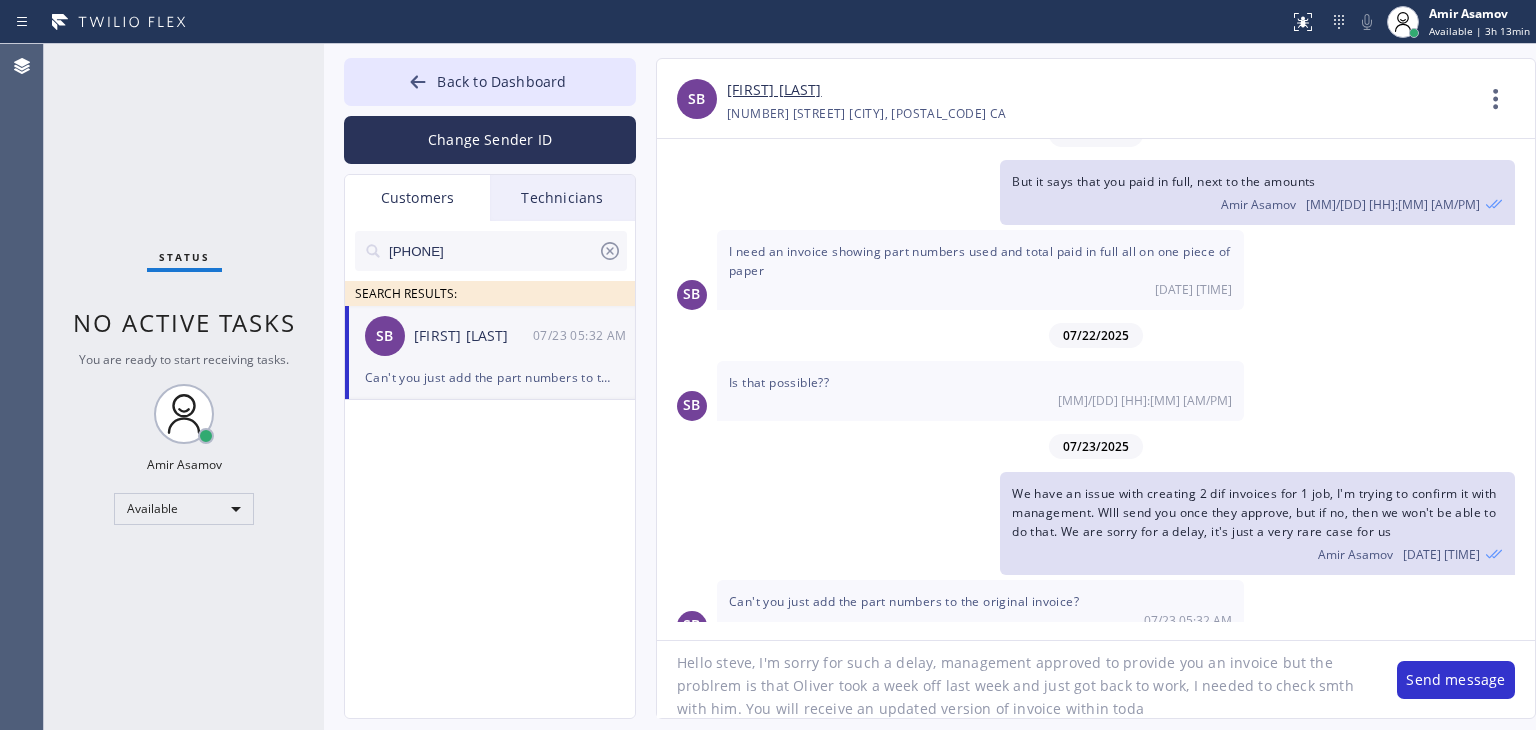 type on "Hello [FIRST], I'm sorry for such a delay, management approved to provide you an invoice but the problrem is that [FIRST] took a week off last week and just got back to work, I needed to check smth with him. You will receive an updated version of invoice within today" 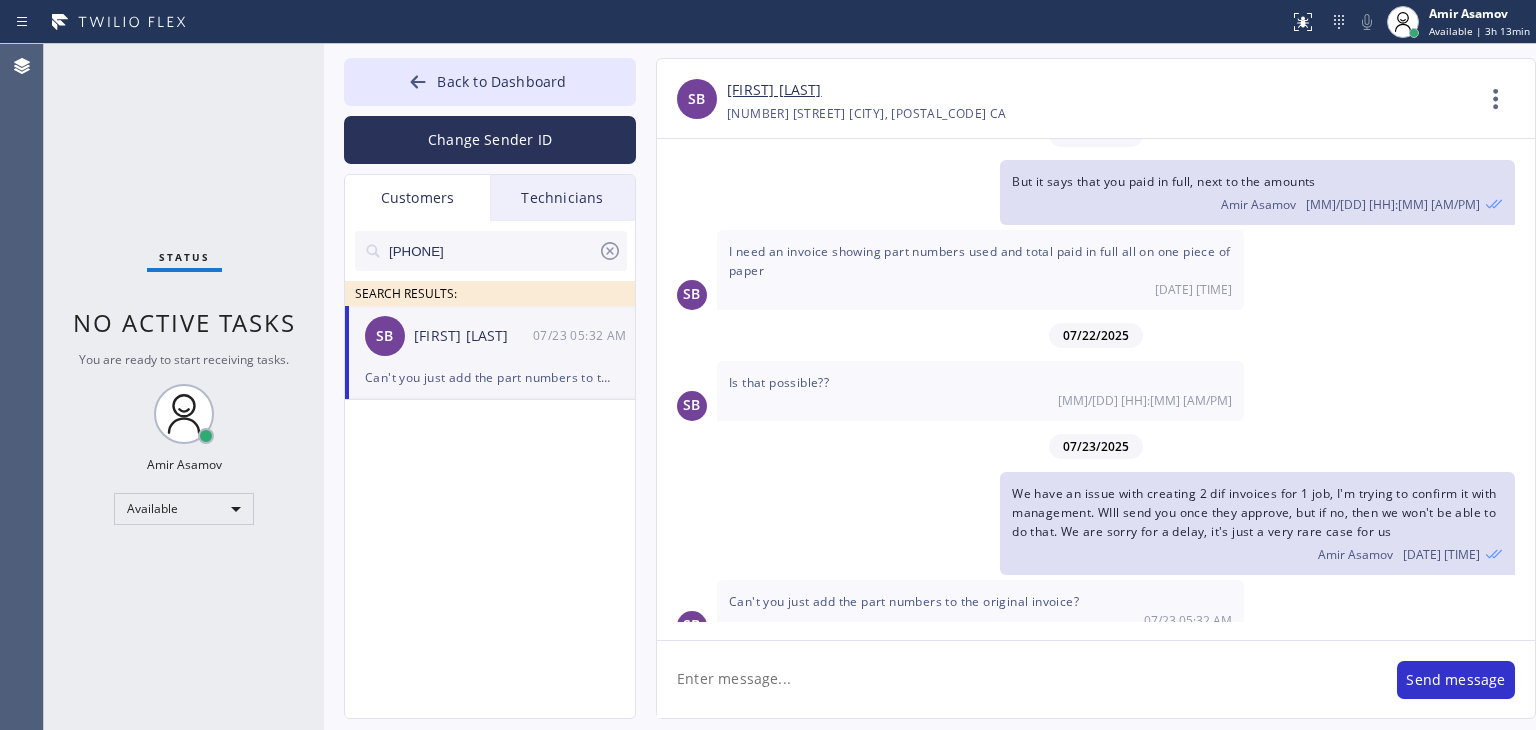 scroll, scrollTop: 0, scrollLeft: 0, axis: both 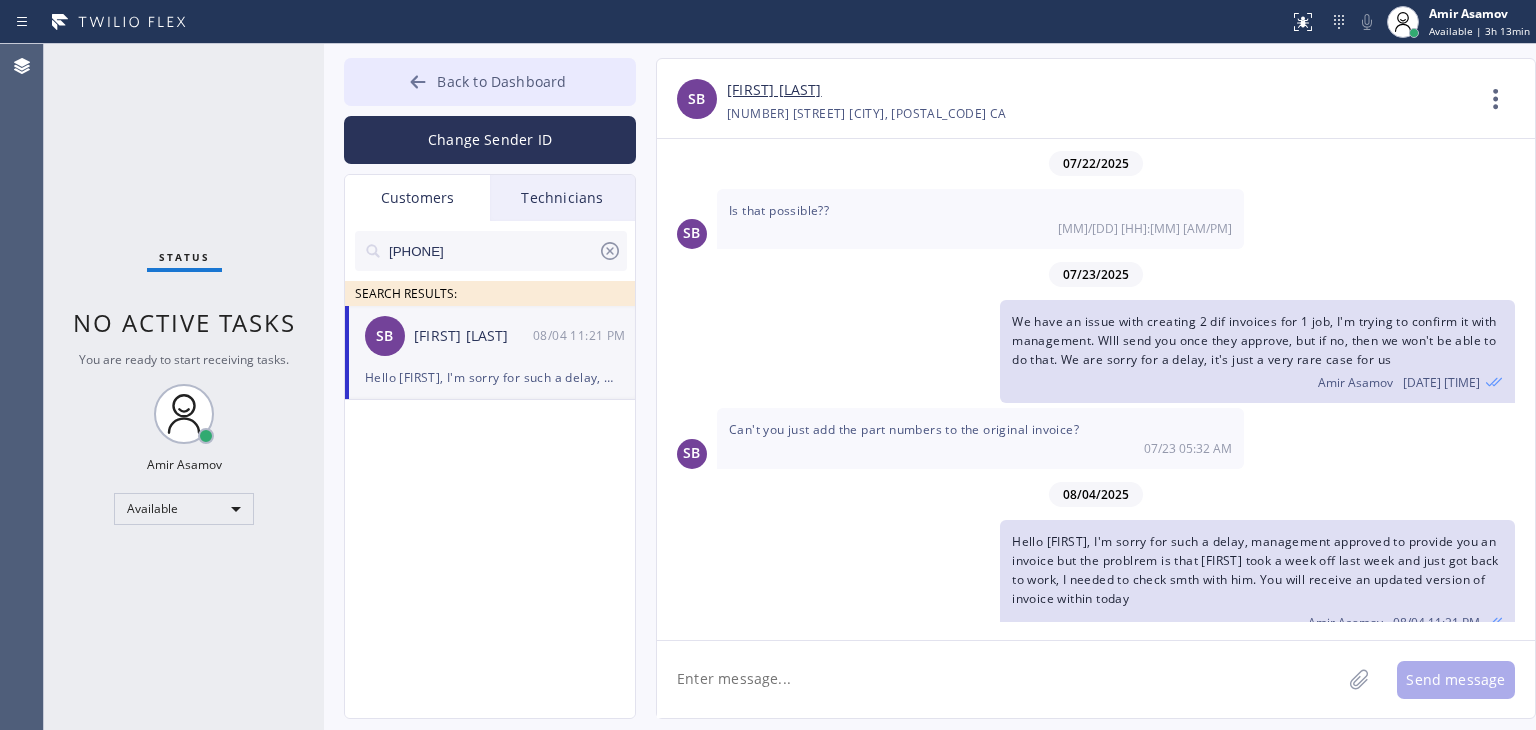 type 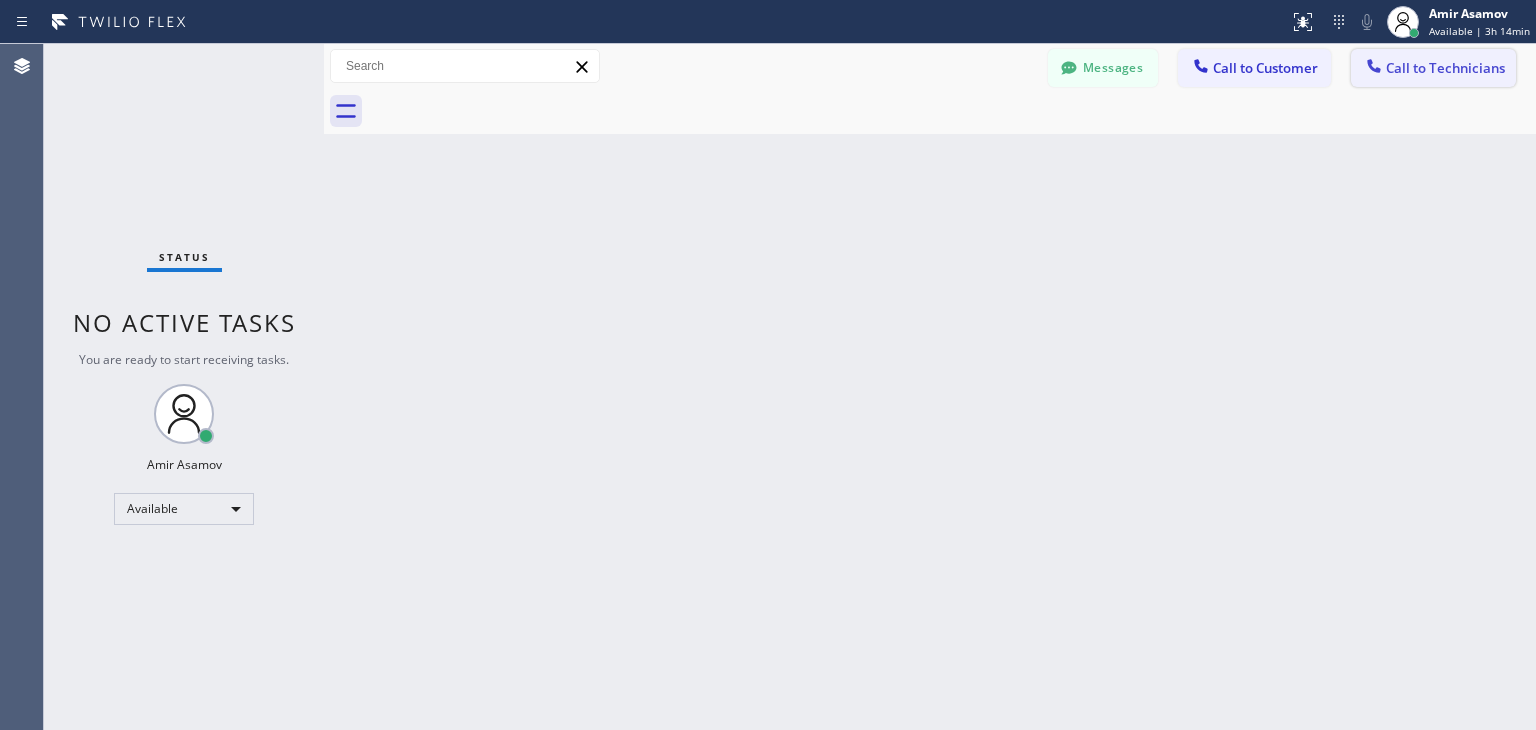 click on "Call to Technicians" at bounding box center (1433, 68) 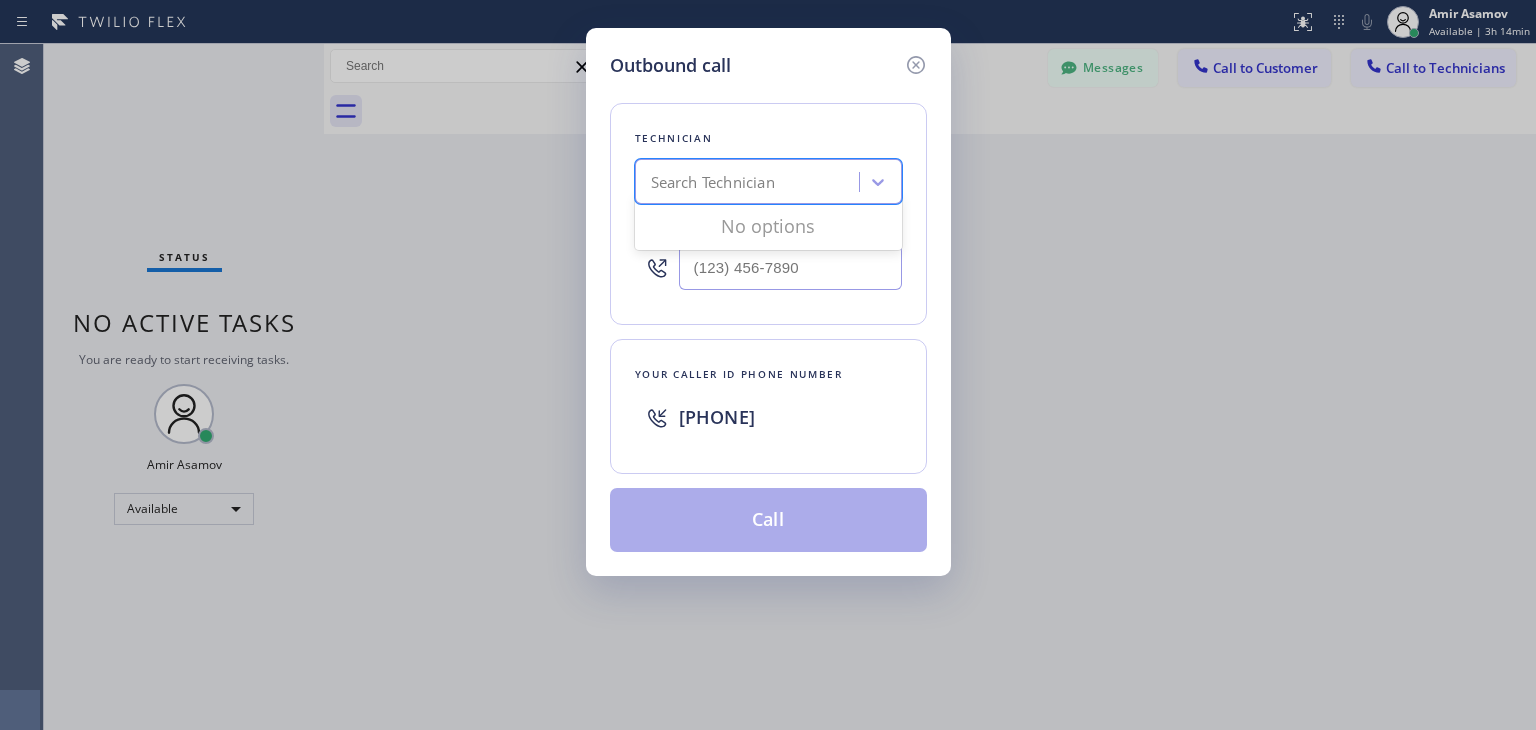 click on "Search Technician" at bounding box center (750, 182) 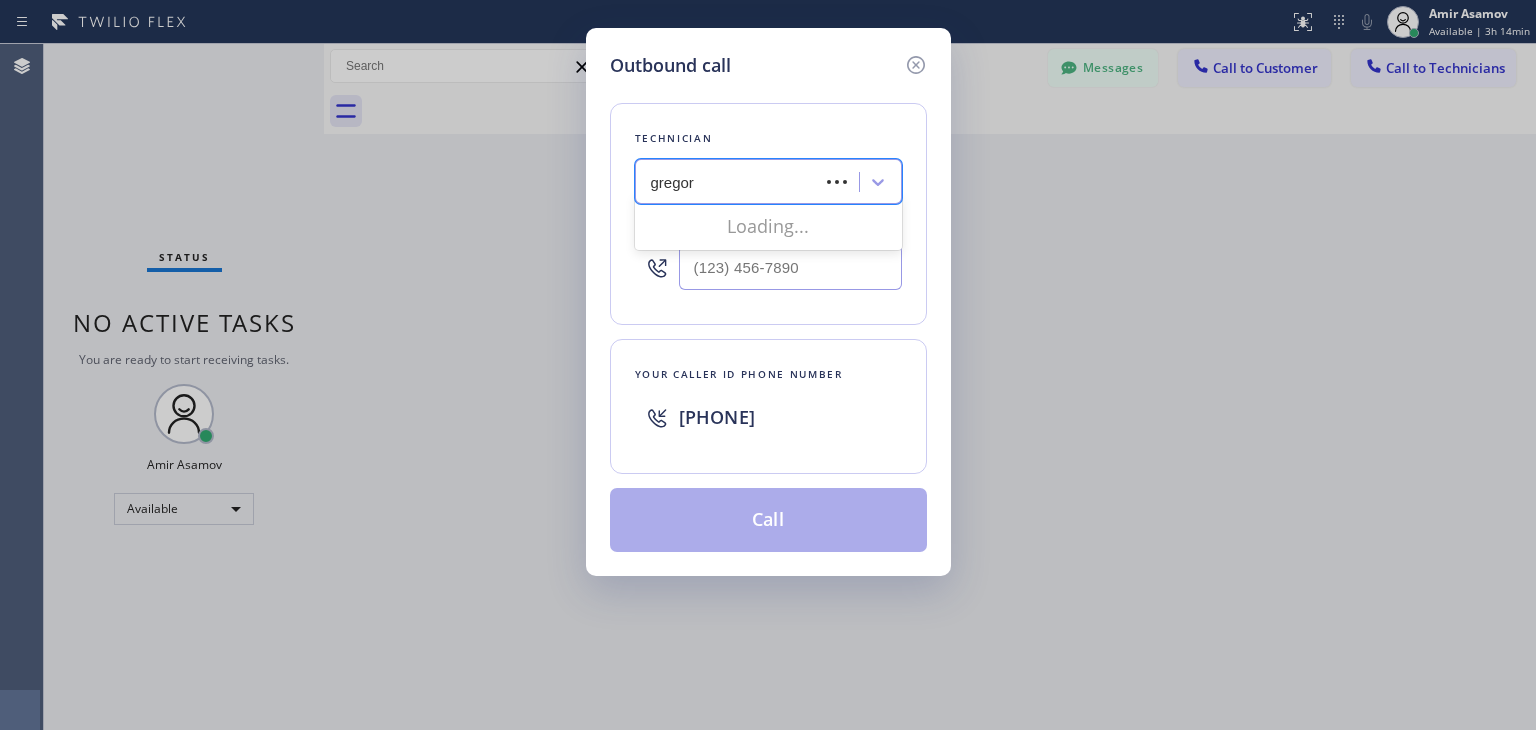 type on "gregory" 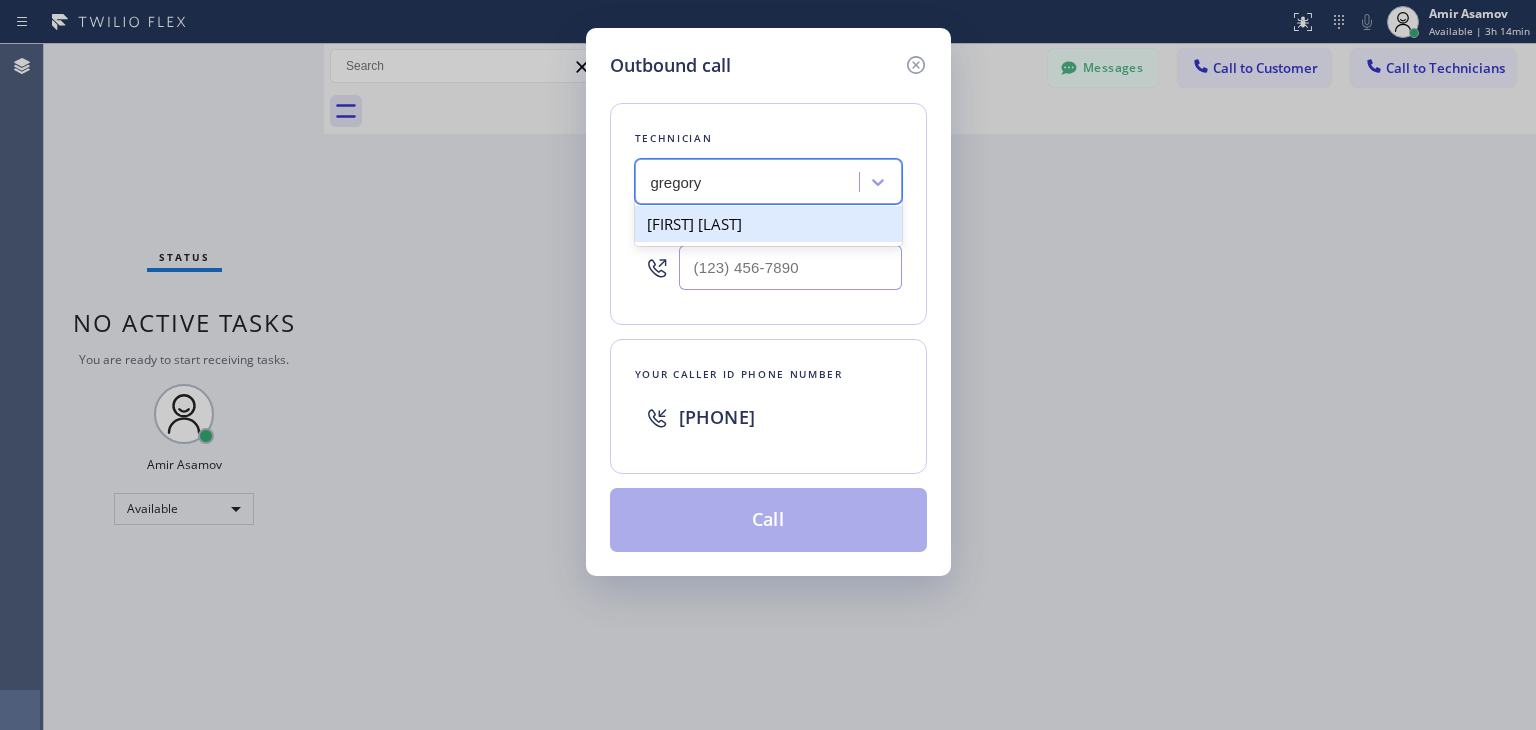 click on "[FIRST] [LAST]" at bounding box center [768, 224] 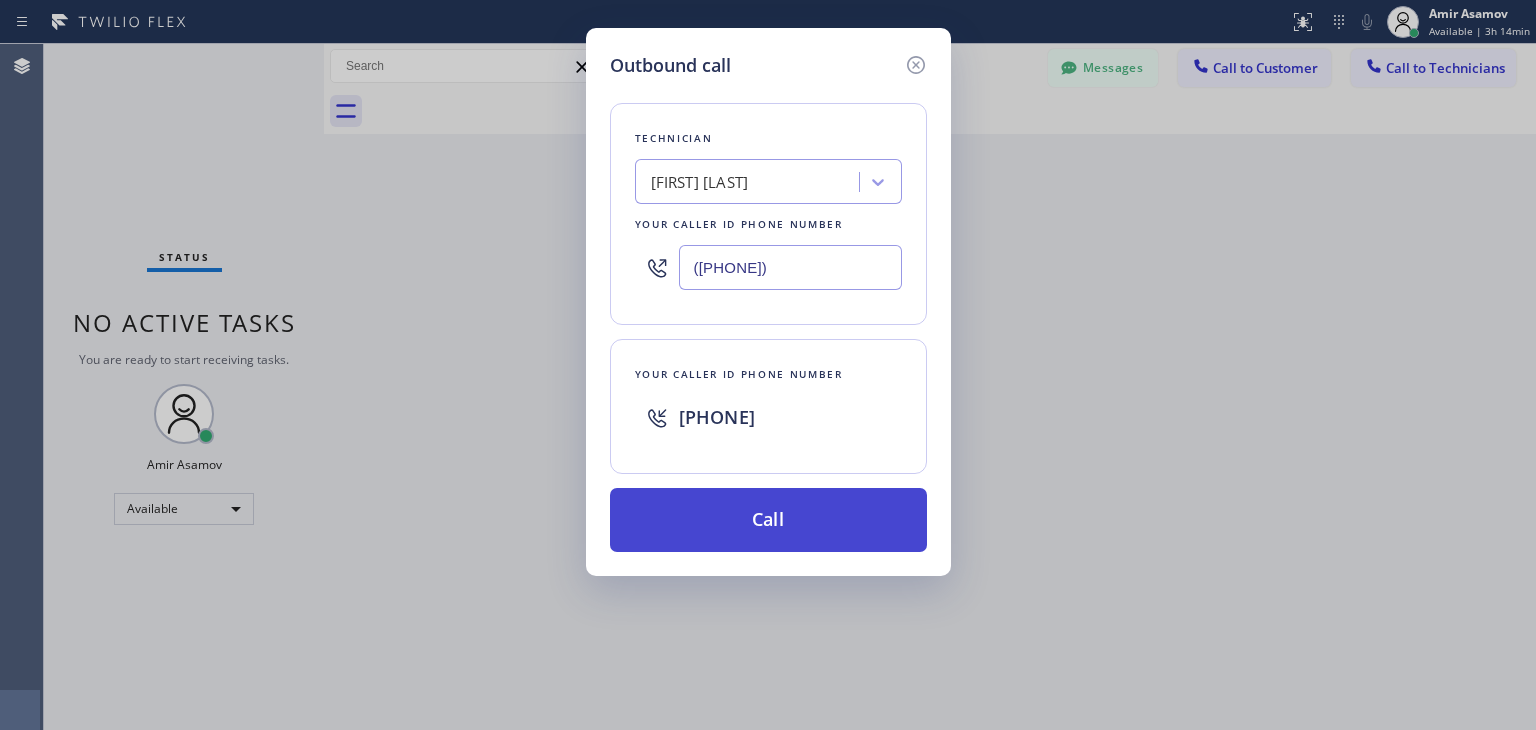click on "Call" at bounding box center (768, 520) 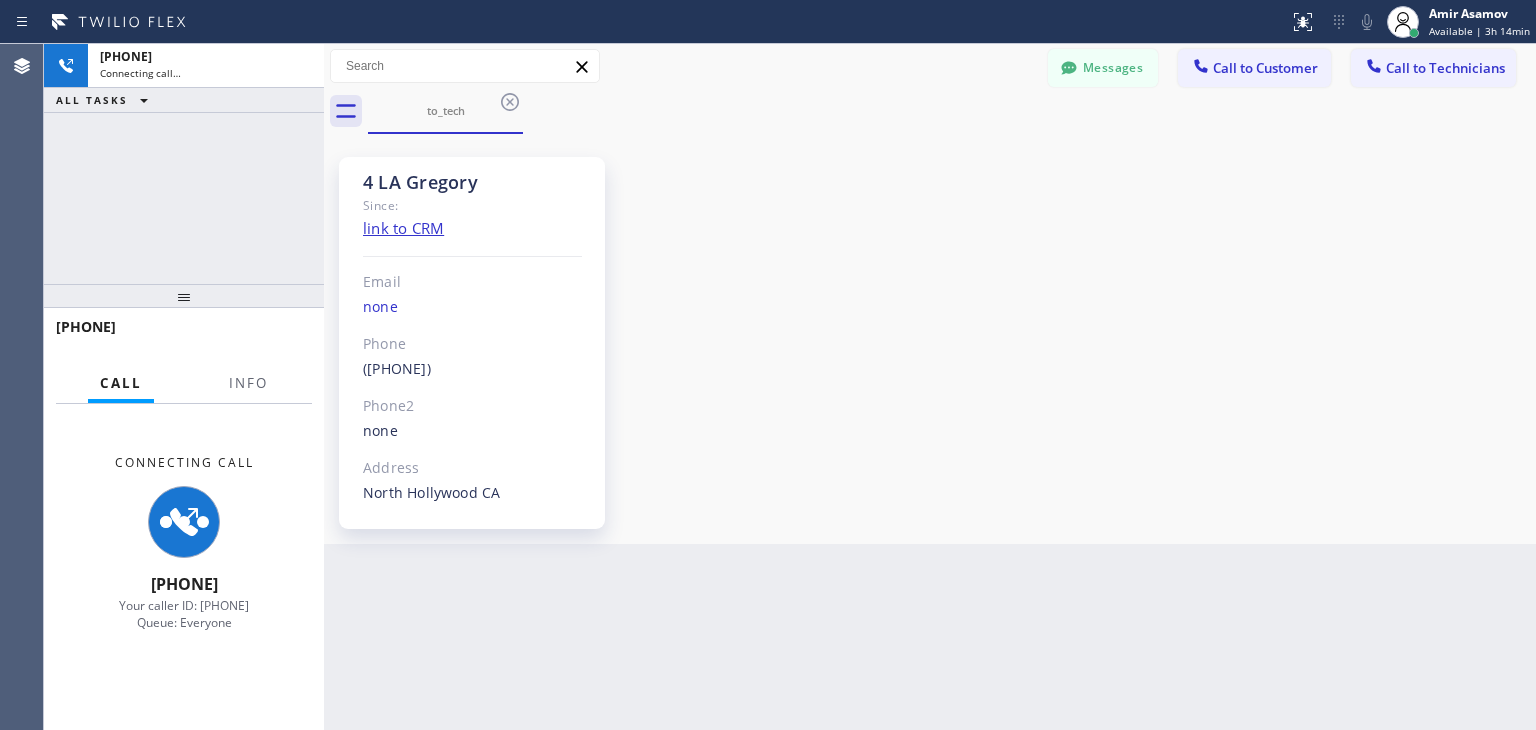 scroll, scrollTop: 204, scrollLeft: 0, axis: vertical 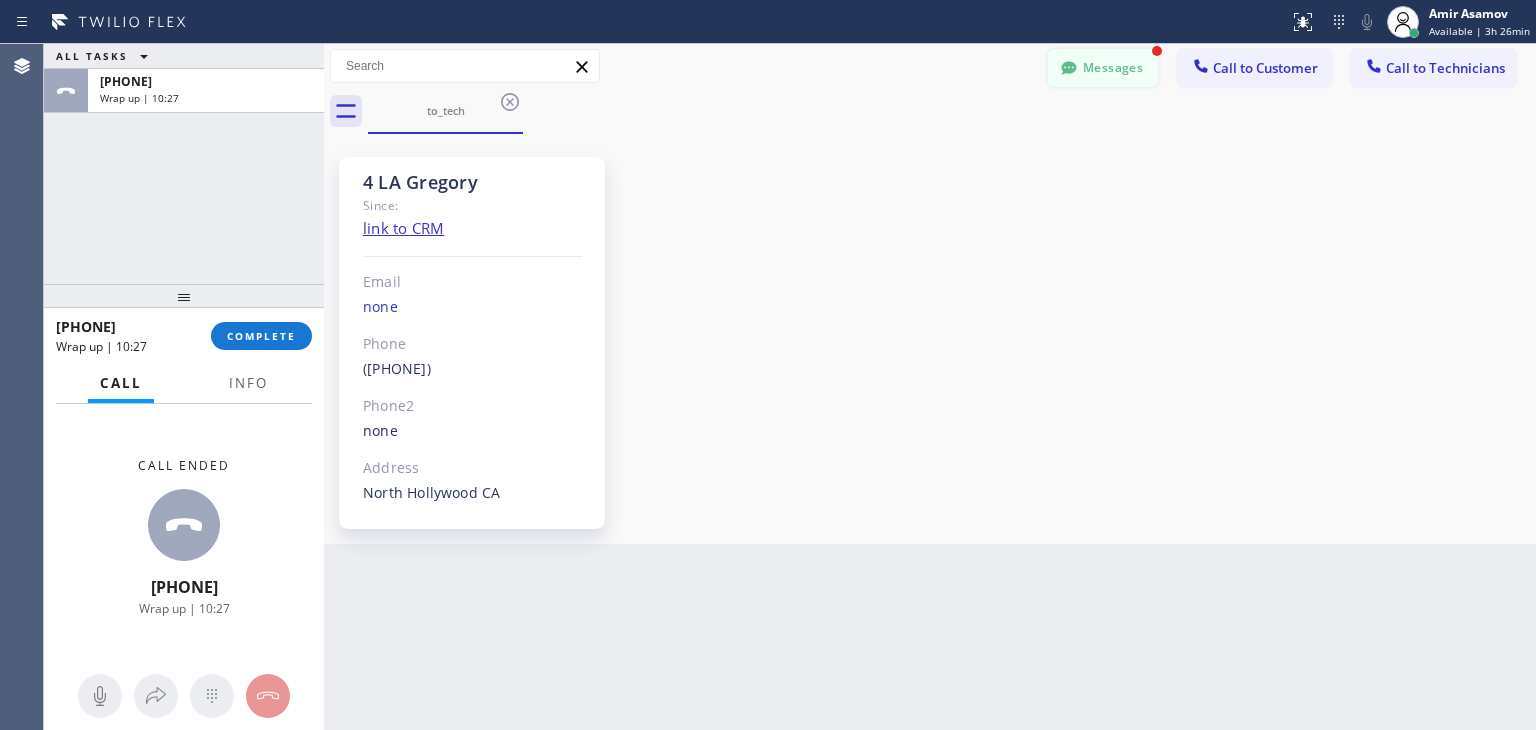 click on "Messages" at bounding box center [1103, 68] 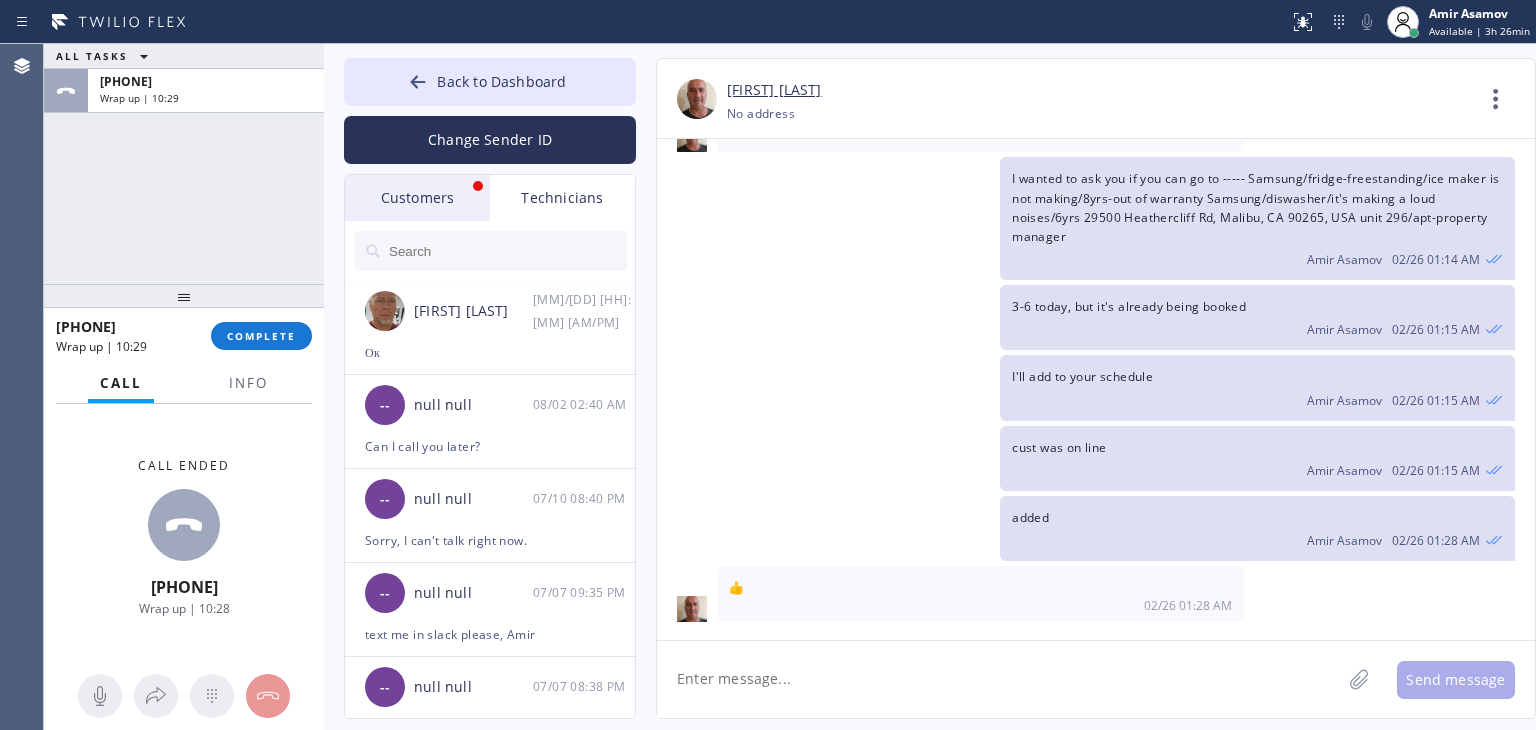 click on "Customers" at bounding box center [417, 198] 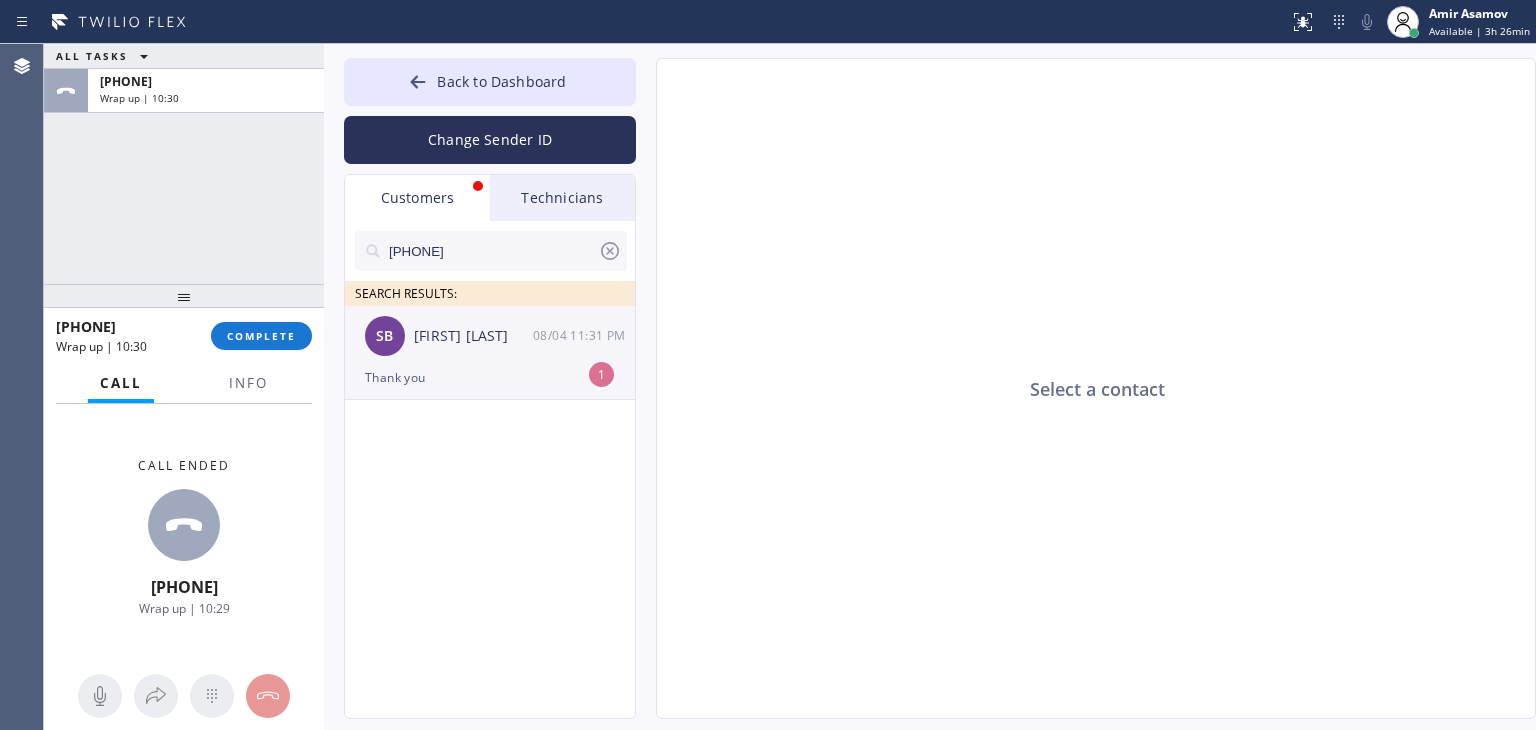 click on "[FIRST] [LAST]" at bounding box center [473, 336] 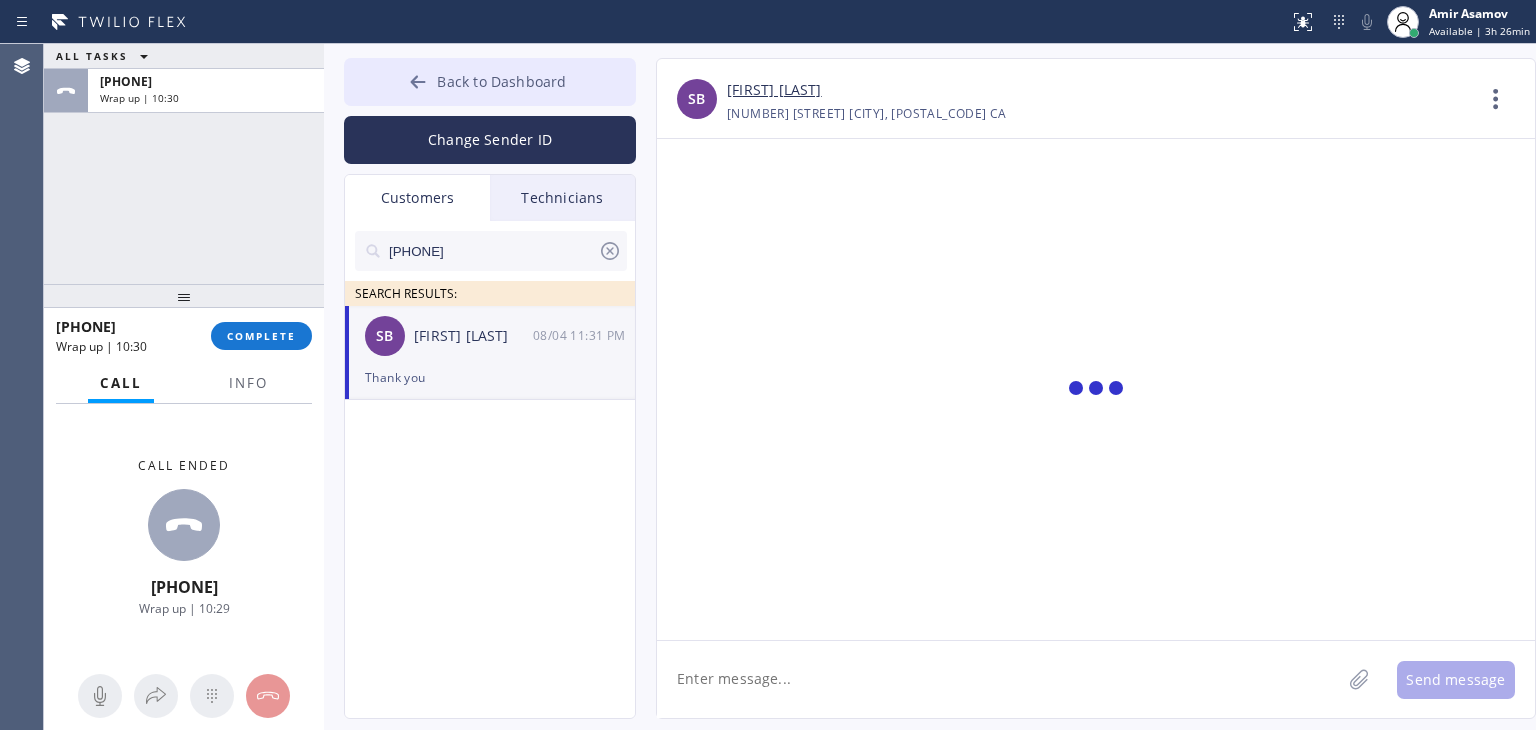 scroll, scrollTop: 1598, scrollLeft: 0, axis: vertical 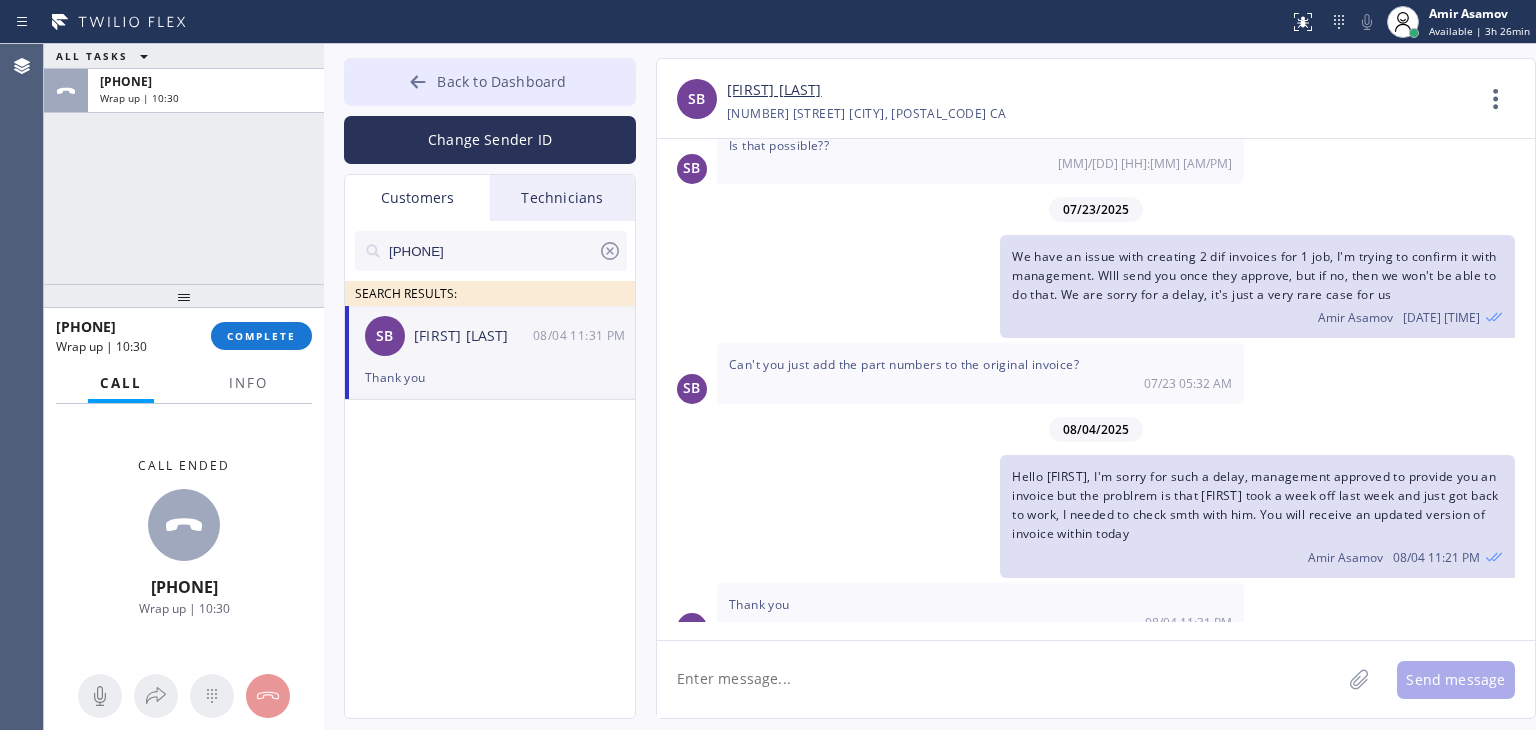click on "Back to Dashboard" at bounding box center [490, 82] 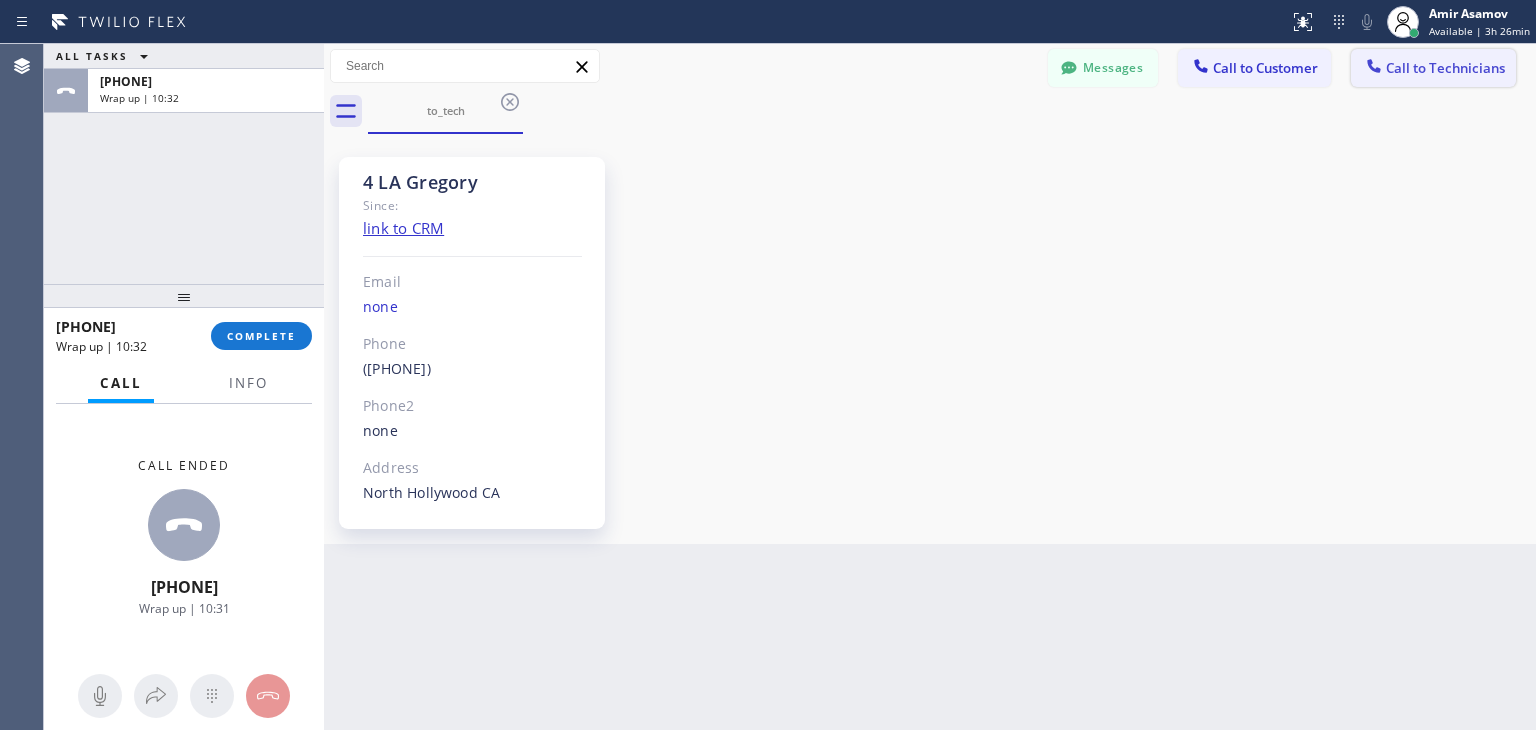 click on "Call to Technicians" at bounding box center (1433, 68) 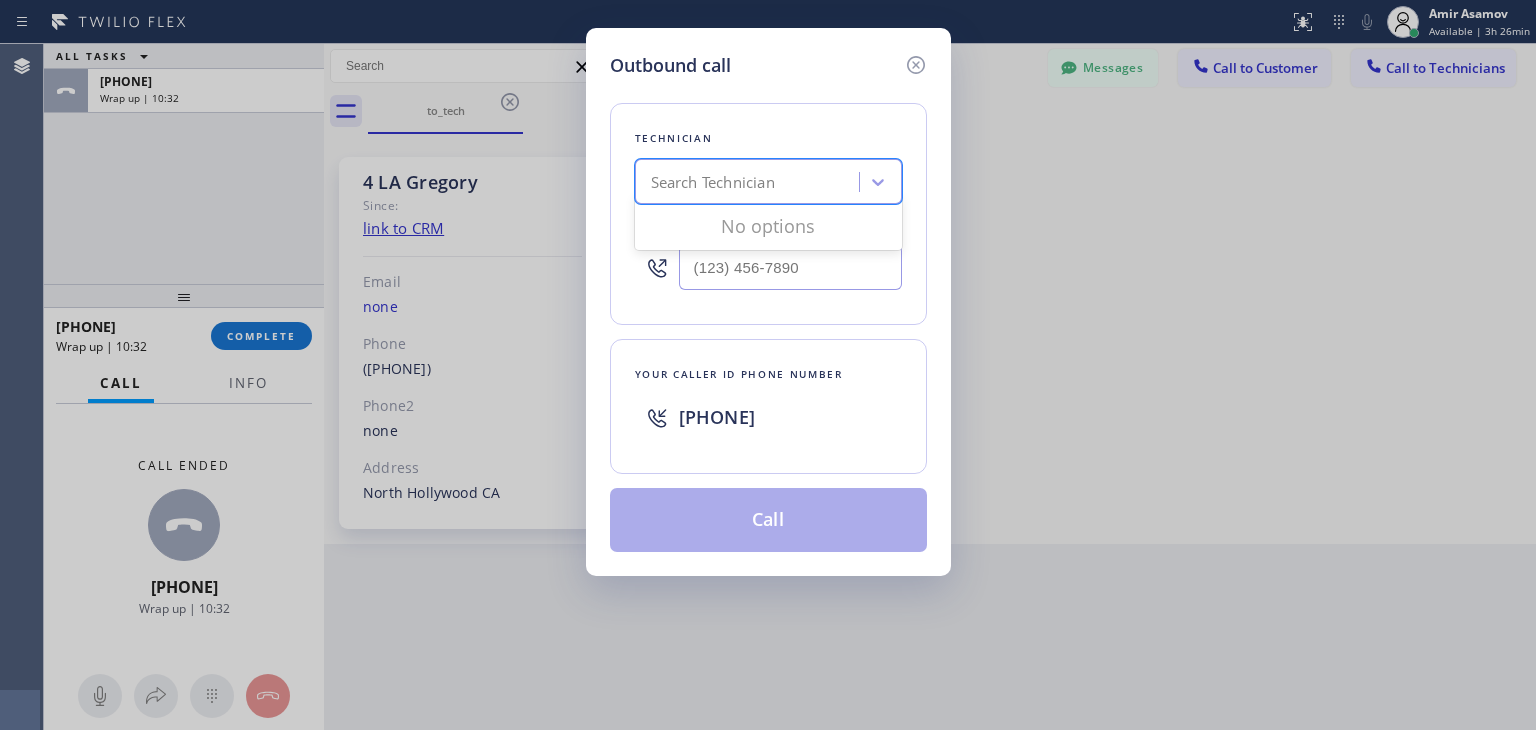 click on "Search Technician" at bounding box center (750, 182) 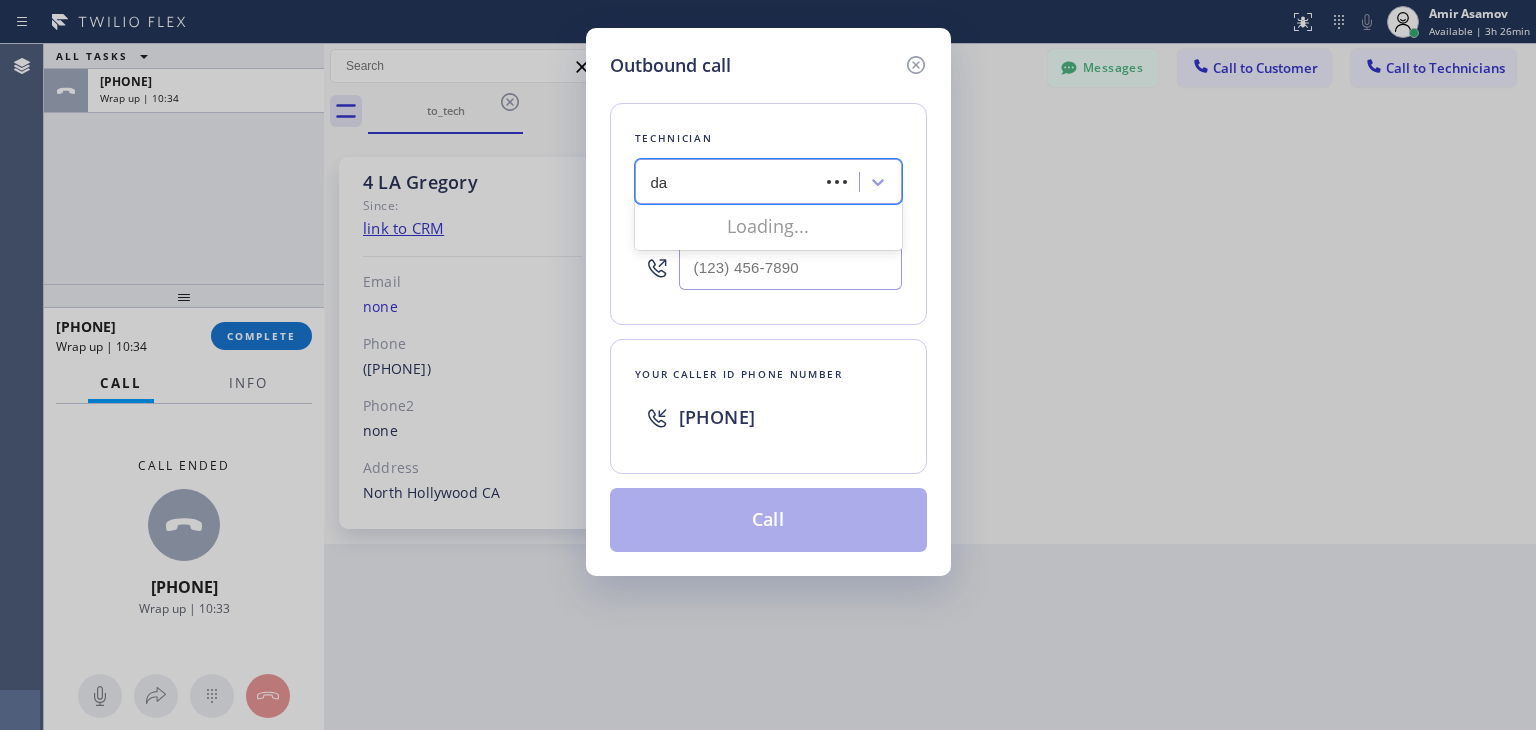type on "dan" 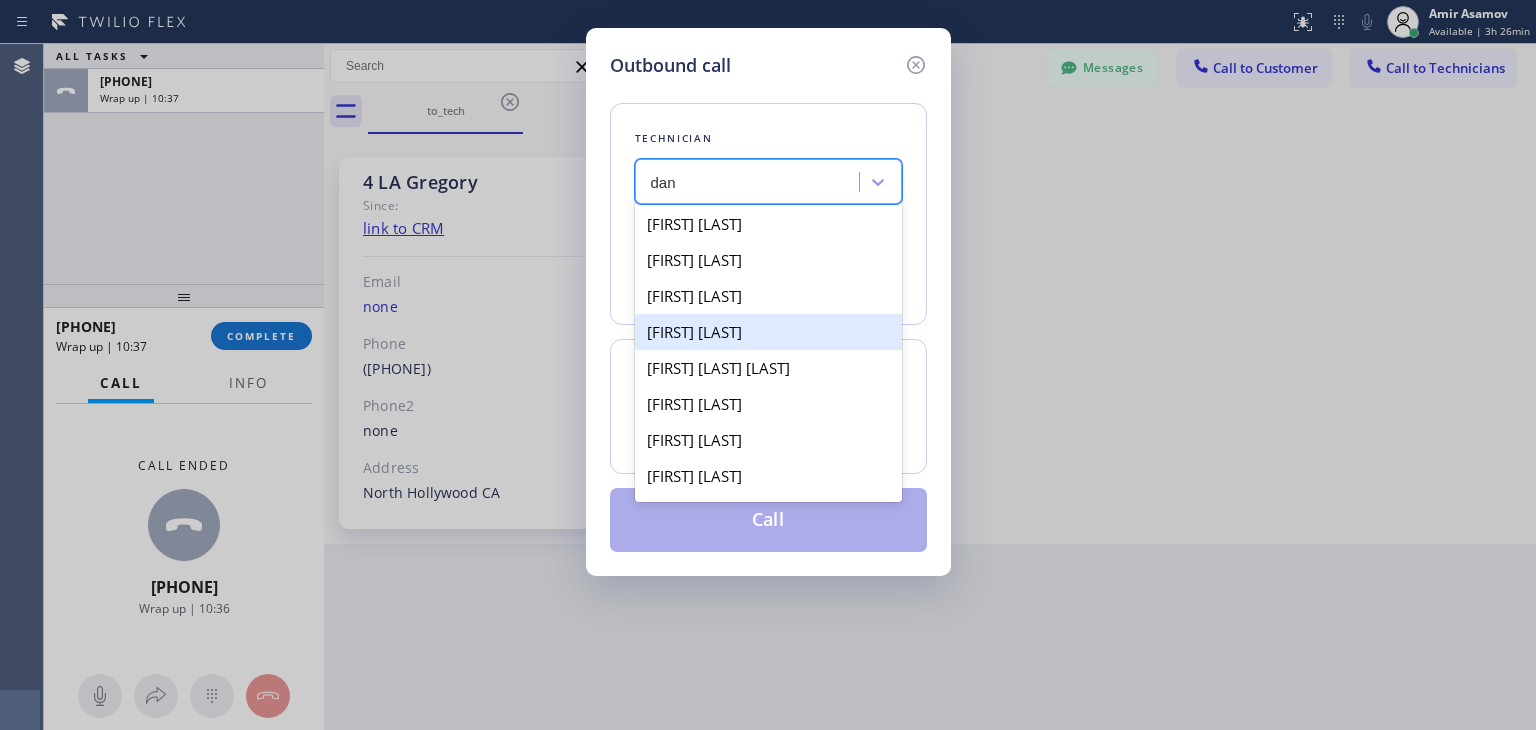 click on "[FIRST] [LAST]" at bounding box center [768, 332] 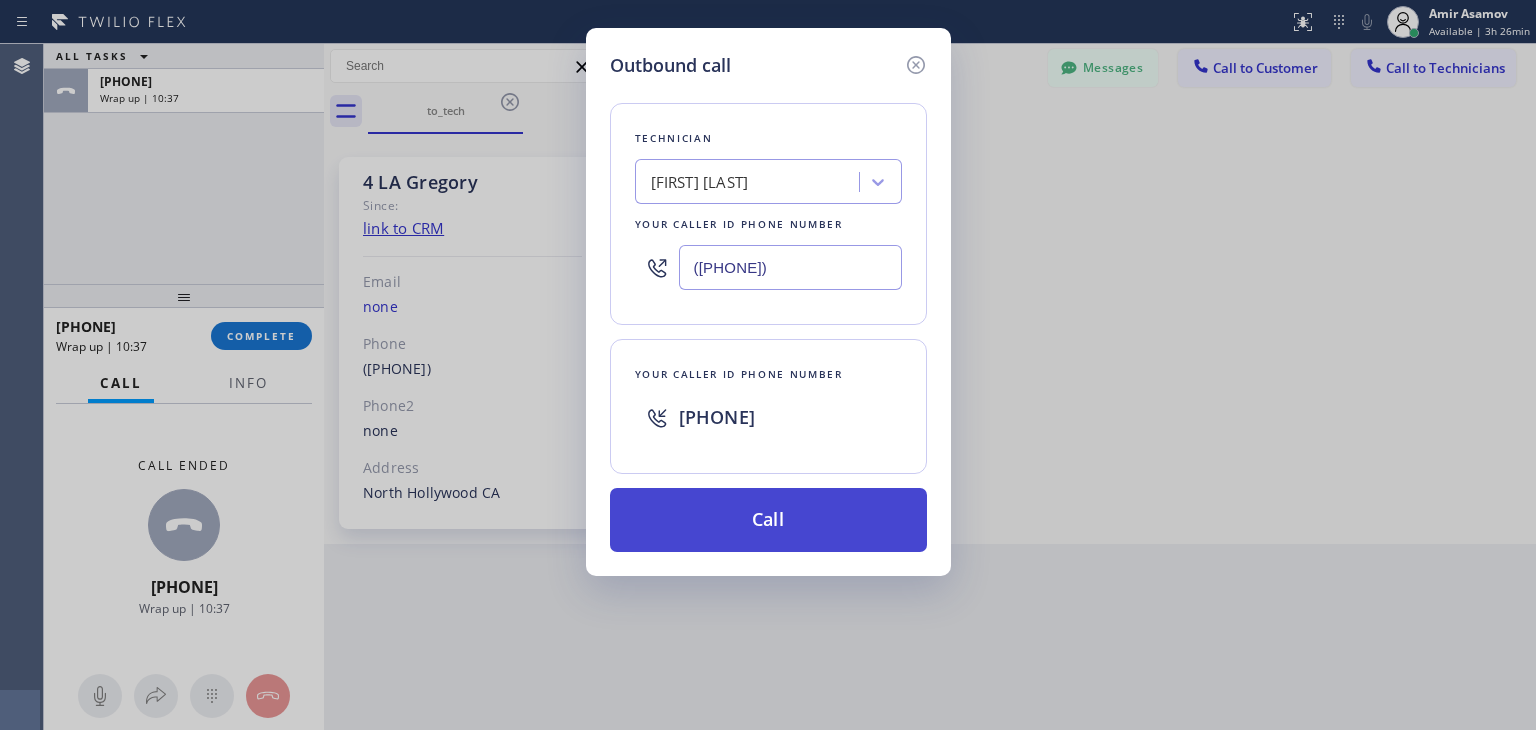 click on "Call" at bounding box center (768, 520) 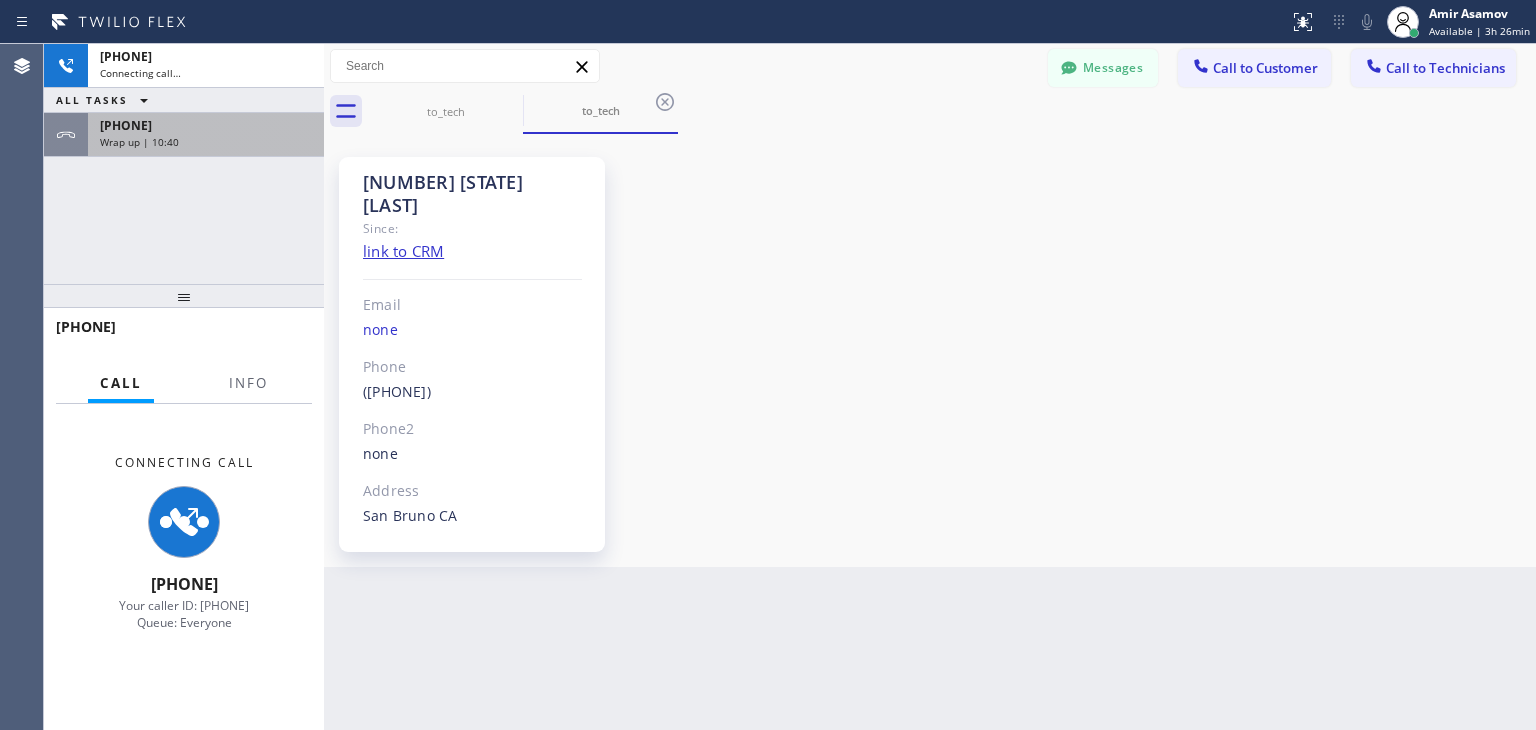 scroll, scrollTop: 16976, scrollLeft: 0, axis: vertical 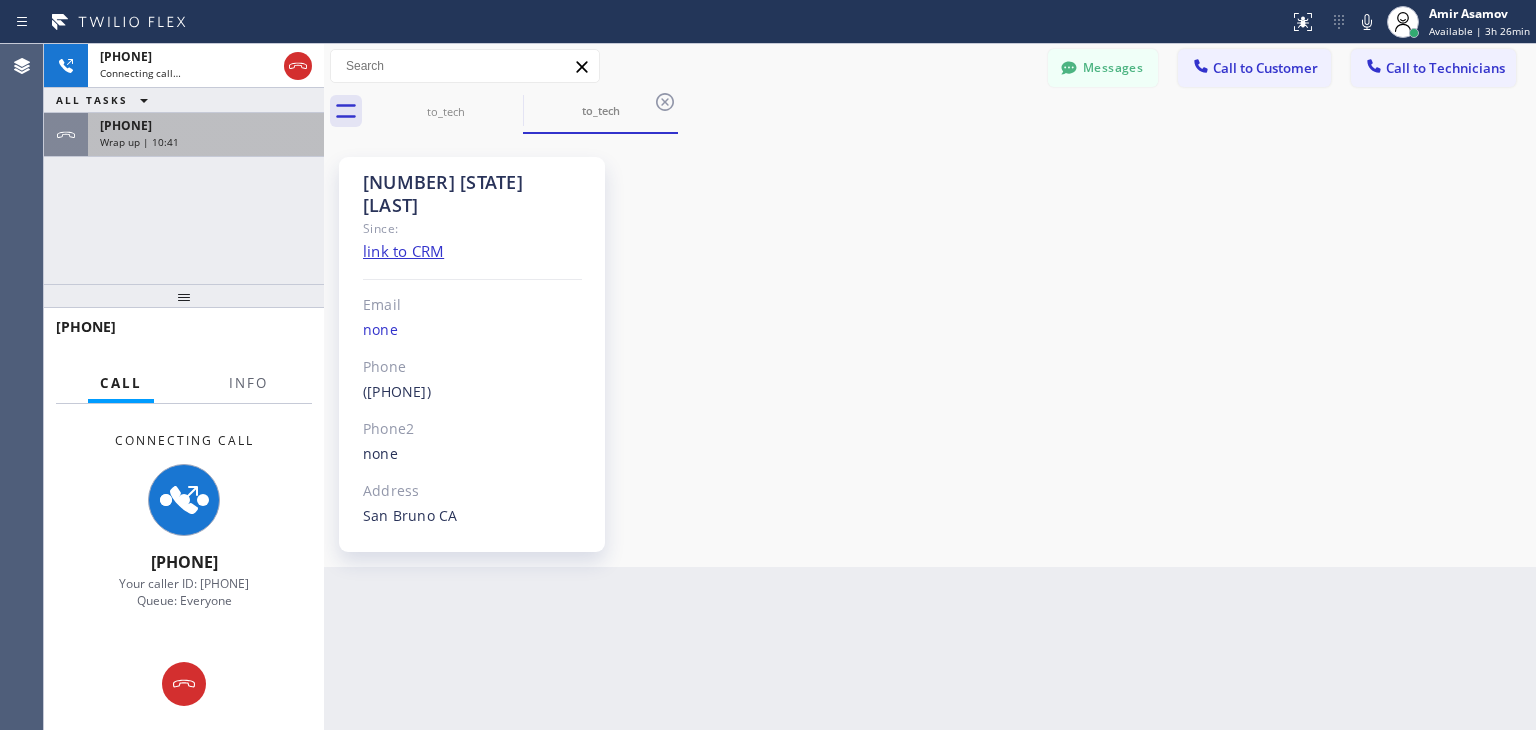 click on "[PHONE] Wrap up | 10:41" at bounding box center (202, 135) 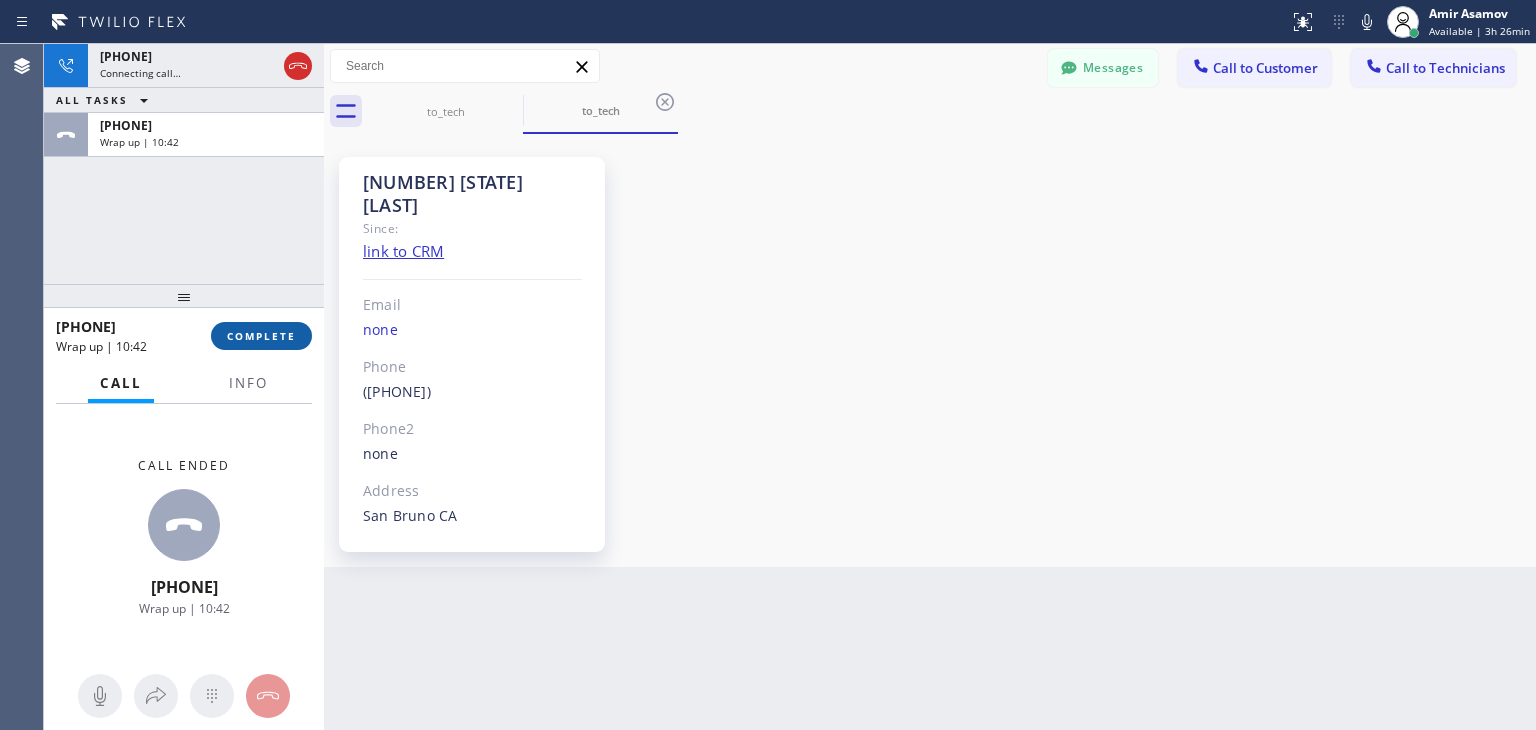 click on "COMPLETE" at bounding box center [261, 336] 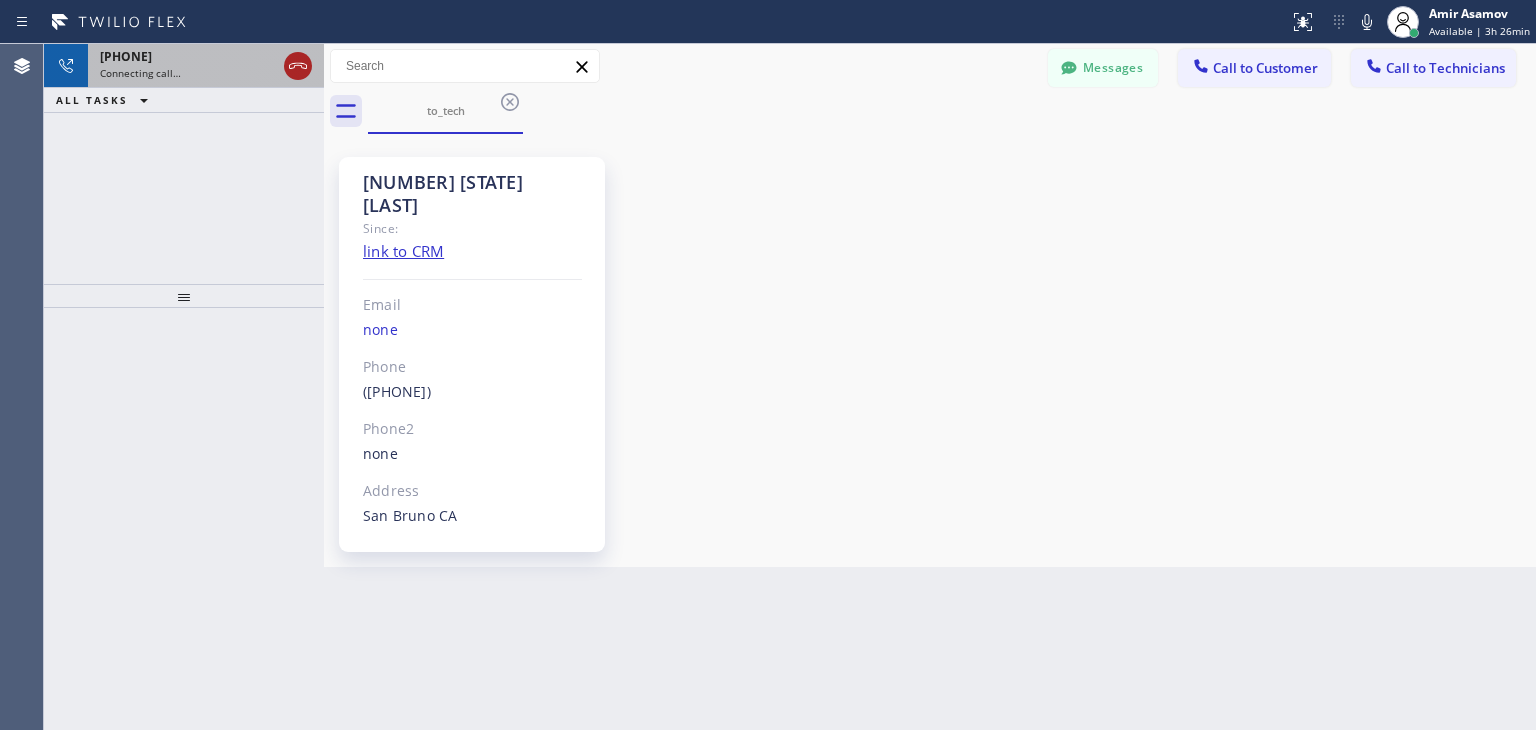 click 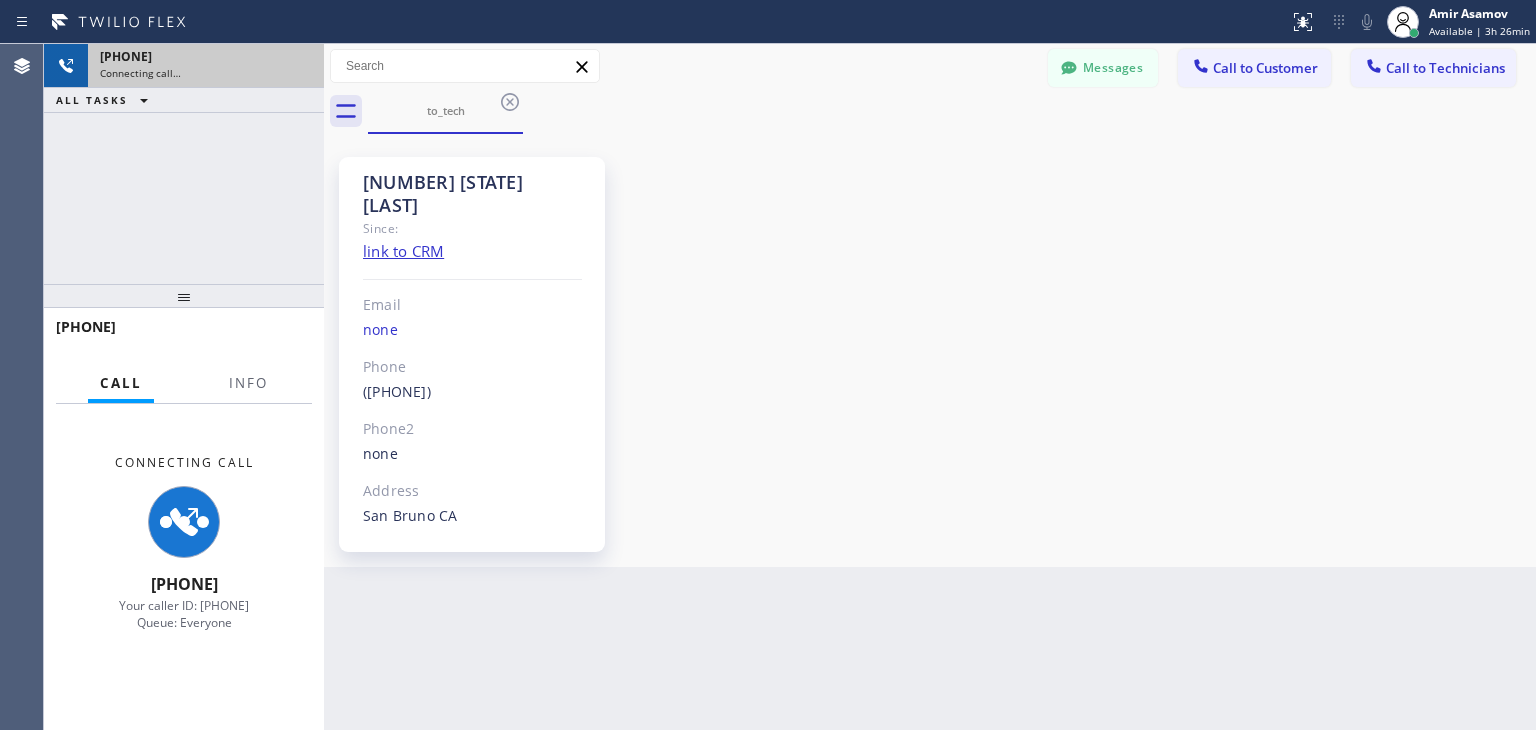 drag, startPoint x: 304, startPoint y: 70, endPoint x: 944, endPoint y: 556, distance: 803.6143 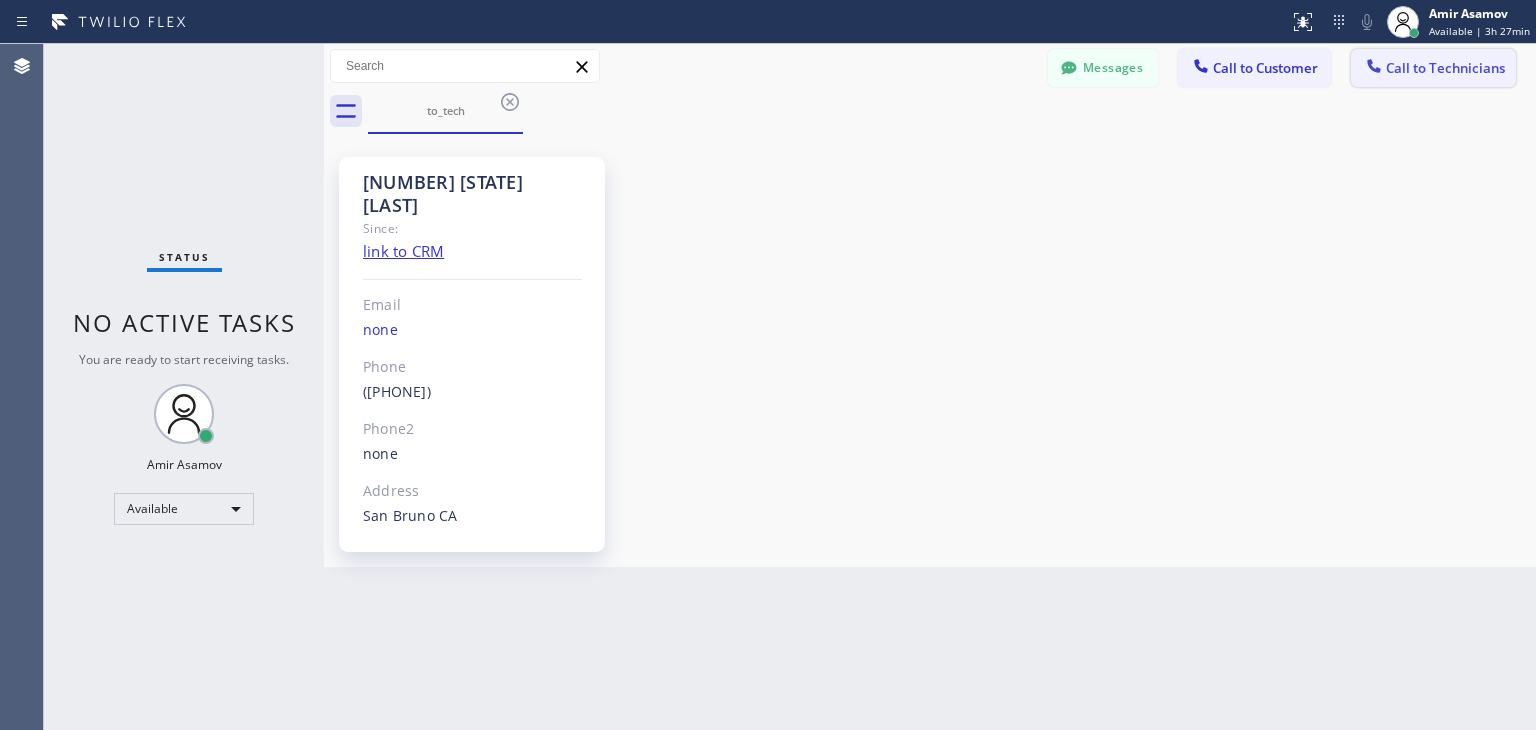 click on "Call to Technicians" at bounding box center [1445, 68] 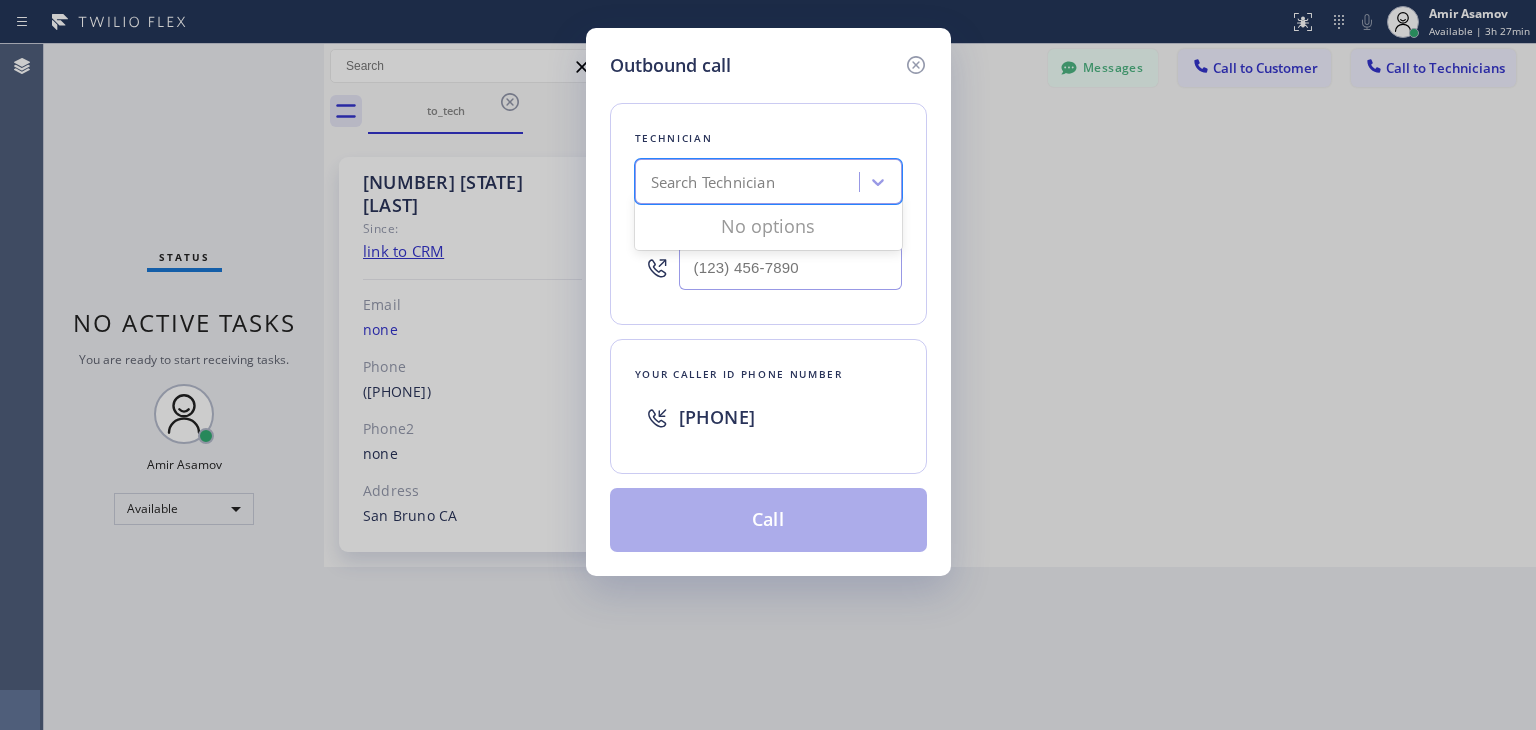 click on "Search Technician" at bounding box center [750, 182] 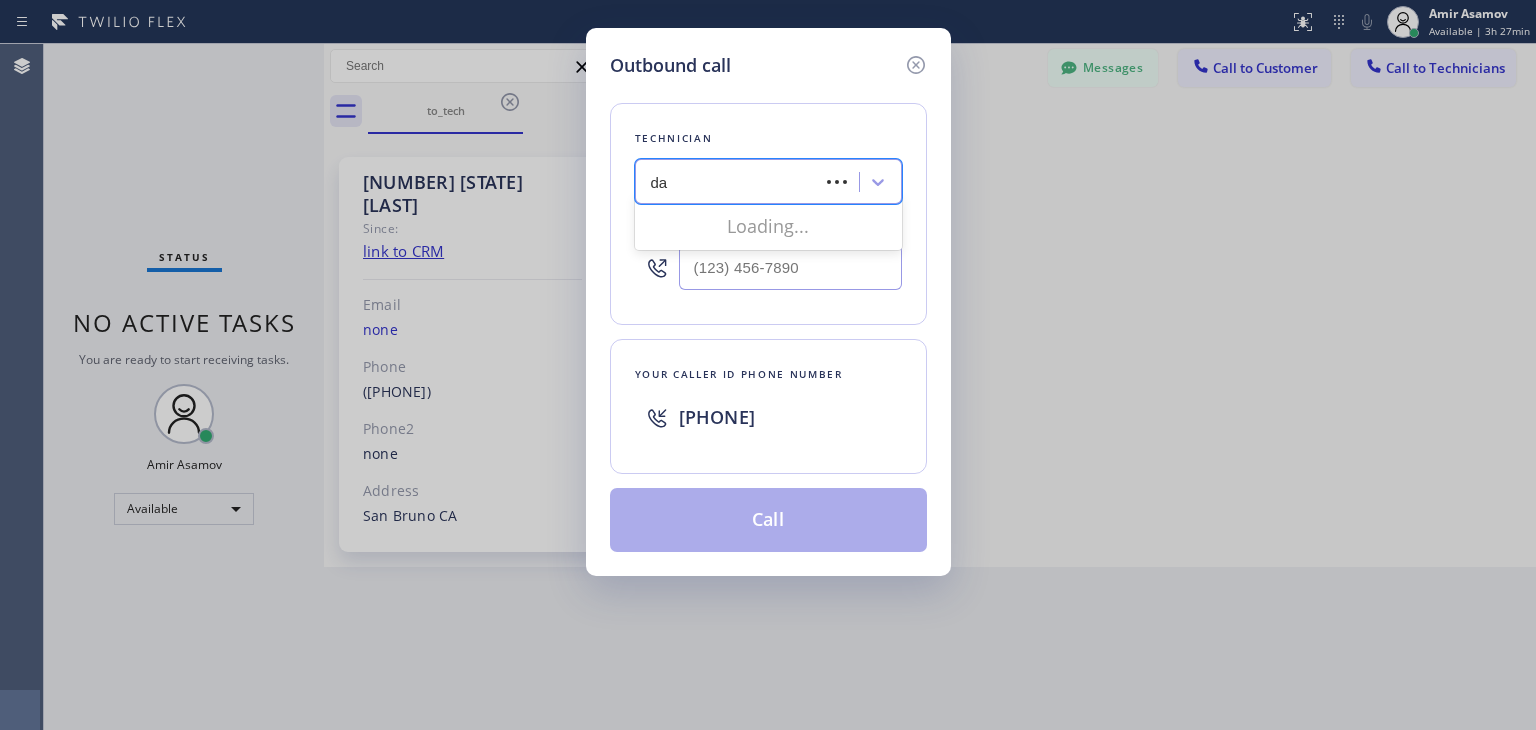 type on "dan" 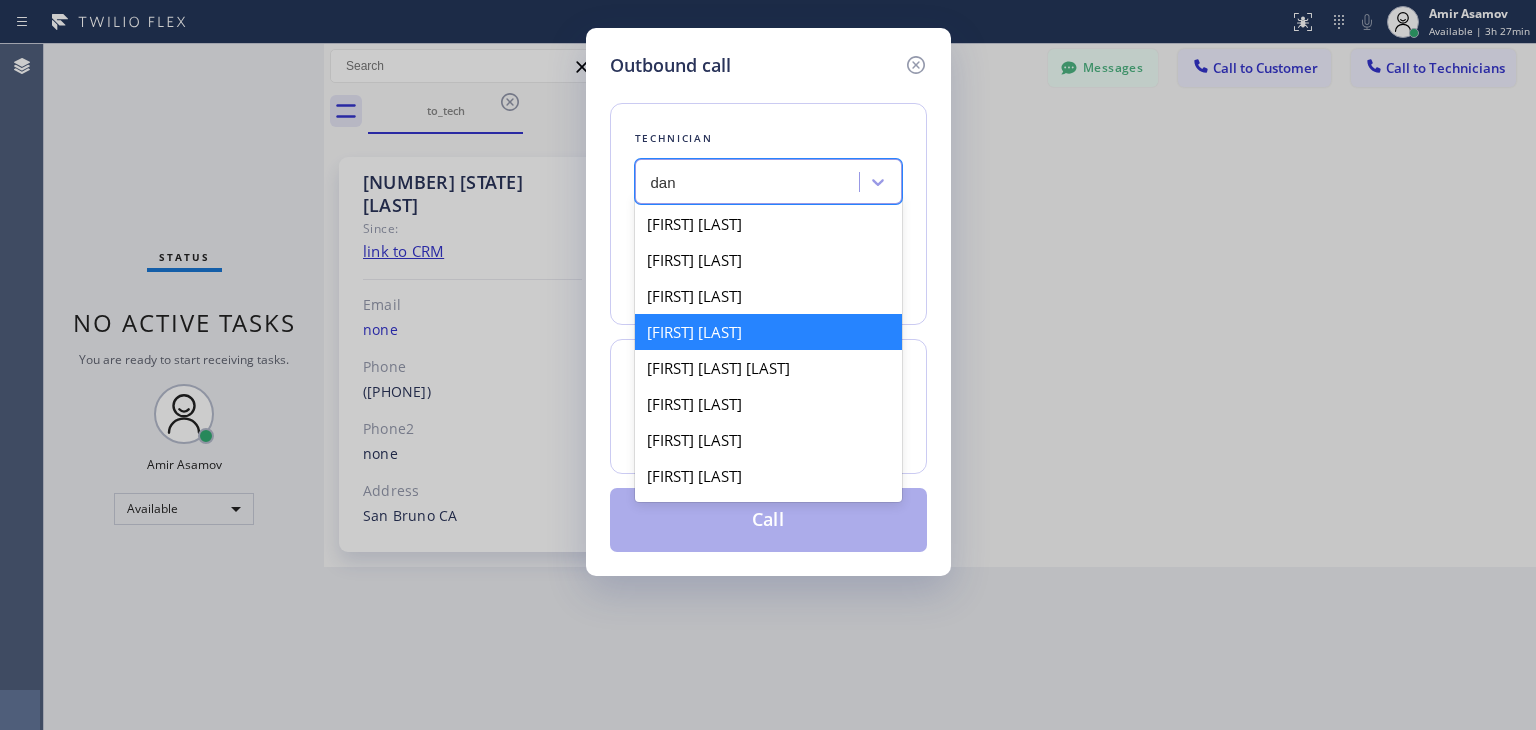 click on "[FIRST] [LAST]" at bounding box center (768, 332) 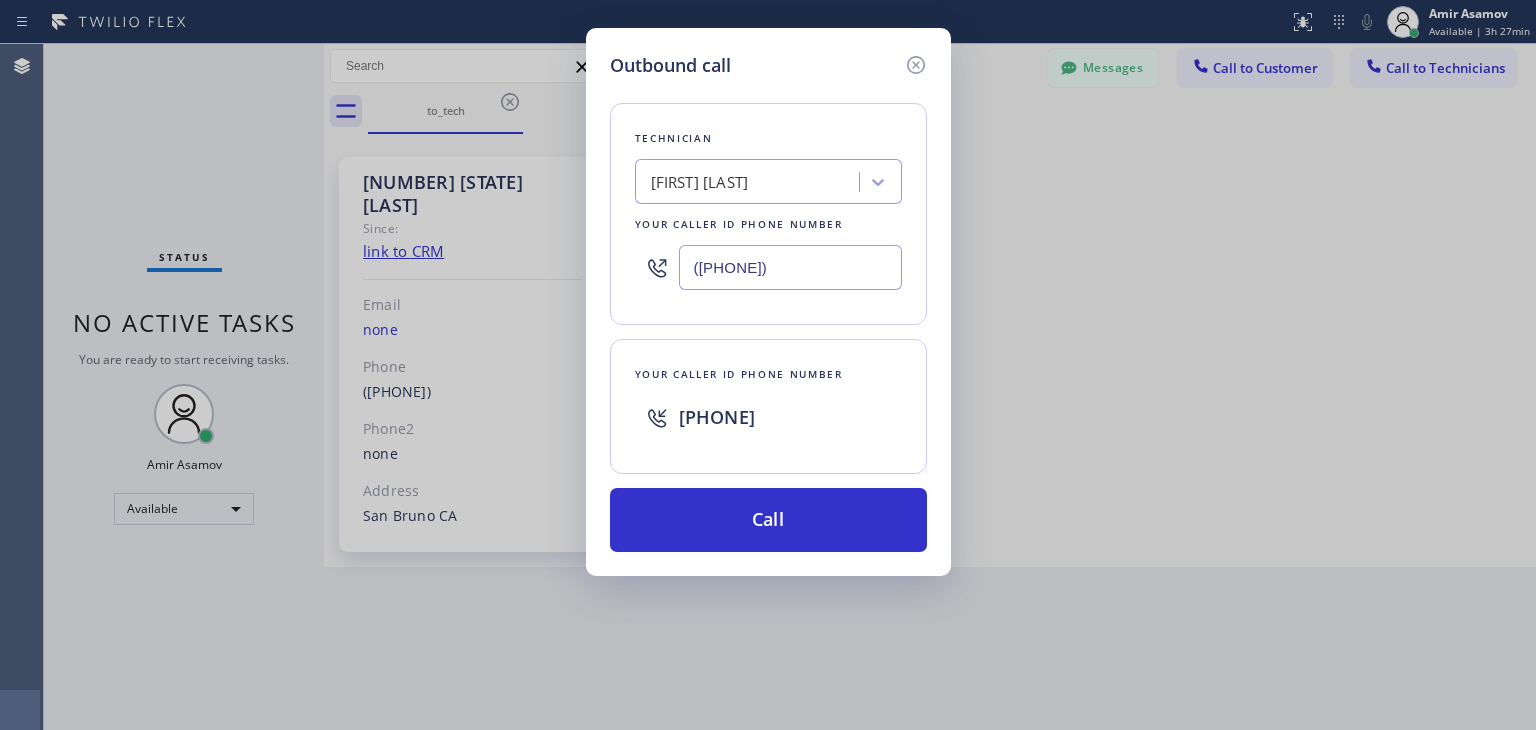 click on "Technician [FIRST] [LAST] Your caller id phone number [PHONE] Your caller id phone number +[COUNTRY][PHONE] Call" at bounding box center (768, 315) 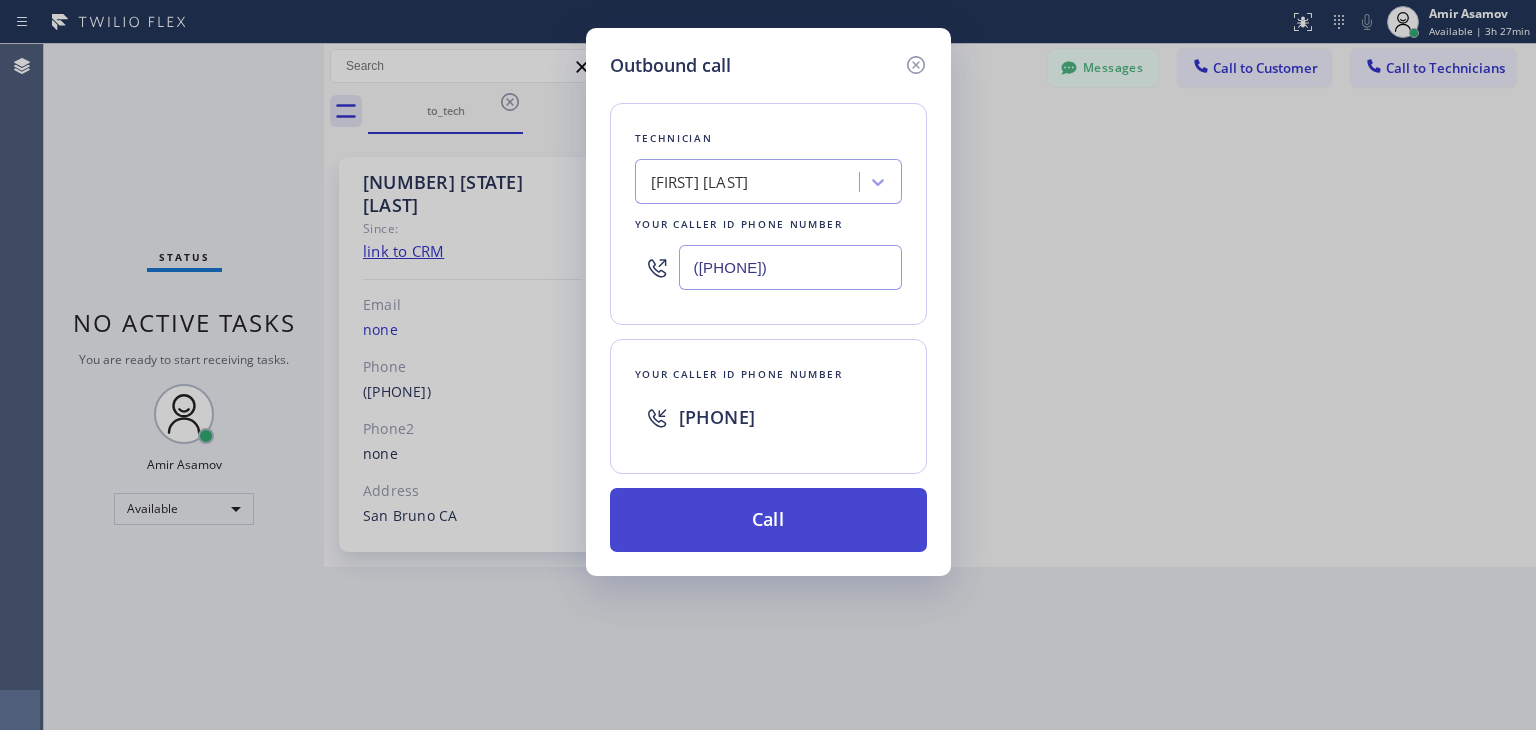 click on "Call" at bounding box center (768, 520) 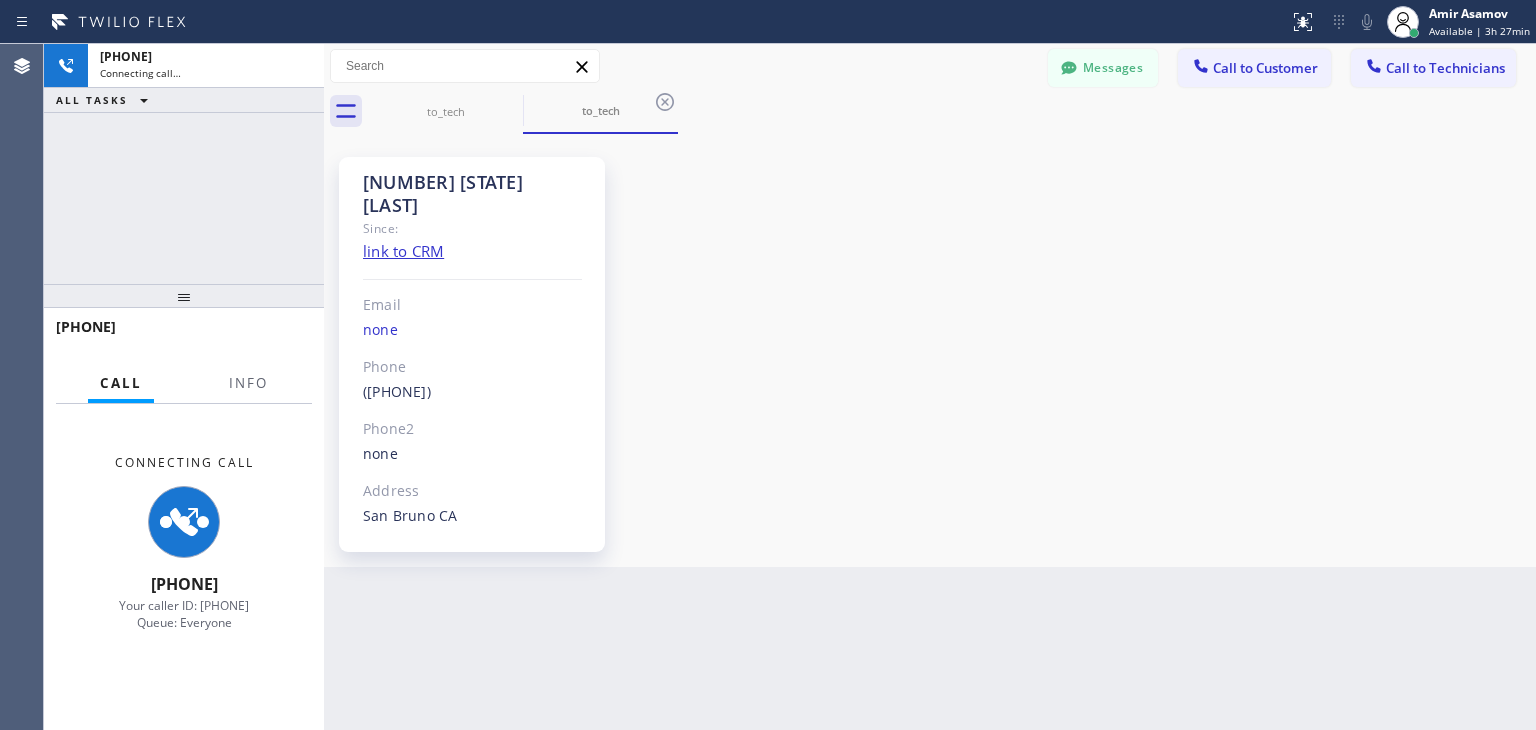 scroll, scrollTop: 16976, scrollLeft: 0, axis: vertical 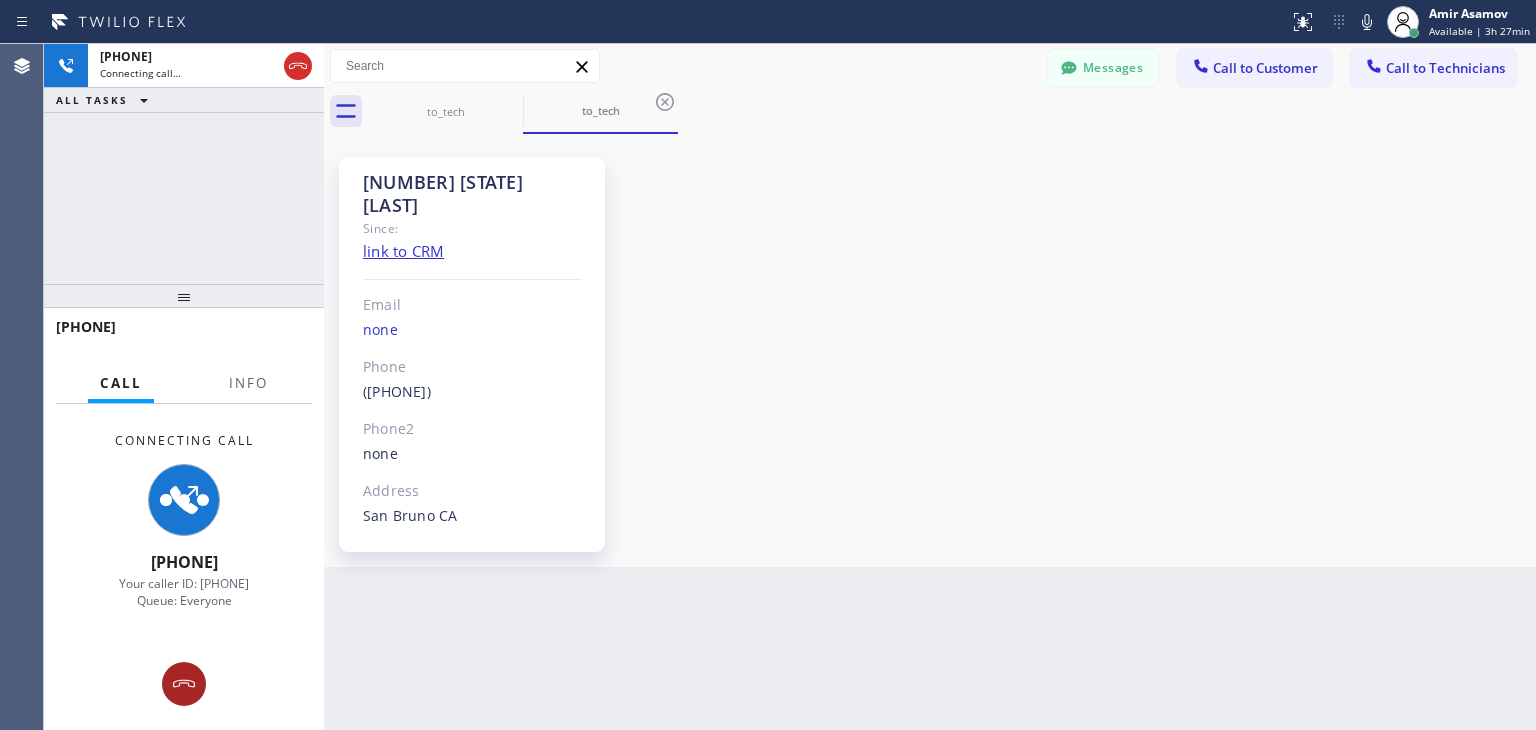 click at bounding box center [184, 684] 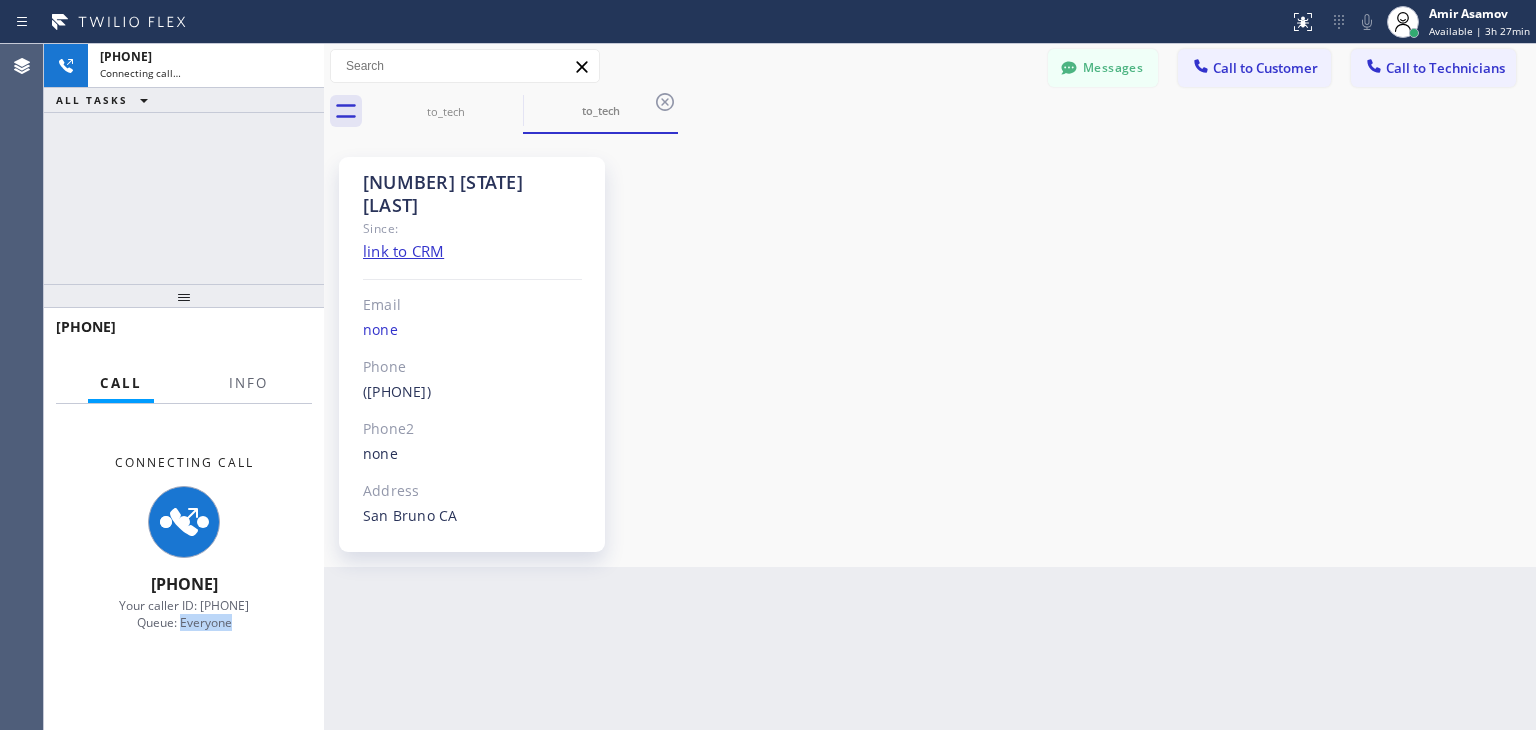click on "Connecting Call [PHONE] Your caller ID: [PHONE] Queue: Everyone" at bounding box center [184, 567] 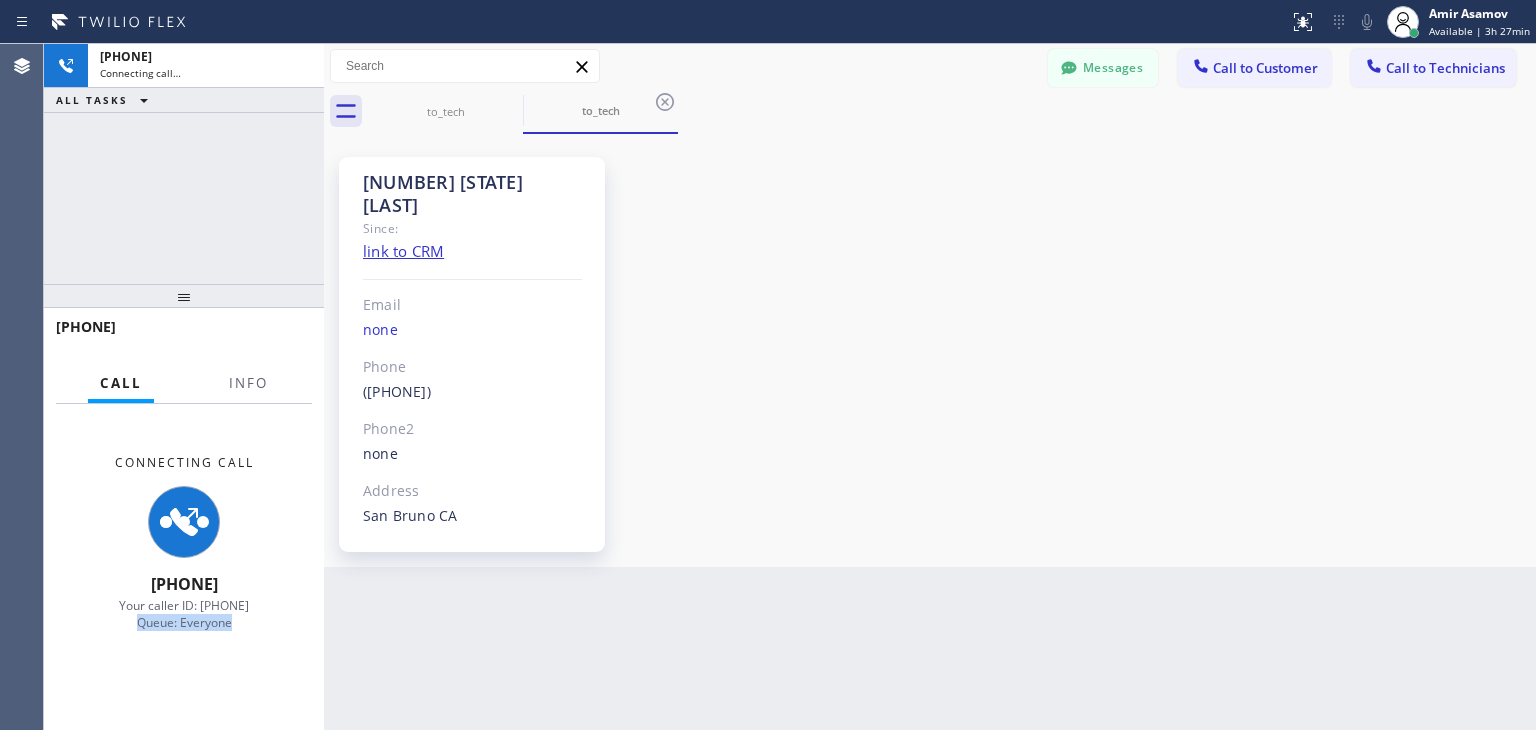 click on "Connecting Call [PHONE] Your caller ID: [PHONE] Queue: Everyone" at bounding box center [184, 567] 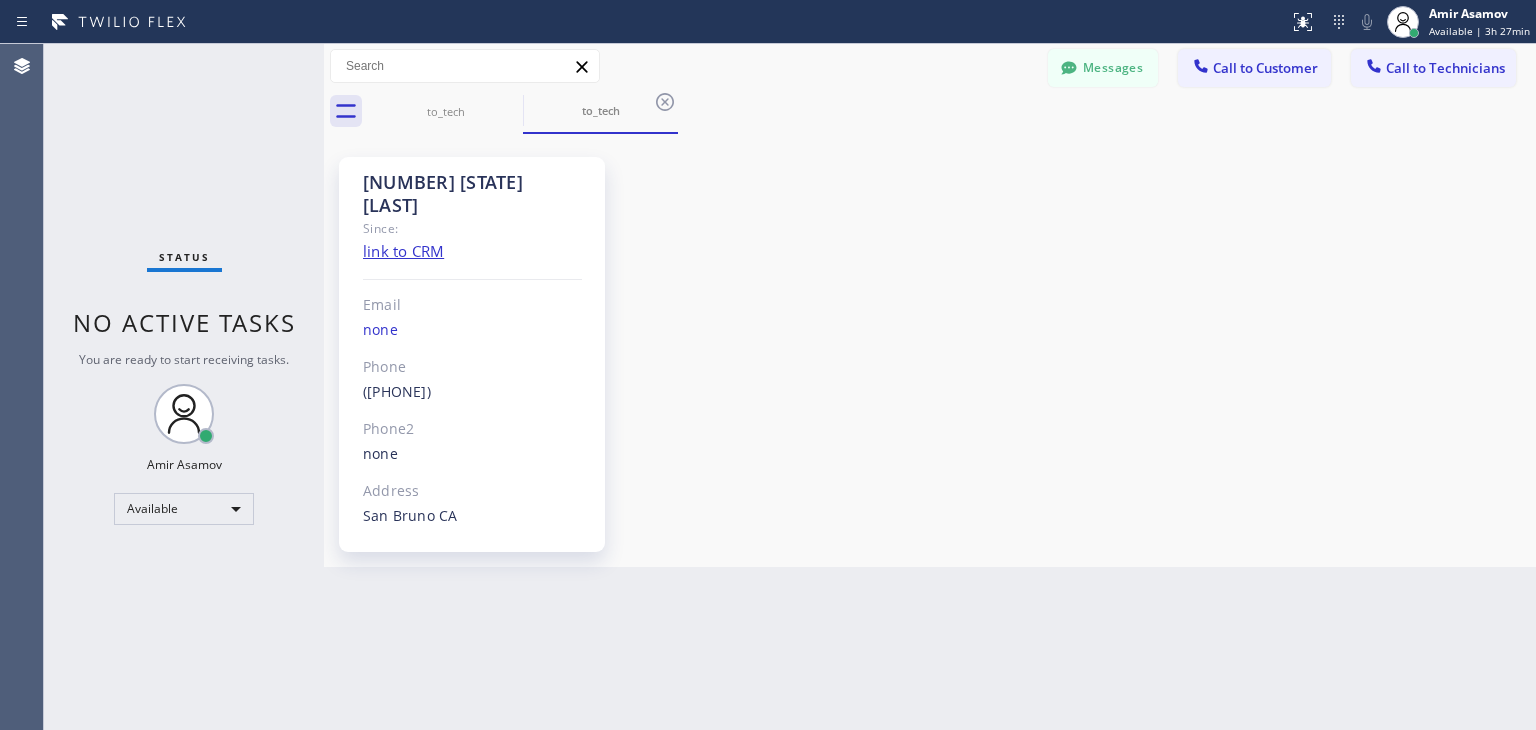 drag, startPoint x: 1419, startPoint y: 717, endPoint x: 1420, endPoint y: 772, distance: 55.00909 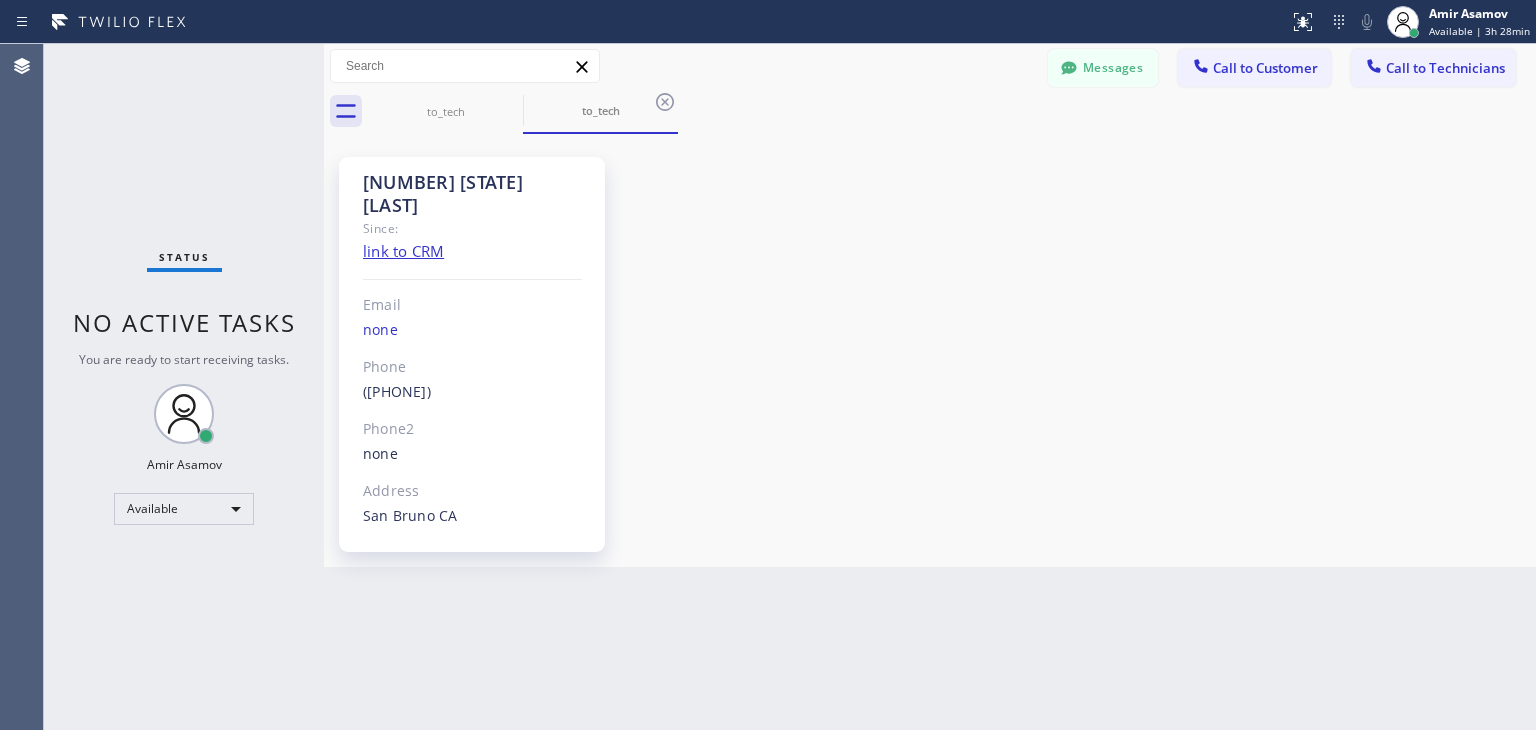 drag, startPoint x: 1420, startPoint y: 77, endPoint x: 1280, endPoint y: 109, distance: 143.61058 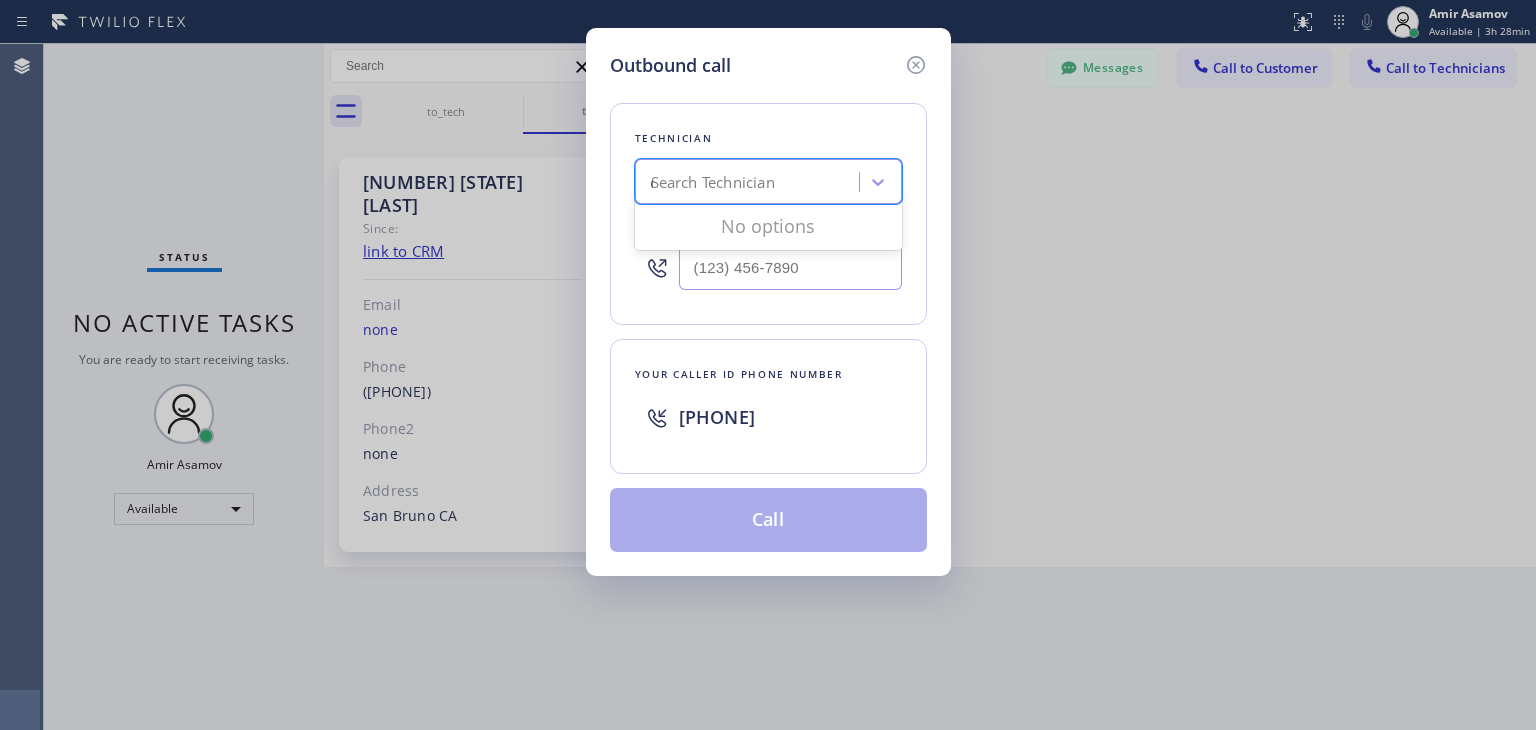 click on "Search Technician d" at bounding box center (768, 181) 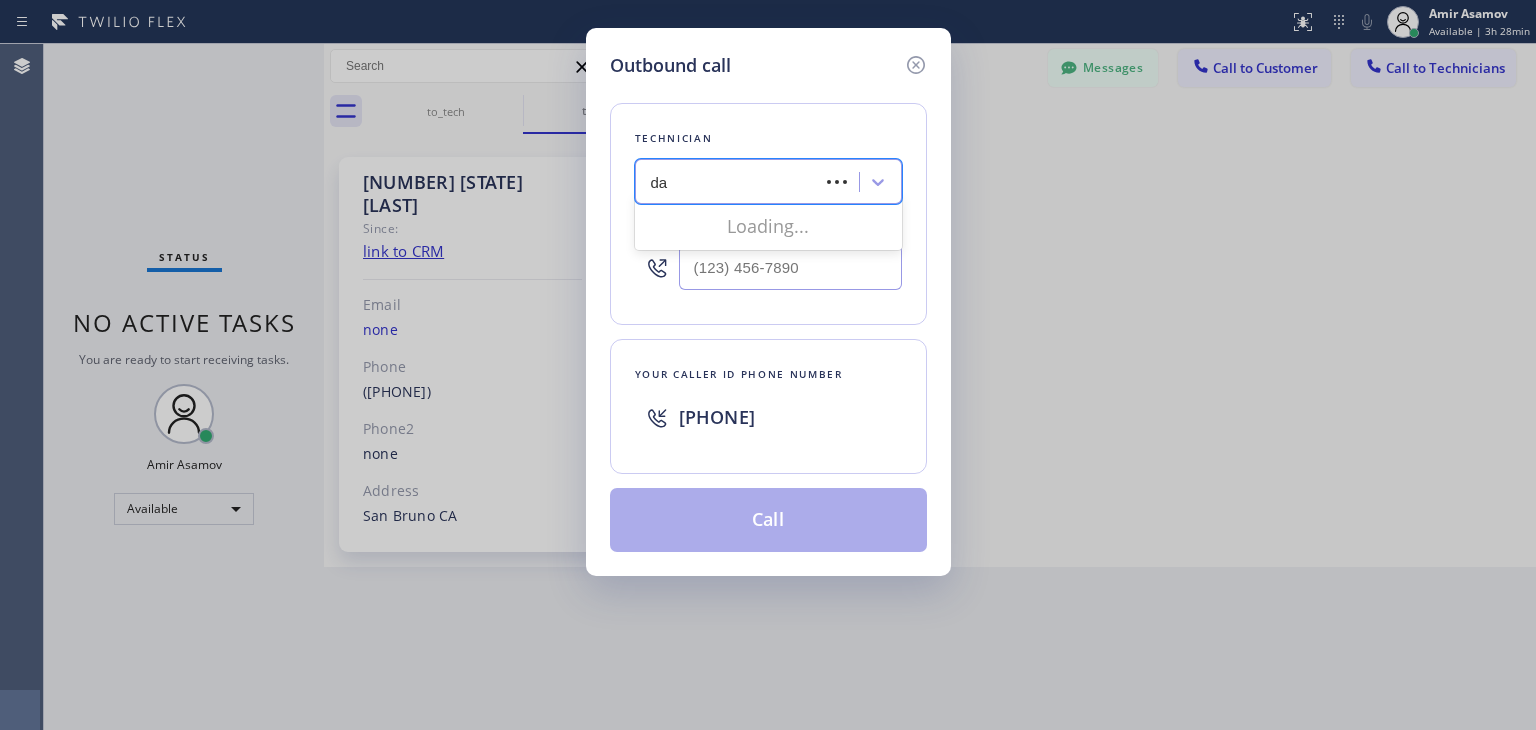 type on "dan" 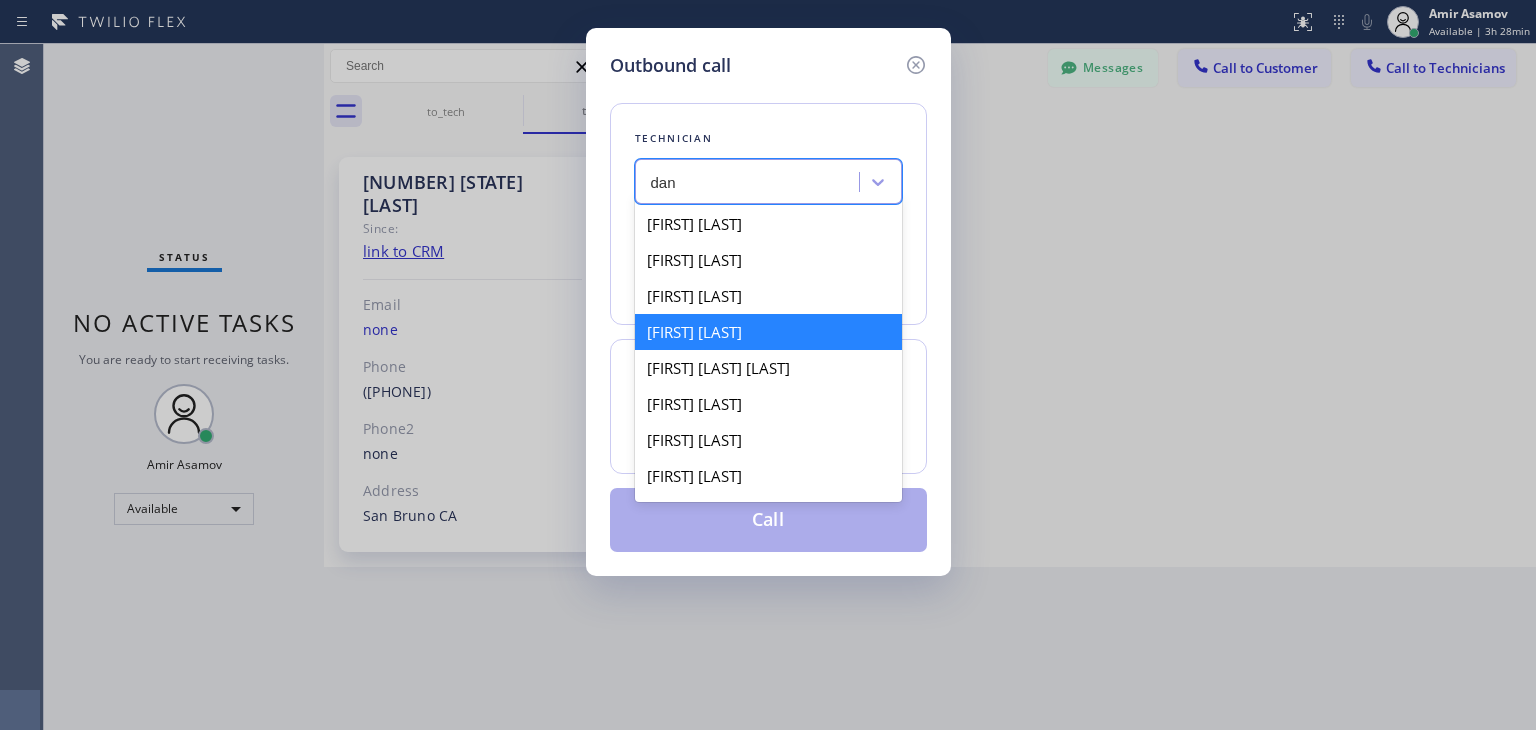 click on "[FIRST] [LAST]" at bounding box center (768, 332) 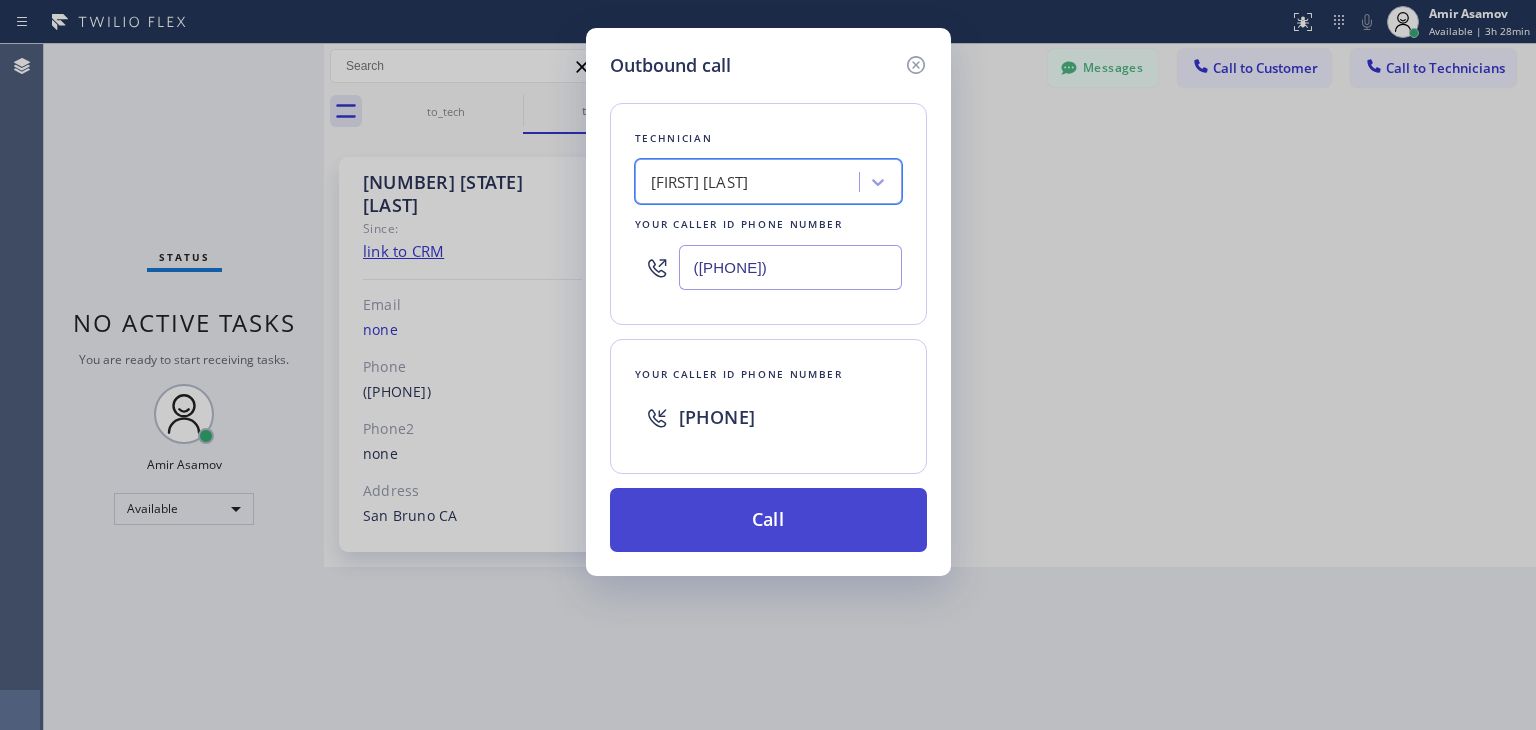 click on "Call" at bounding box center [768, 520] 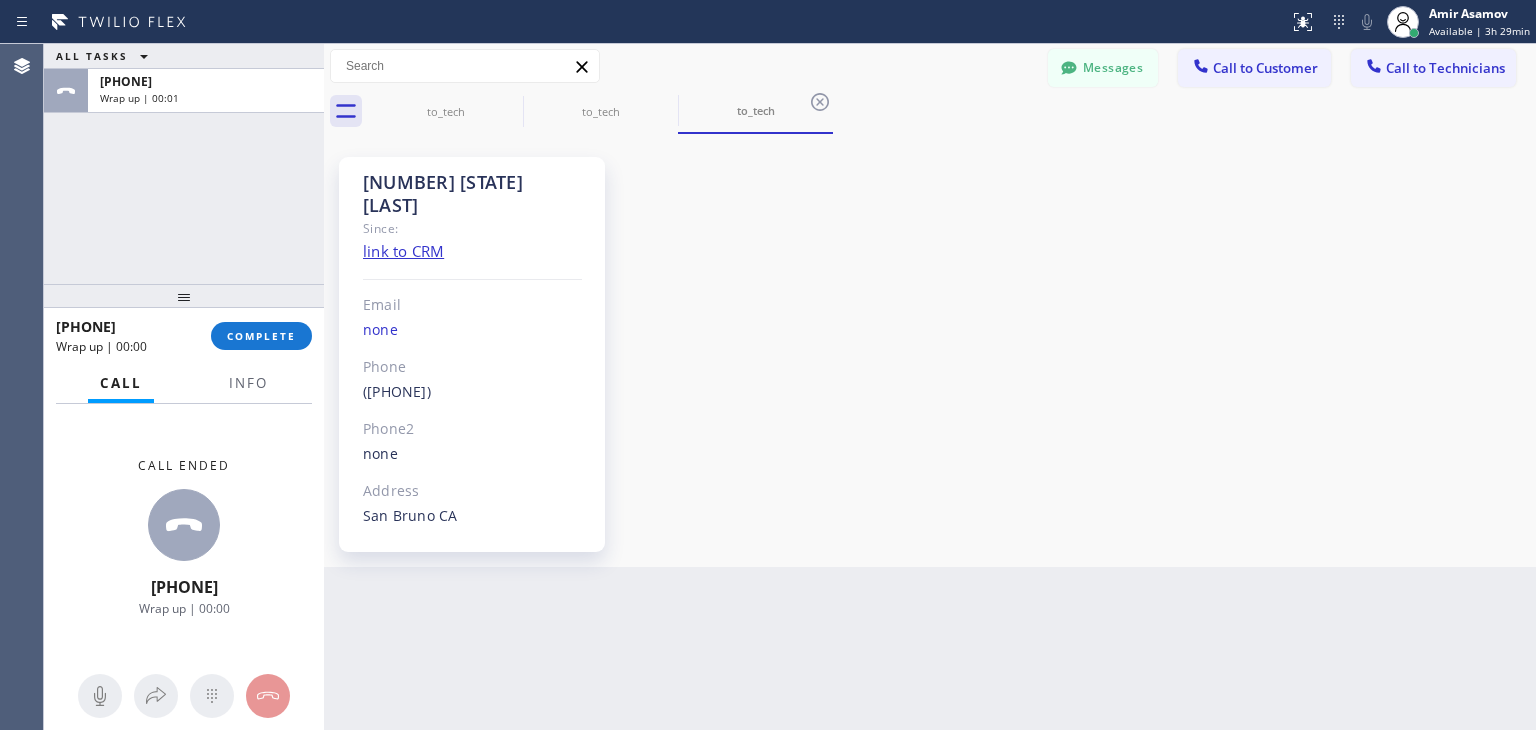 scroll, scrollTop: 16976, scrollLeft: 0, axis: vertical 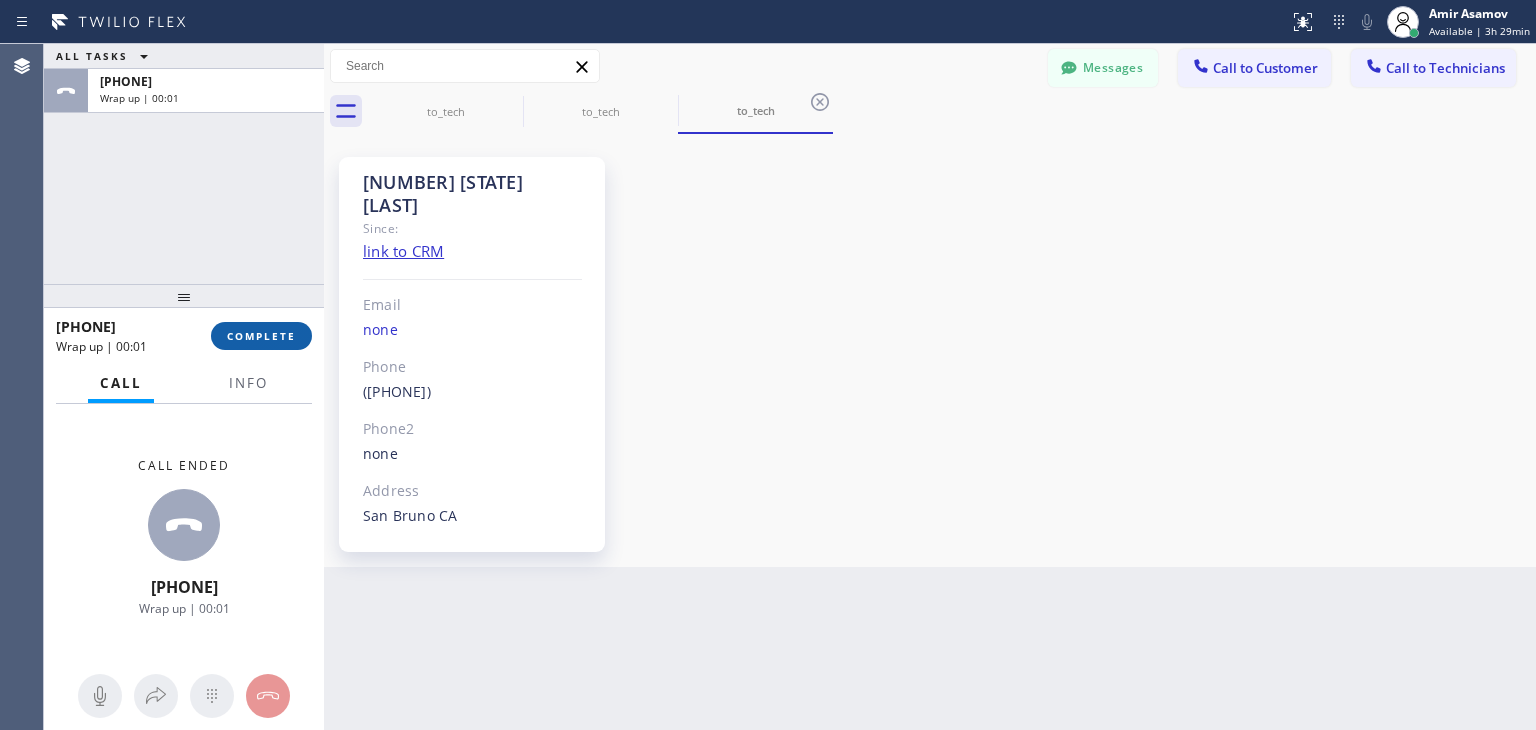 click on "COMPLETE" at bounding box center [261, 336] 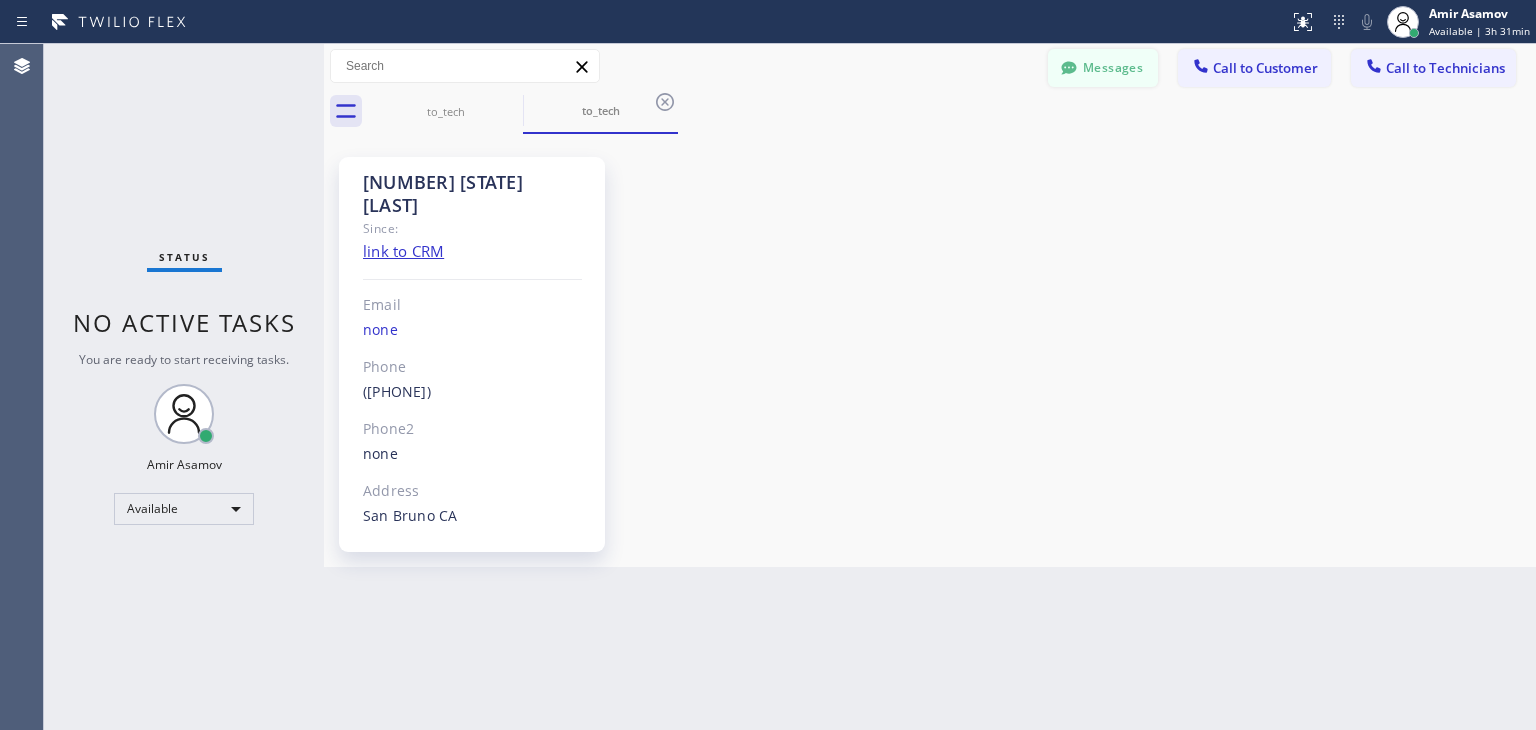 click on "Messages" at bounding box center [1103, 68] 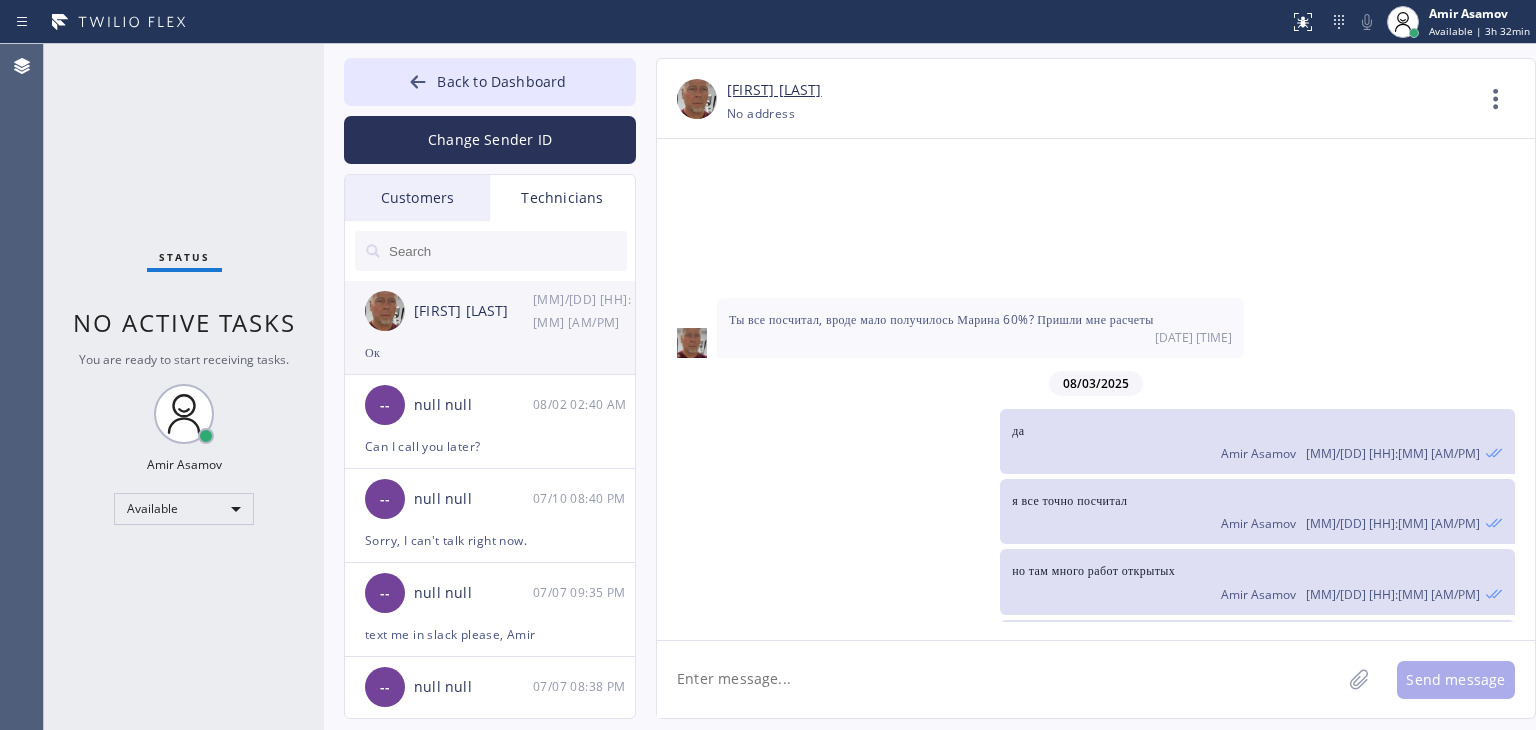 click on "[FIRST] [LAST]" at bounding box center [473, 311] 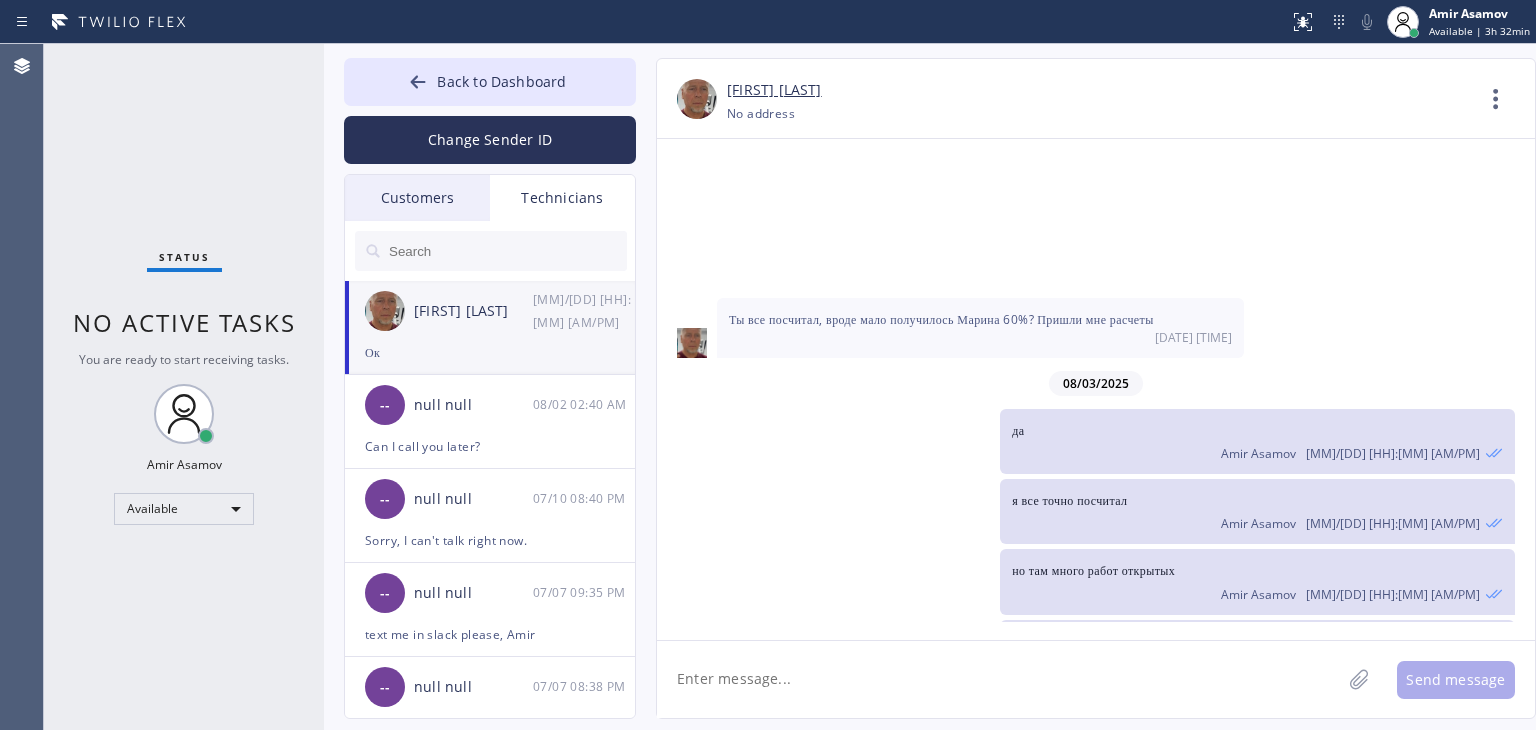 click 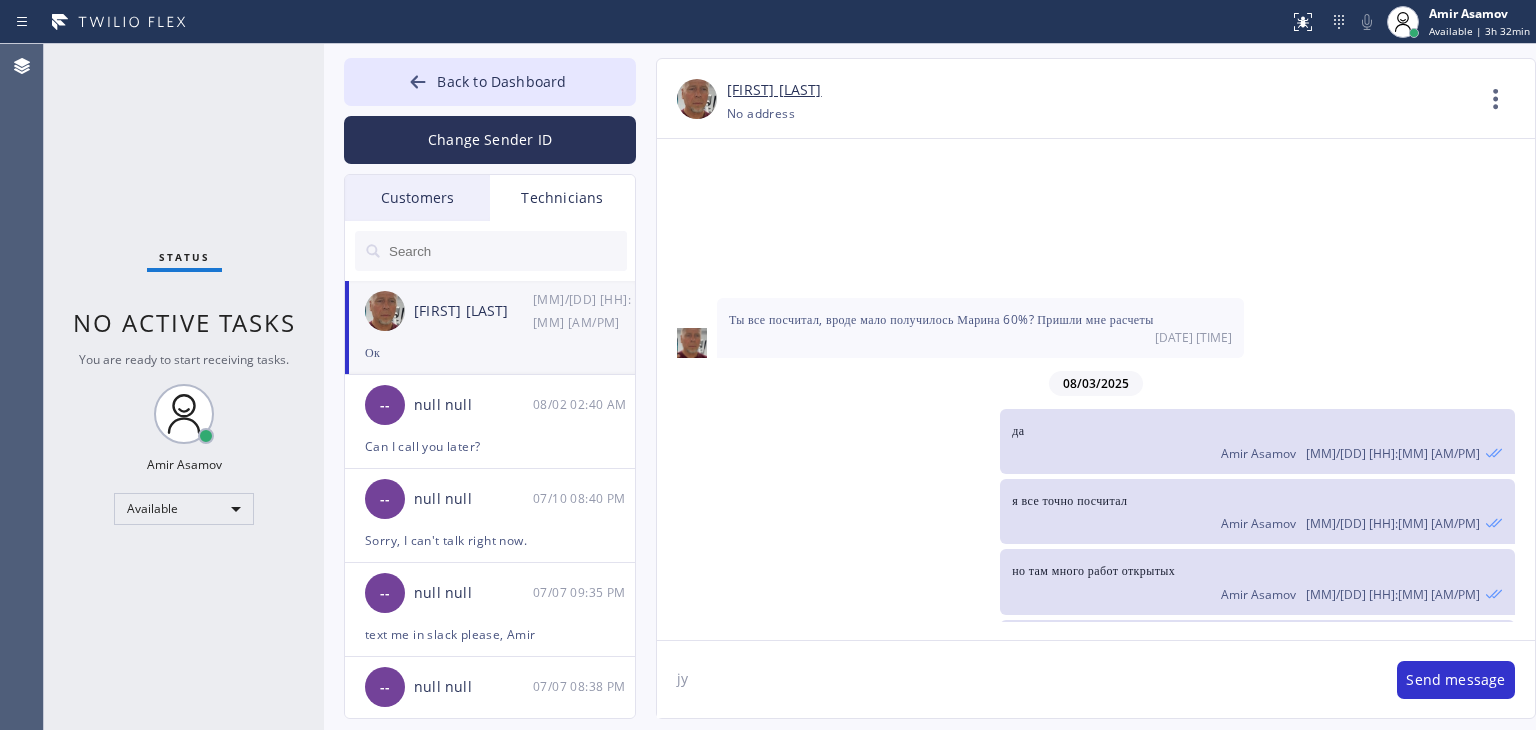 type on "j" 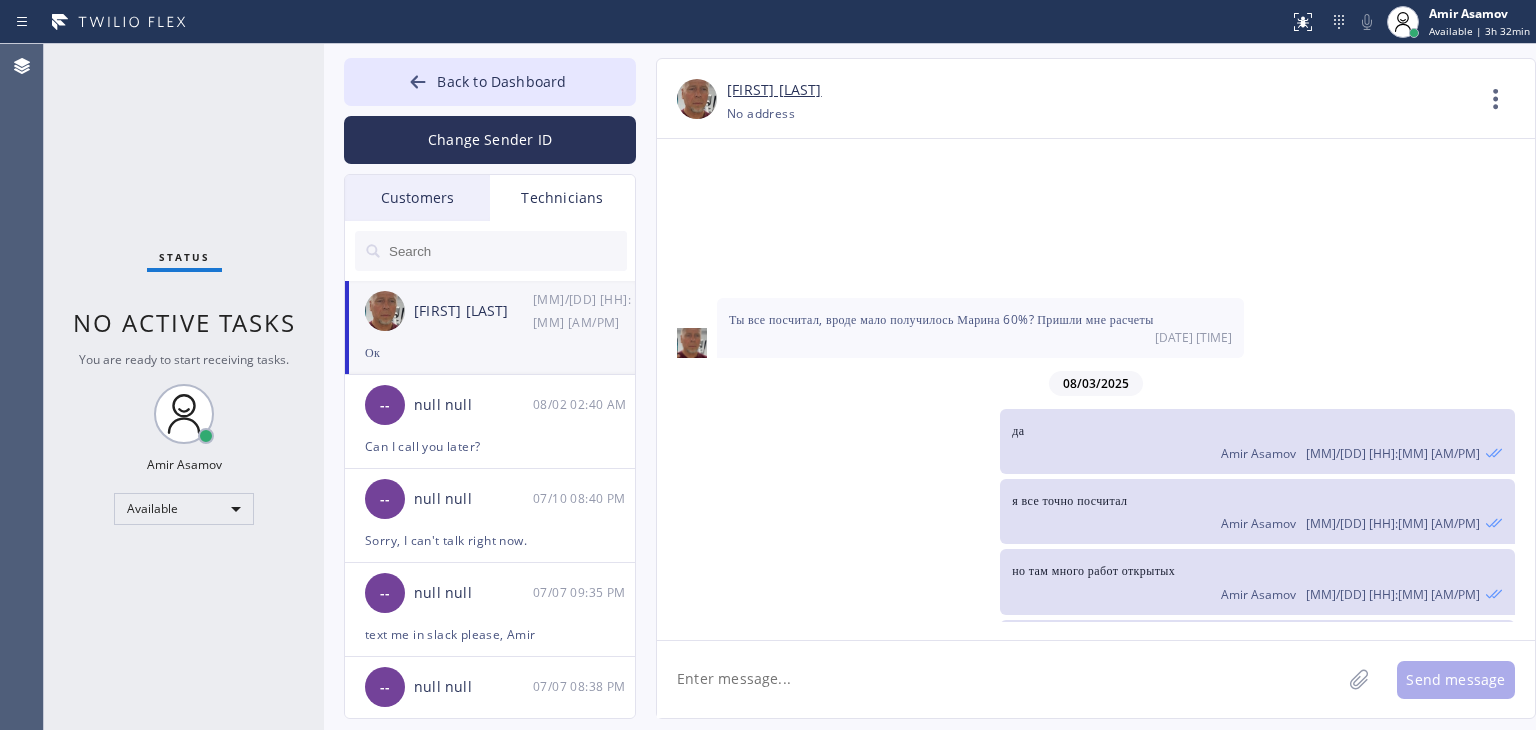 paste on "A9H38T" 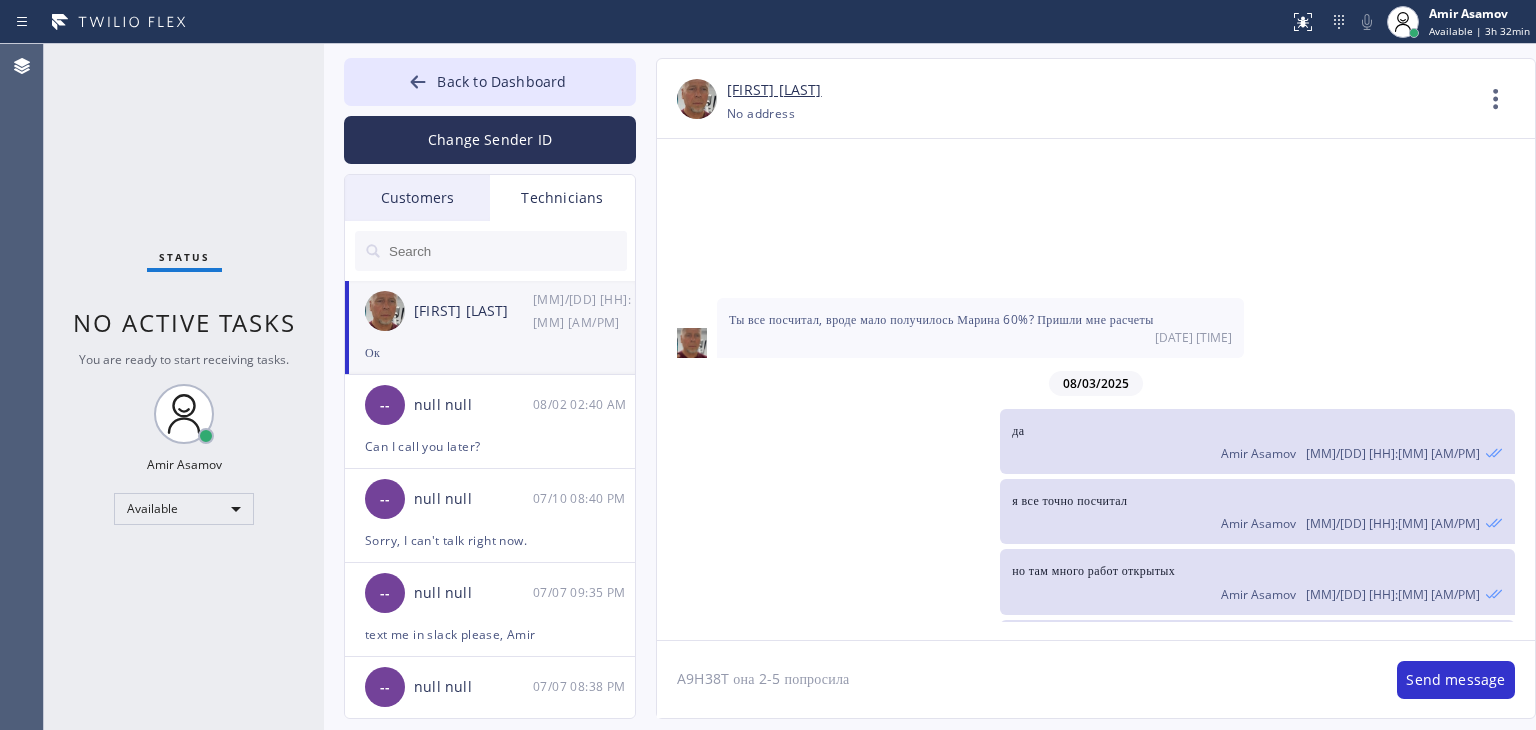 click on "A9H38T она 2-5 попросила" 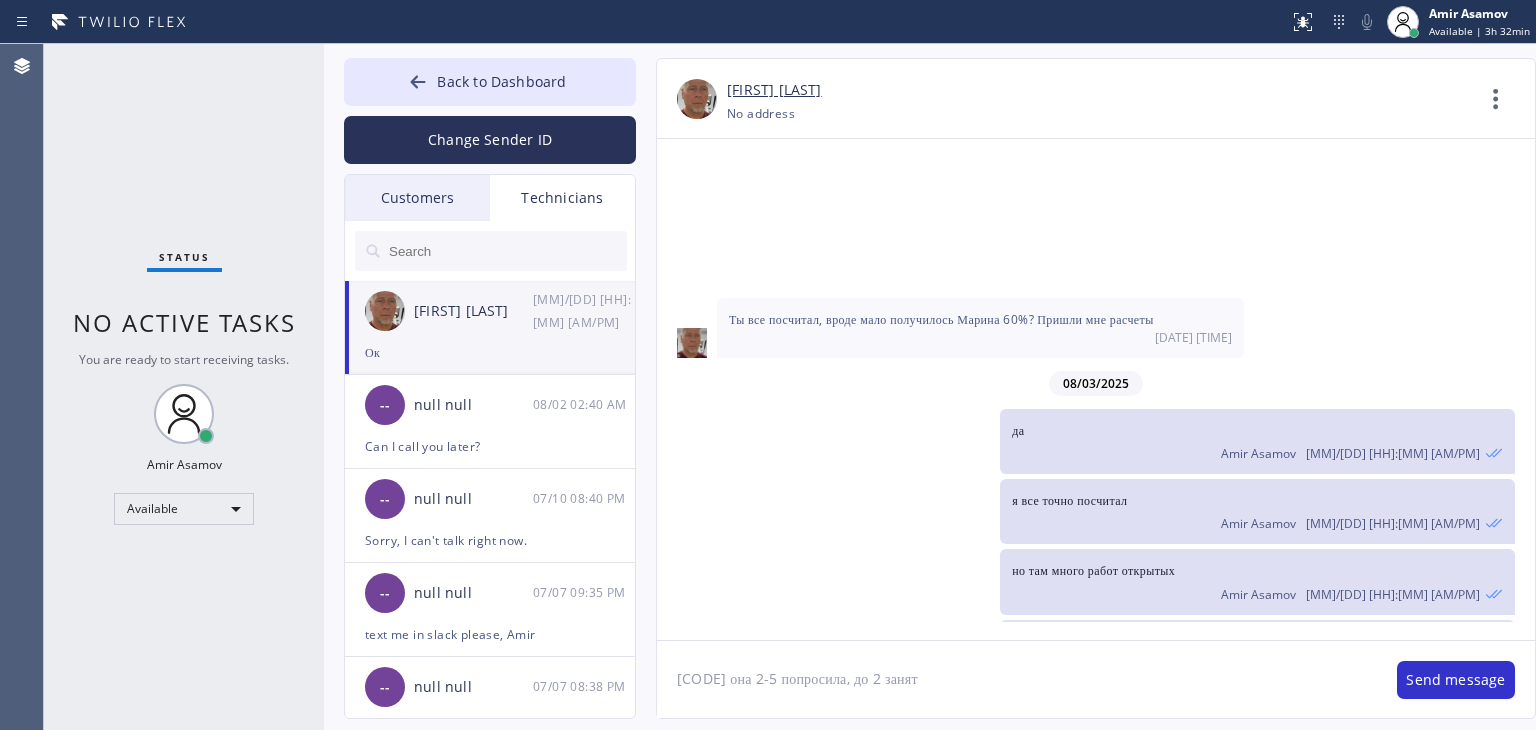 click on "[CODE] она 2-5 попросила, до 2 занят" 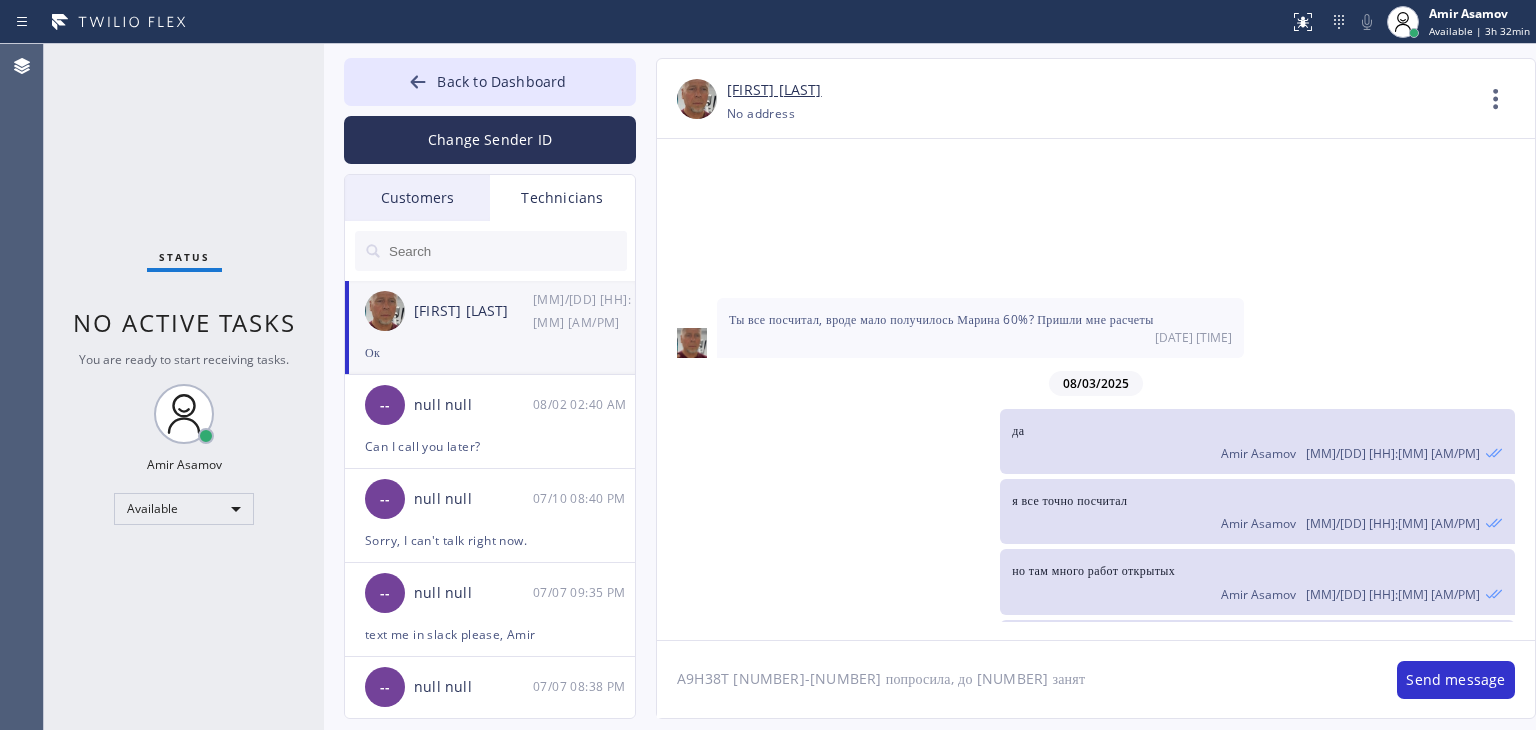 click on "A9H38T [NUMBER]-[NUMBER] попросила, до [NUMBER] занят" 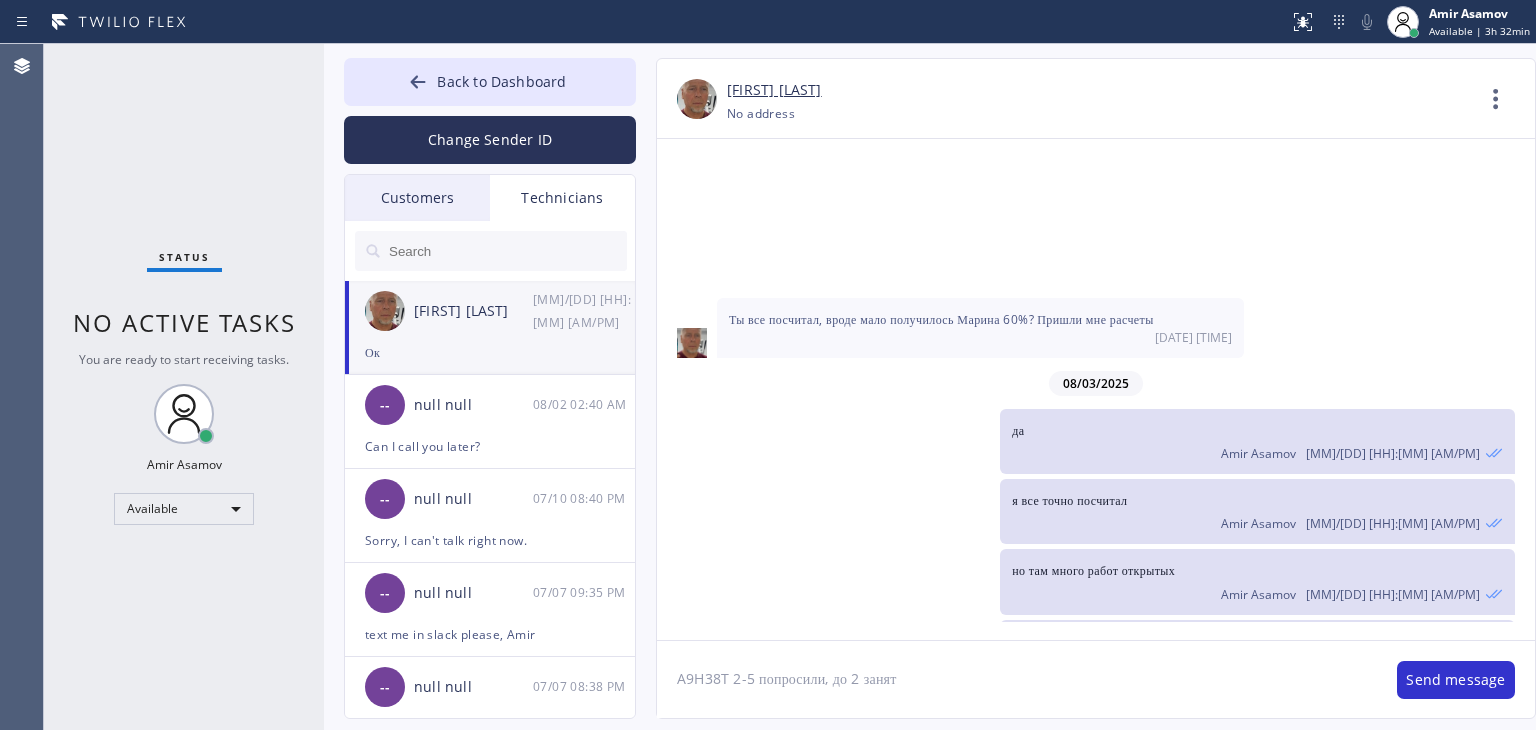 click on "A9H38T 2-5 попросили, до 2 занят" 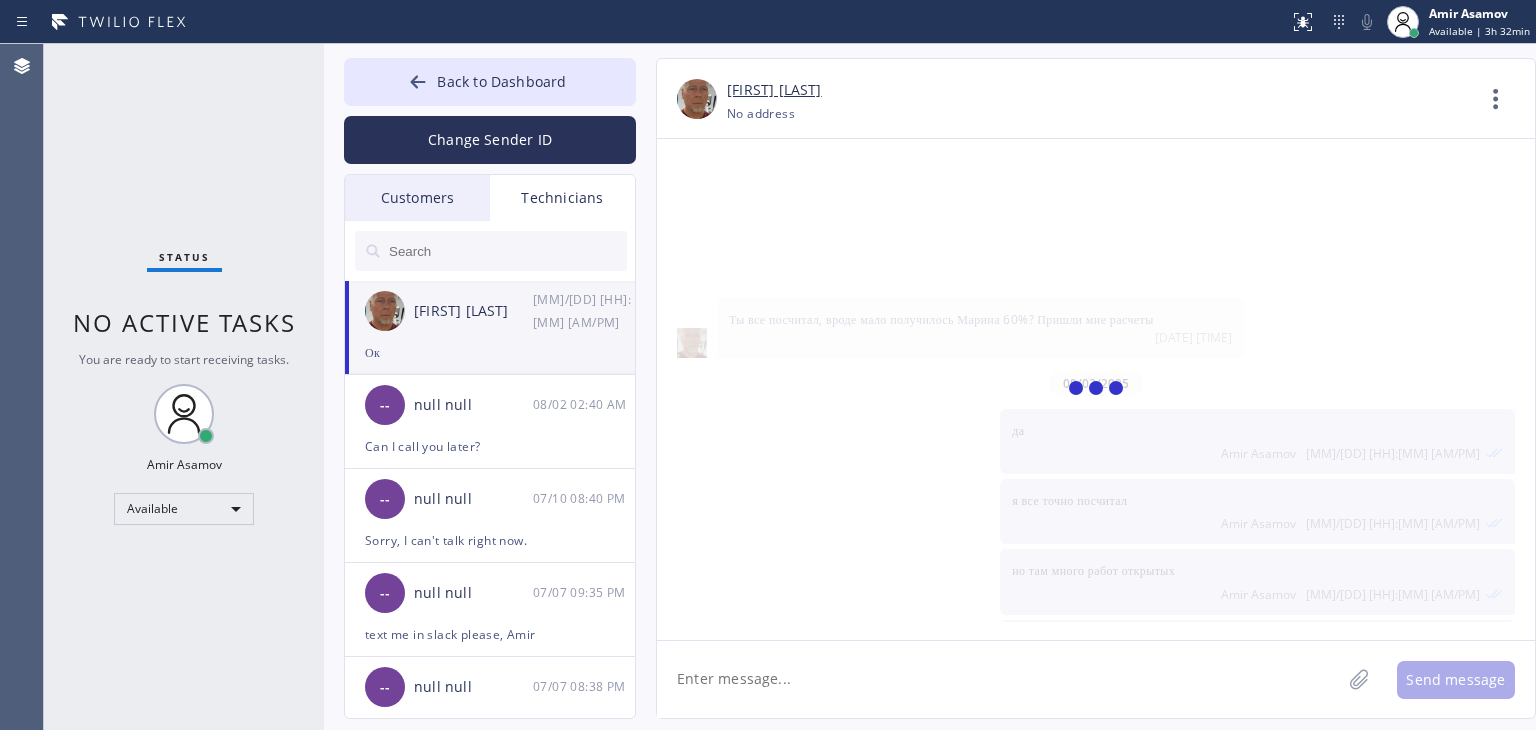 scroll, scrollTop: 17091, scrollLeft: 0, axis: vertical 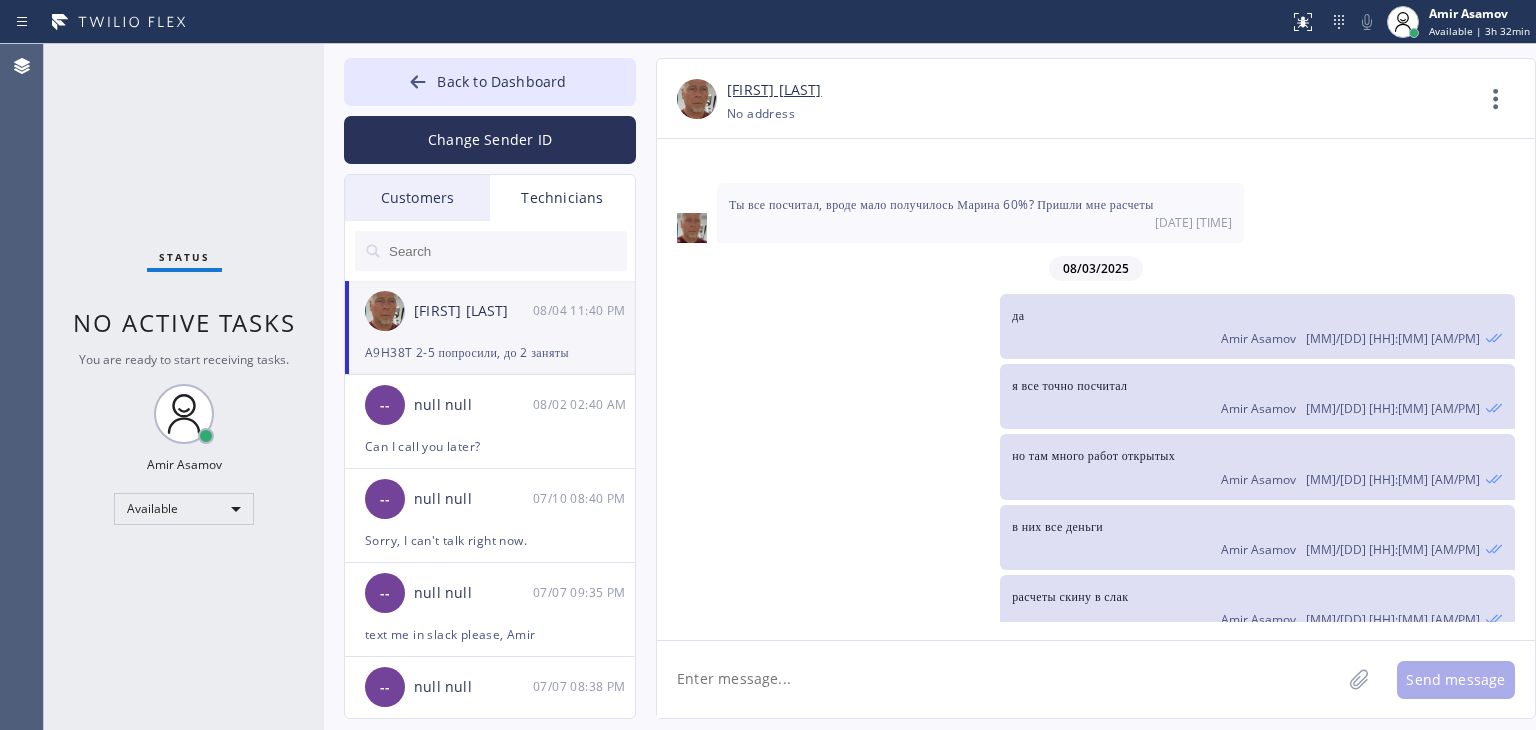 type 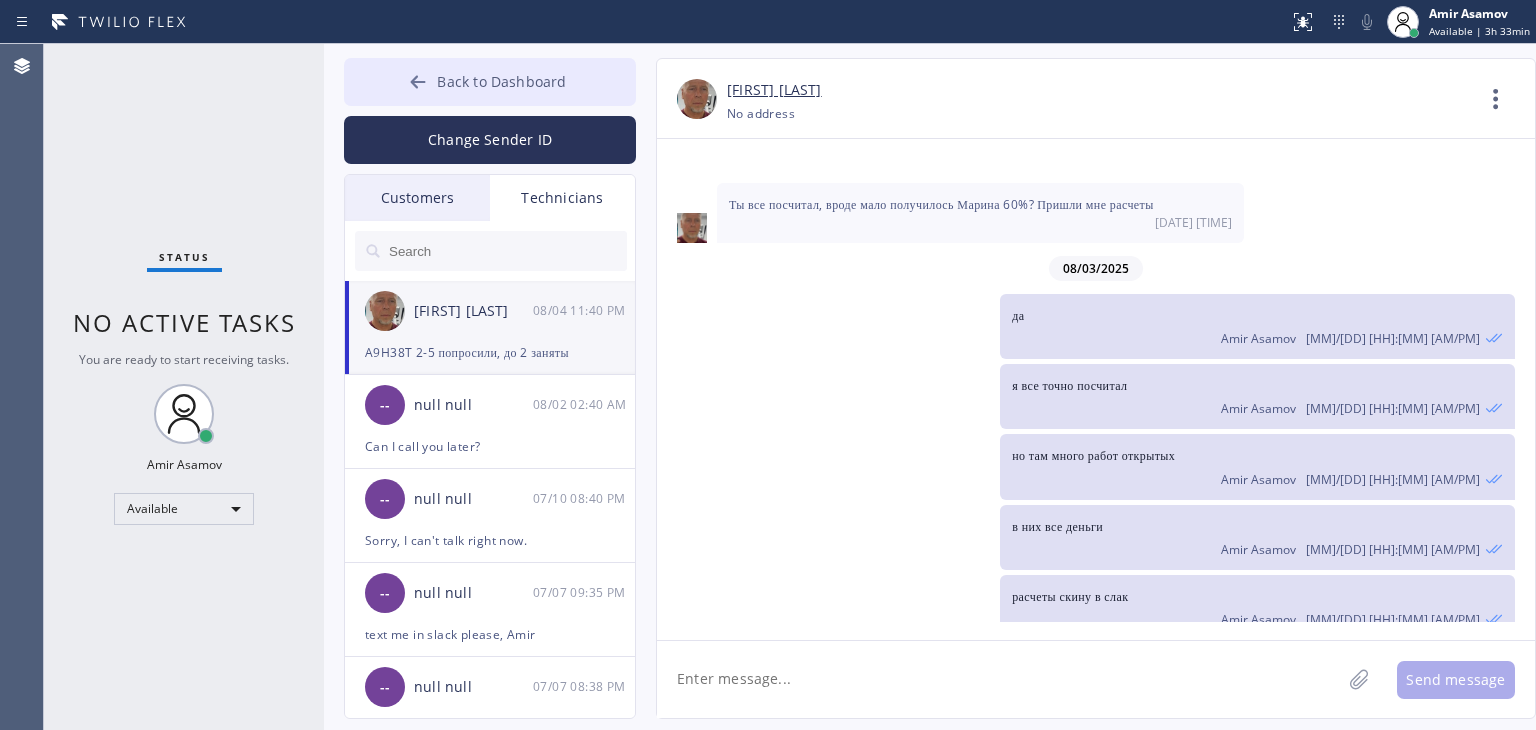 click on "Back to Dashboard" at bounding box center [490, 82] 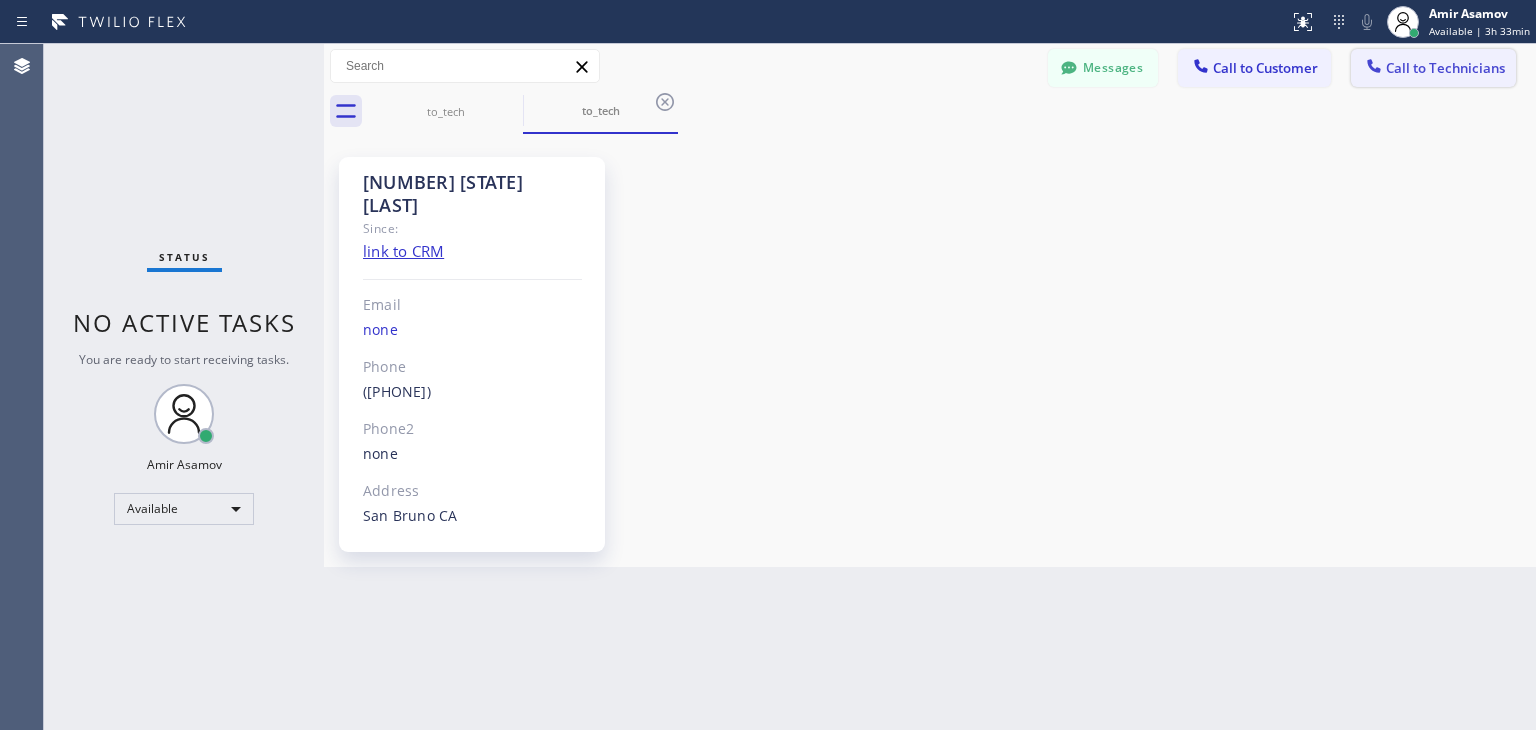drag, startPoint x: 1345, startPoint y: 43, endPoint x: 1394, endPoint y: 61, distance: 52.201534 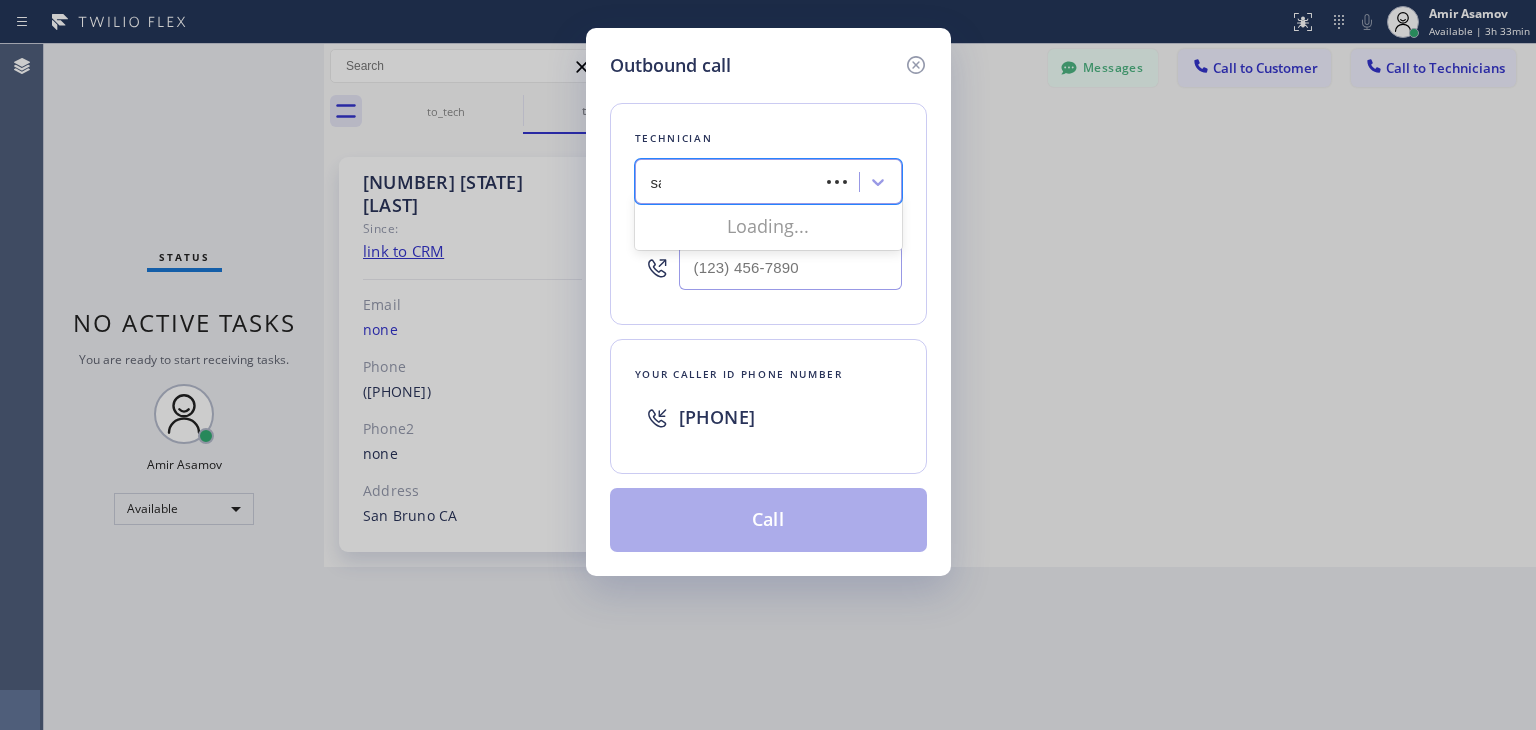 click on "sa s" at bounding box center [730, 182] 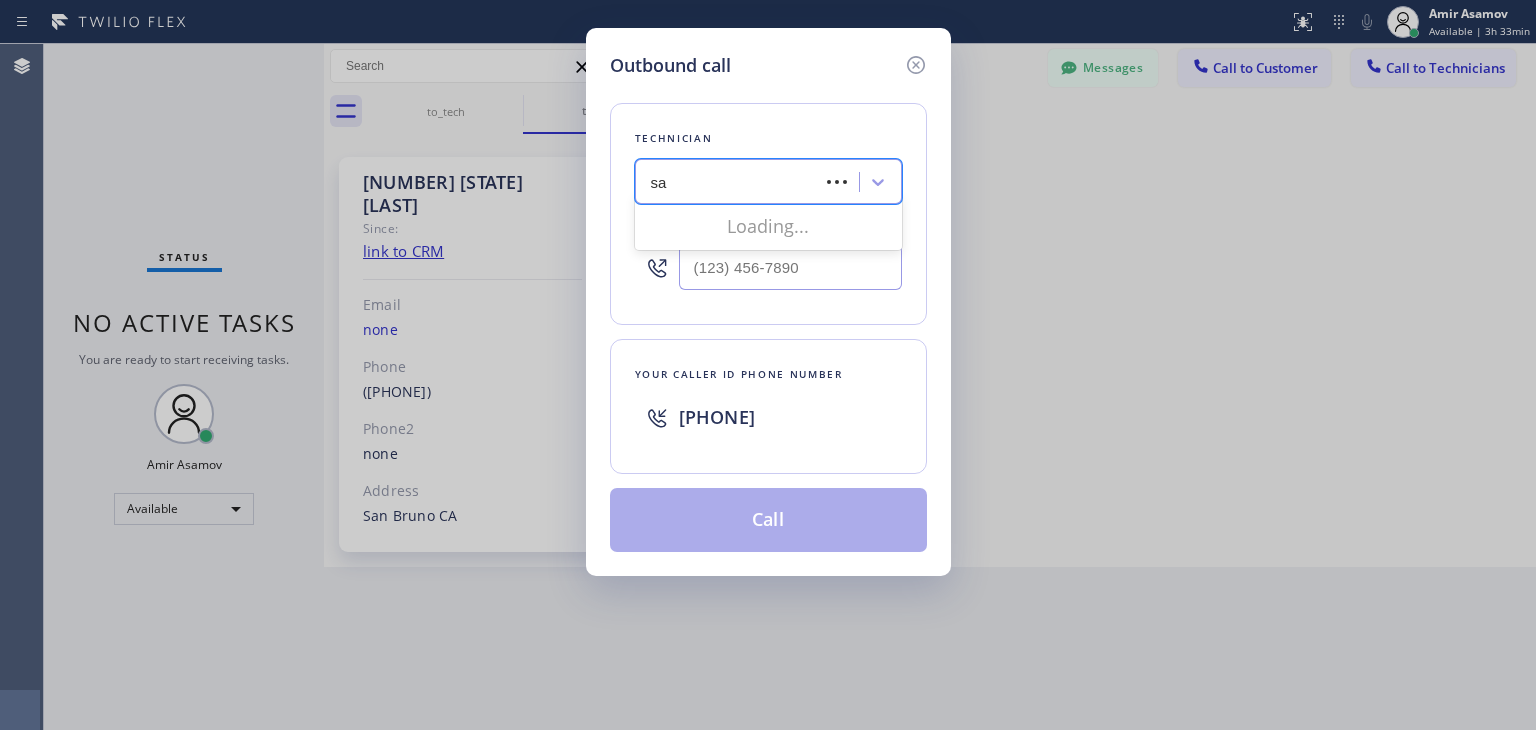 type on "s" 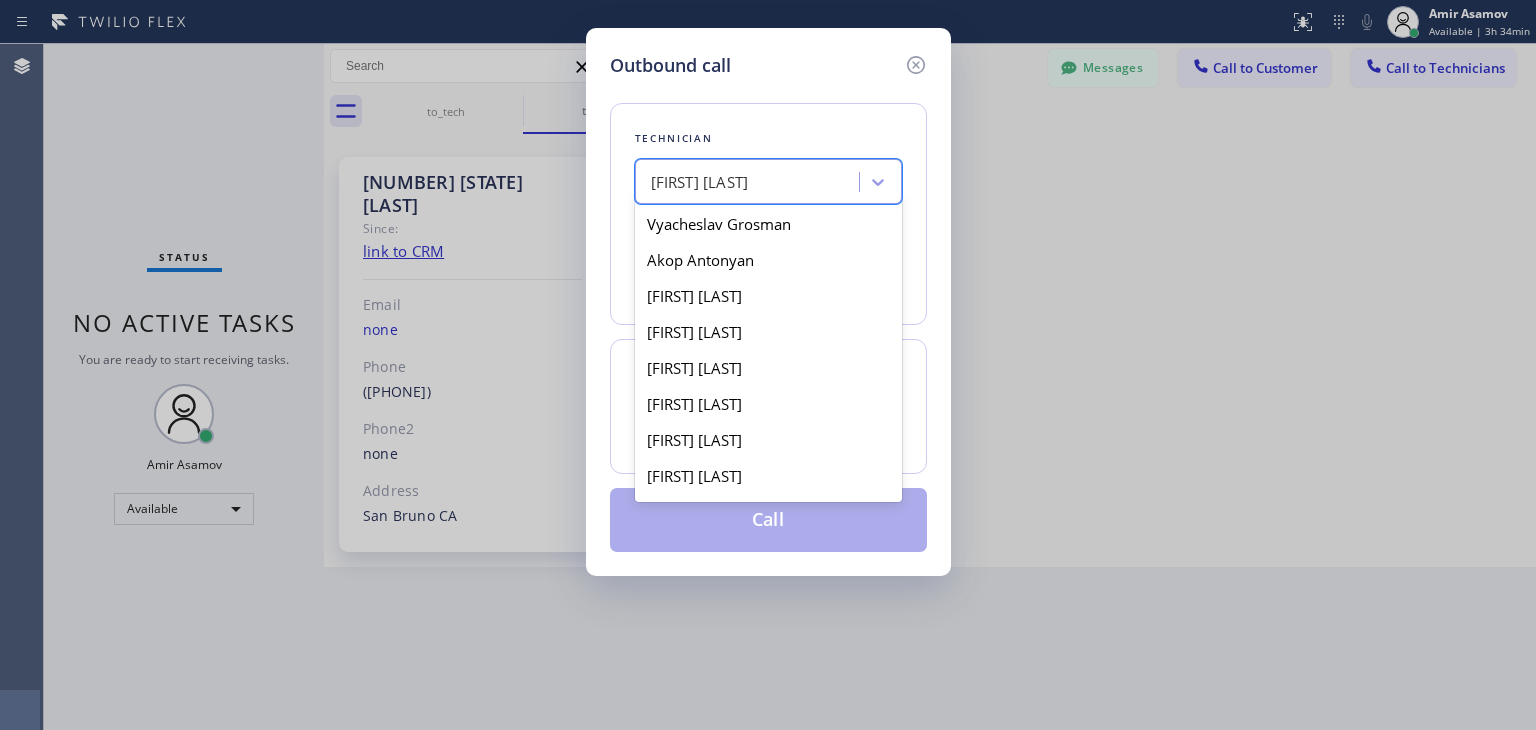 click on "[FIRST] [LAST]" at bounding box center [750, 182] 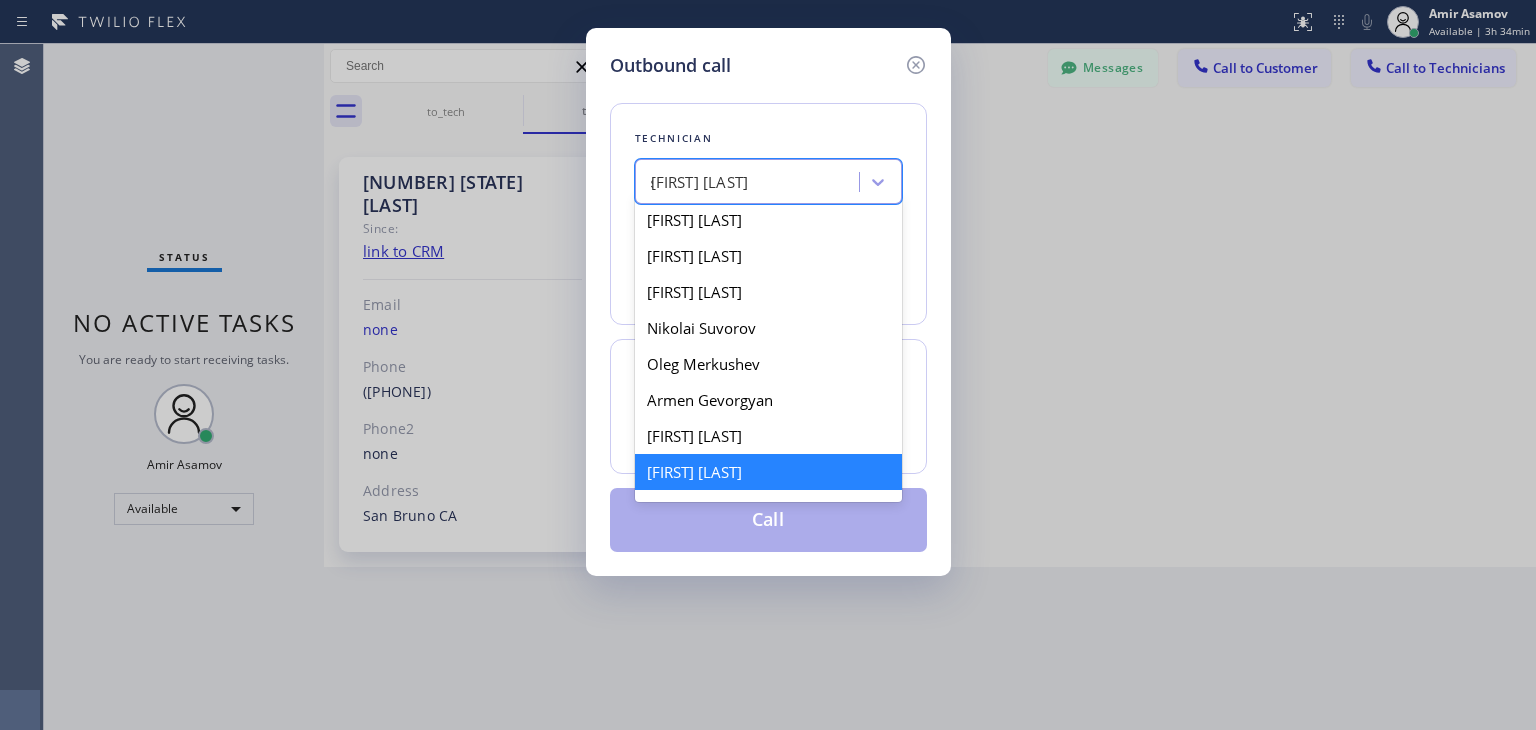 scroll, scrollTop: 0, scrollLeft: 0, axis: both 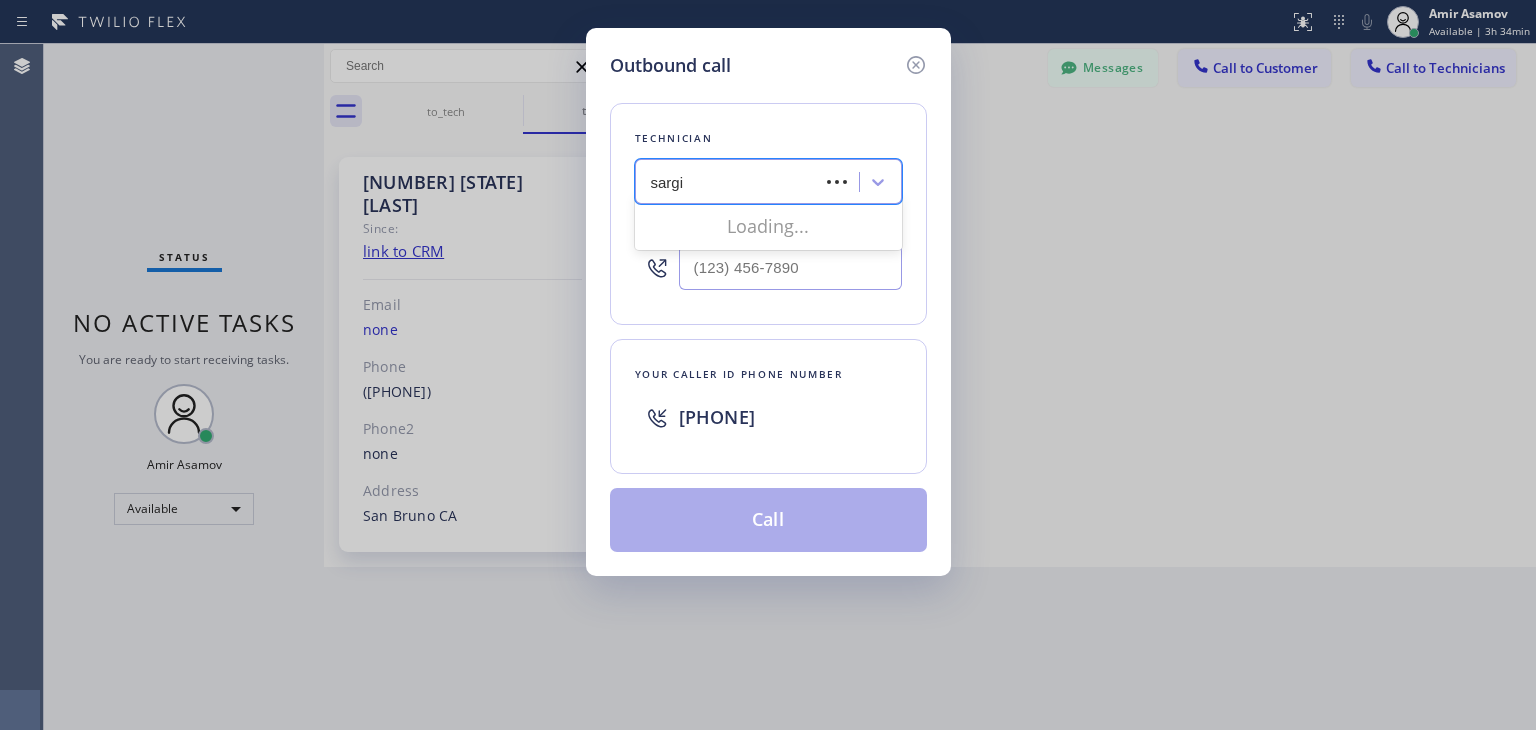 type on "[LAST]" 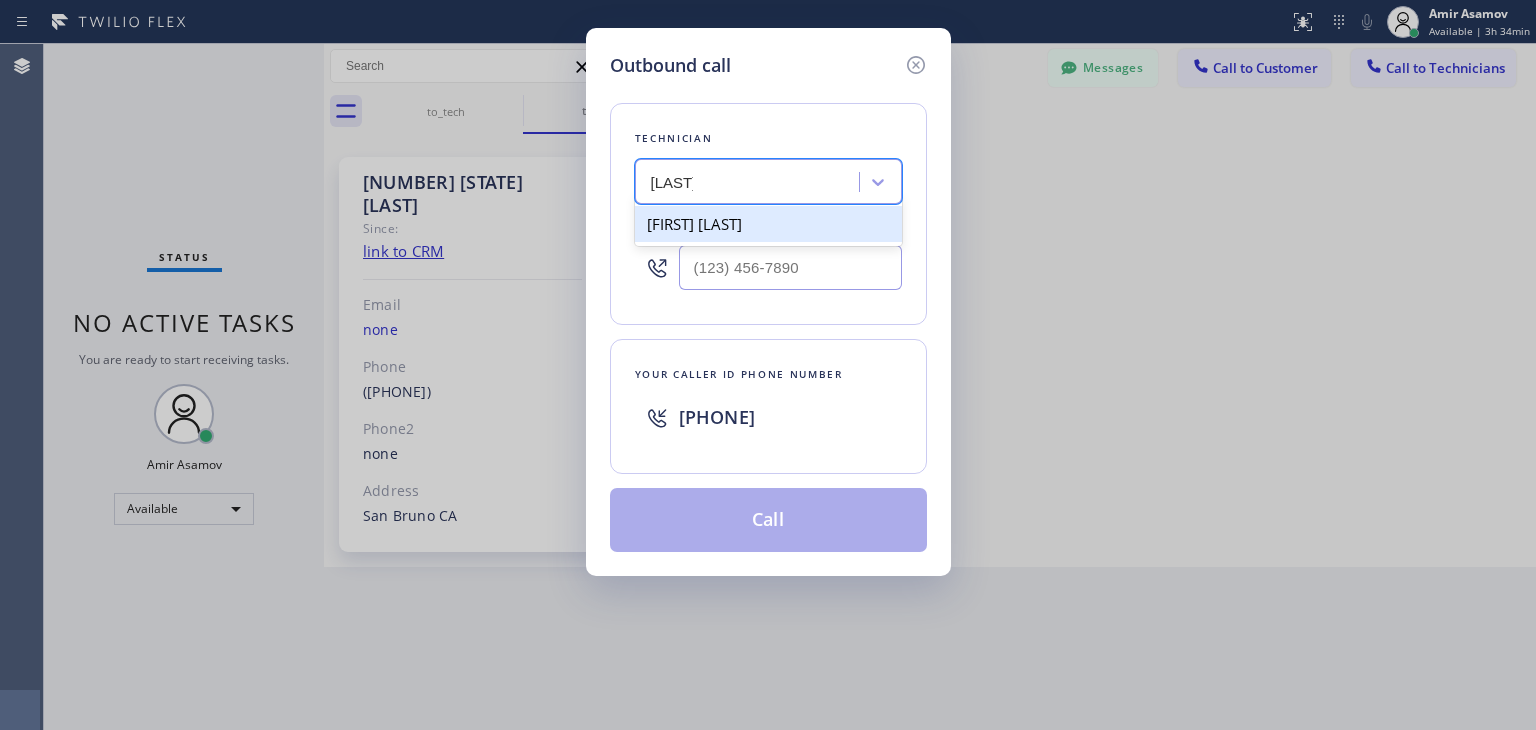 click on "[FIRST] [LAST]" at bounding box center [768, 224] 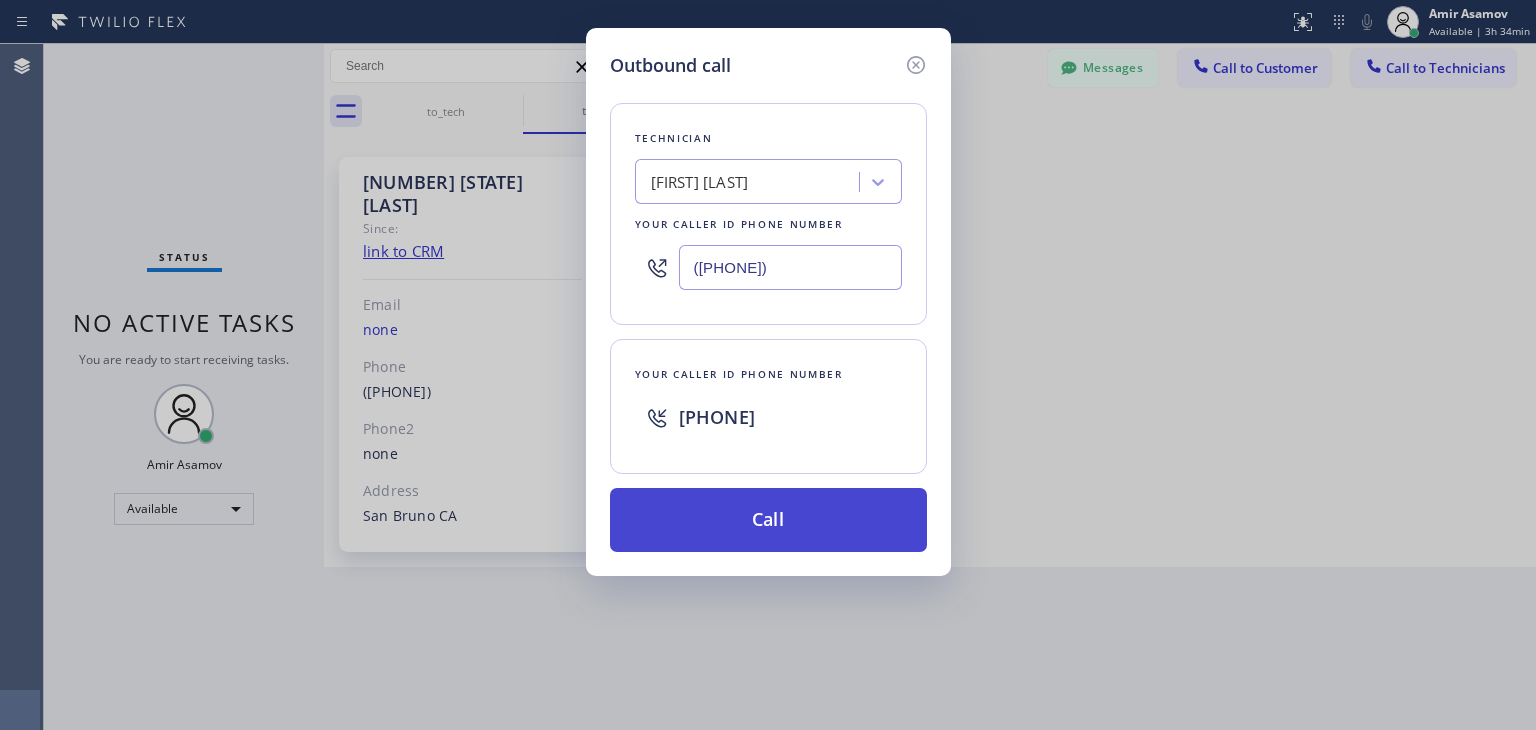 click on "Call" at bounding box center (768, 520) 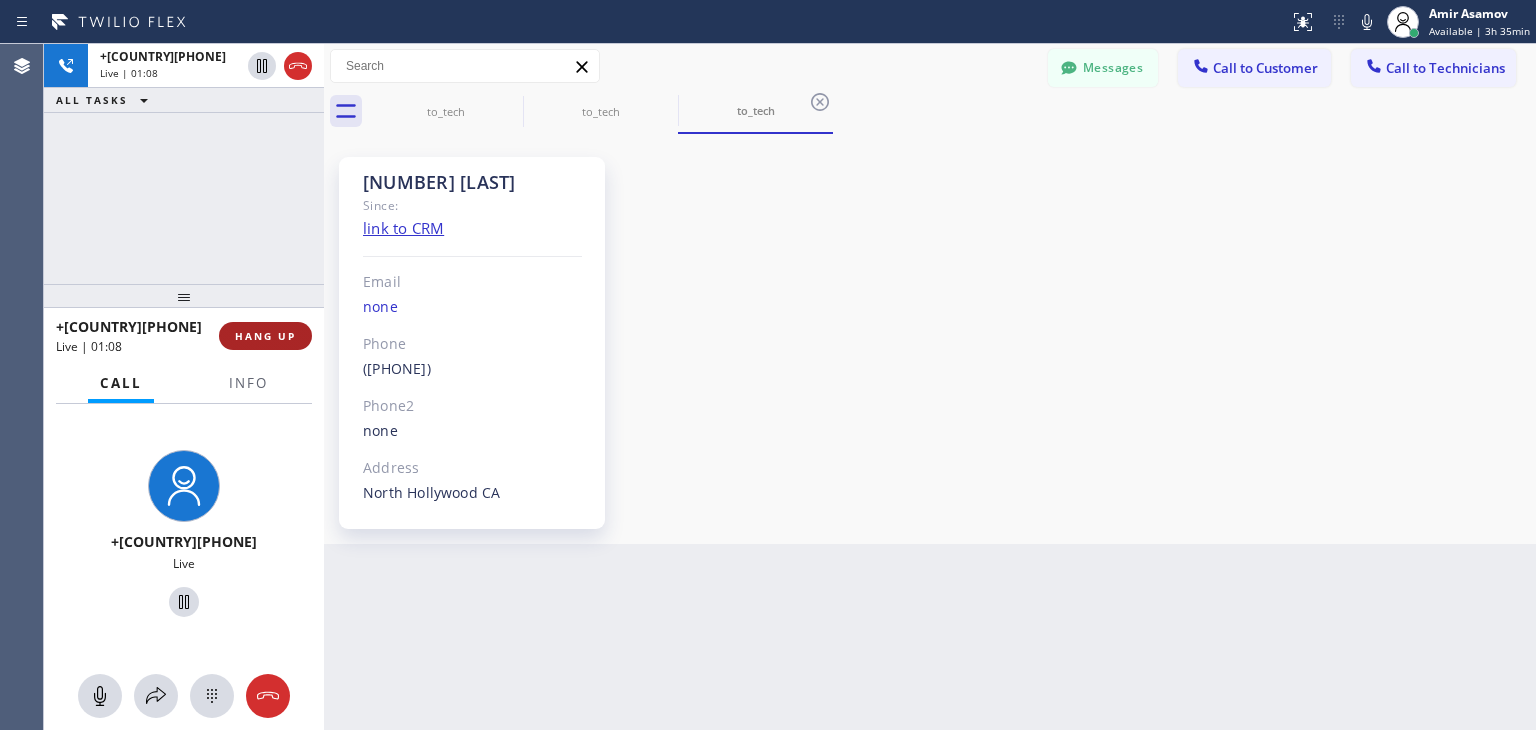 click on "HANG UP" at bounding box center [265, 336] 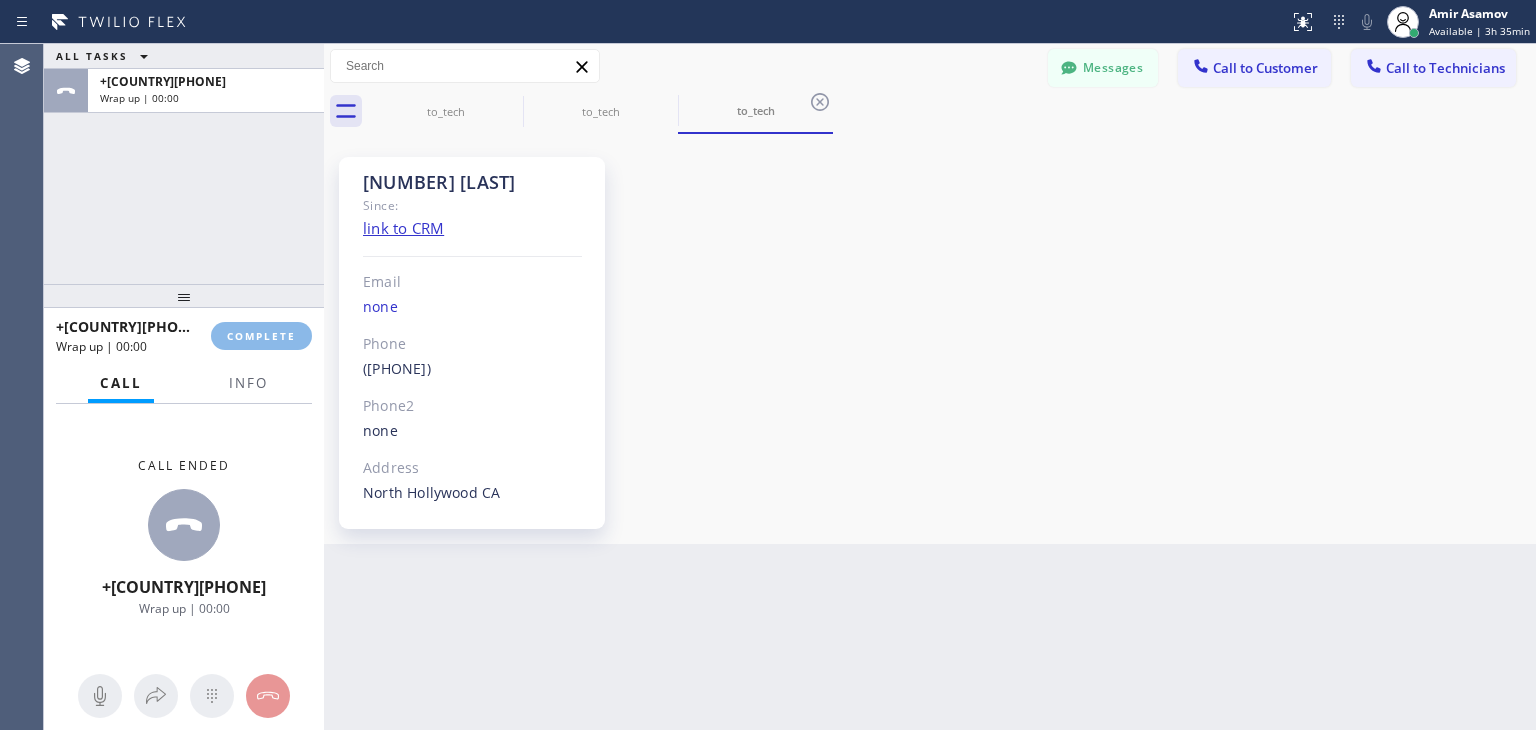 click on "Status report No issues detected If you experience an issue, please download the report and send it to your support team. Download report [FIRST] [LAST] Available | 3h 35min Set your status Offline Available Unavailable Break Log out Agent Desktop ALL TASKS ALL TASKS ACTIVE TASKS TASKS IN WRAP UP [PHONE] Wrap up | 00:00 [PHONE] Wrap up | 00:00 COMPLETE Call Info Call ended [PHONE] Wrap up | 00:00 Context Queue: Everyone Priority: 0 User 4 LA [LAST] Role: Technitian Name: [FIRST] [LAST] Phone: ([PHONE]) Location: [STATE] North Hollywood Outbound call Technician Search Technician Your caller id phone number Your caller id phone number [PHONE] Call Transfer Back to Dashboard Change Sender ID Customers Technicians ([PHONE]) SEARCH RESULTS: SB [FIRST] [LAST] [MM]/[DD] [HH]:[MM] [AM/PM] Thank you [FIRST] [LAST] [MM]/[DD] [HH]:[MM] [AM/PM] [CODE] 2-5 попросили, до 2 заняты -- null null [MM]/[DD] [HH]:[MM] [AM/PM] Can I call you later? -- null null [MM]/[DD] [HH]:[MM] [AM/PM] Sorry, I can't talk right now. -- --" at bounding box center [768, 365] 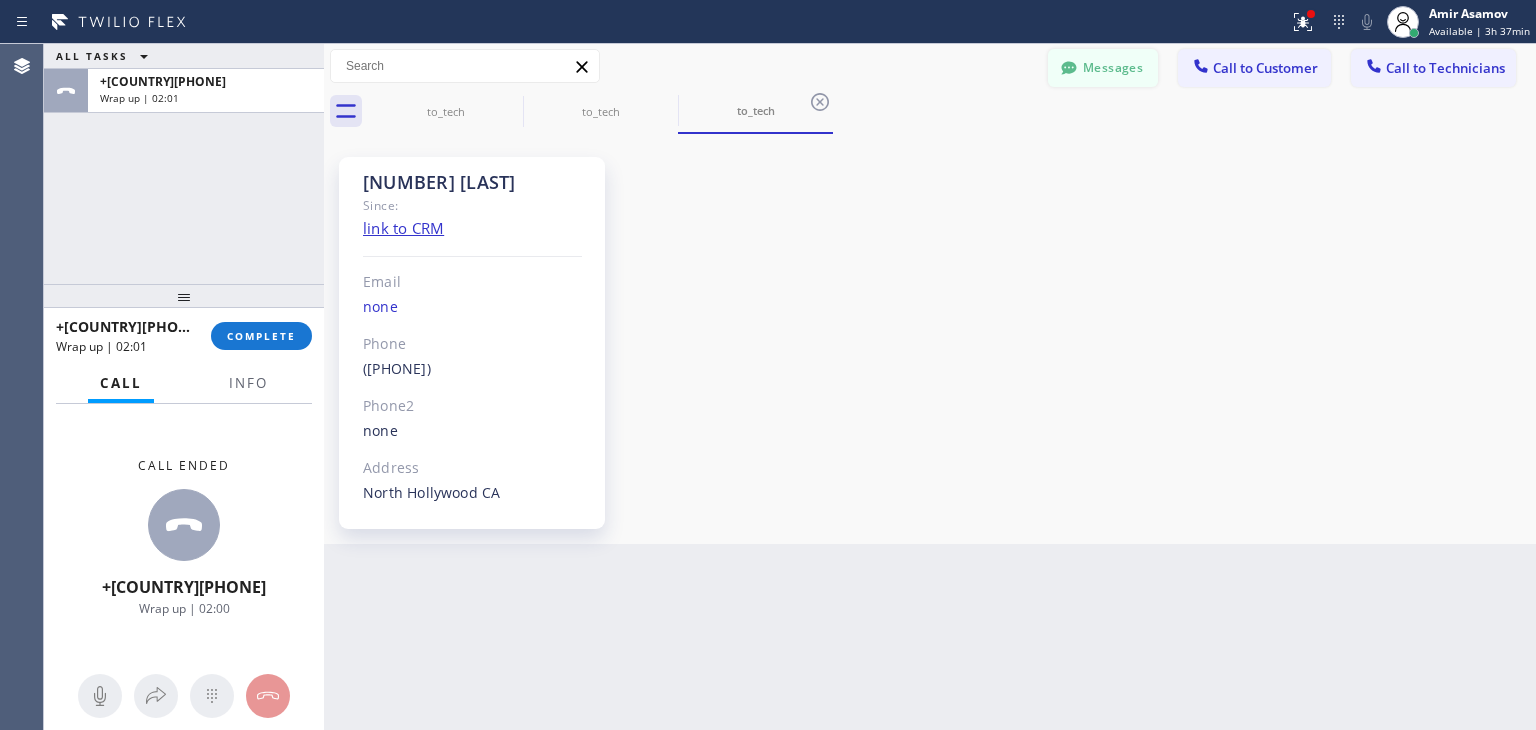 click on "Messages" at bounding box center (1103, 68) 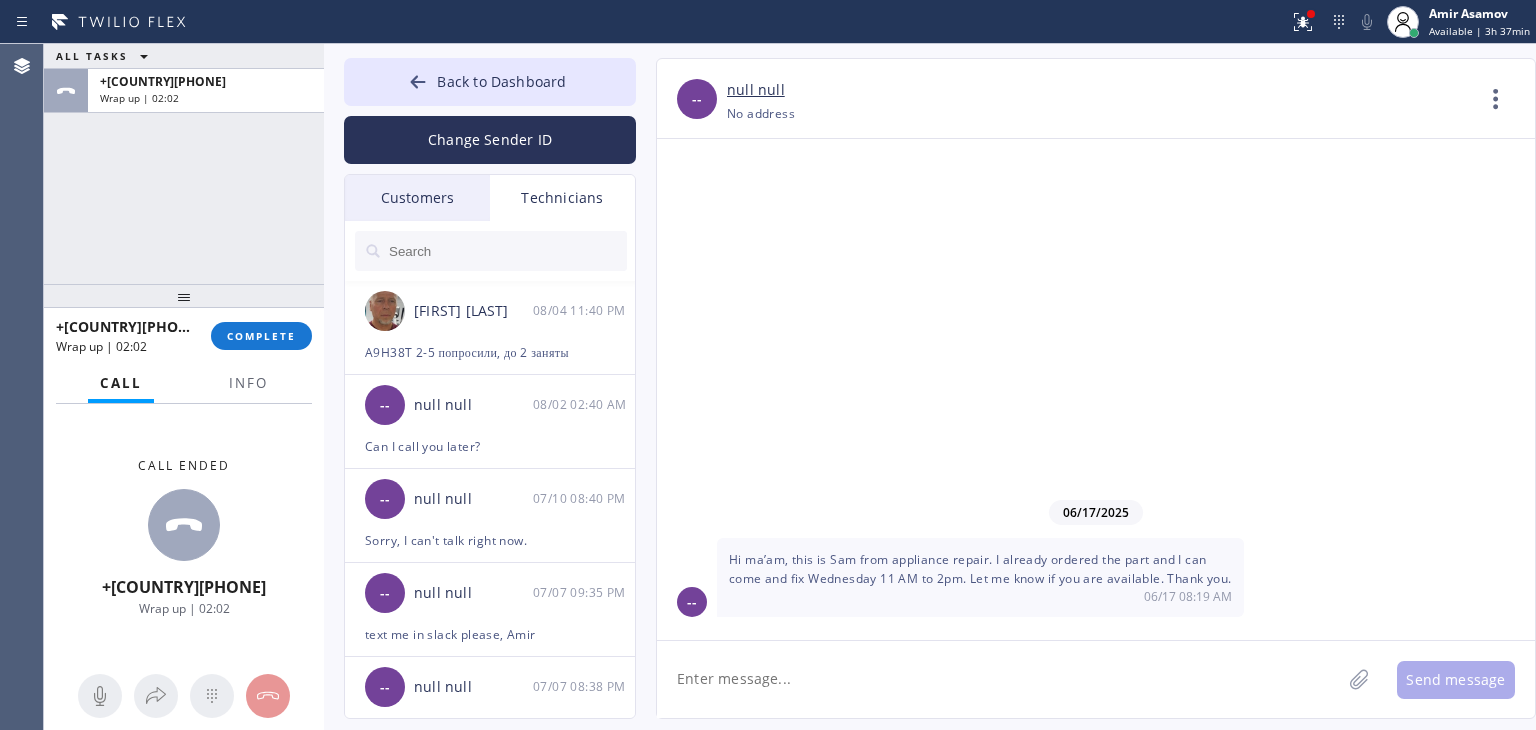 click on "Customers" at bounding box center [417, 198] 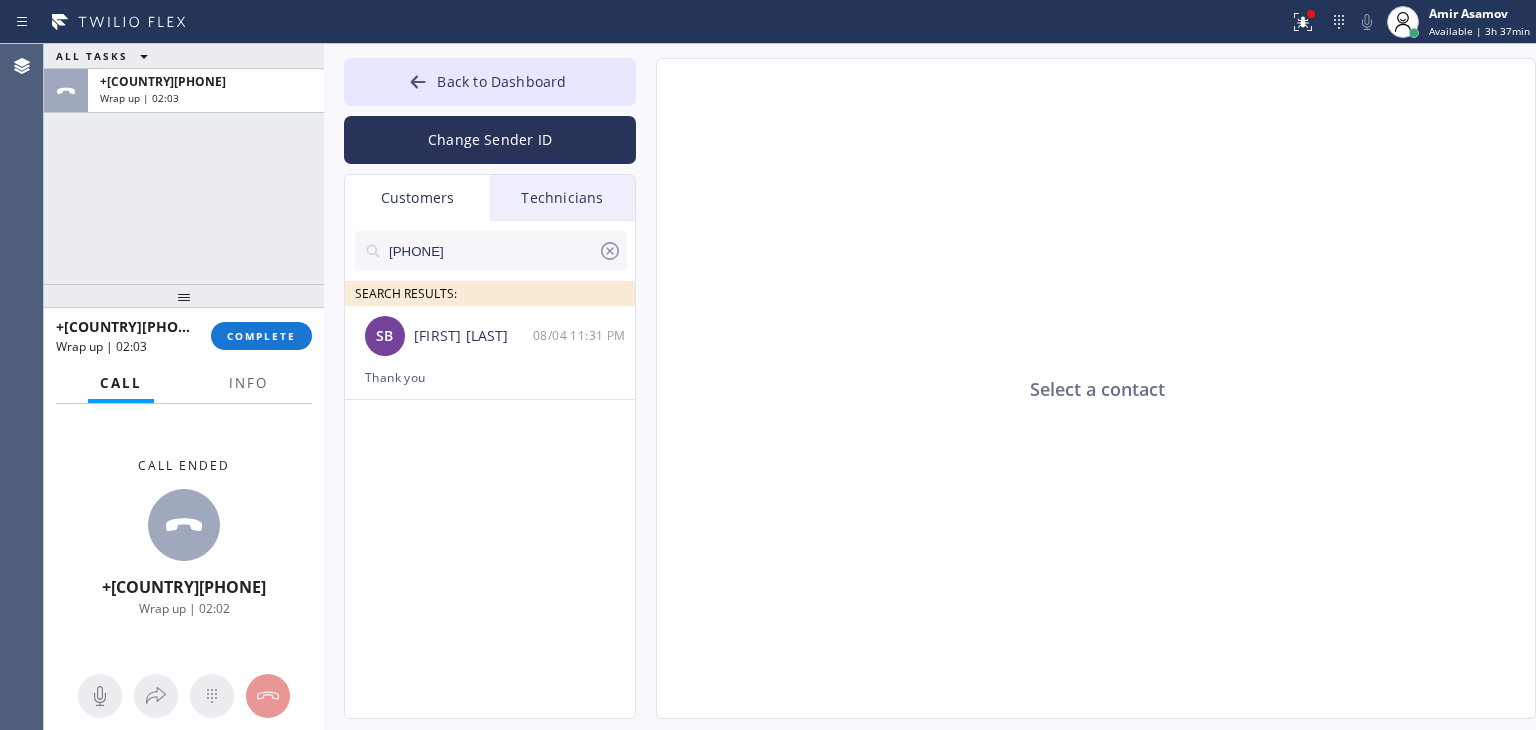 click on "[PHONE]" at bounding box center (492, 251) 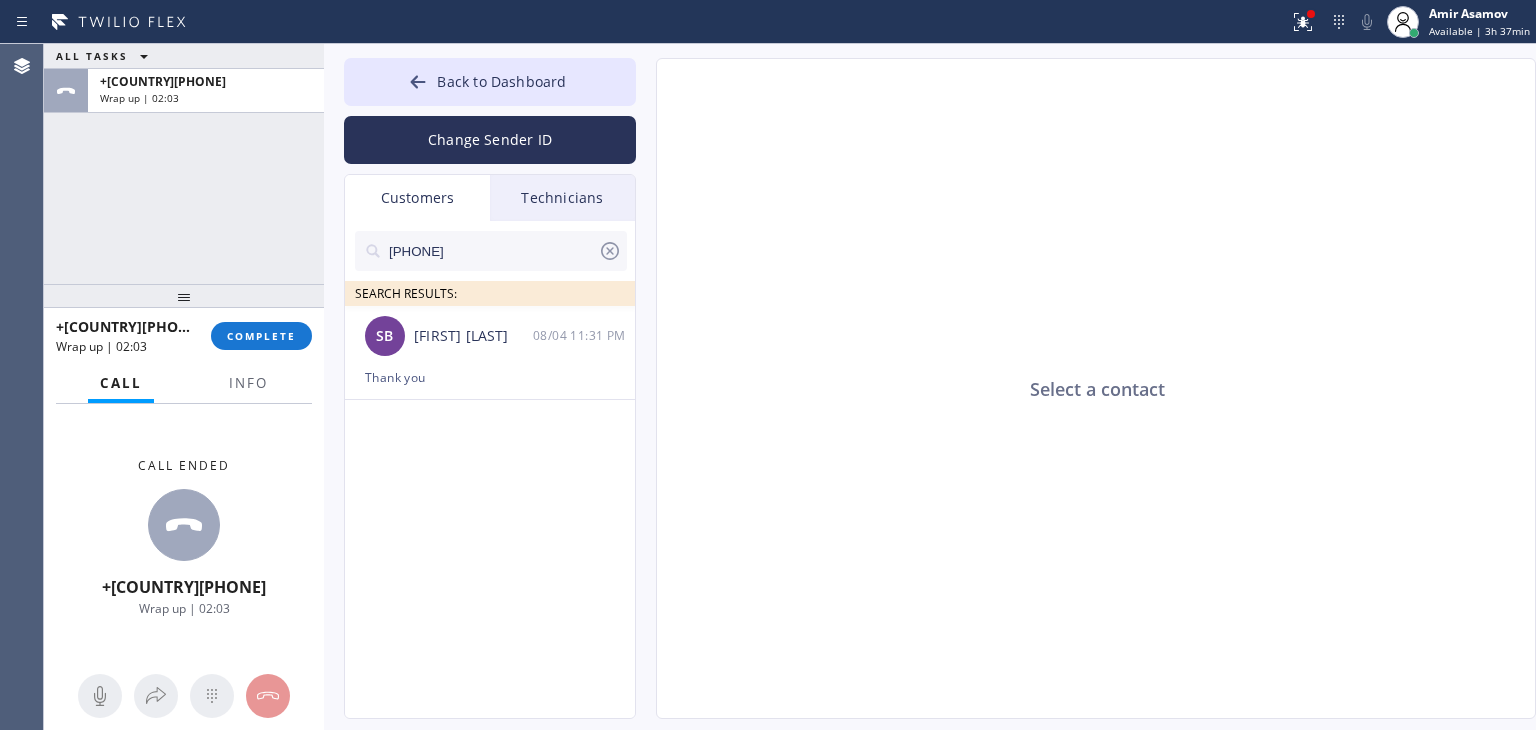 click on "[PHONE]" at bounding box center (492, 251) 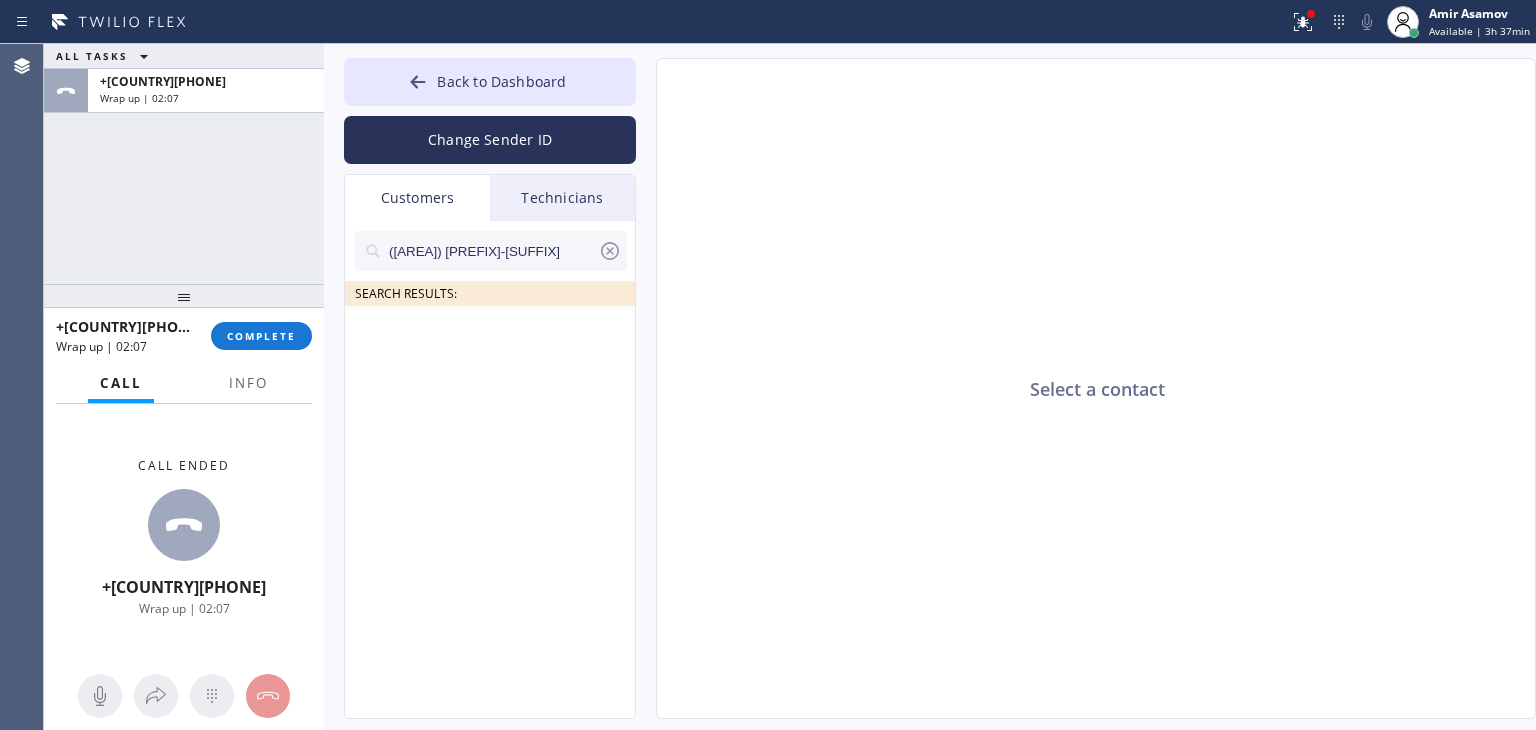 click on "([AREA]) [PREFIX]-[SUFFIX]" at bounding box center [492, 251] 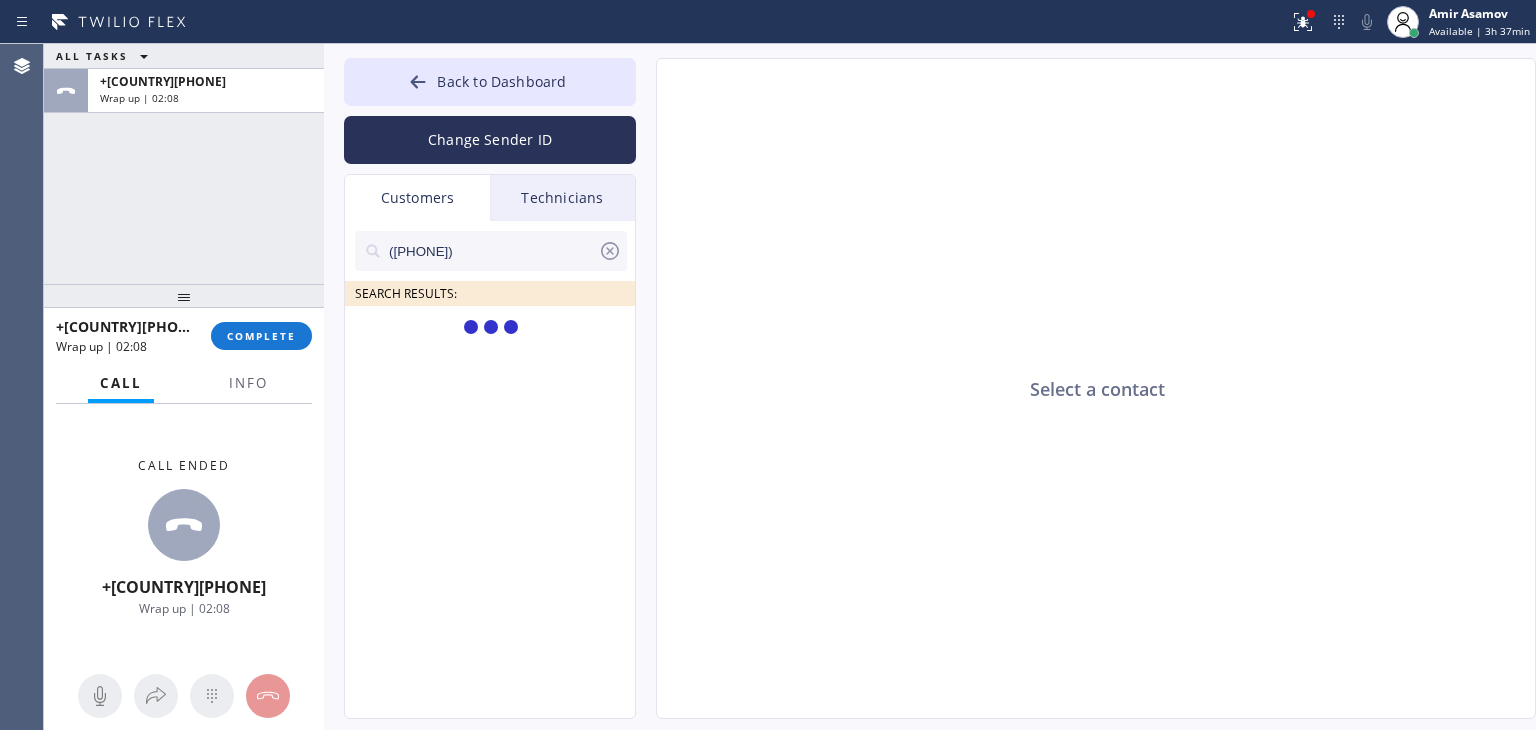 click on "([PHONE])" at bounding box center [492, 251] 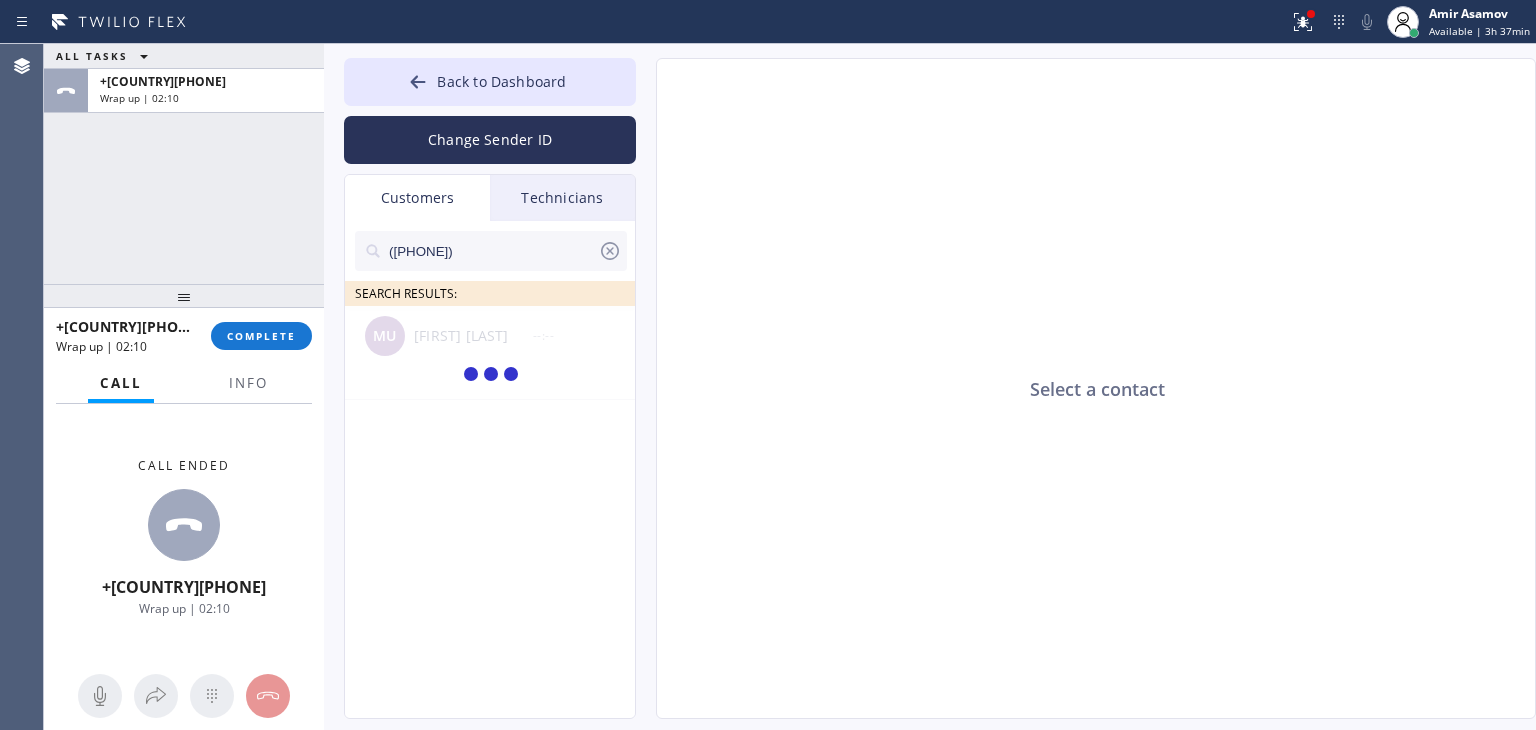 type on "([PHONE])" 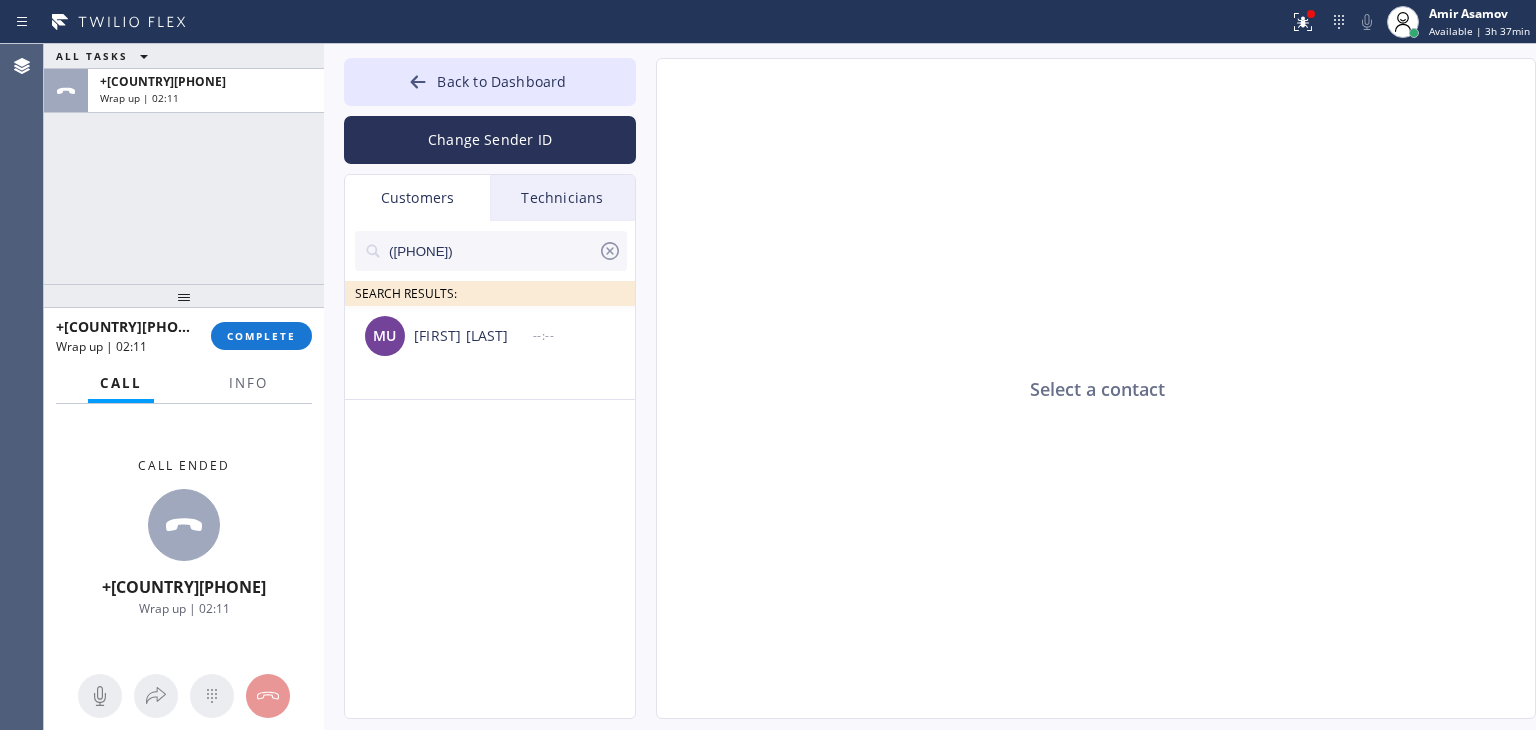 click on "[FIRST] [LAST]" at bounding box center [473, 336] 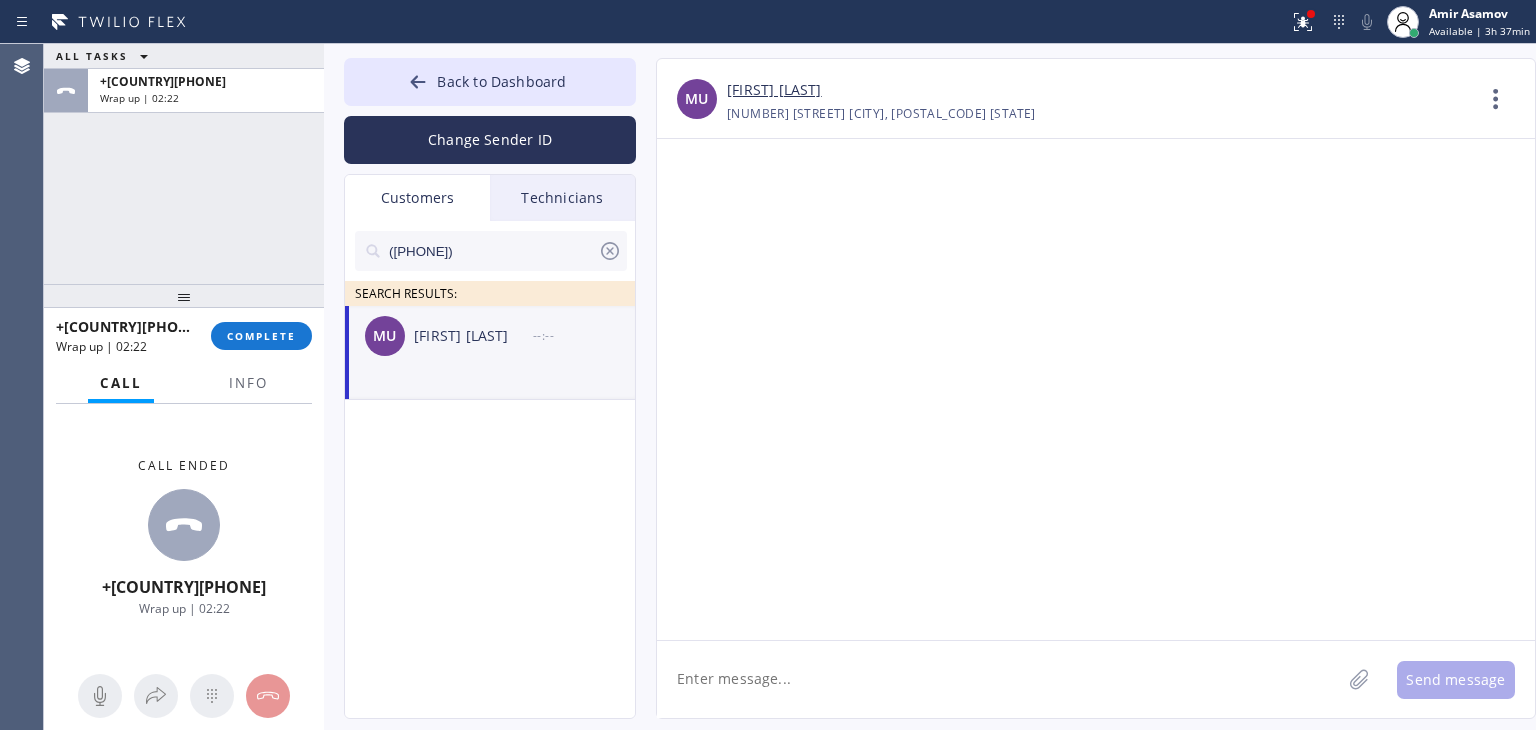 drag, startPoint x: 743, startPoint y: 635, endPoint x: 746, endPoint y: 654, distance: 19.235384 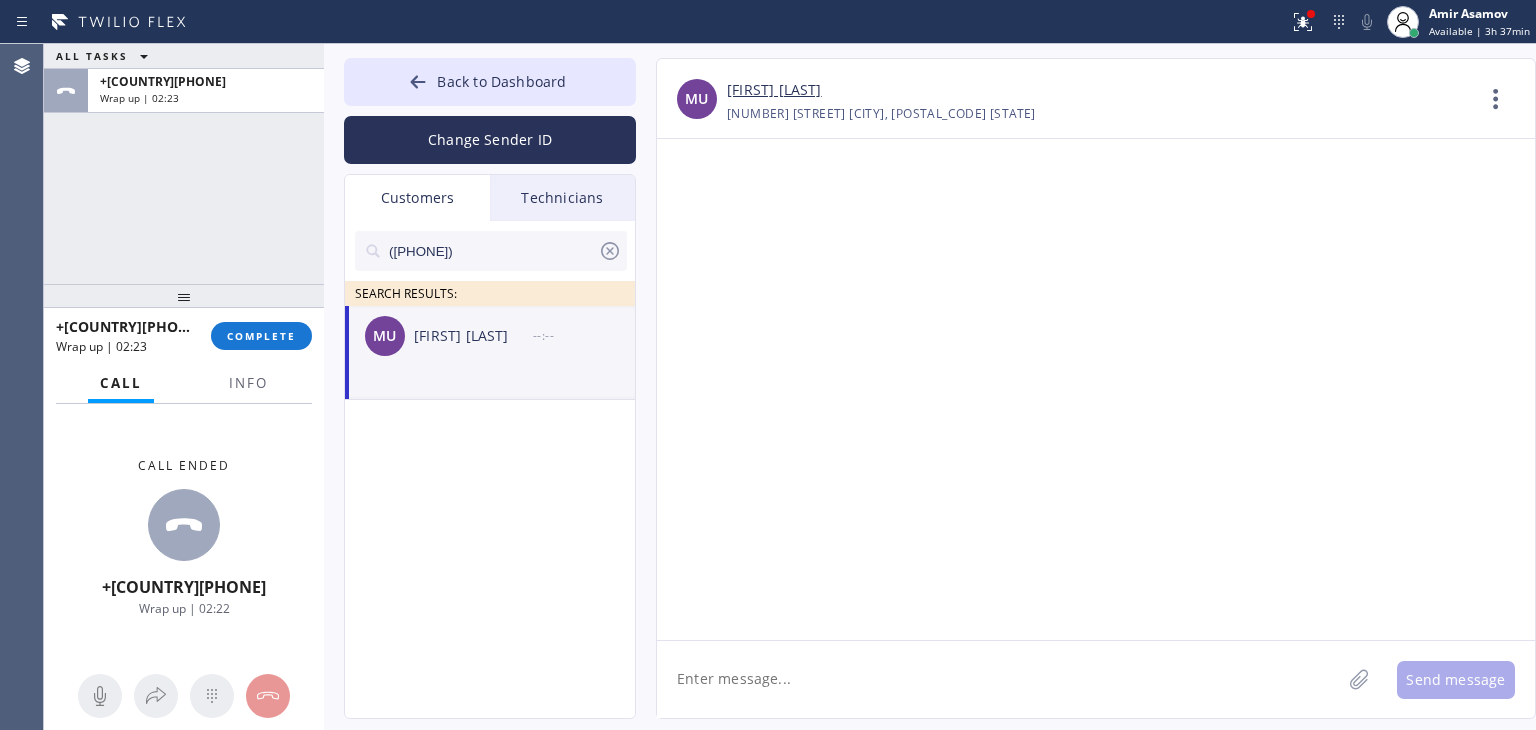 click 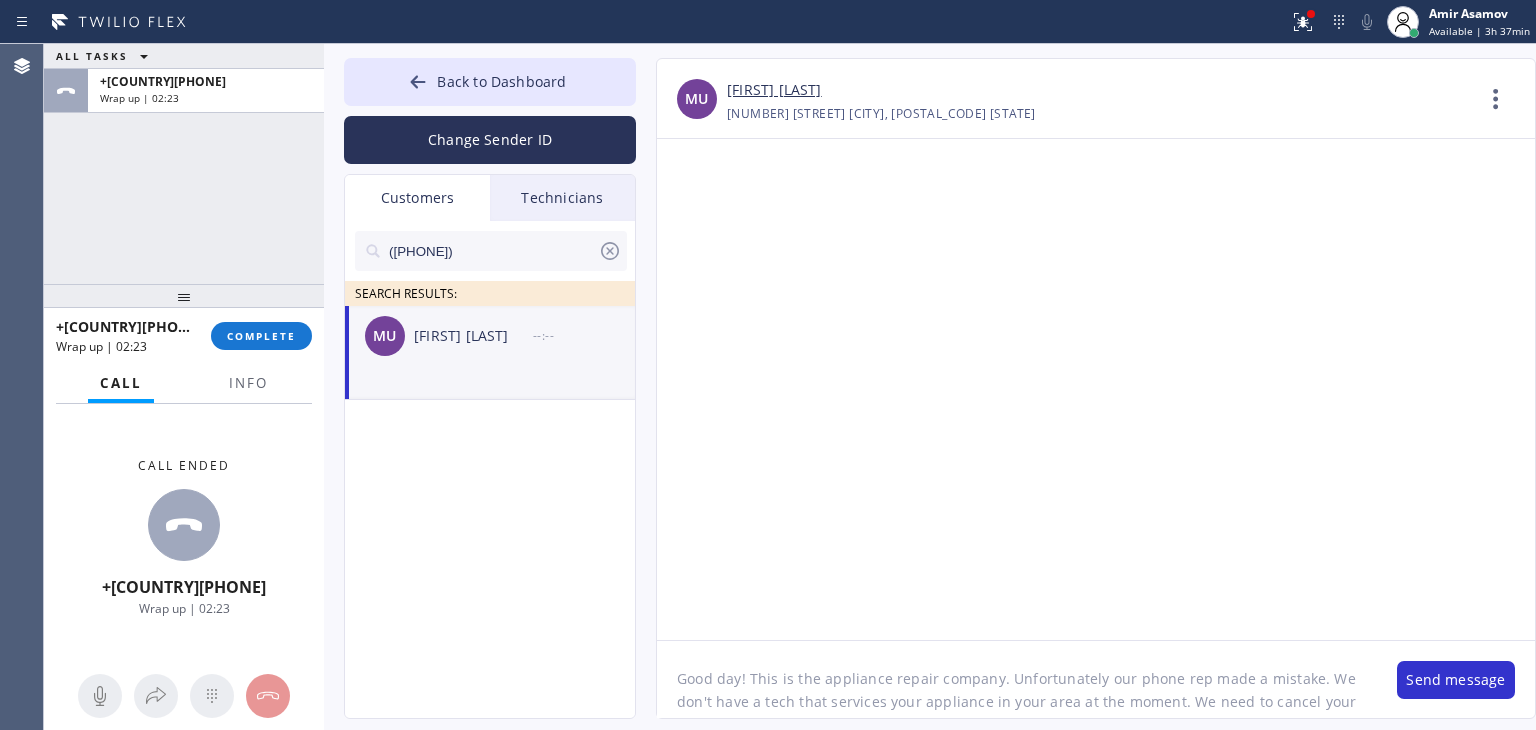 scroll, scrollTop: 16, scrollLeft: 0, axis: vertical 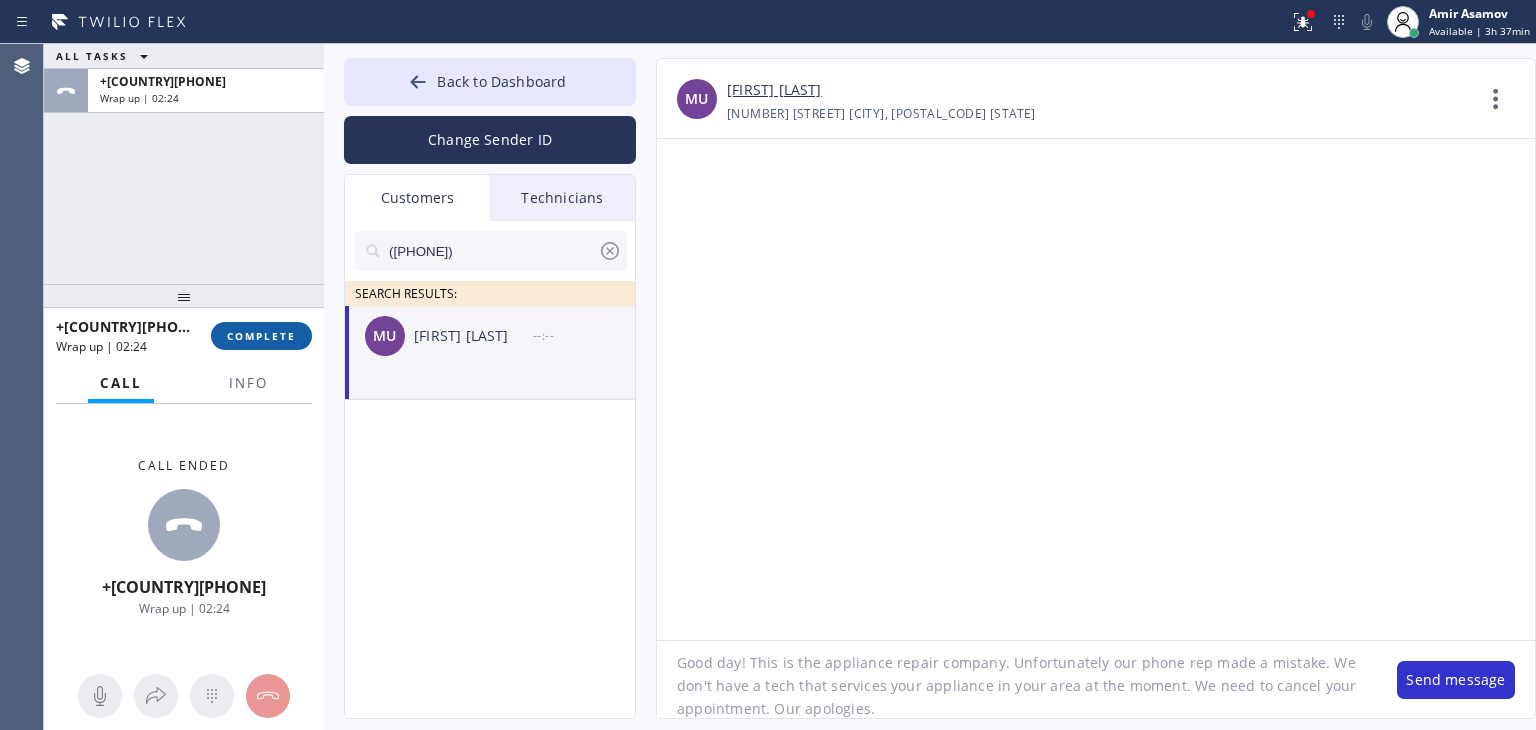 type on "Good day! This is the appliance repair company. Unfortunately our phone rep made a mistake. We don't have a tech that services your appliance in your area at the moment. We need to cancel your appointment. Our apologies." 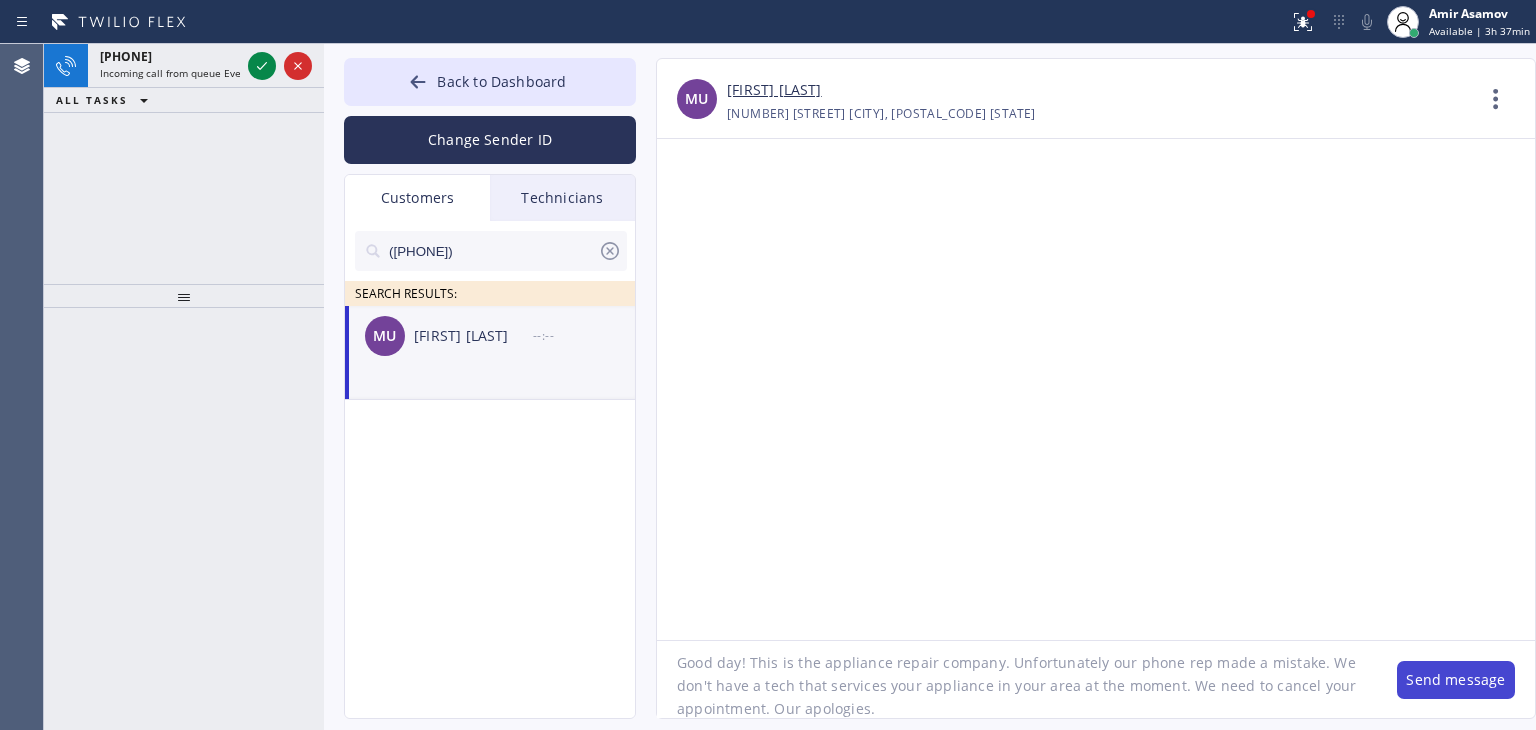 click on "Send message" at bounding box center (1456, 680) 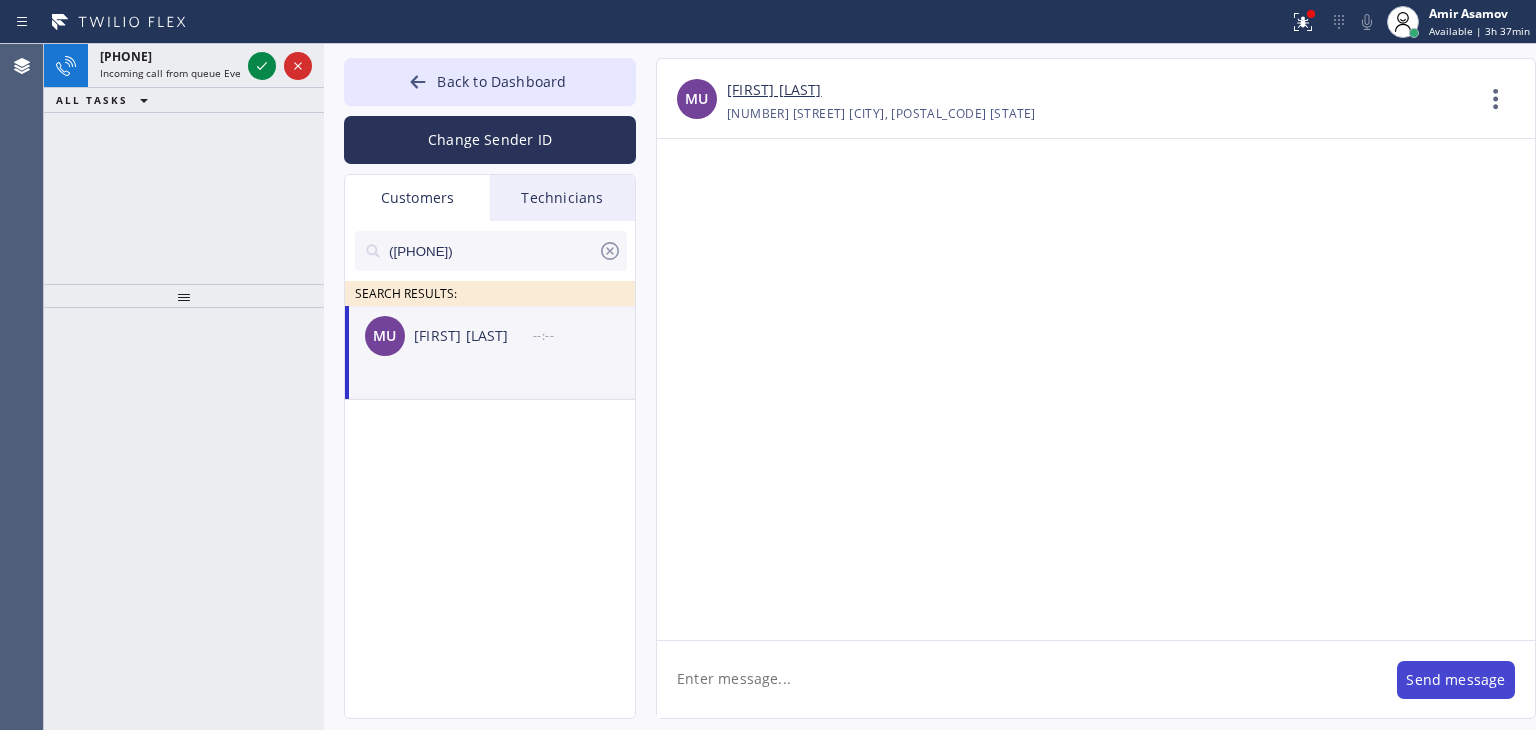scroll, scrollTop: 0, scrollLeft: 0, axis: both 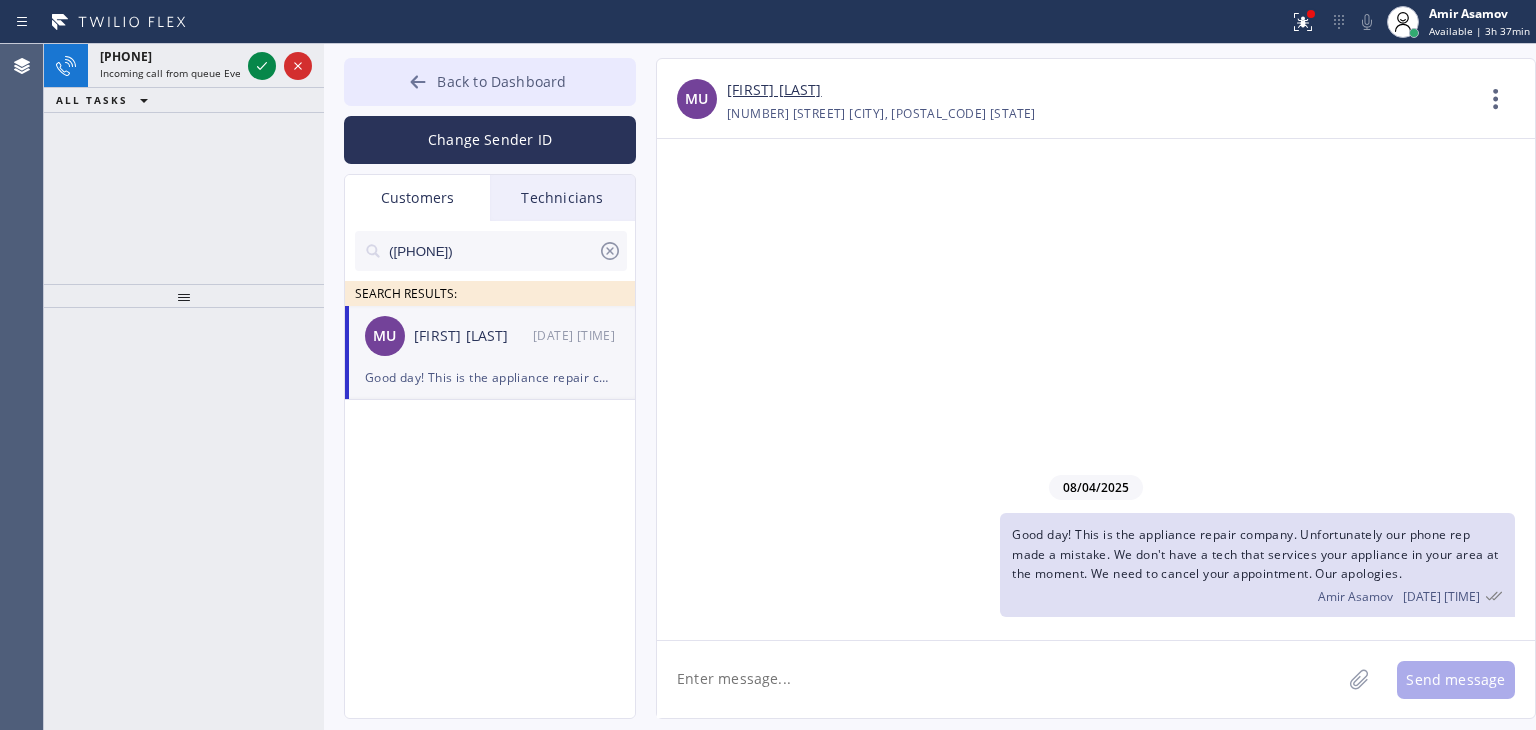 click on "Back to Dashboard" at bounding box center [490, 82] 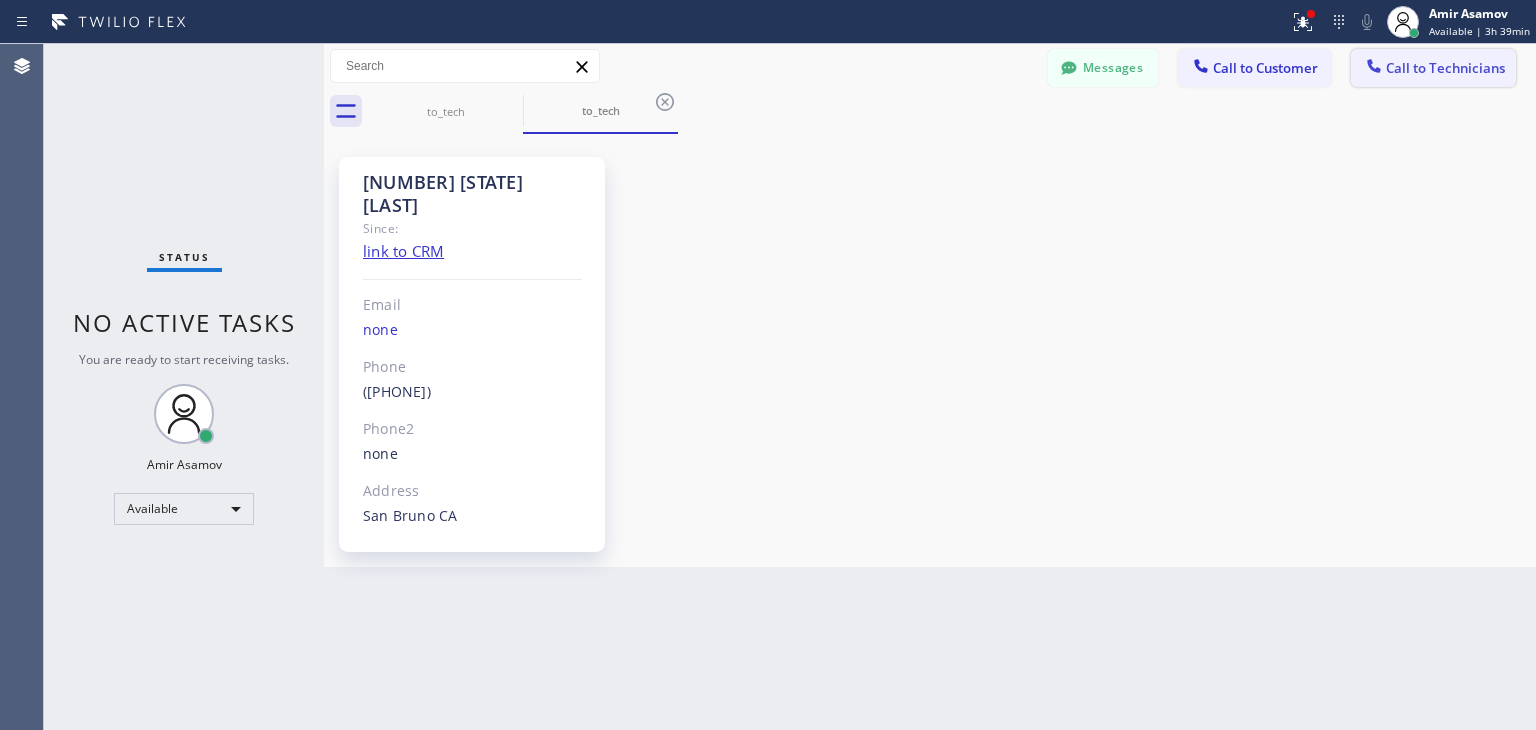 click on "Call to Technicians" at bounding box center [1433, 68] 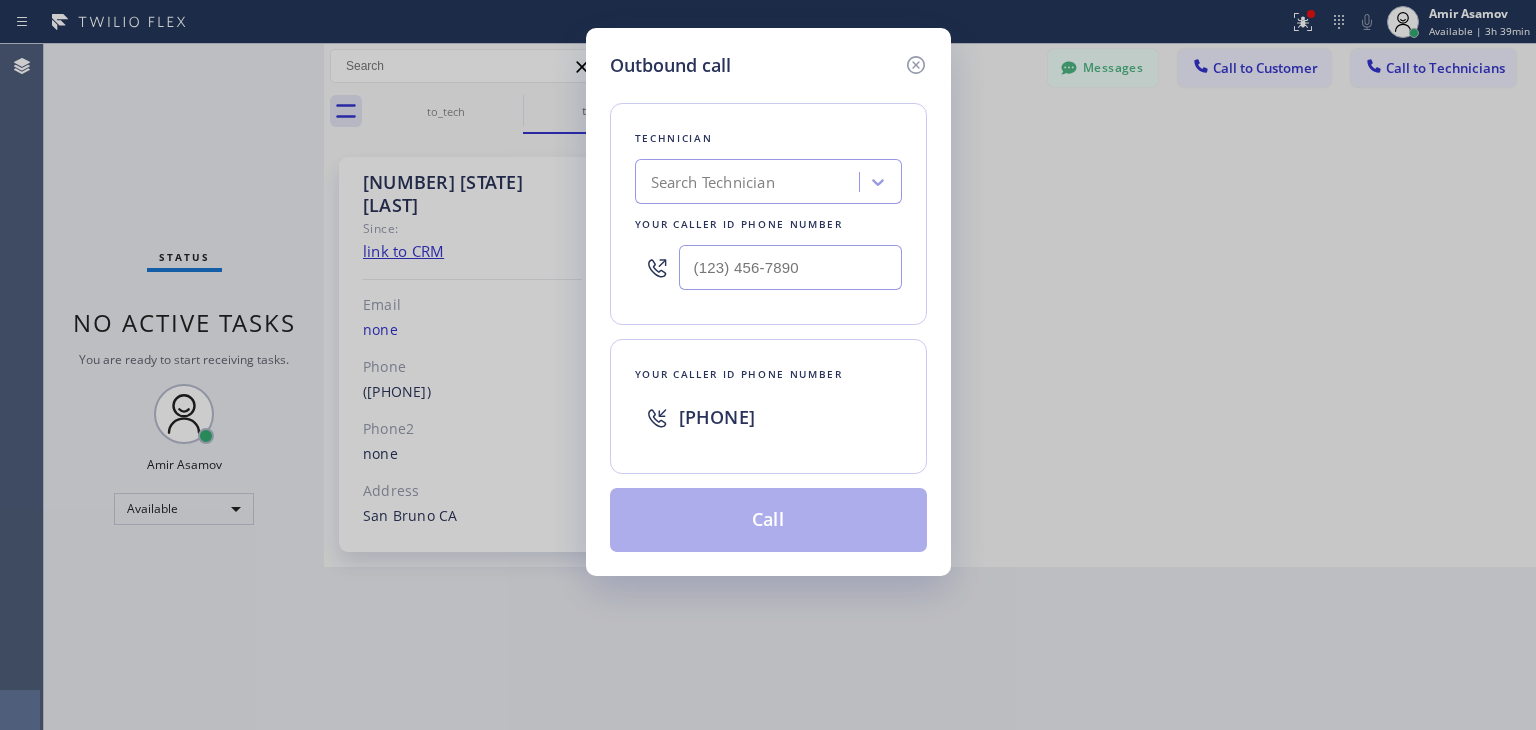 click on "Search Technician" at bounding box center [713, 182] 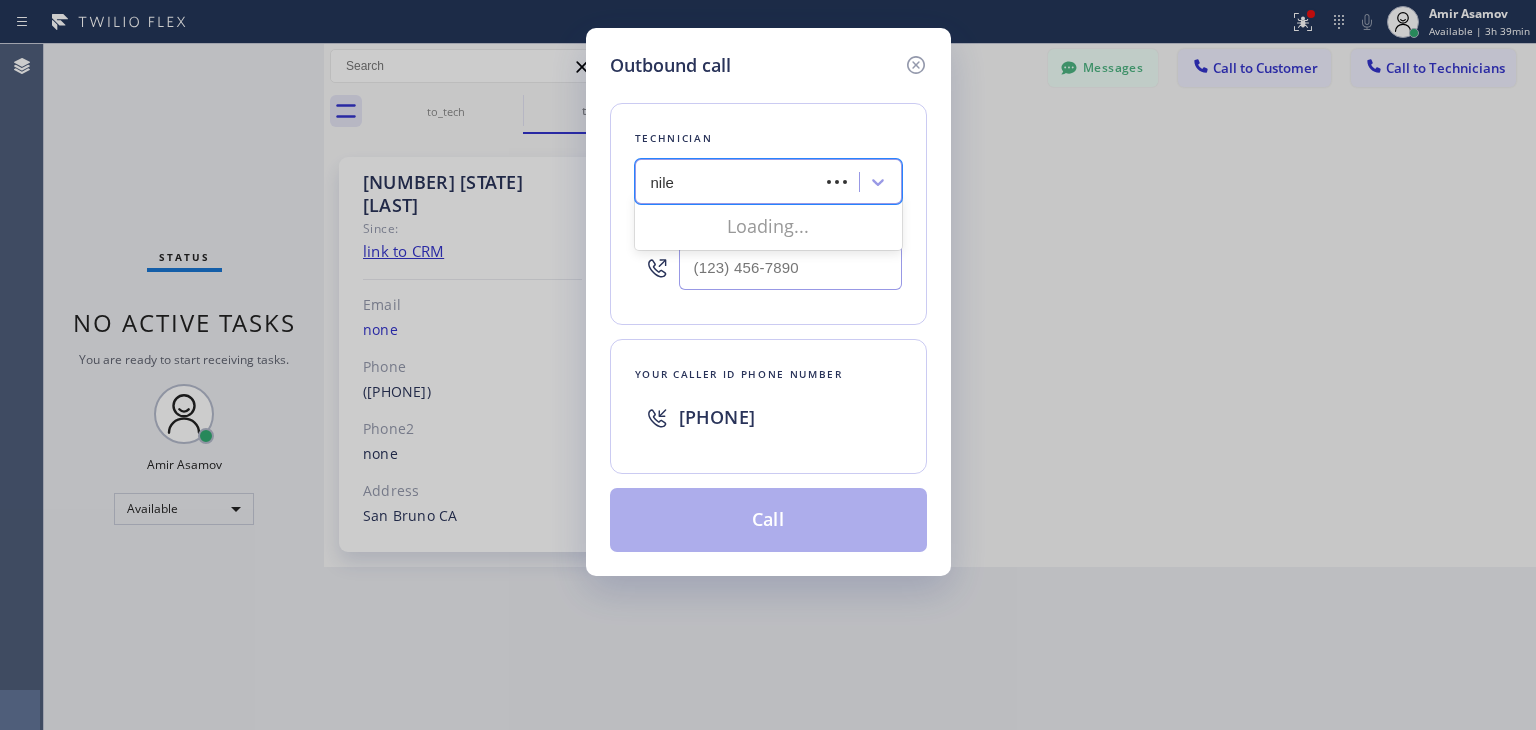 type on "niles" 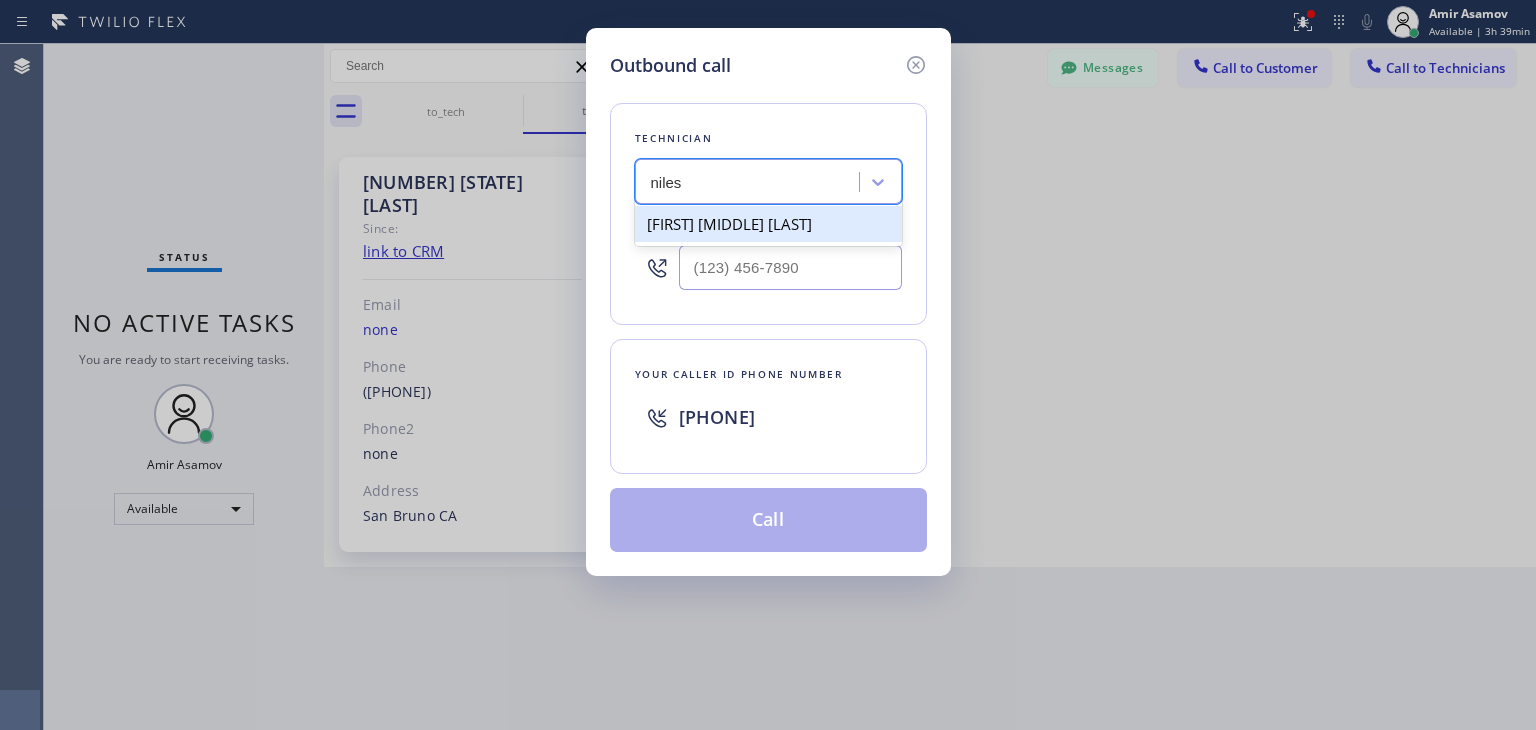 click on "[FIRST] [MIDDLE] [LAST]" at bounding box center (768, 224) 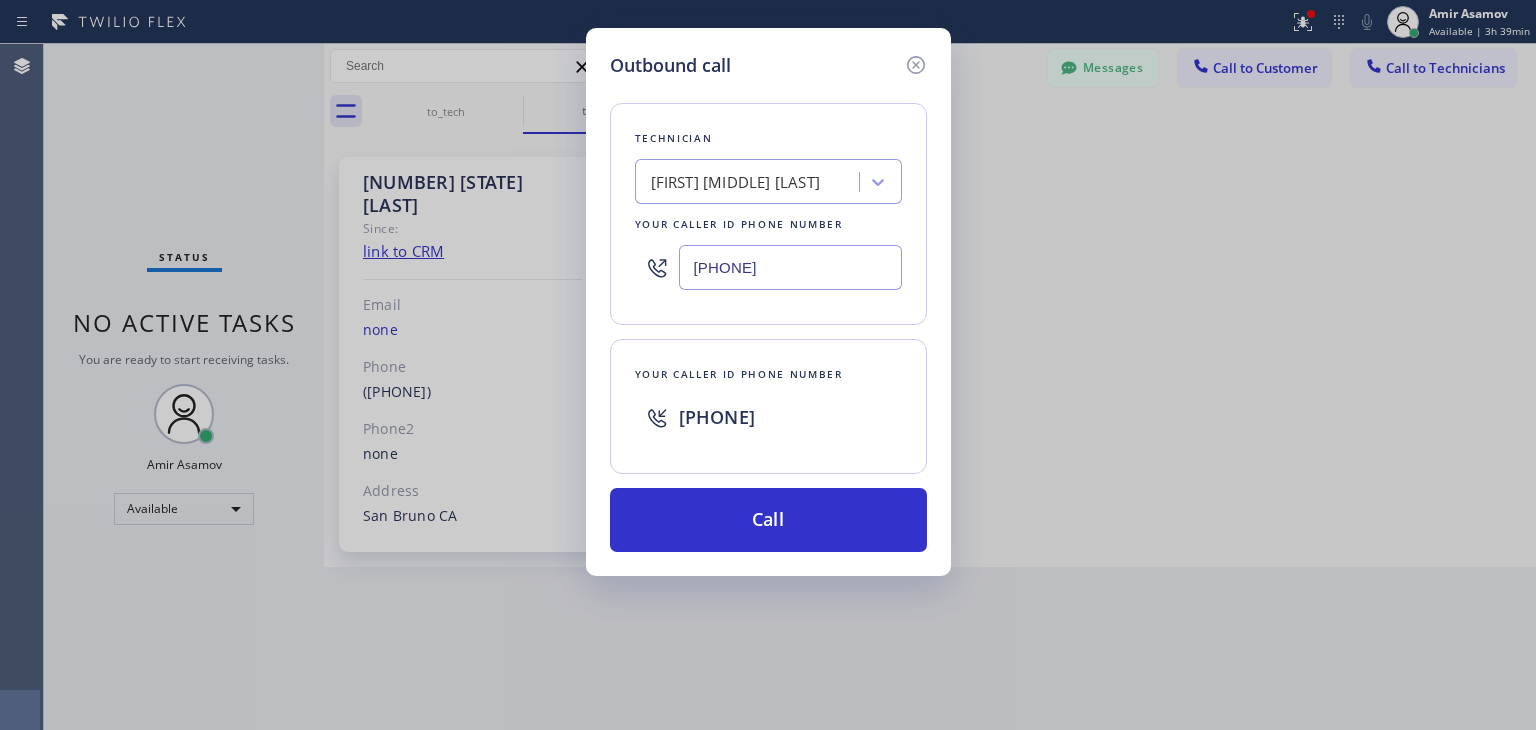 click on "Your caller id phone number +[PHONE]" at bounding box center (768, 406) 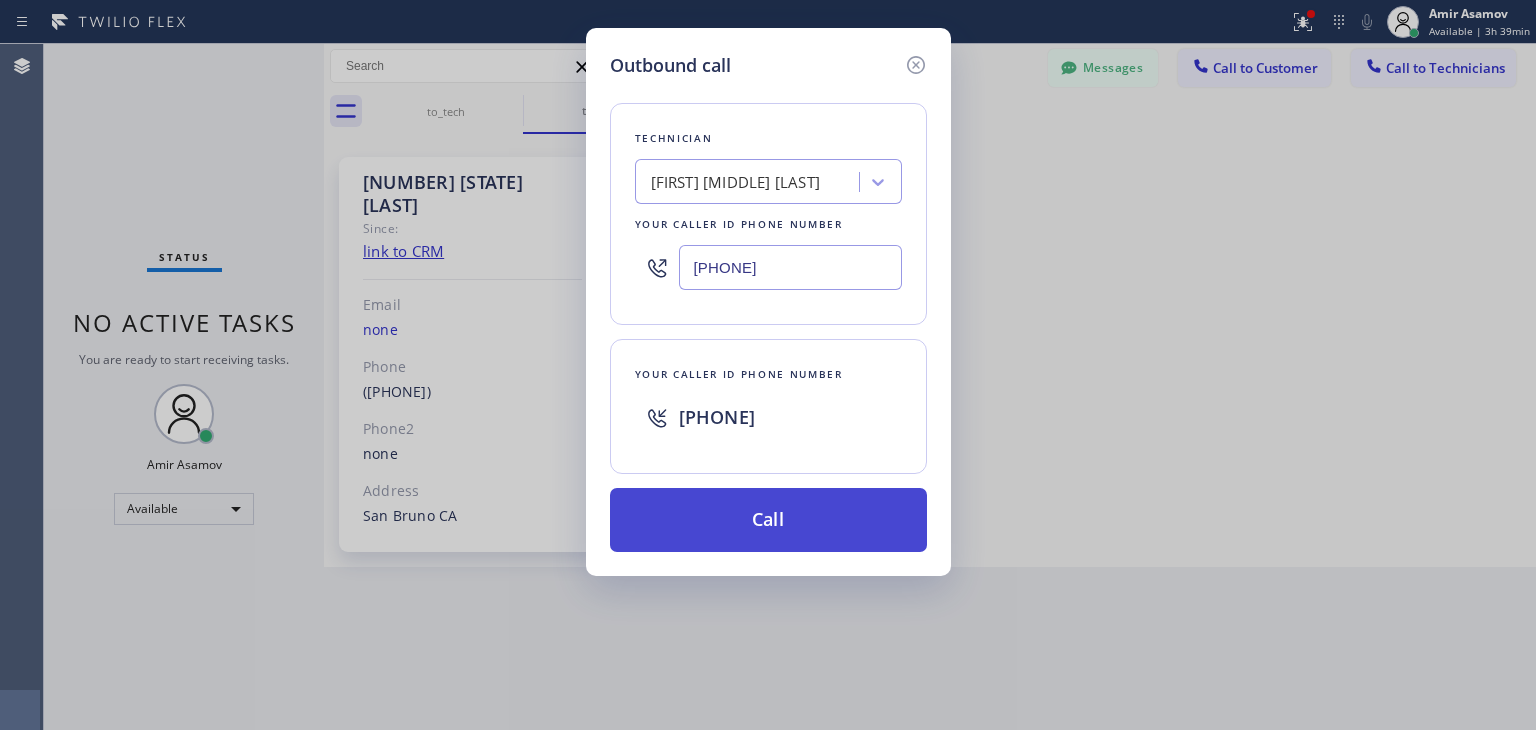 click on "Call" at bounding box center (768, 520) 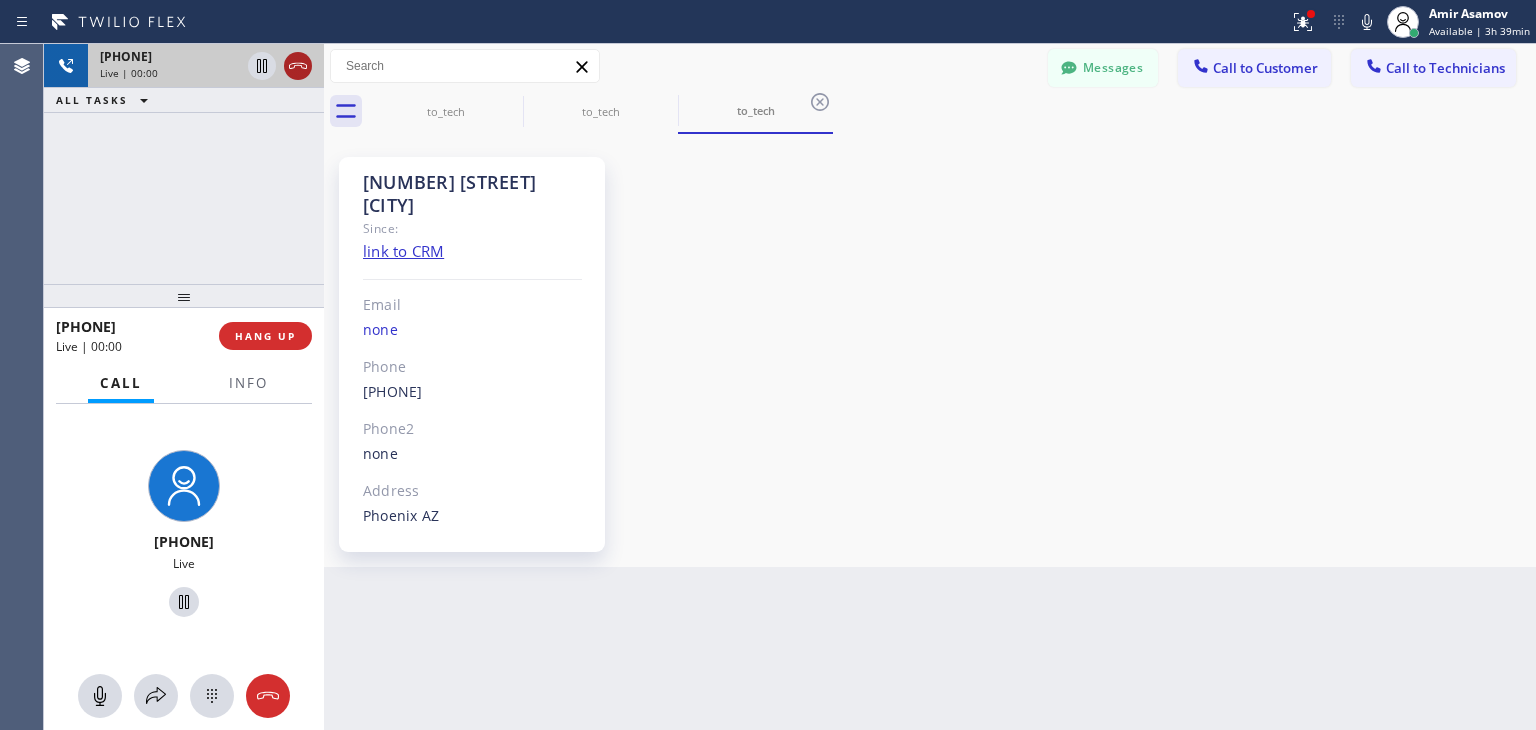 click 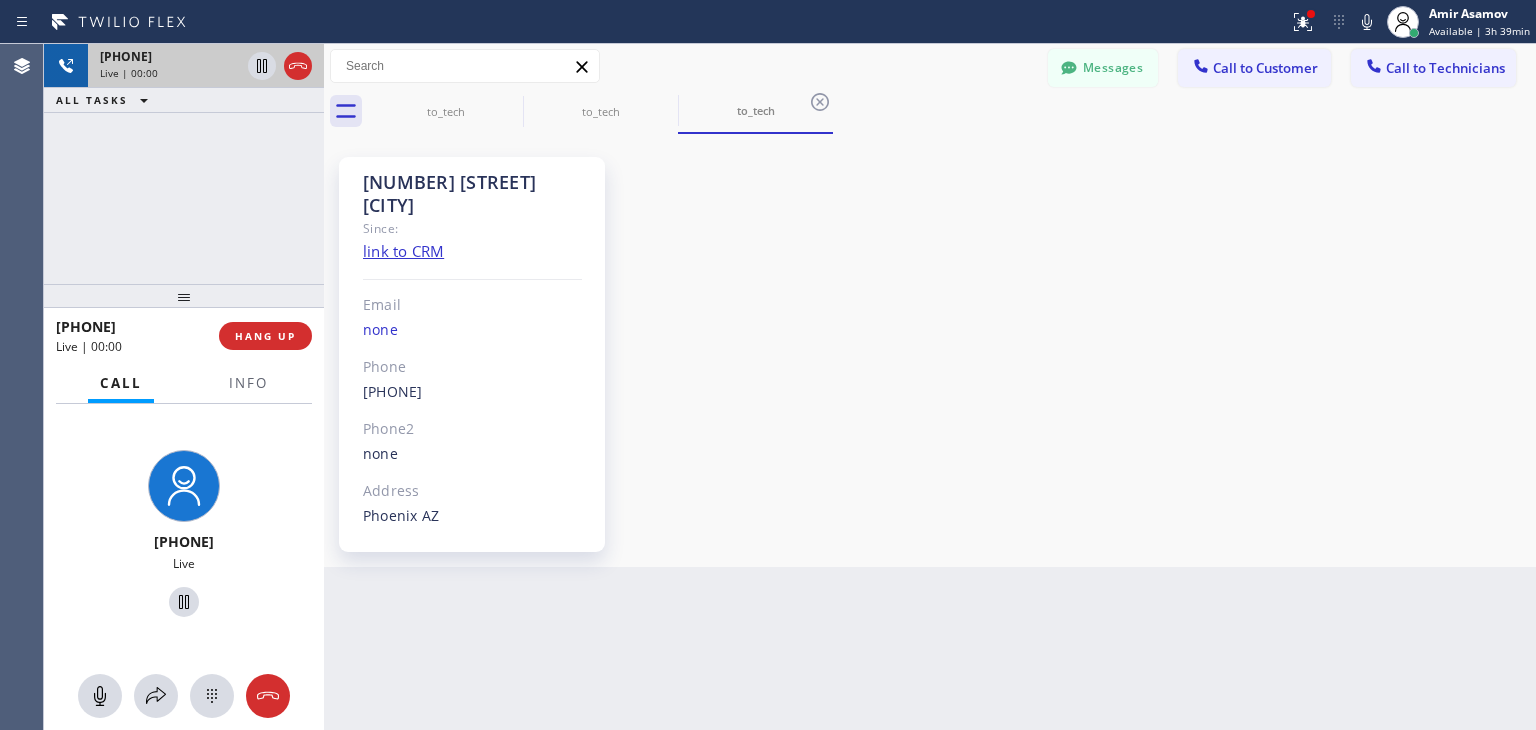 click on "[PHONE]" at bounding box center [170, 56] 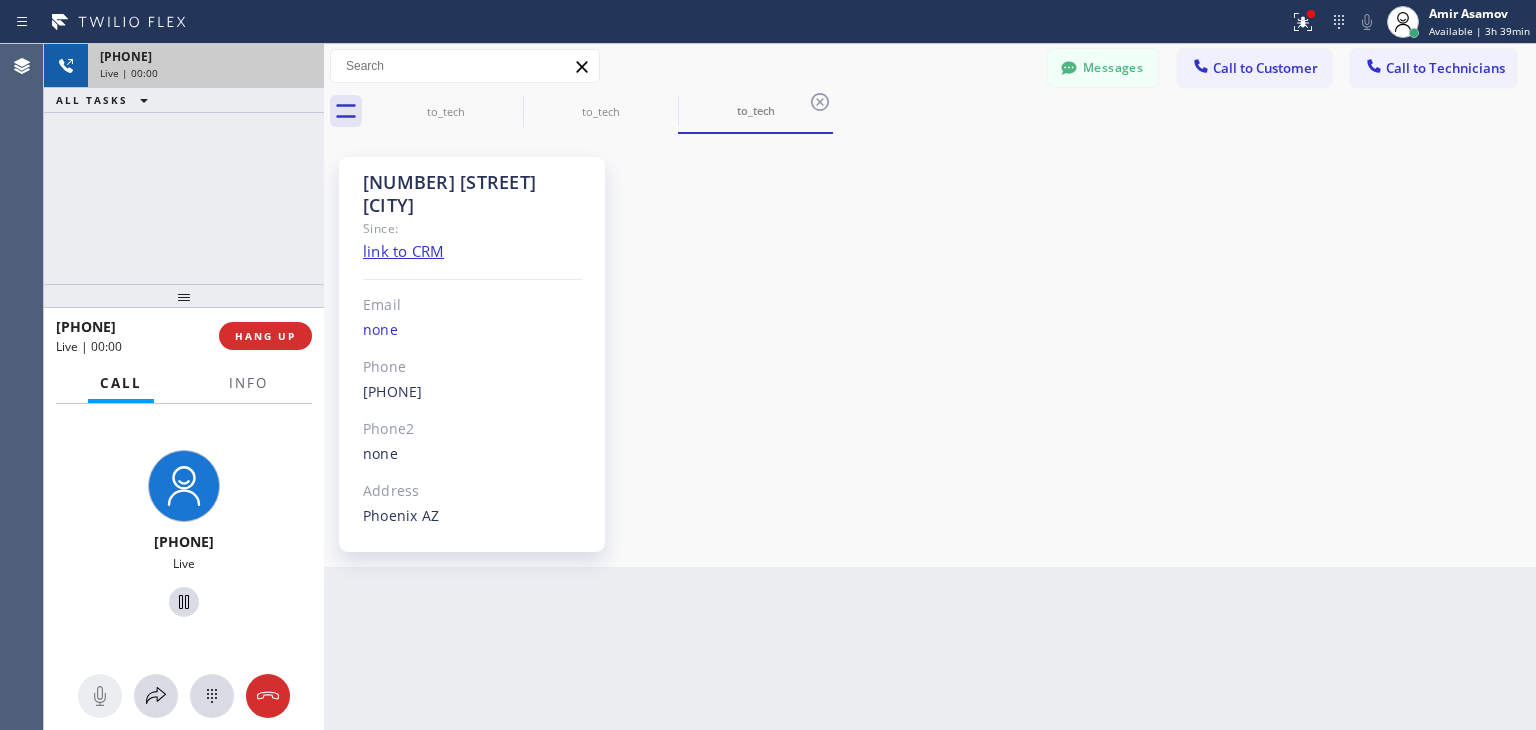 click on "[PHONE]" at bounding box center [206, 56] 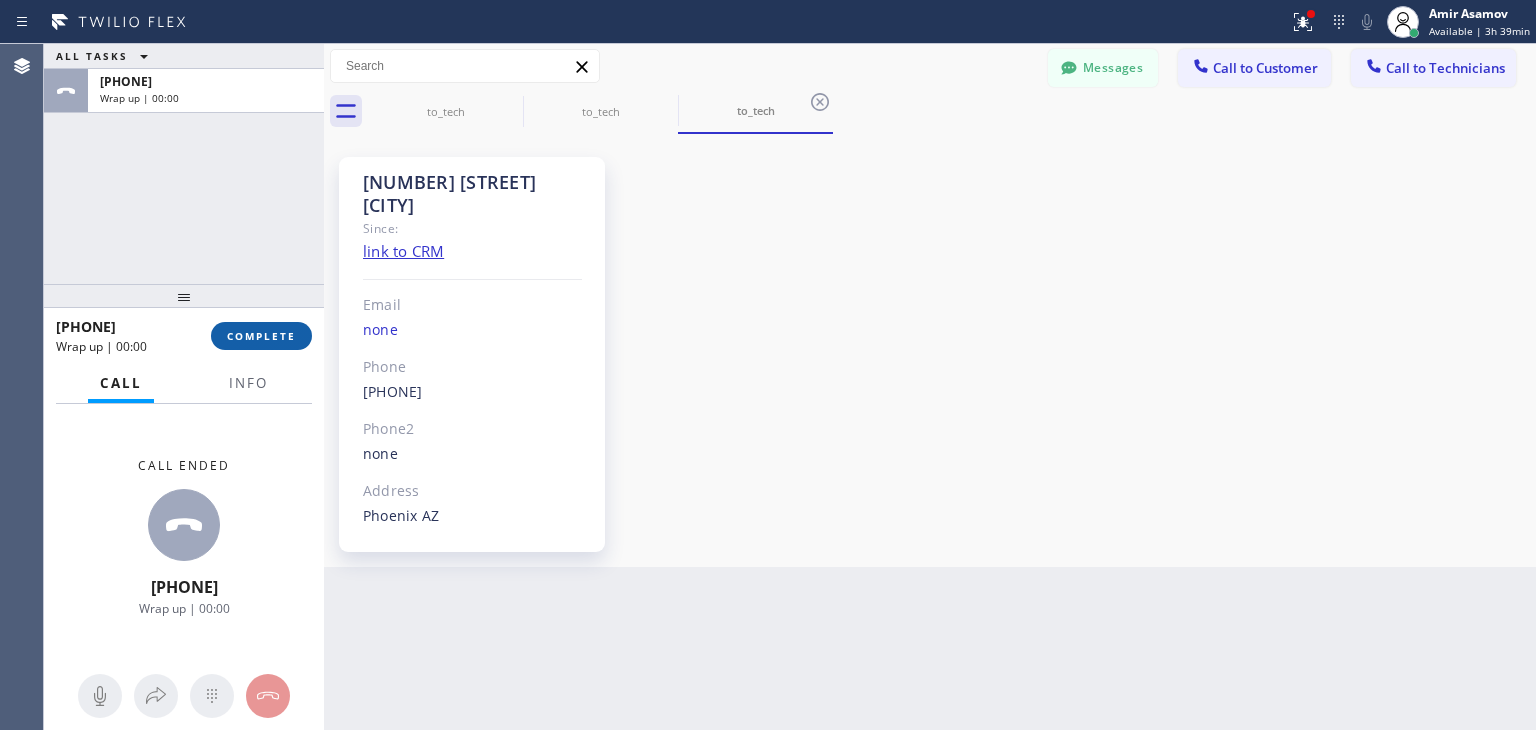 drag, startPoint x: 243, startPoint y: 356, endPoint x: 248, endPoint y: 345, distance: 12.083046 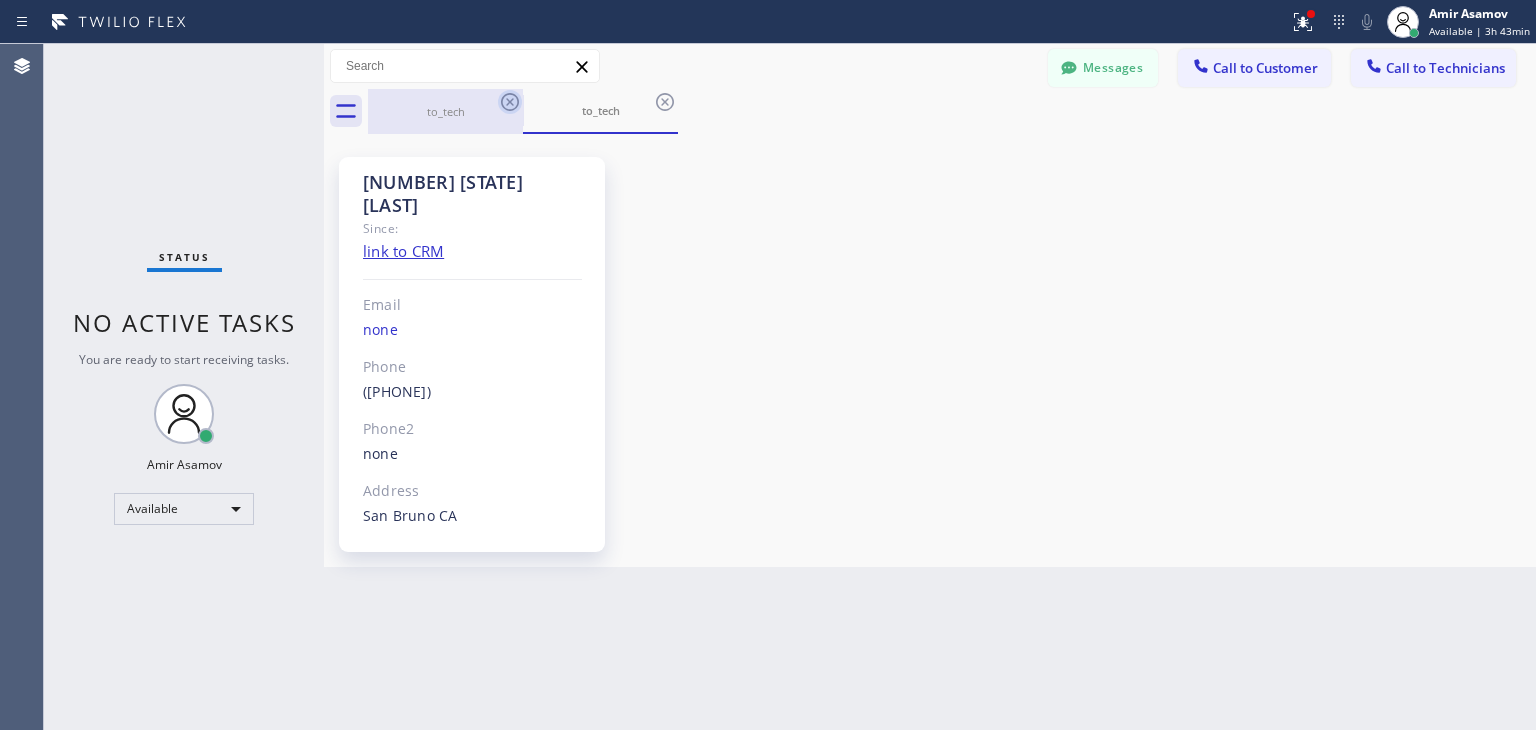 click 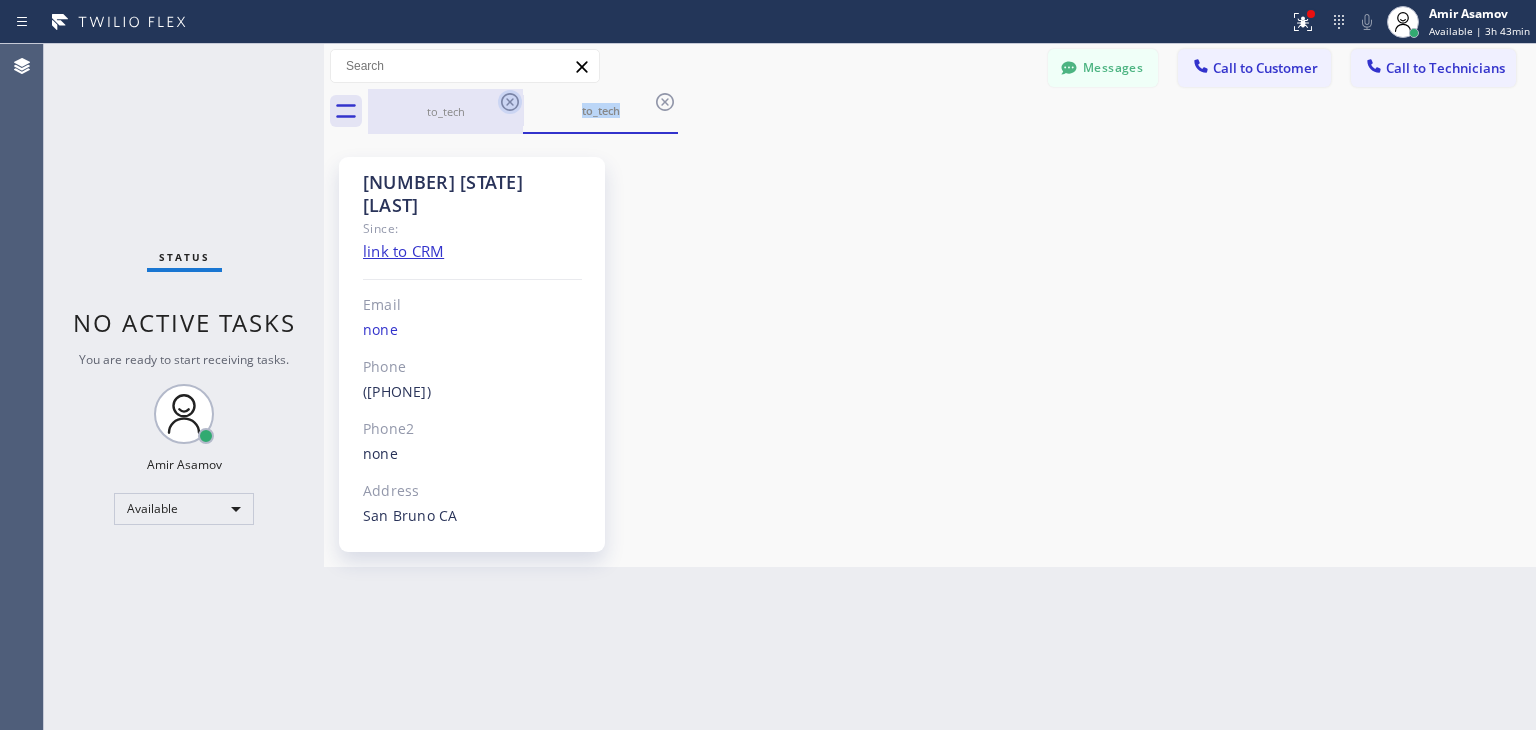 click 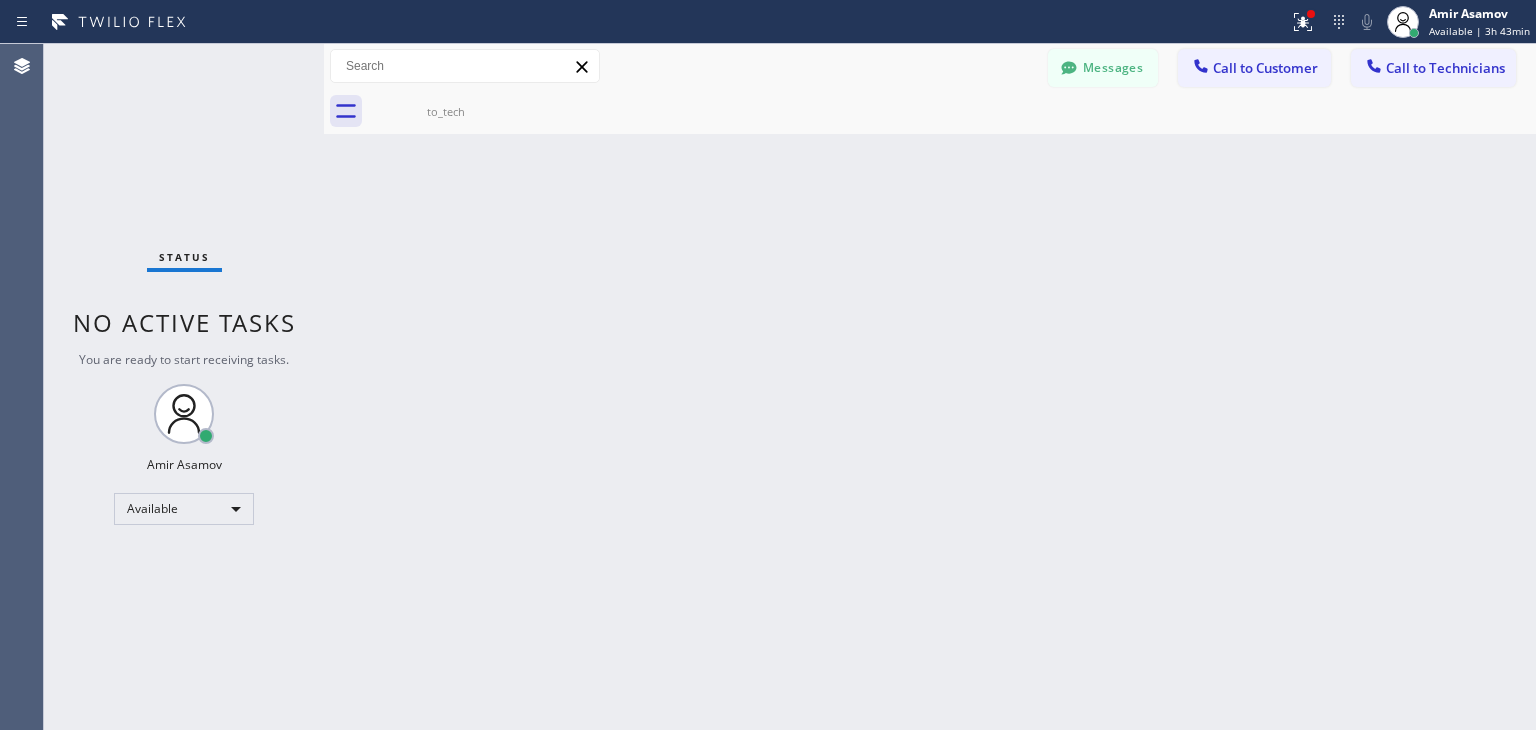click 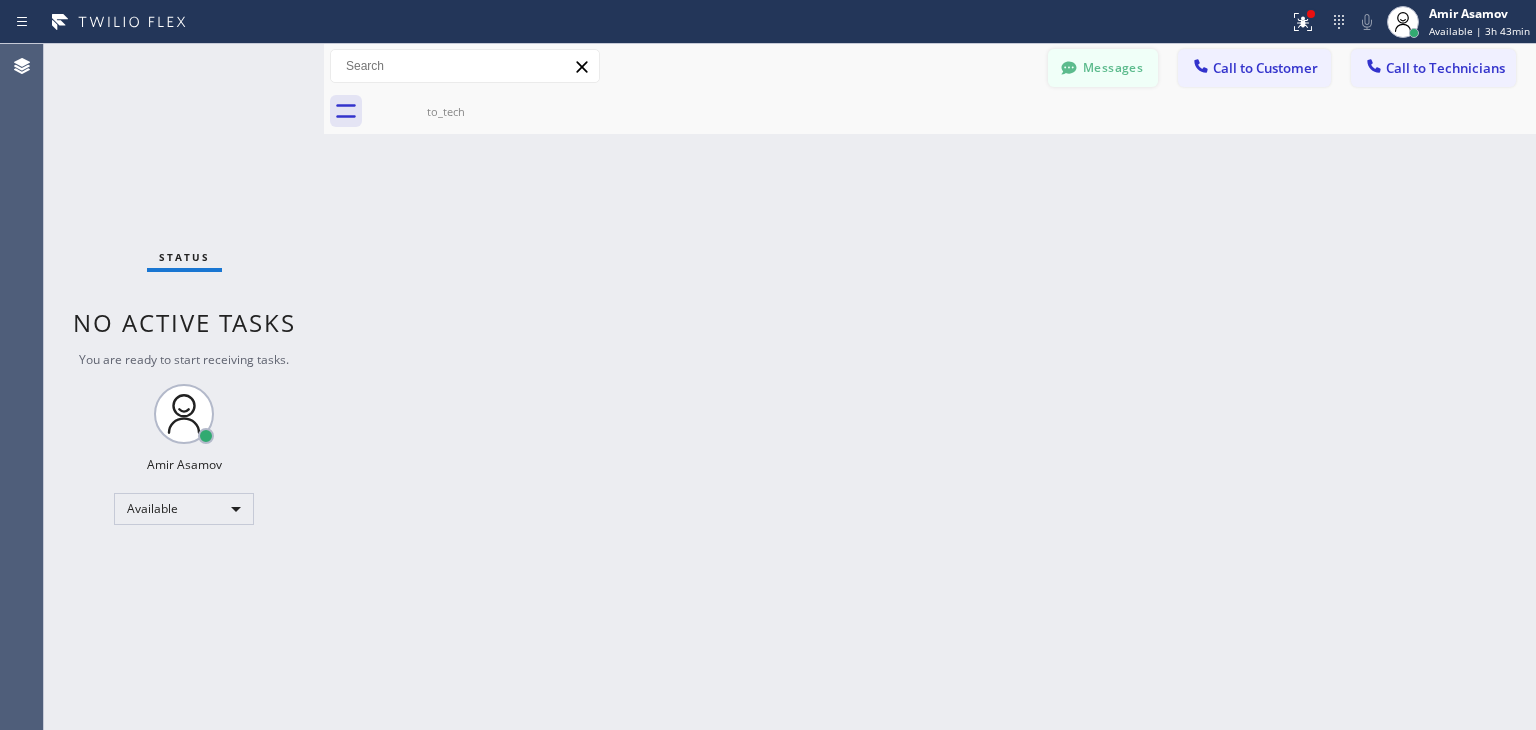 click at bounding box center (1069, 70) 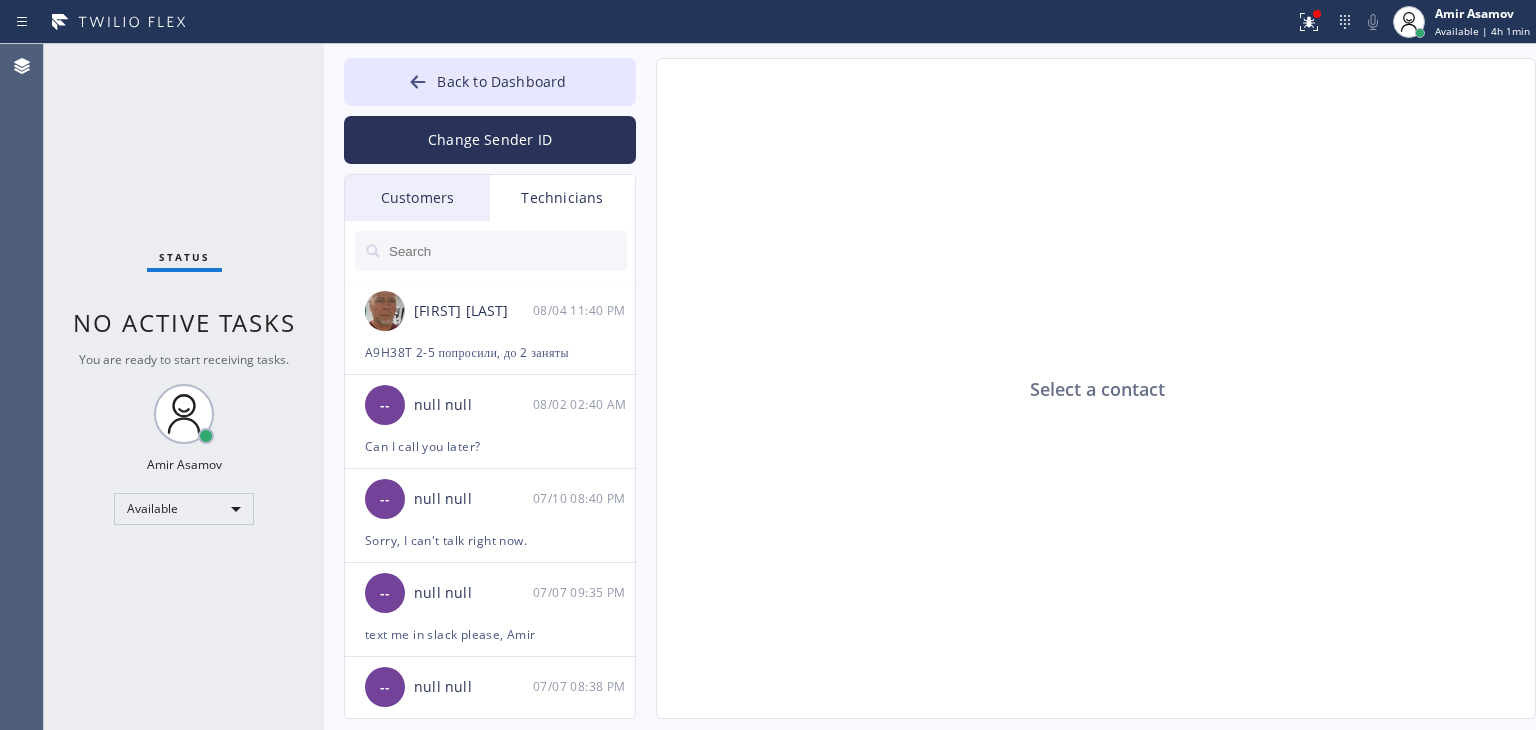 click on "Customers" at bounding box center [417, 198] 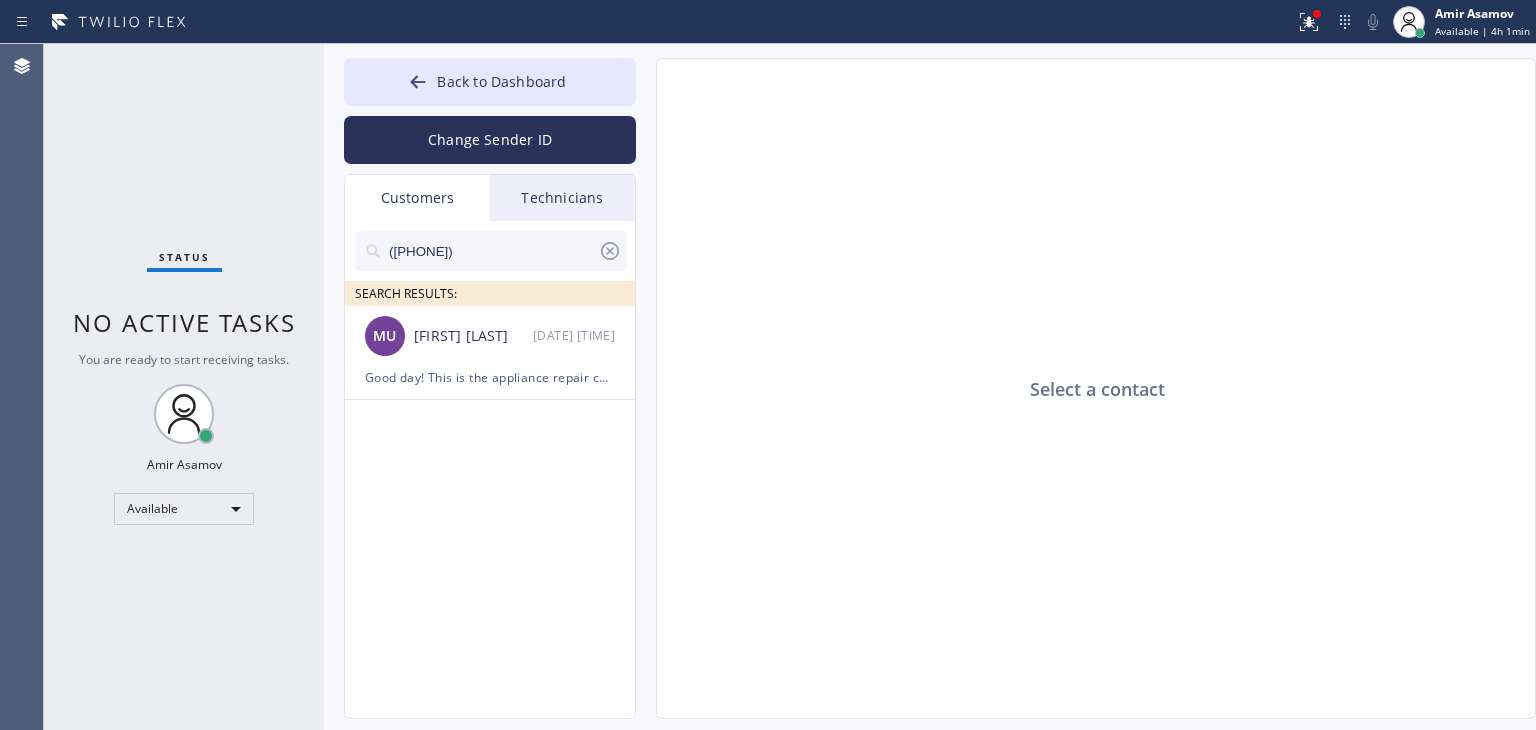 click at bounding box center [491, 283] 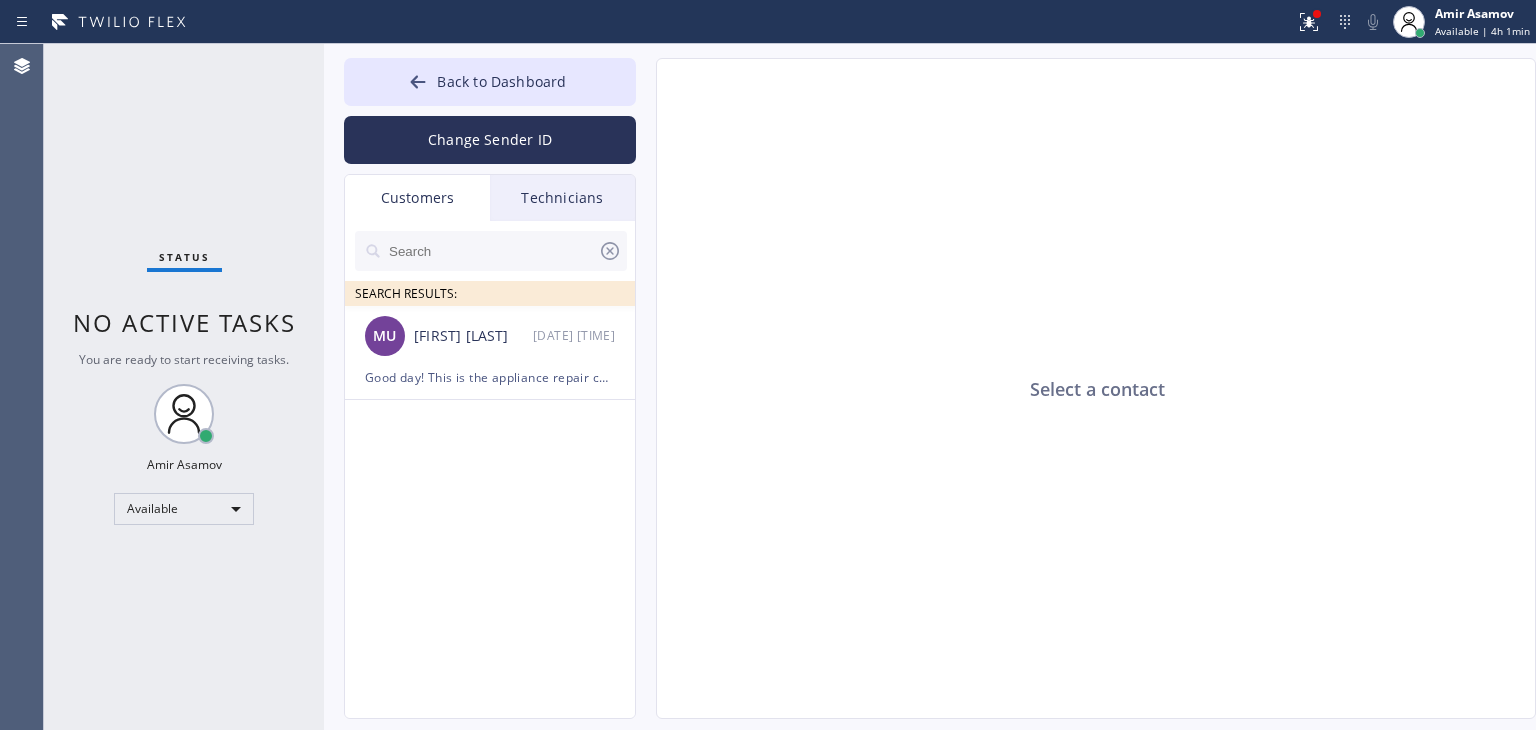 click at bounding box center [492, 251] 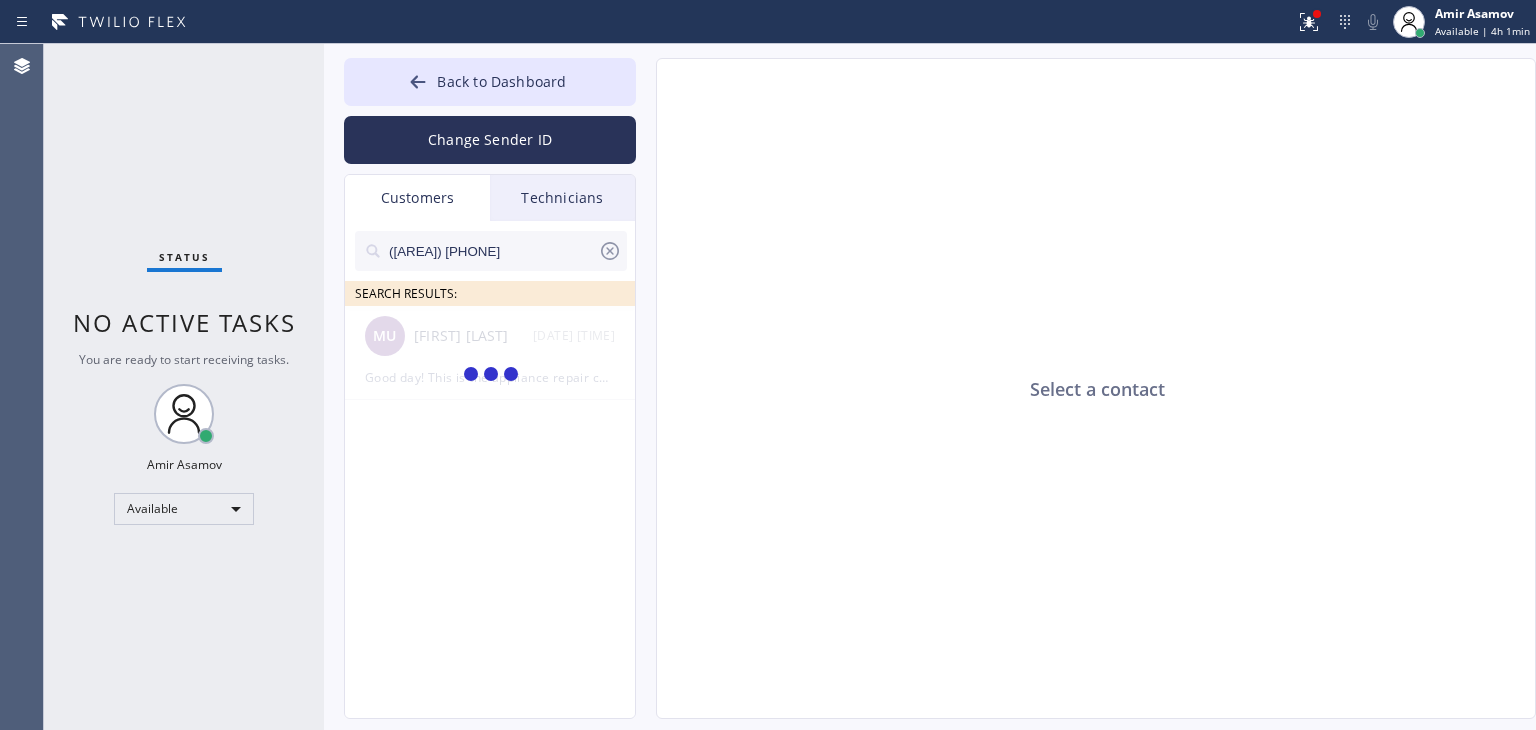 click on "([AREA]) [PHONE]" at bounding box center (492, 251) 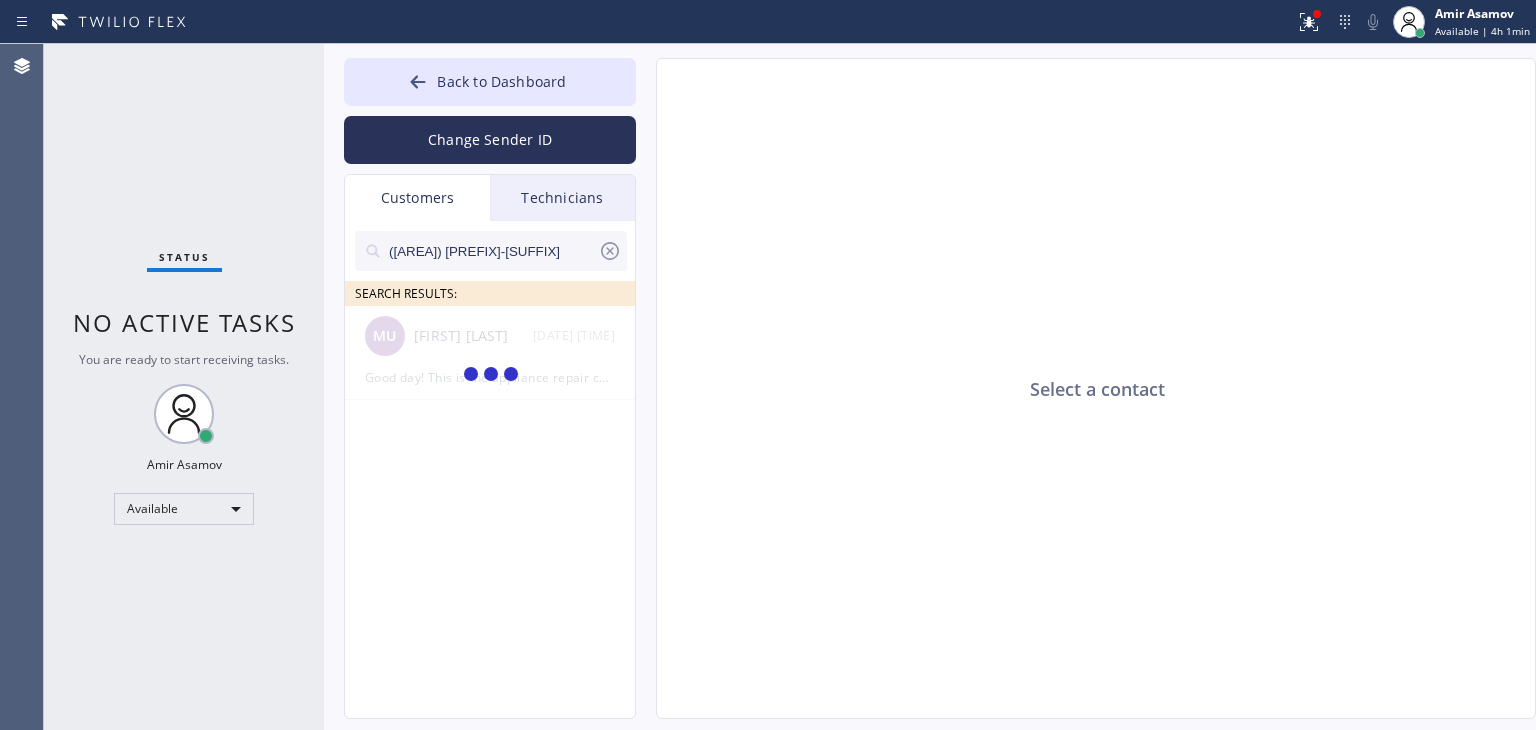 click on "([AREA]) [PREFIX]-[SUFFIX]" at bounding box center [492, 251] 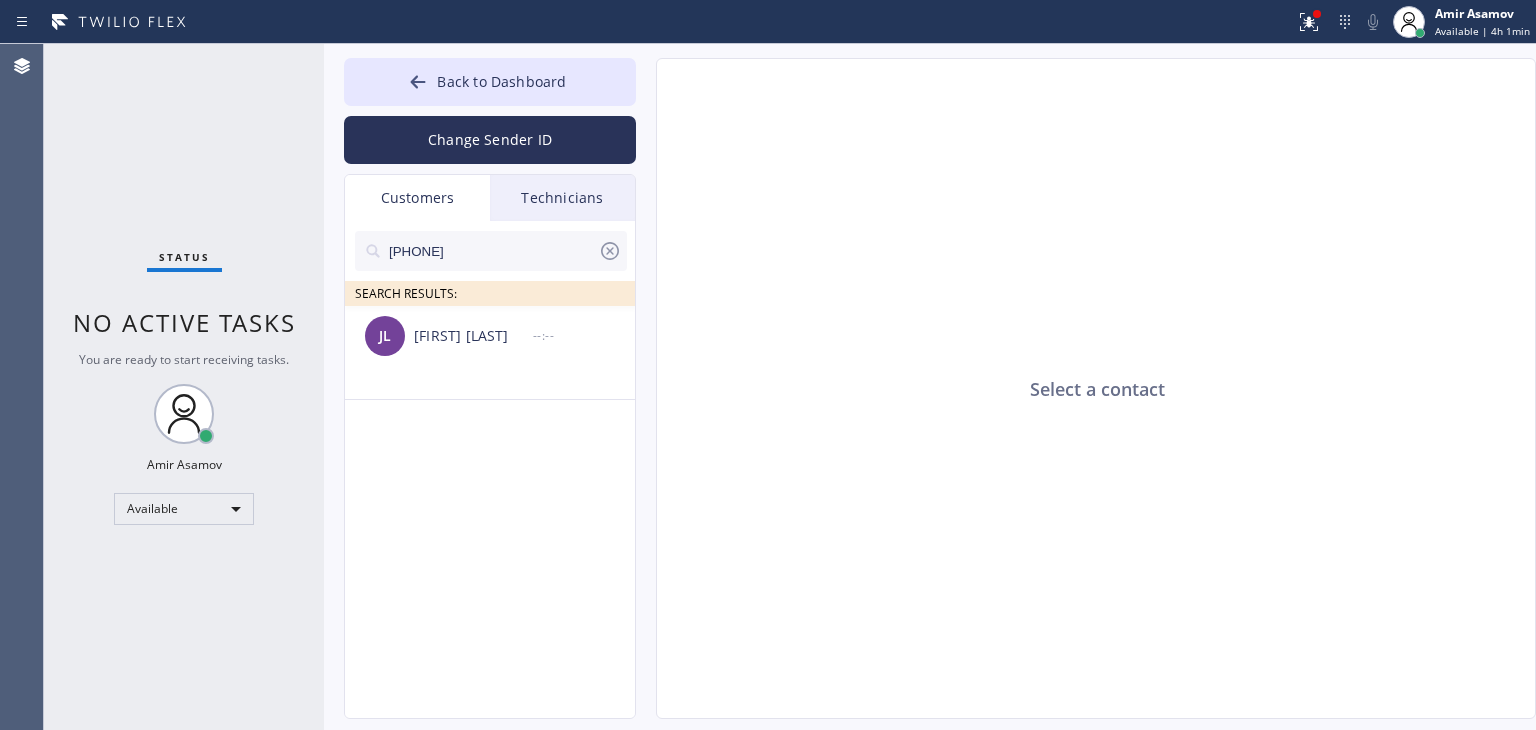 type on "[PHONE]" 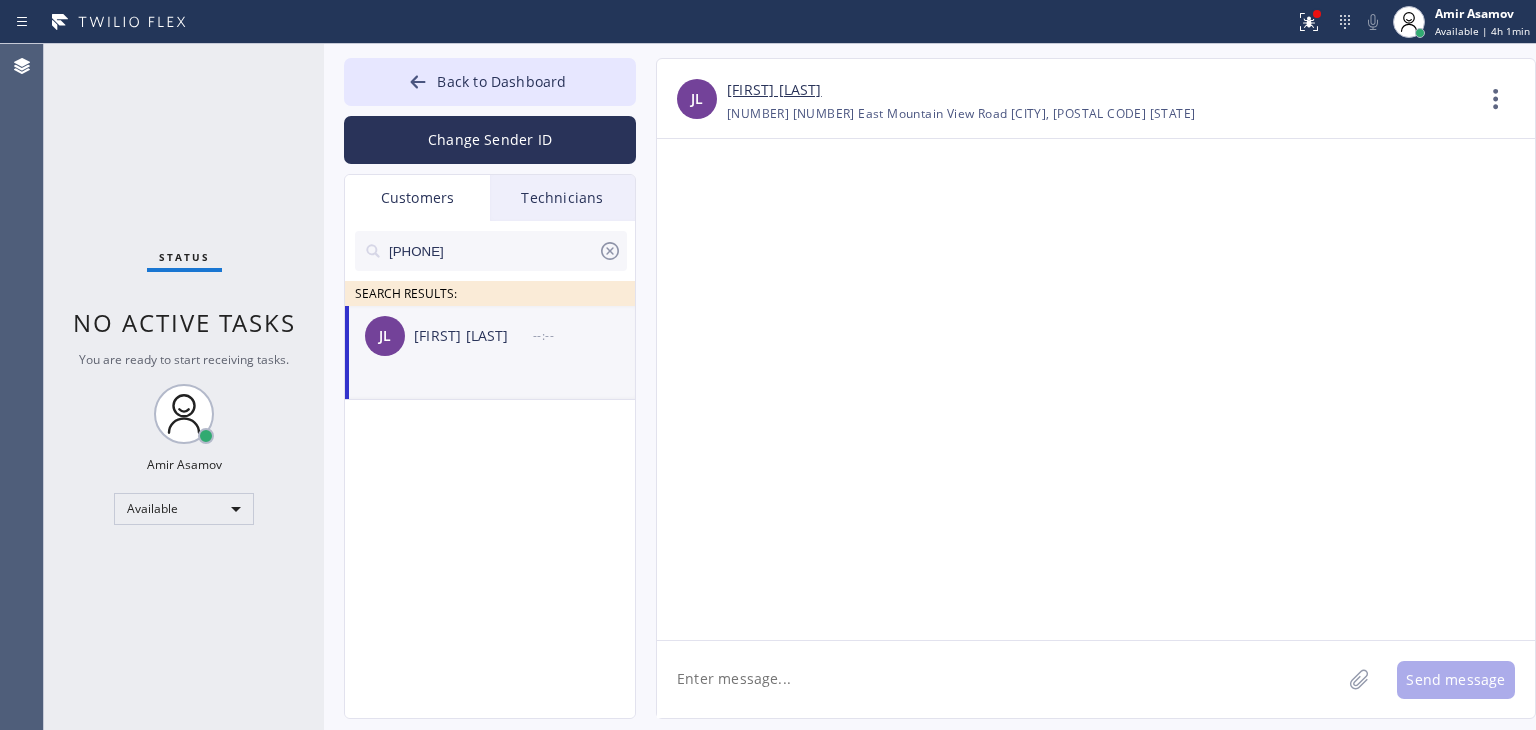 drag, startPoint x: 906, startPoint y: 633, endPoint x: 907, endPoint y: 662, distance: 29.017237 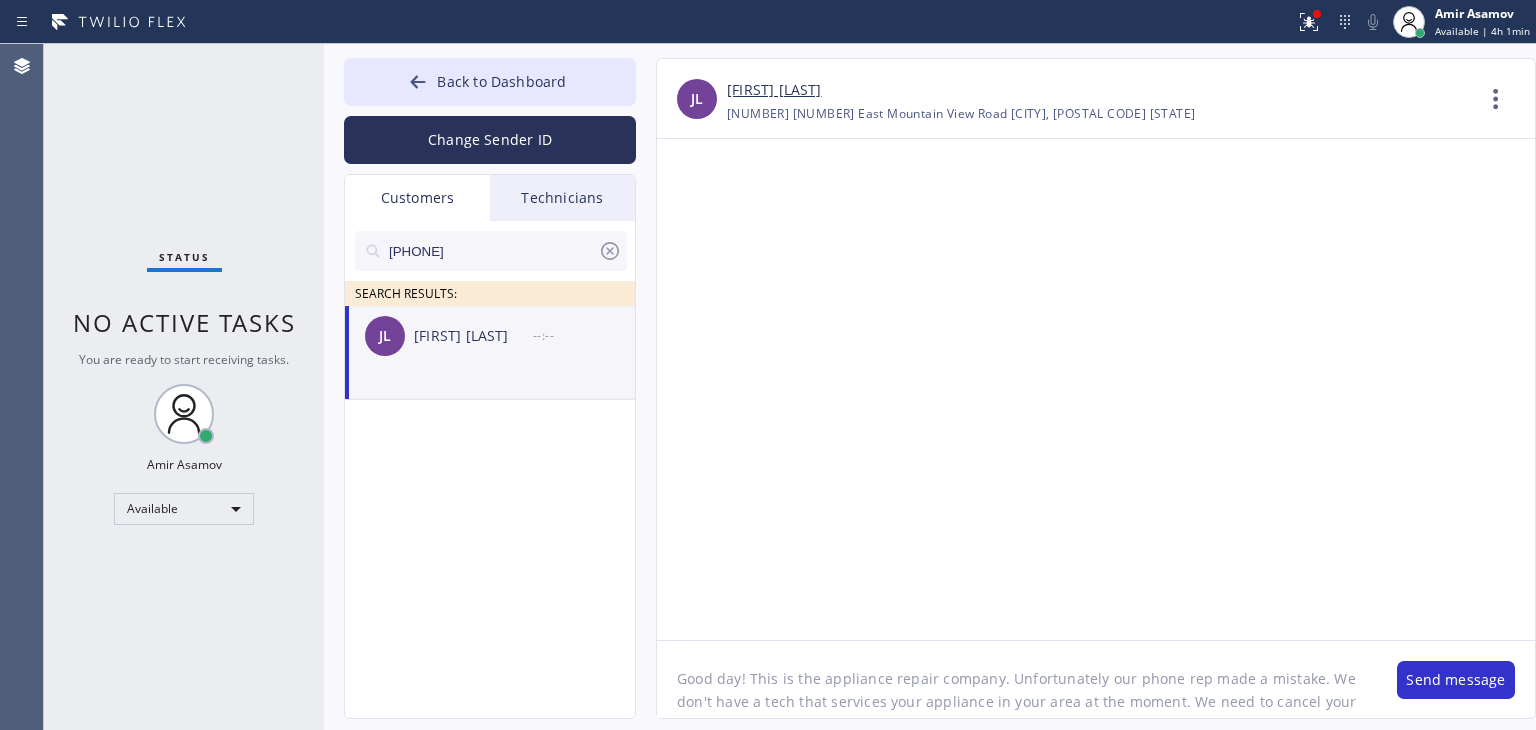 click on "Good day! This is the appliance repair company. Unfortunately our phone rep made a mistake. We don't have a tech that services your appliance in your area at the moment. We need to cancel your appointment. Our apologies." 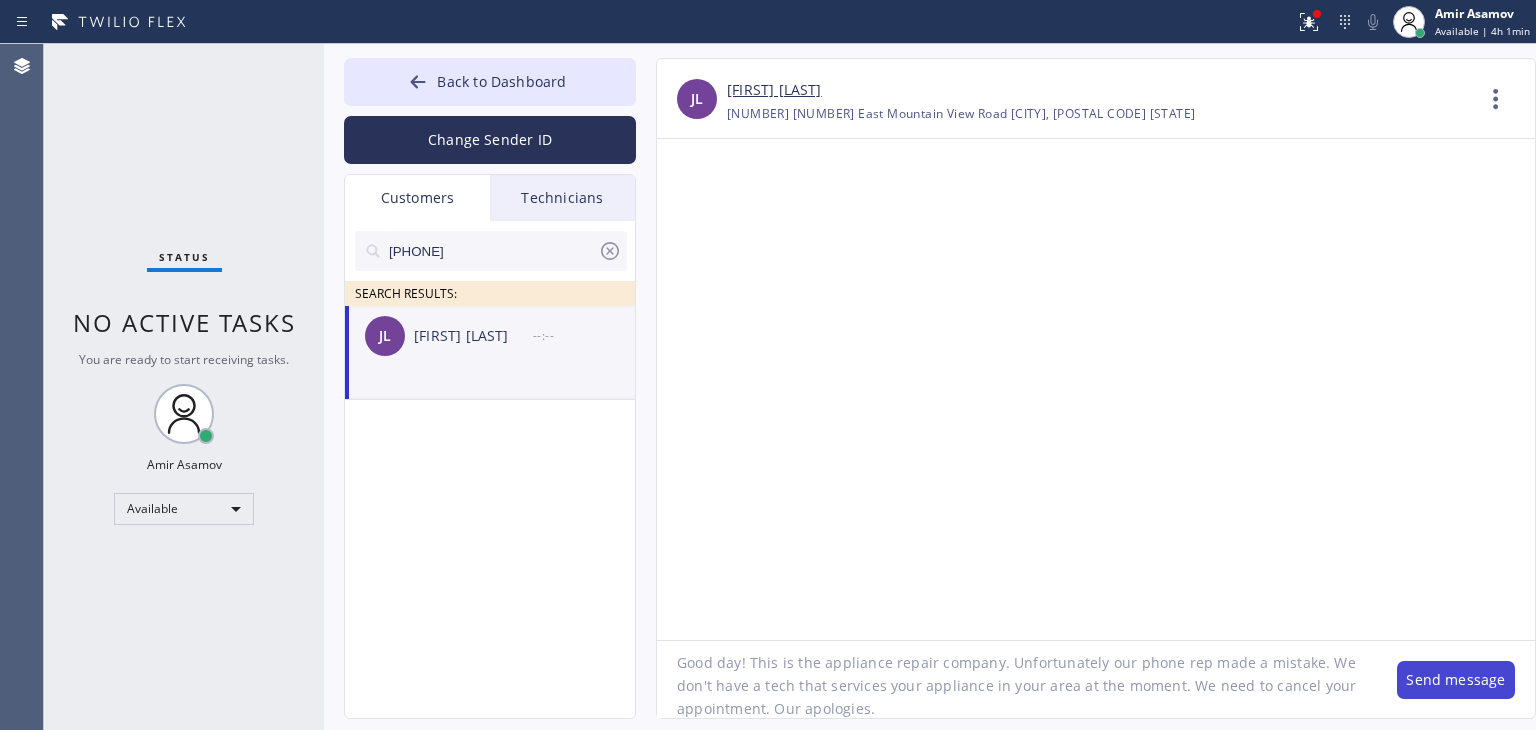 type on "Good day! This is the appliance repair company. Unfortunately our phone rep made a mistake. We don't have a tech that services your appliance in your area at the moment. We need to cancel your appointment. Our apologies." 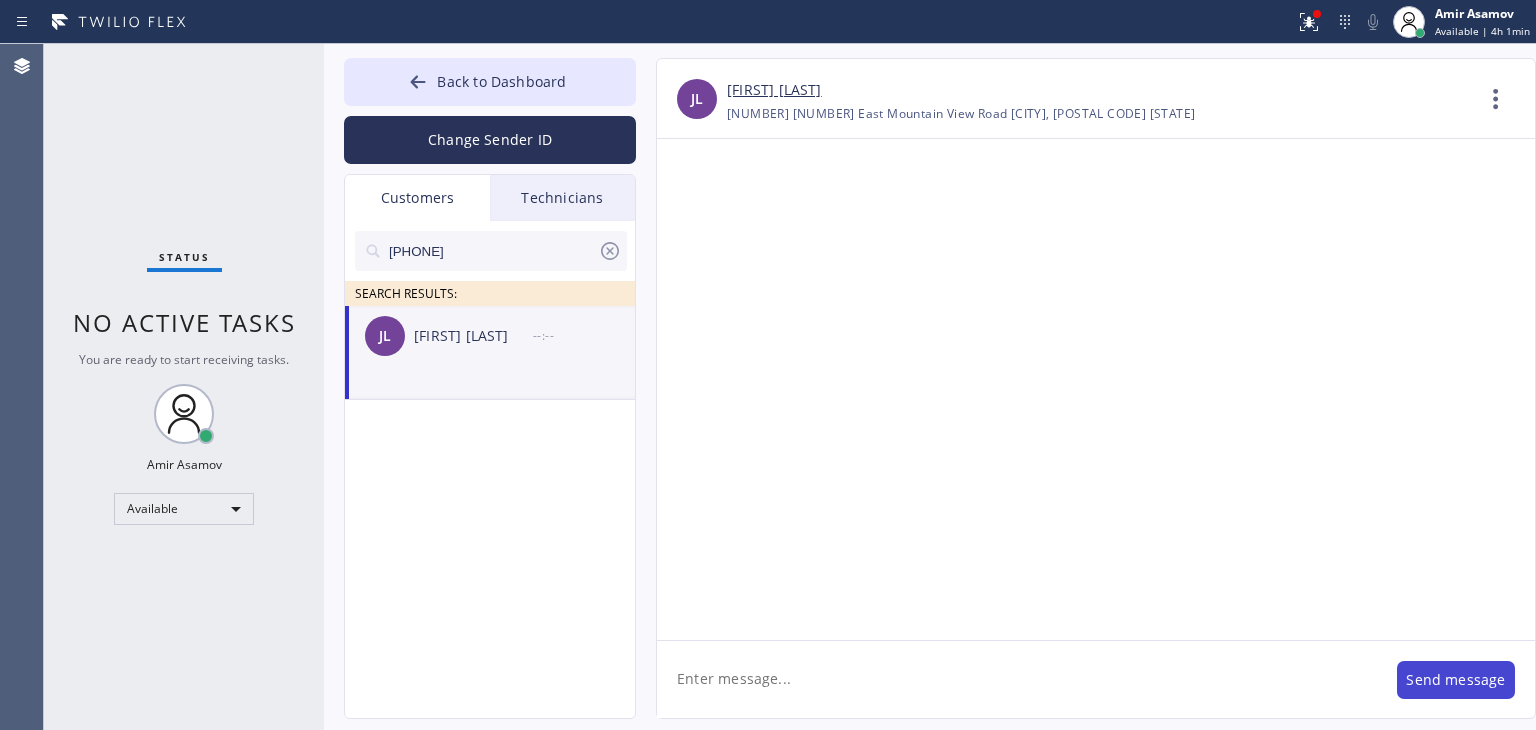 scroll, scrollTop: 0, scrollLeft: 0, axis: both 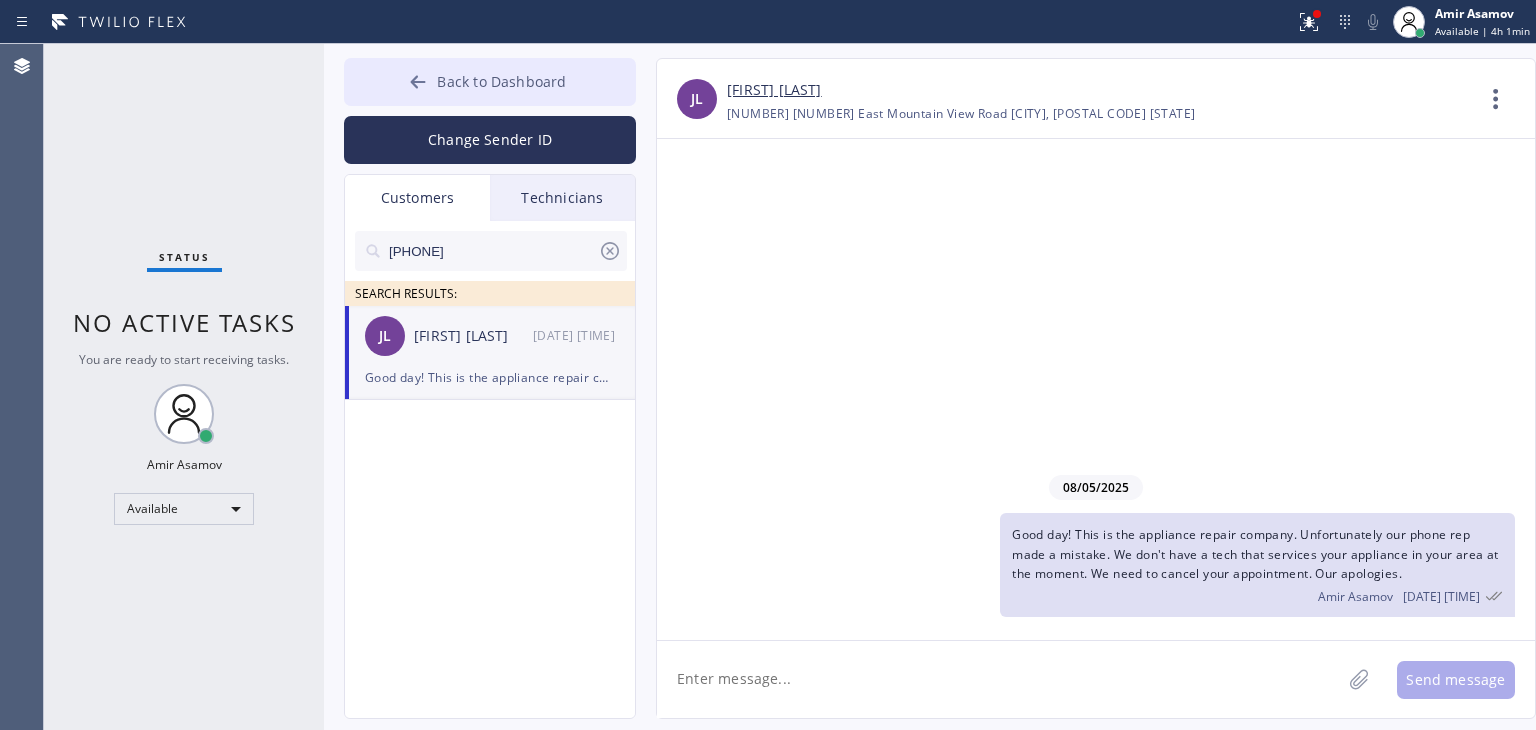 click on "Back to Dashboard" at bounding box center (490, 82) 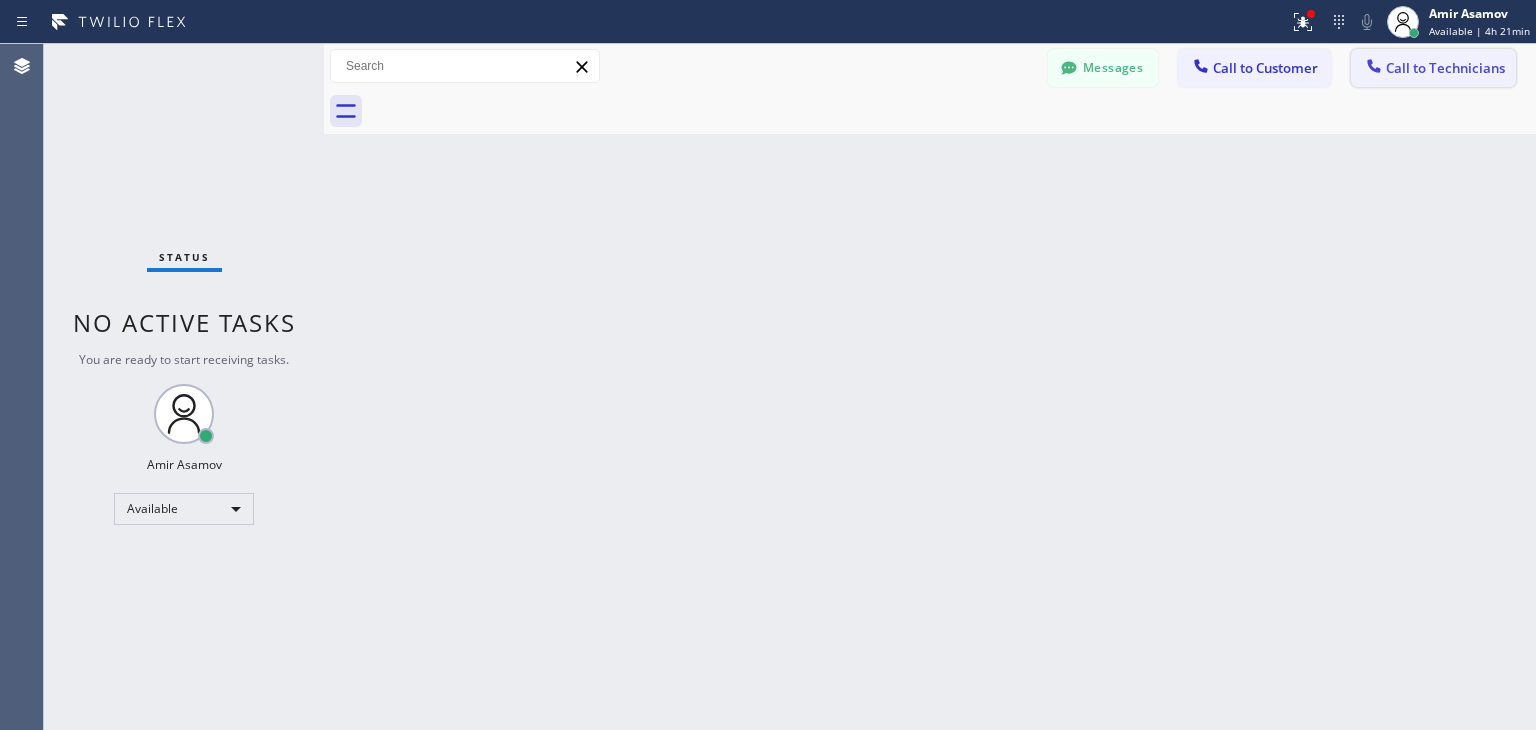 click on "Call to Technicians" at bounding box center [1445, 68] 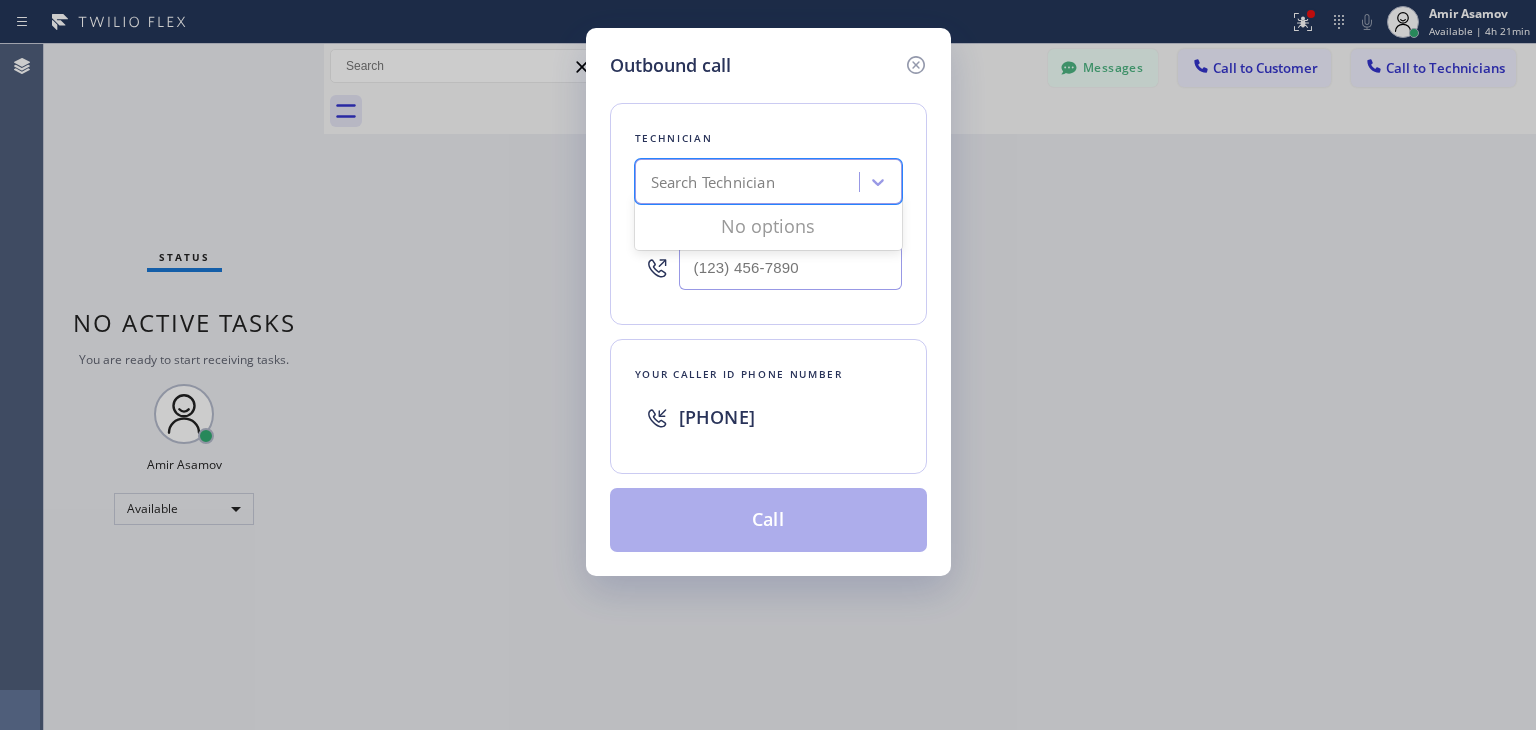 click on "Search Technician" at bounding box center [713, 182] 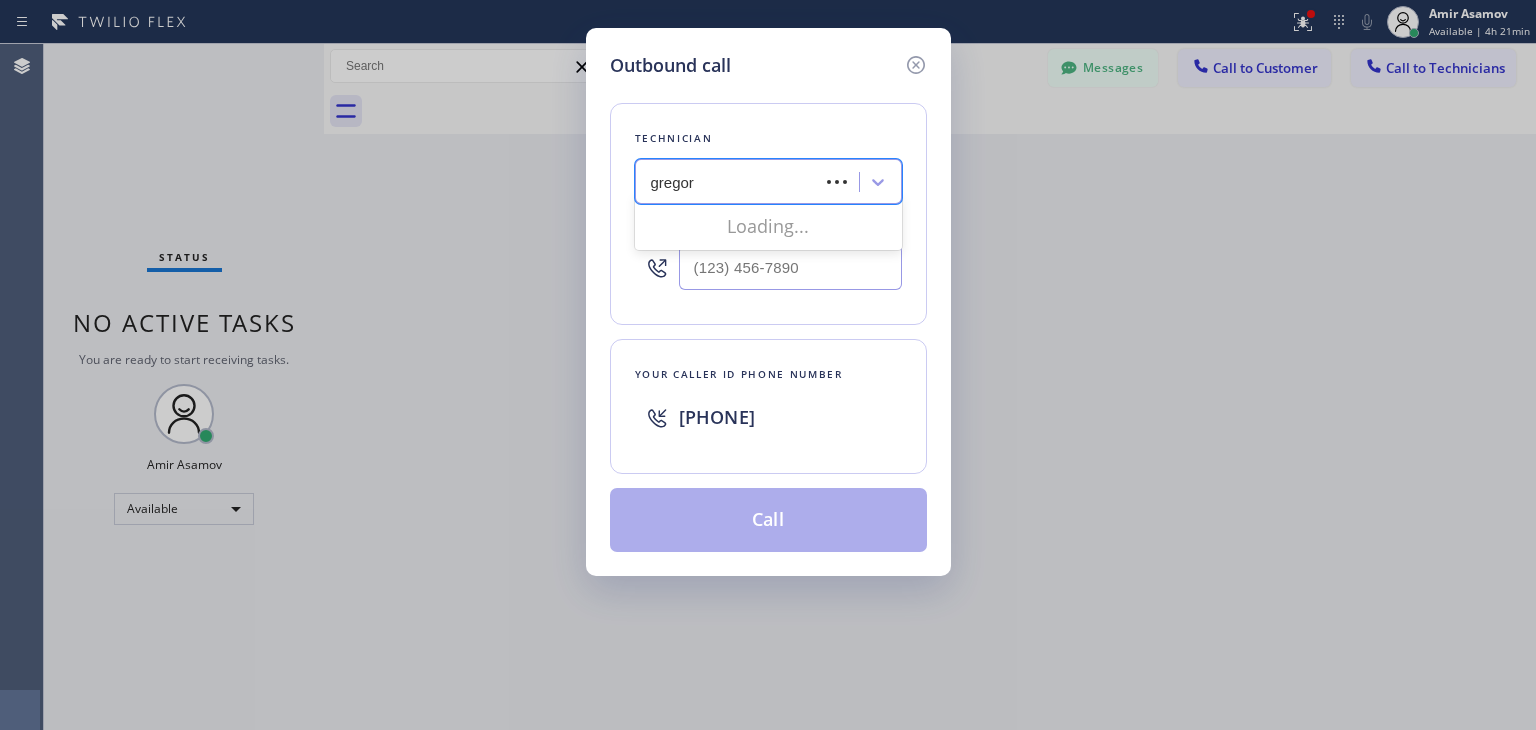 type on "gregory" 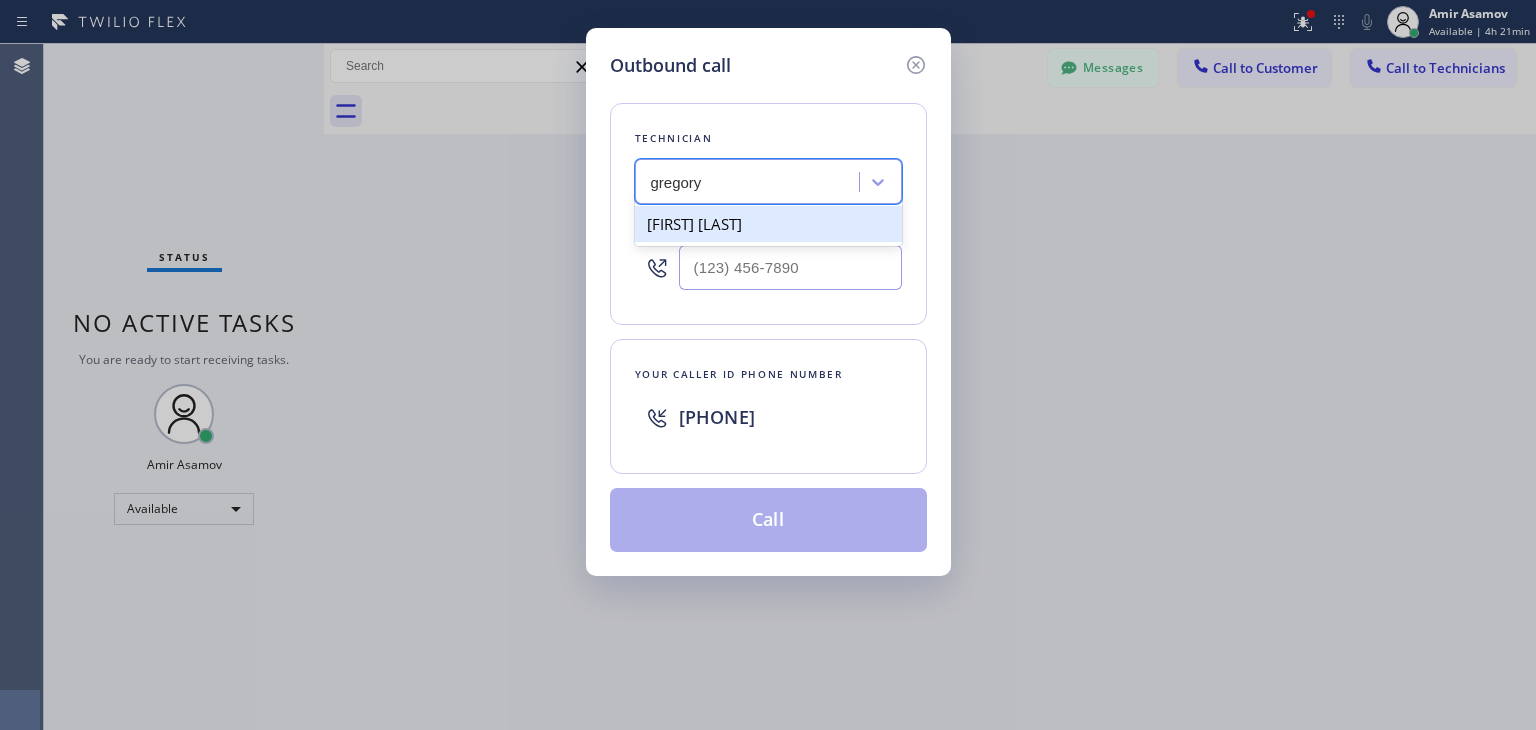 click on "[FIRST] [LAST]" at bounding box center (768, 224) 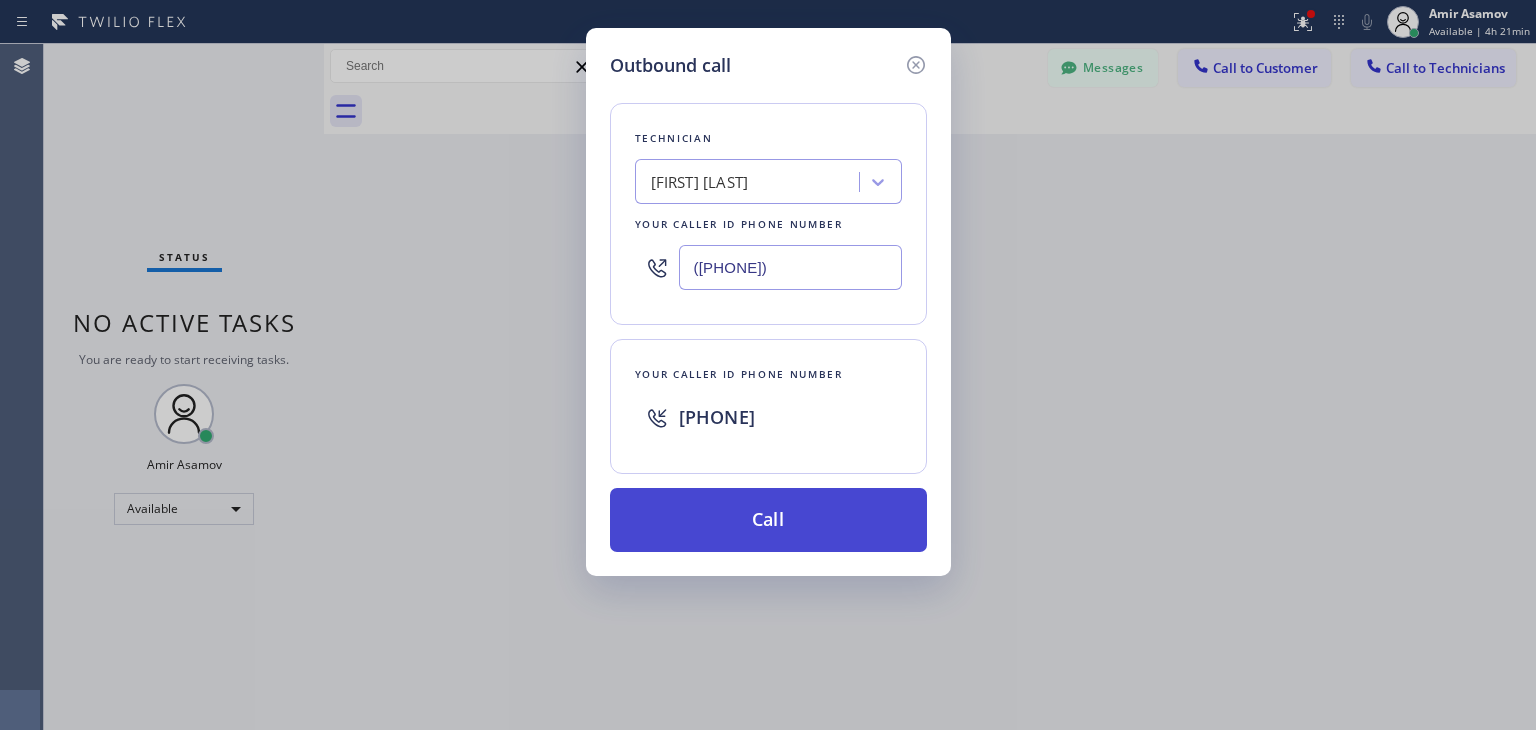 click on "Call" at bounding box center (768, 520) 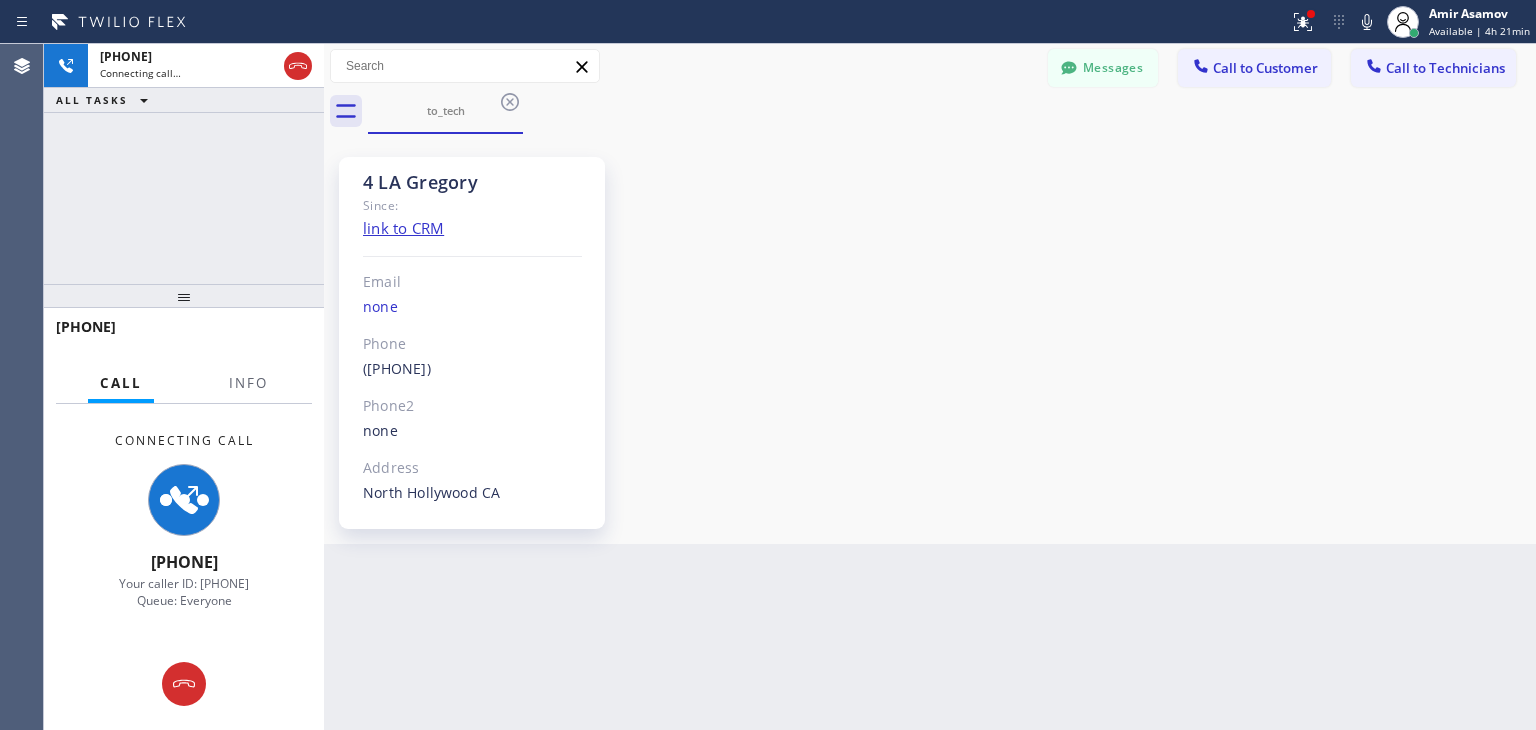 scroll, scrollTop: 204, scrollLeft: 0, axis: vertical 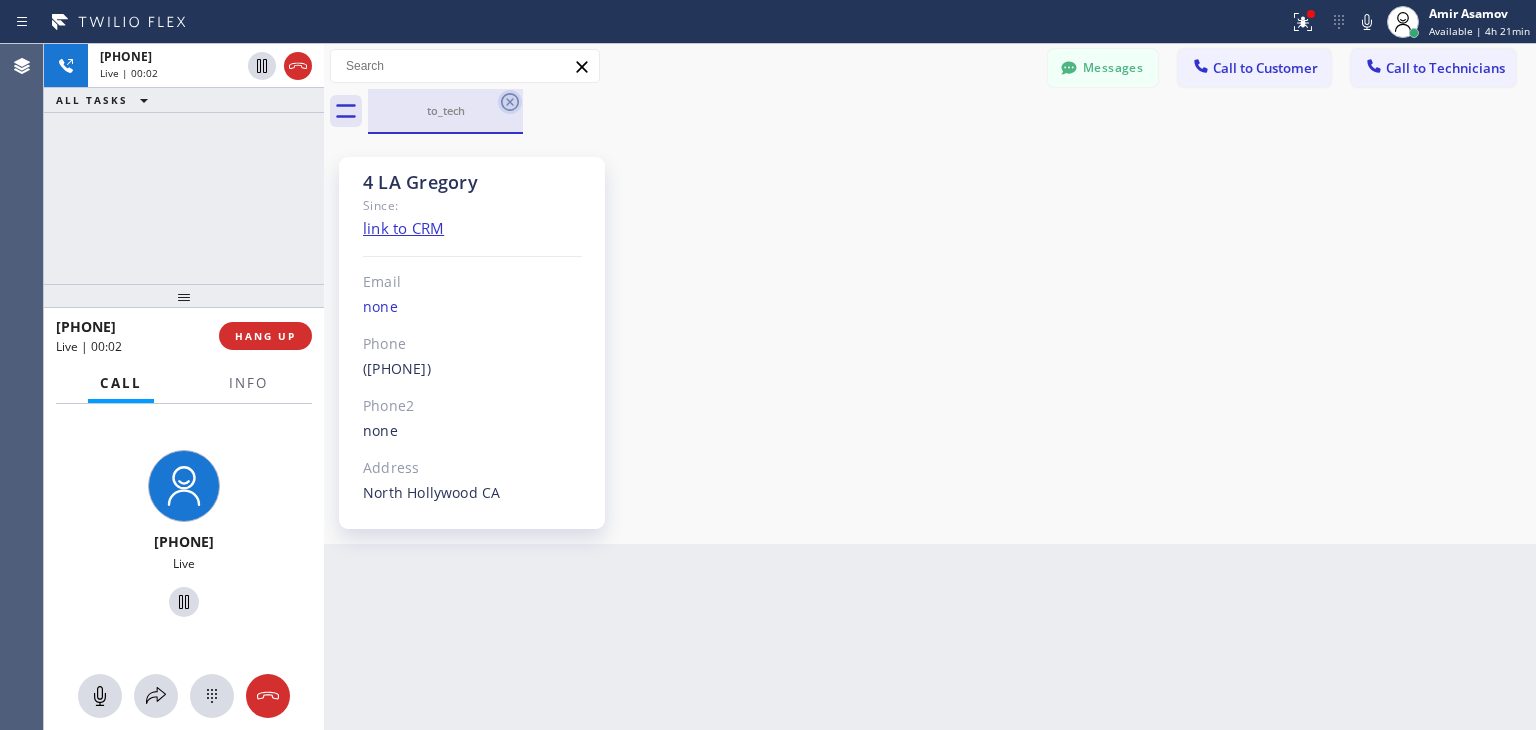 click 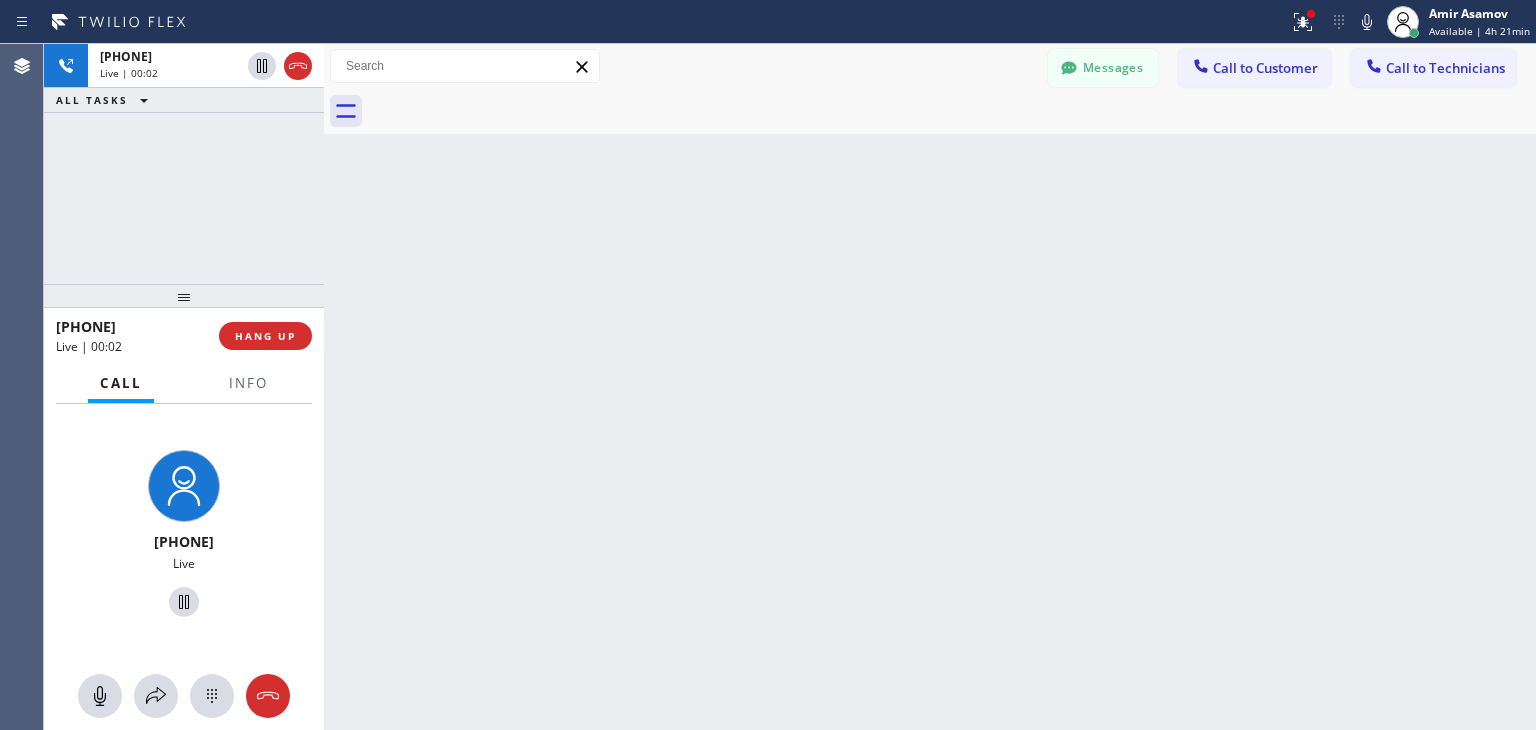 click at bounding box center [952, 111] 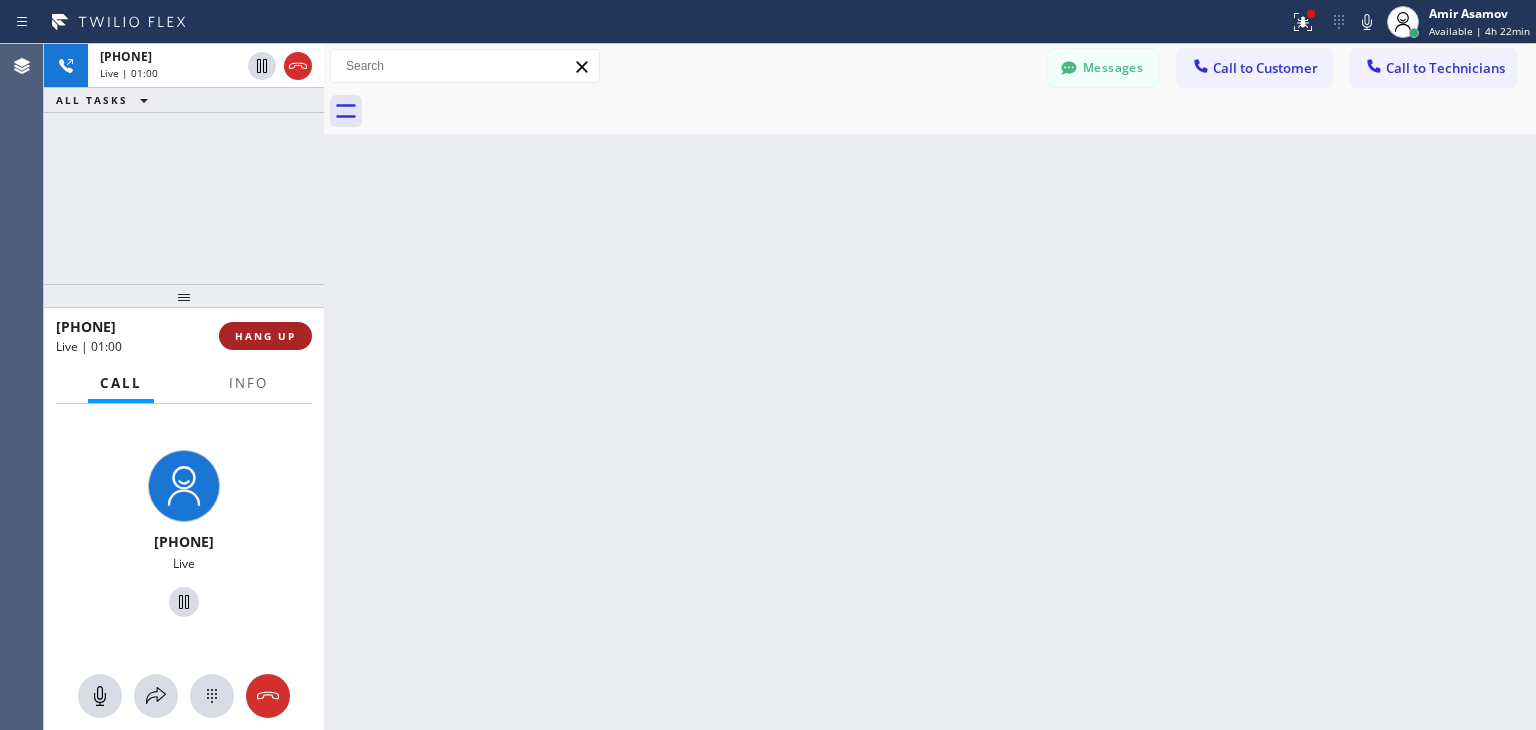 click on "HANG UP" at bounding box center [265, 336] 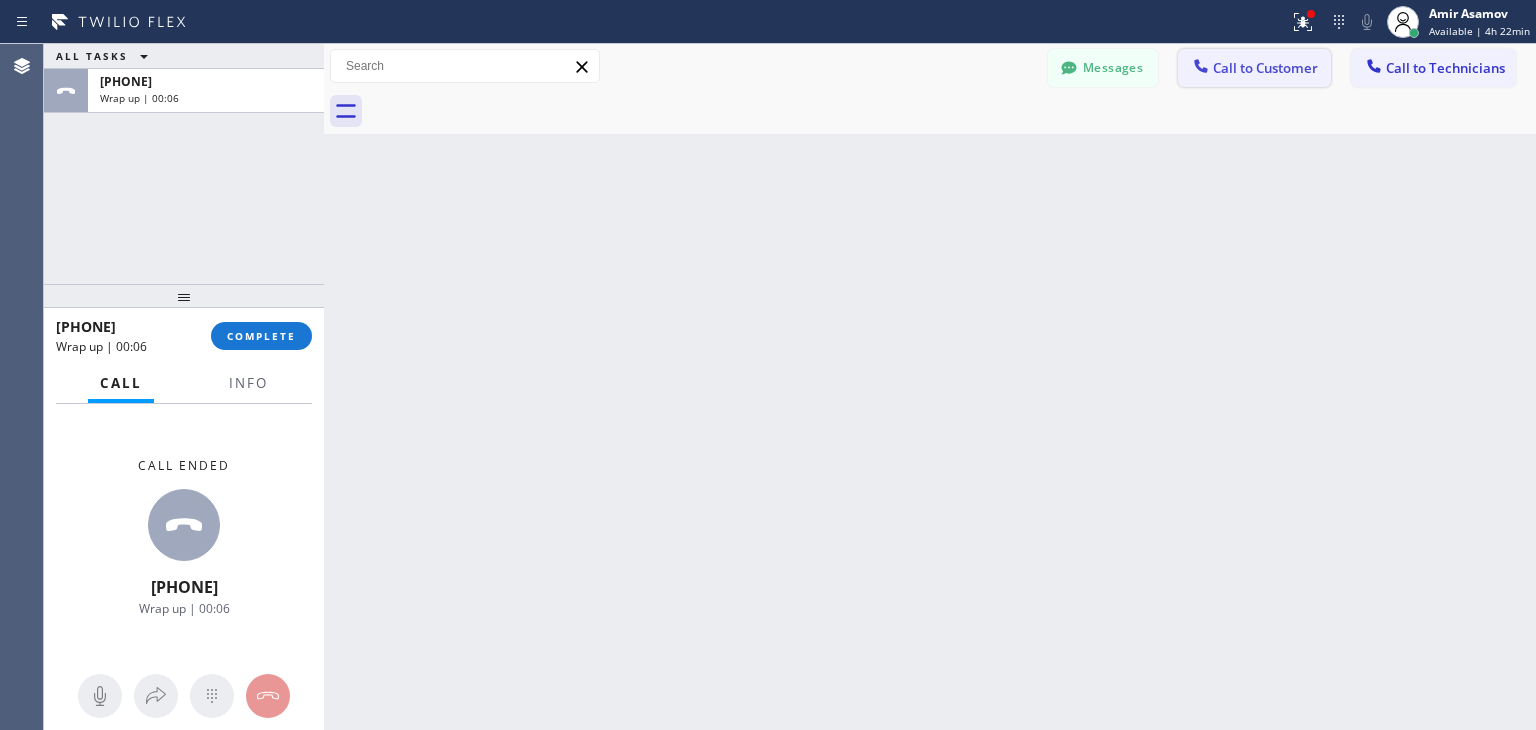 click on "Call to Customer" at bounding box center (1265, 68) 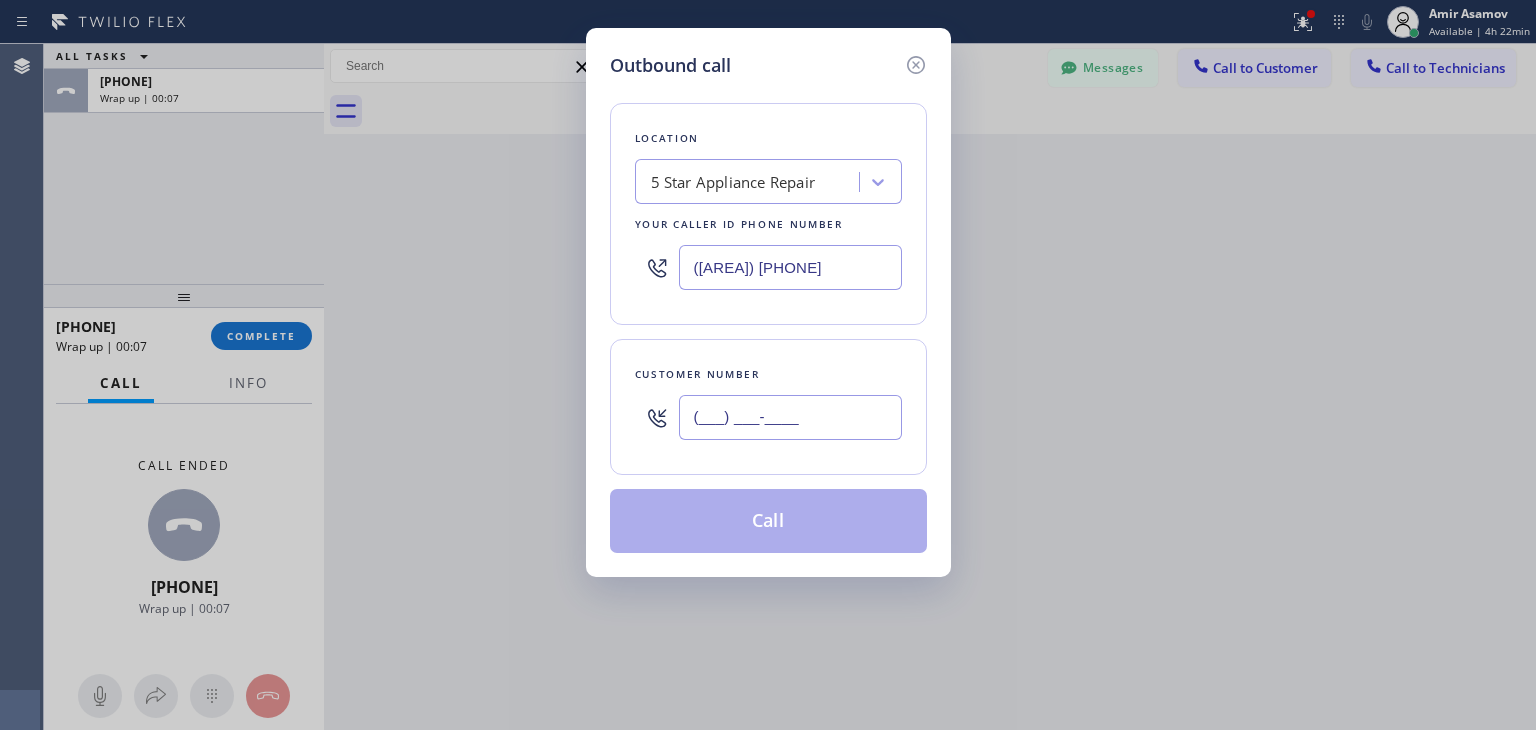 paste on "[PHONE]" 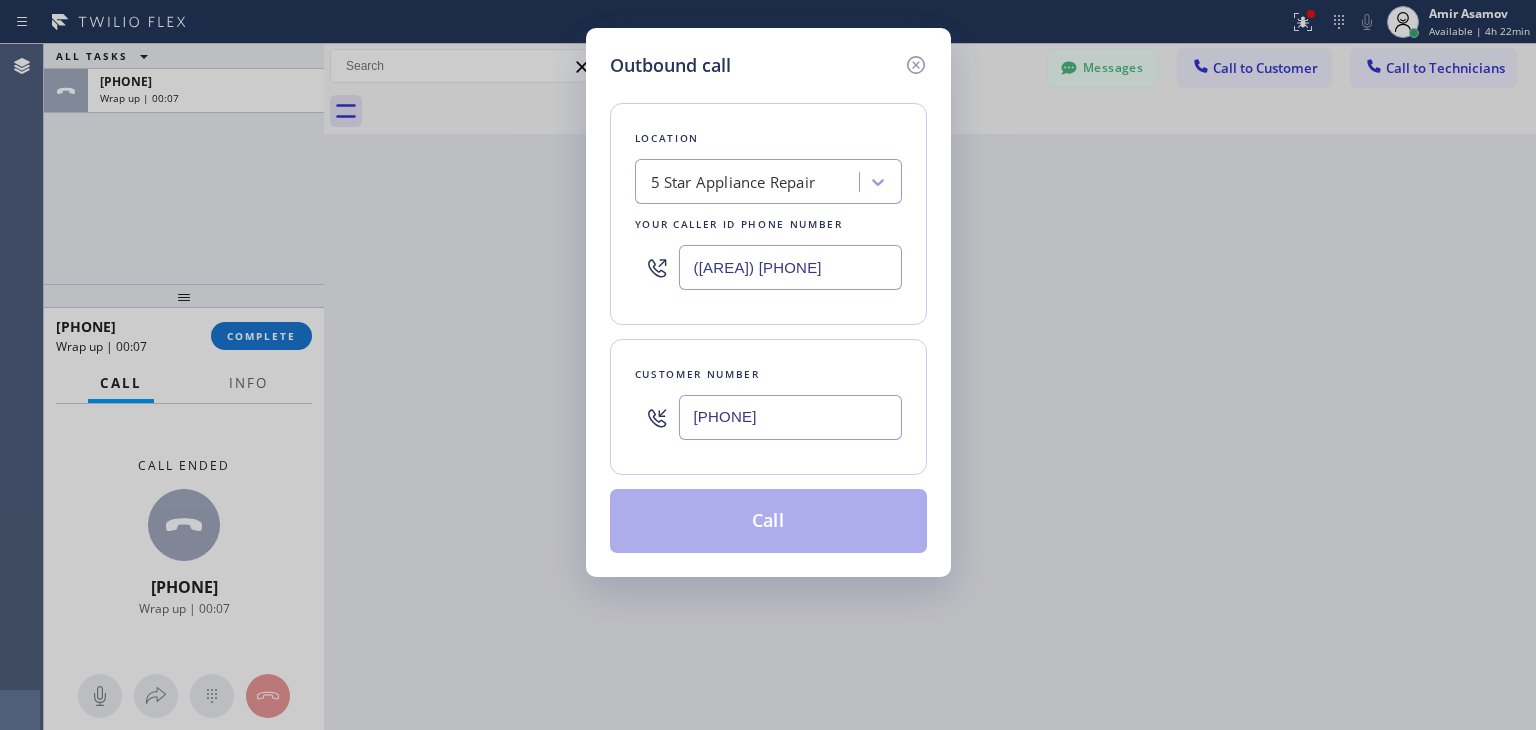 click on "[PHONE]" at bounding box center (790, 417) 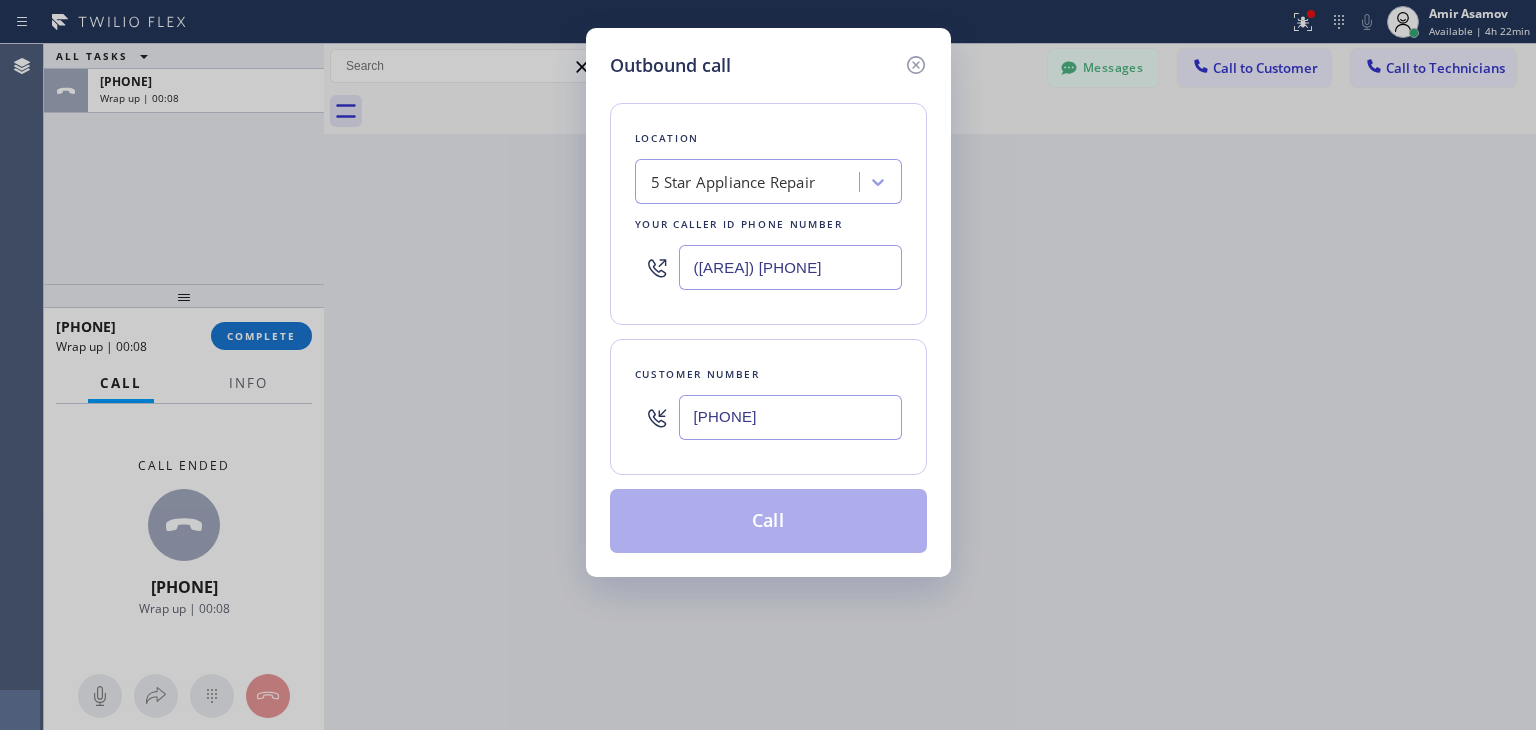type on "[PHONE]" 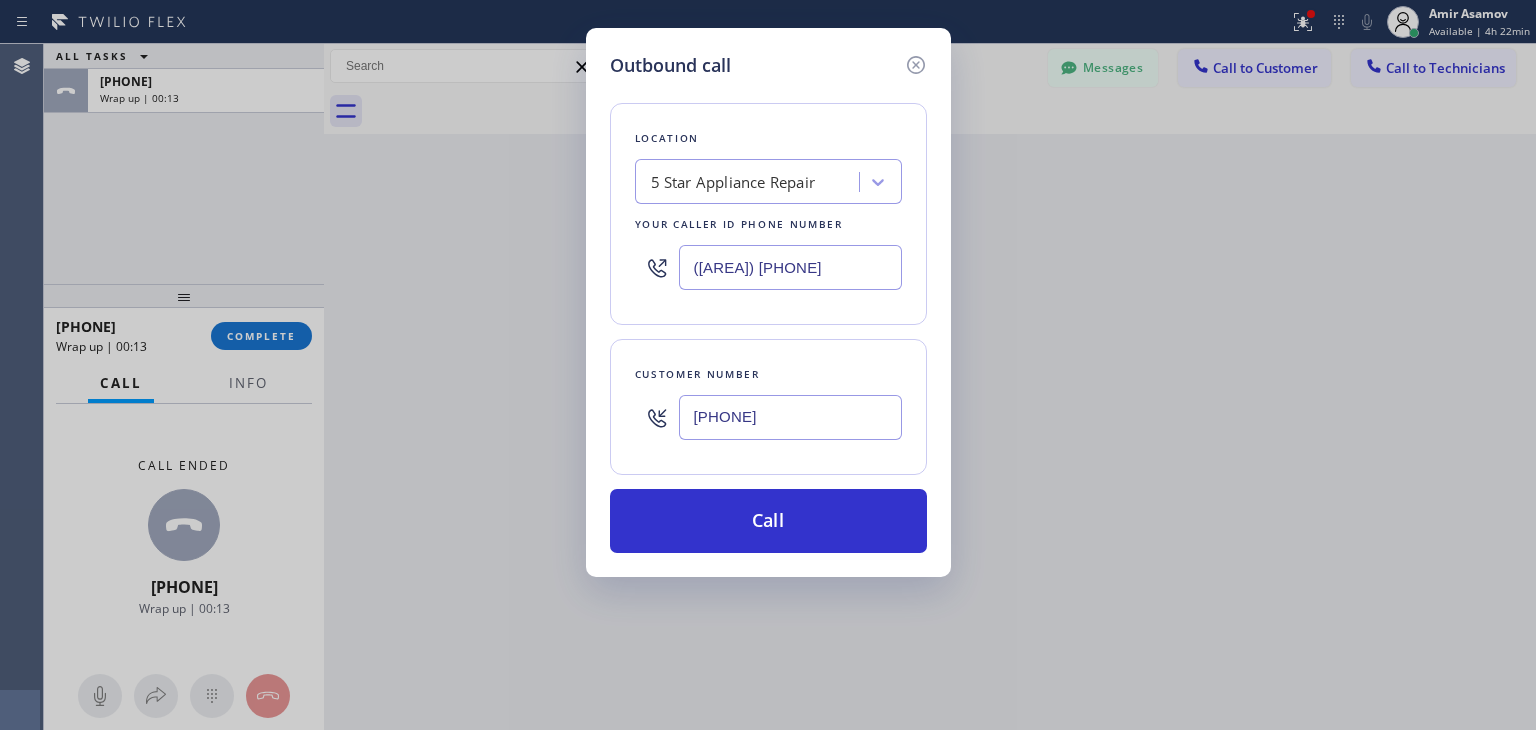 click on "Location [NAME] Repair Your caller id phone number ([PHONE])" at bounding box center [768, 214] 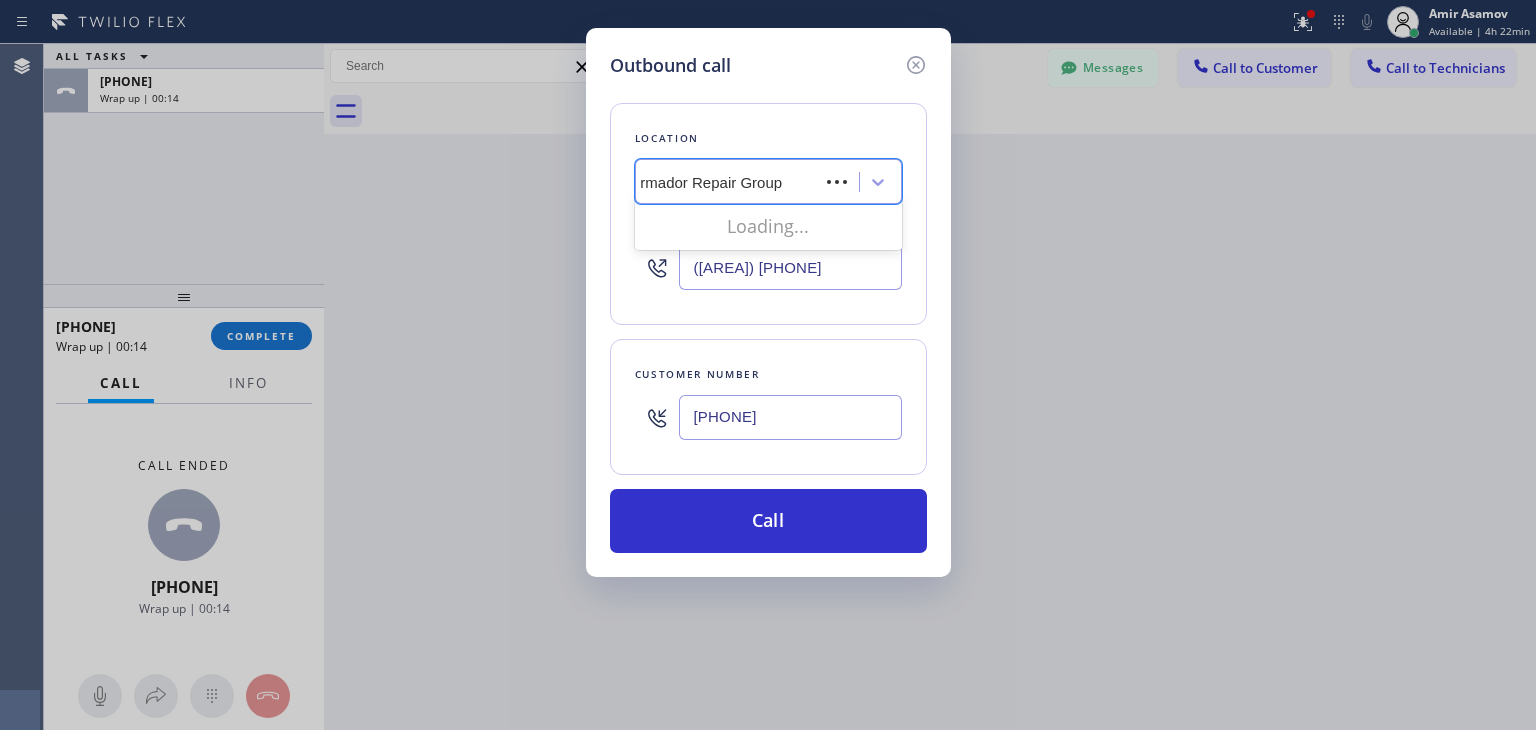 scroll, scrollTop: 0, scrollLeft: 8, axis: horizontal 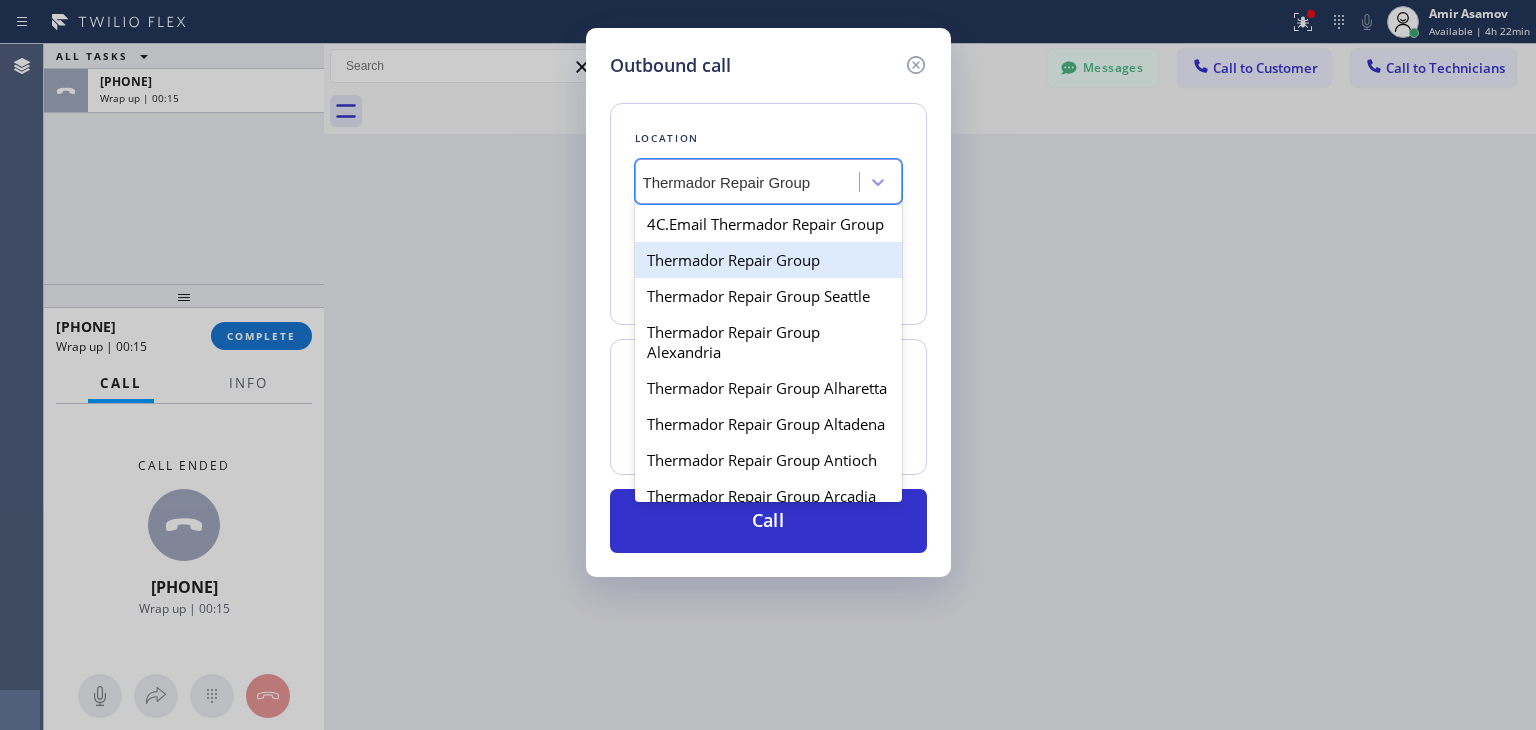 drag, startPoint x: 777, startPoint y: 237, endPoint x: 771, endPoint y: 271, distance: 34.525352 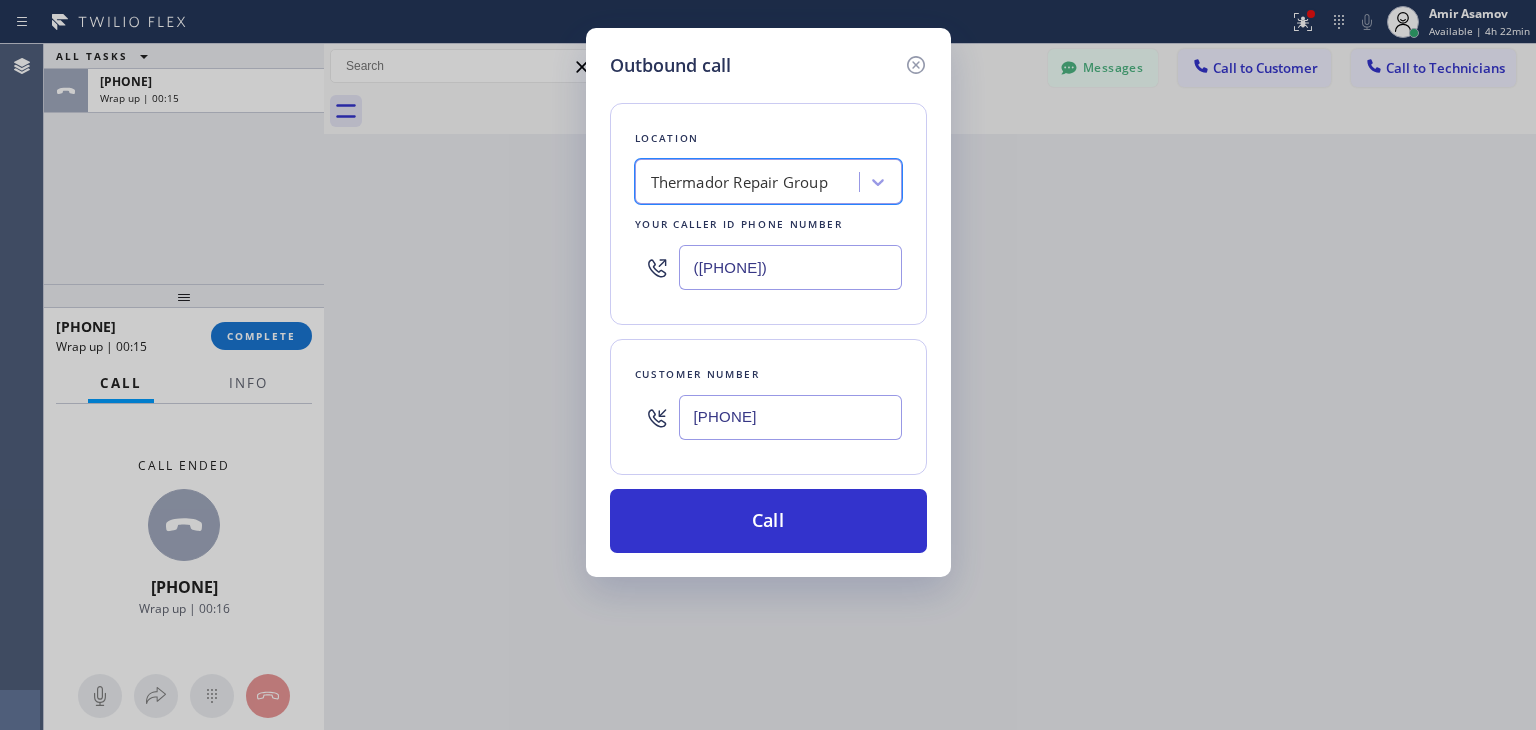 scroll, scrollTop: 0, scrollLeft: 0, axis: both 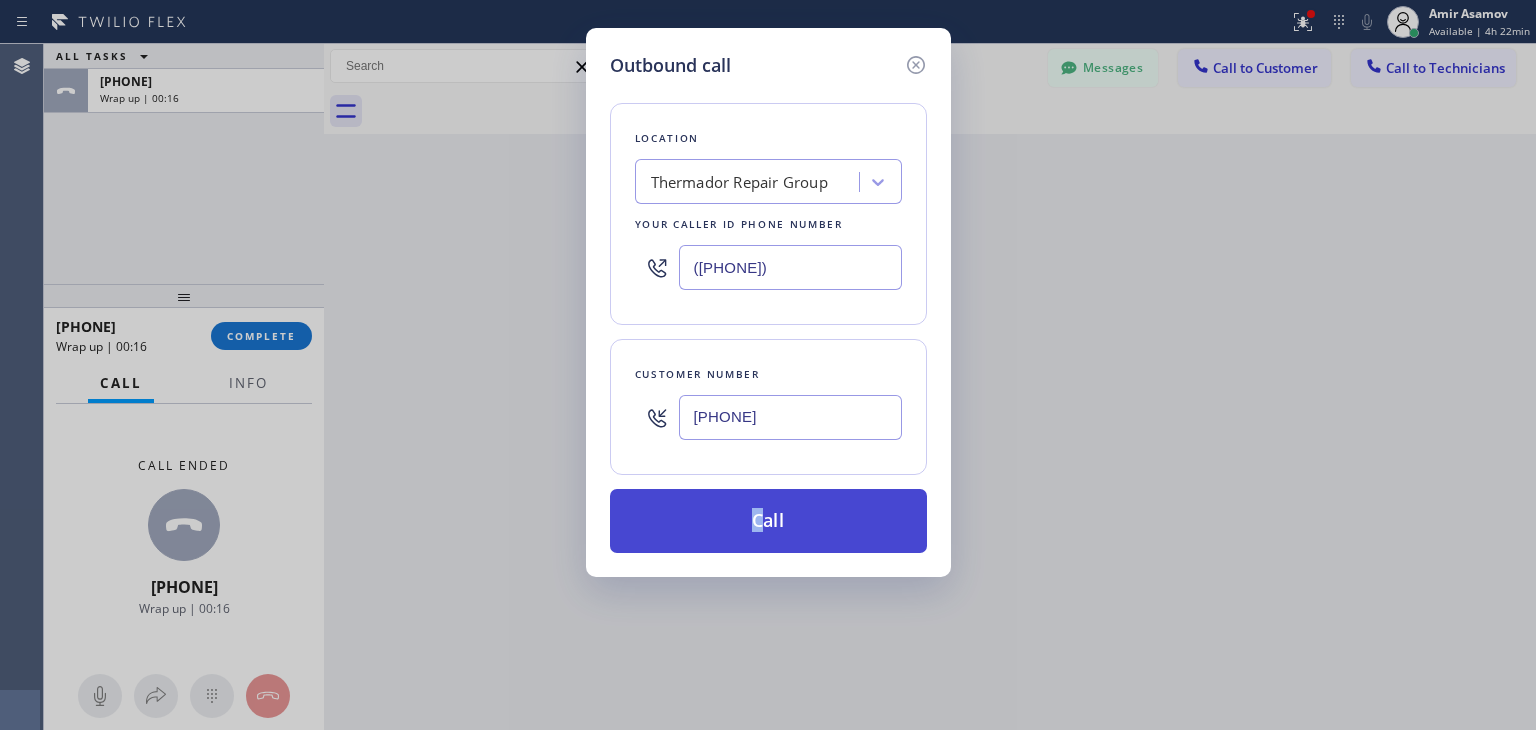 drag, startPoint x: 773, startPoint y: 477, endPoint x: 768, endPoint y: 550, distance: 73.171036 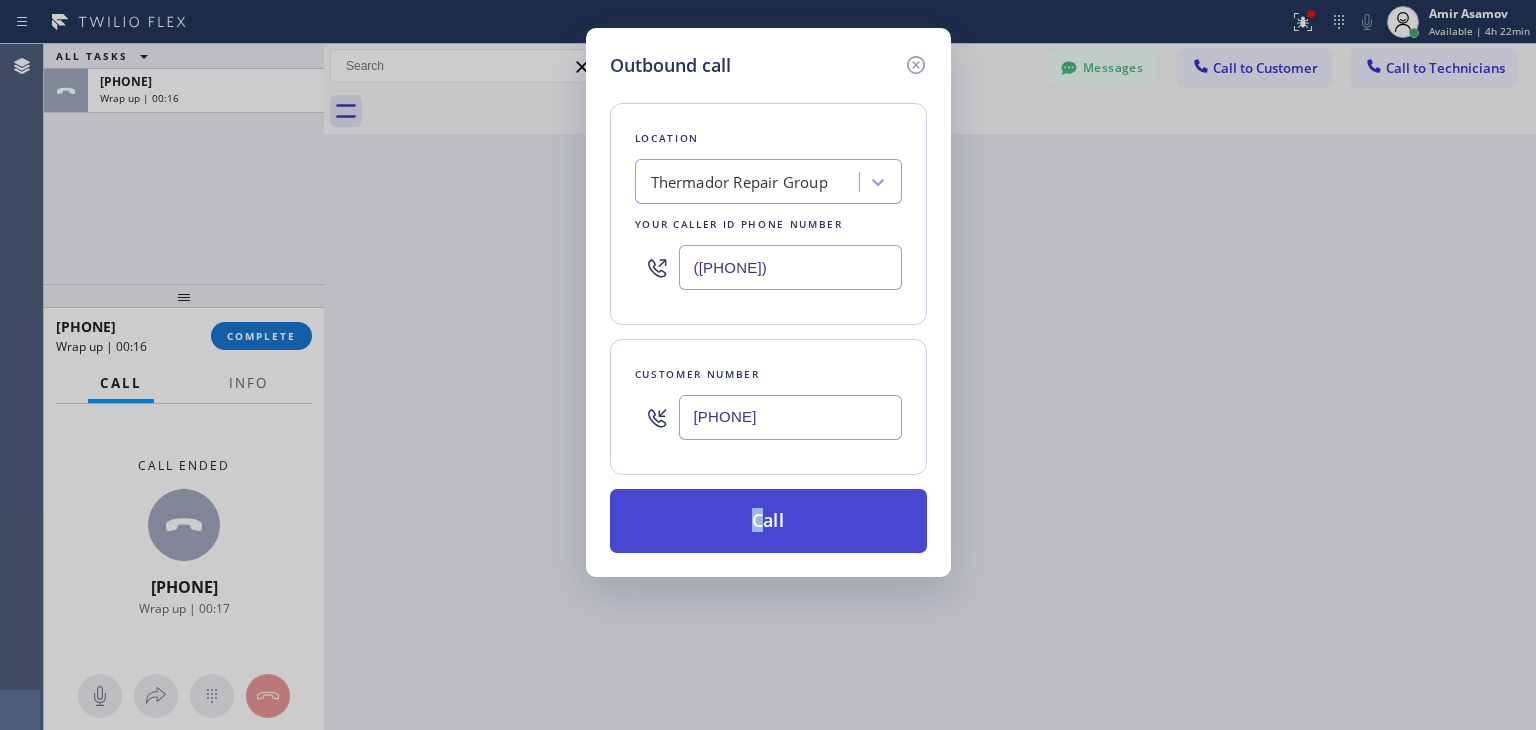 click on "Call" at bounding box center (768, 521) 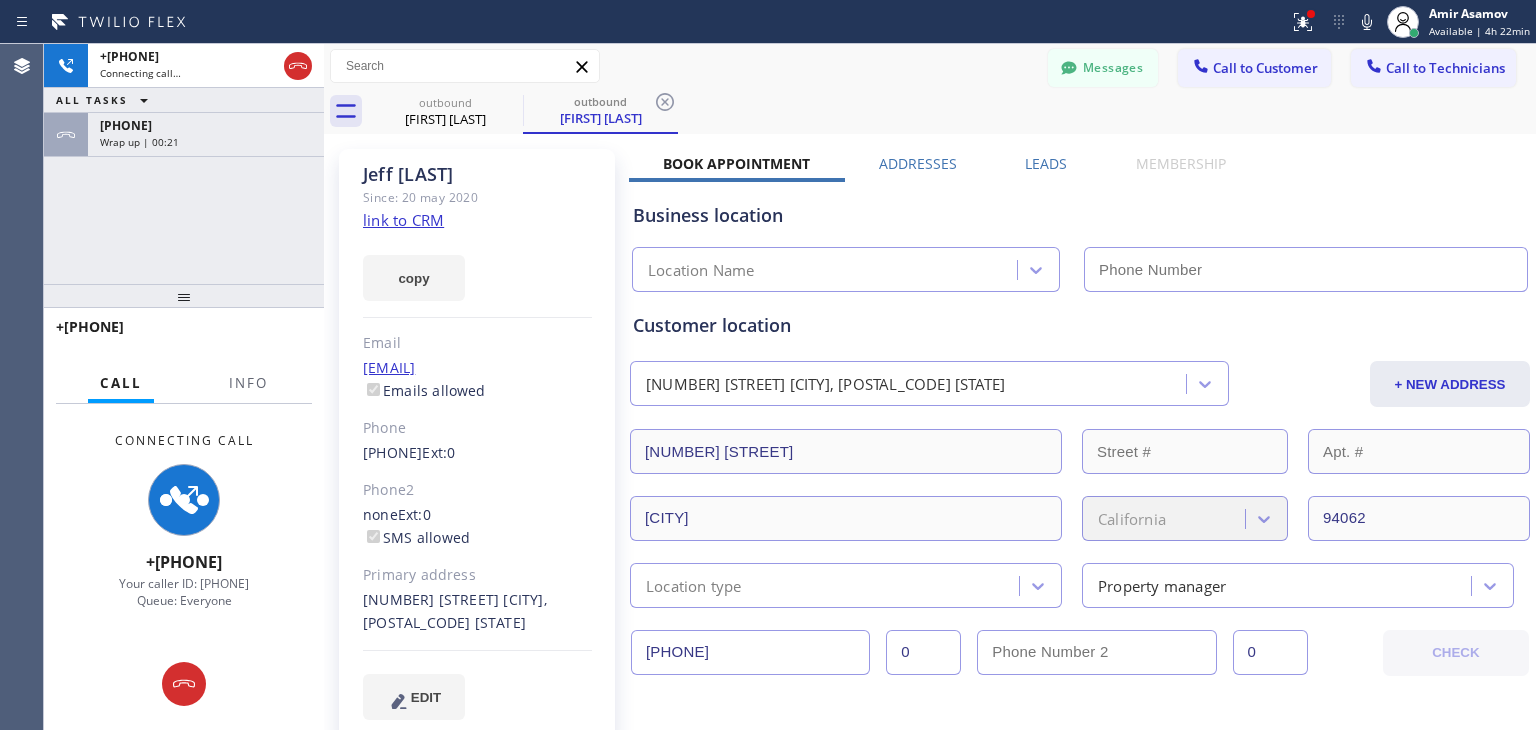 type on "([PHONE])" 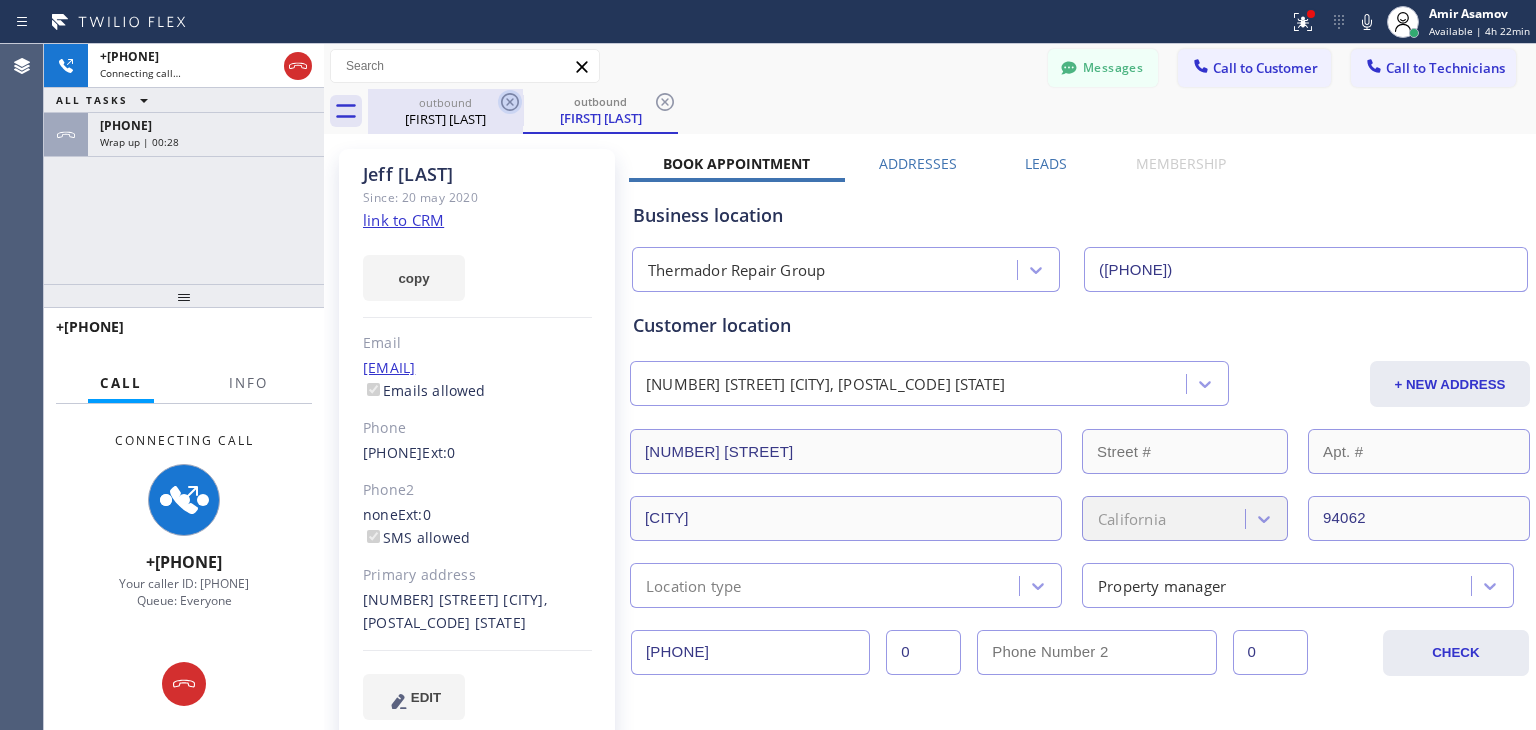 click 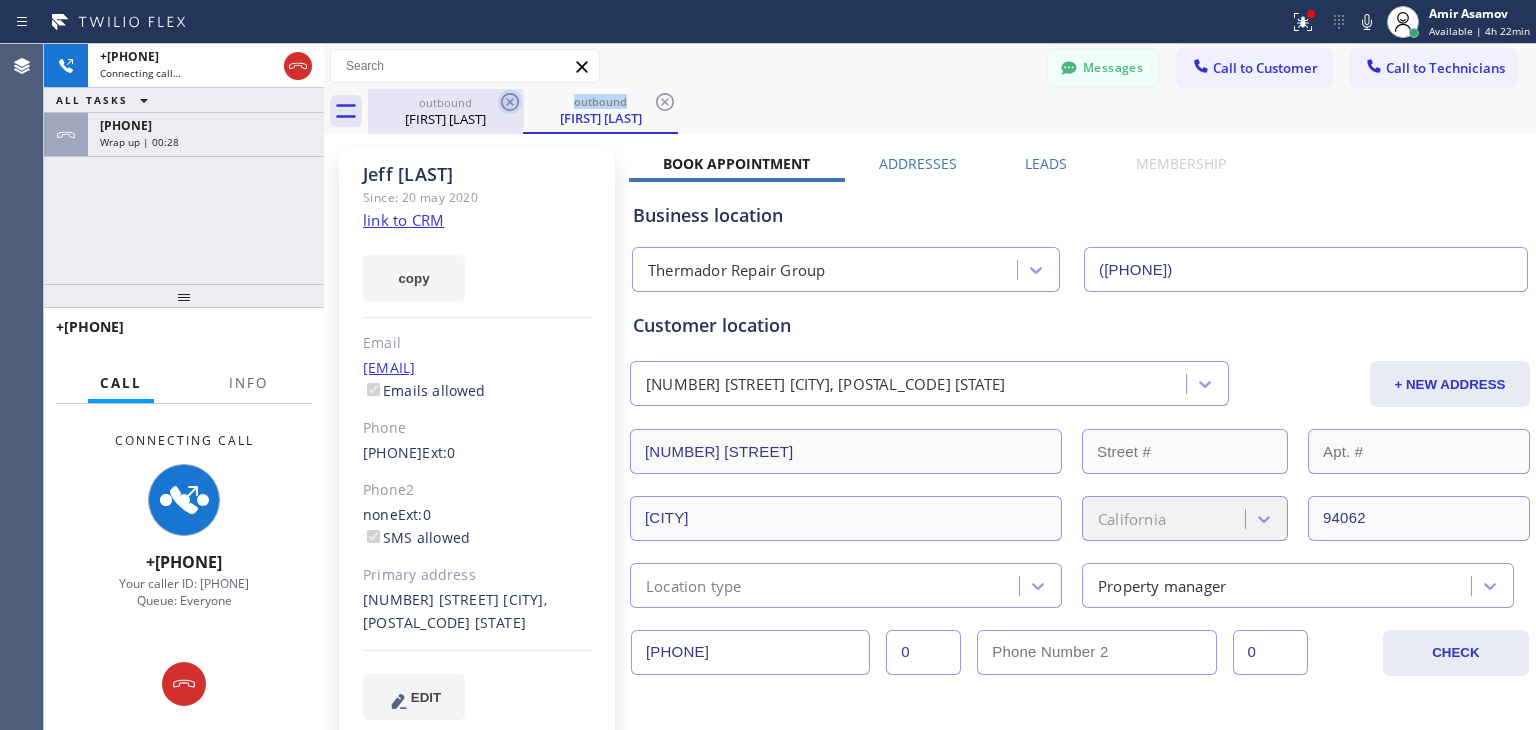 click 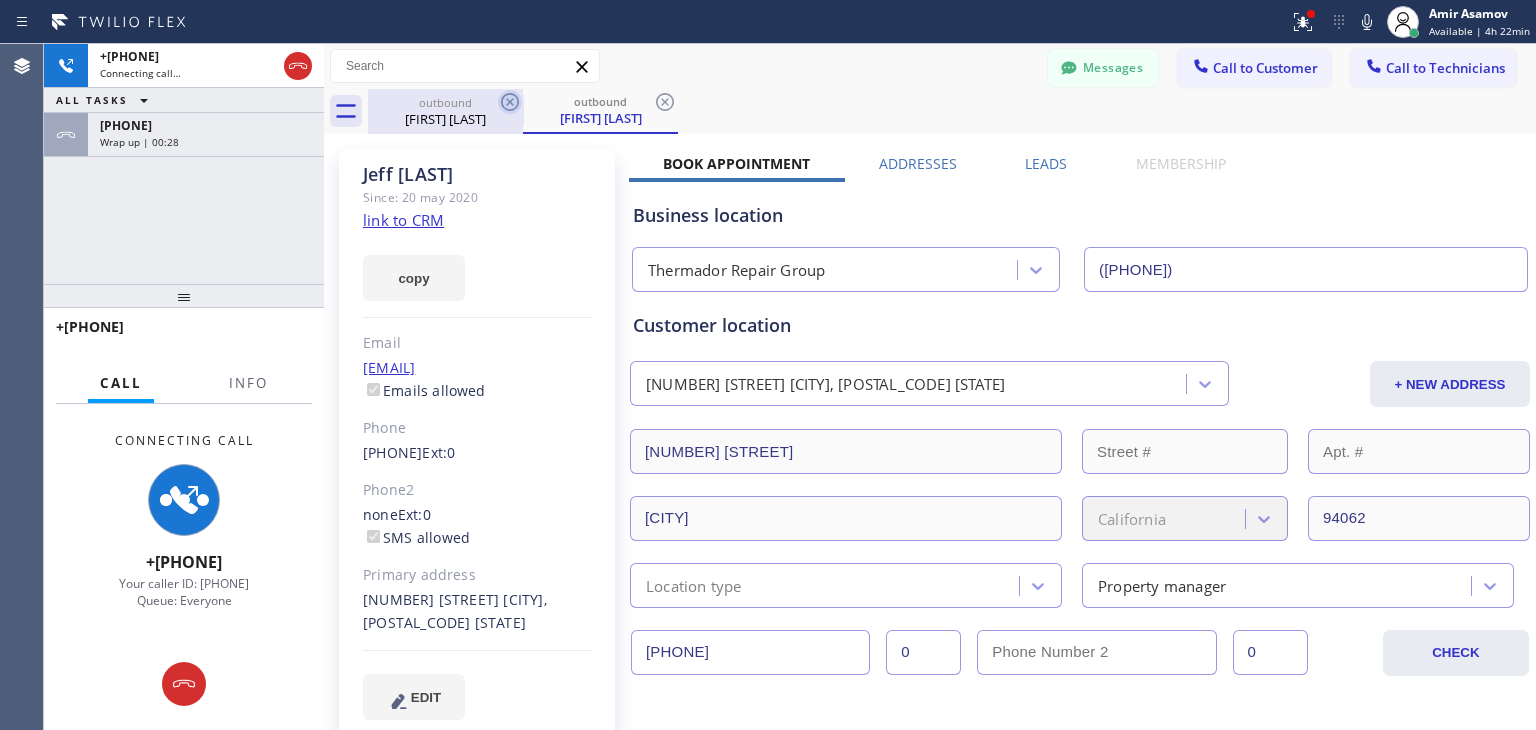 click 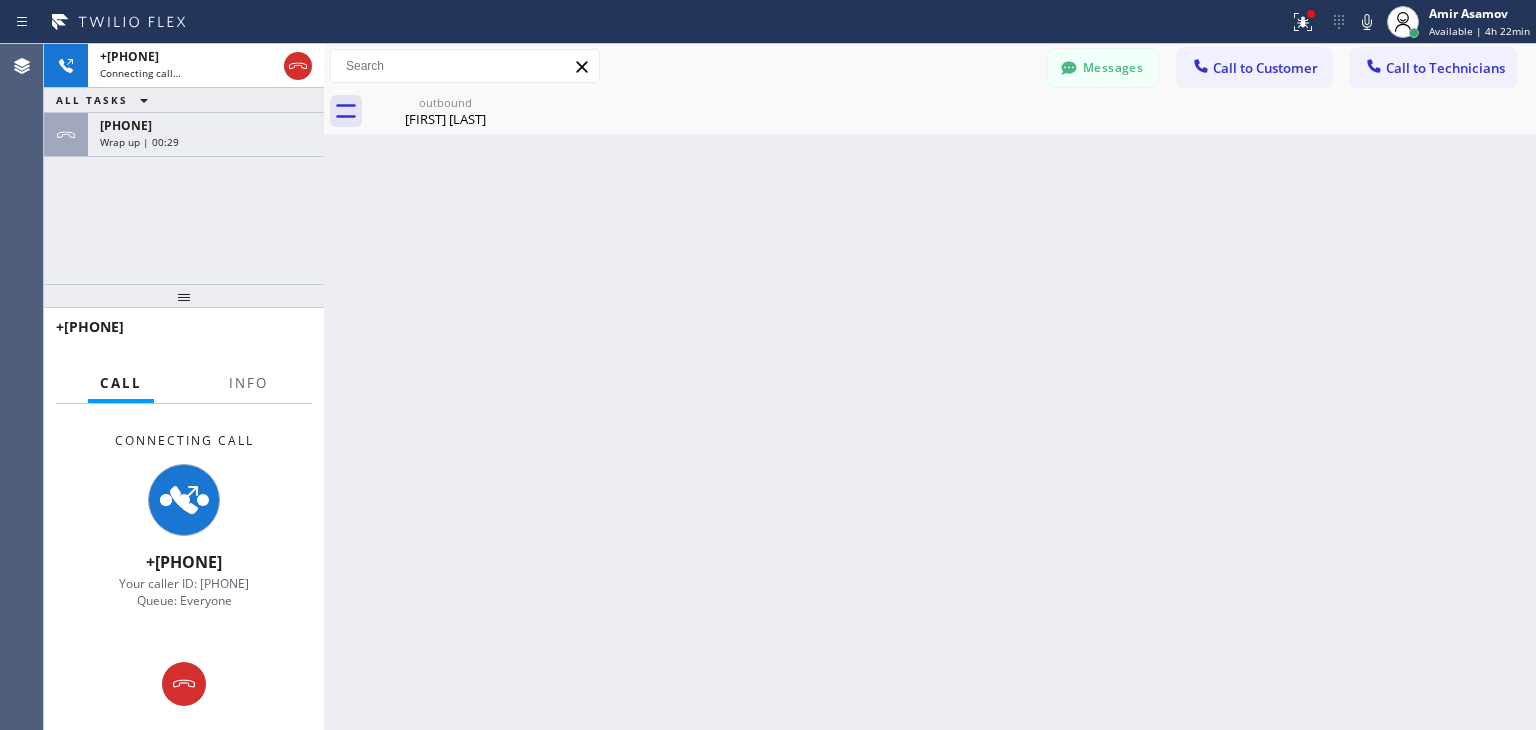 click 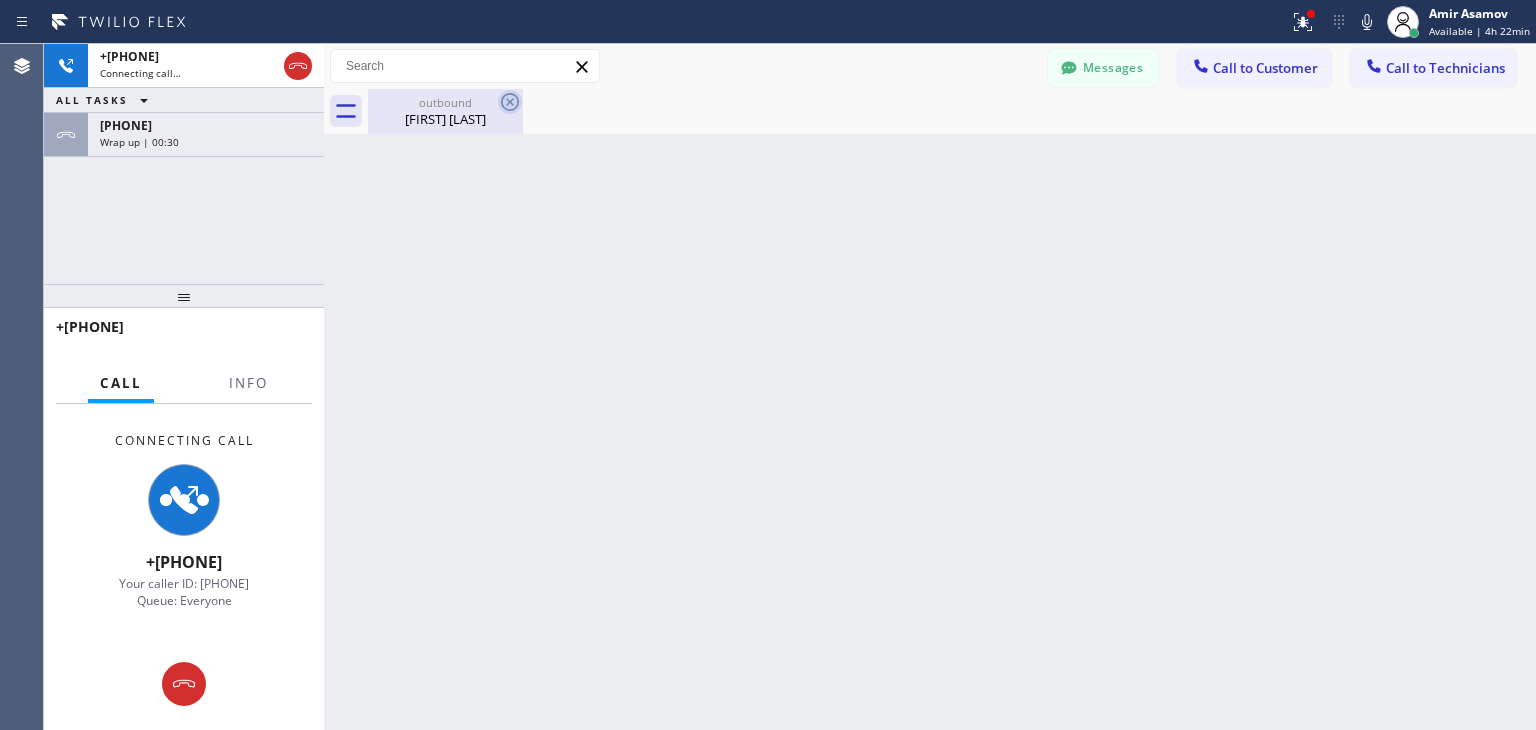click 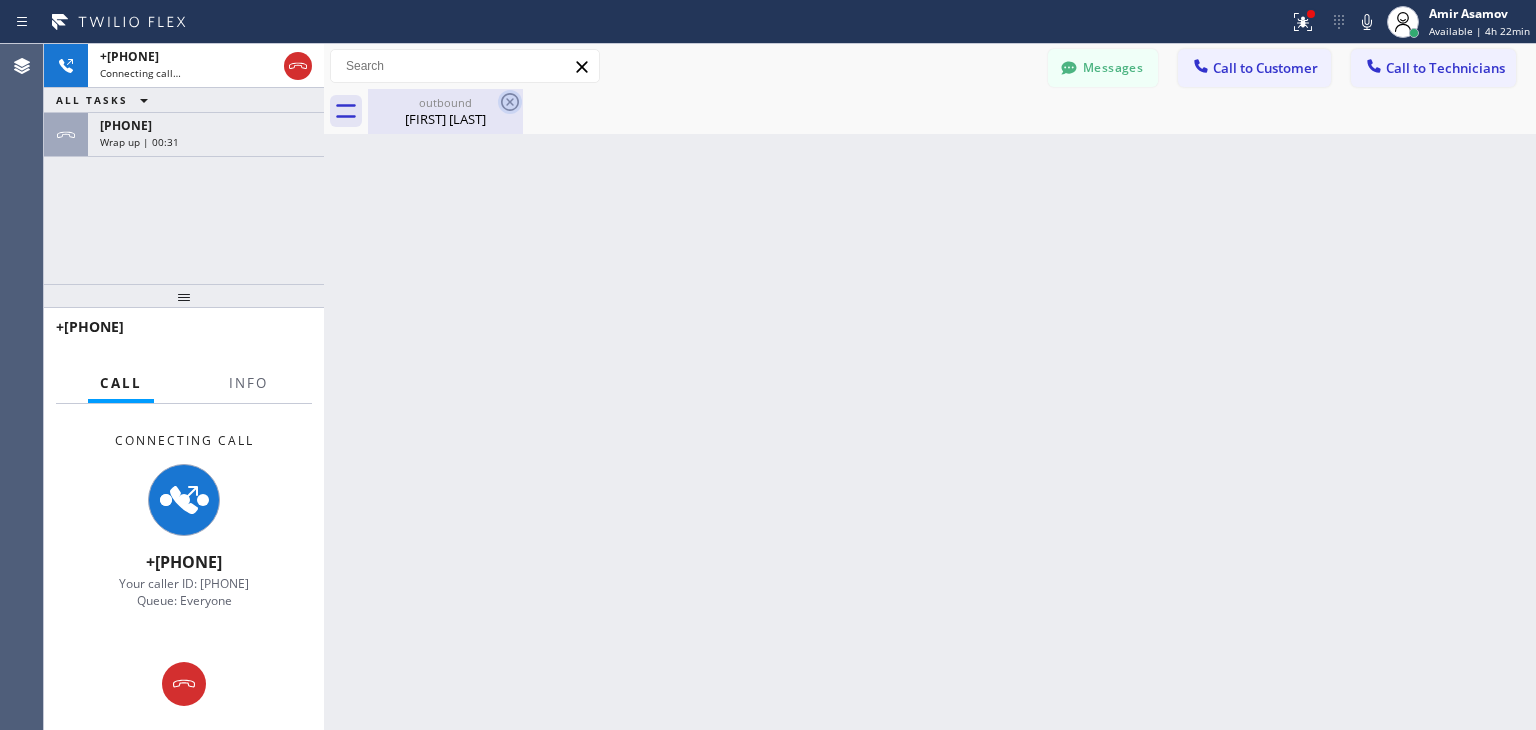 click 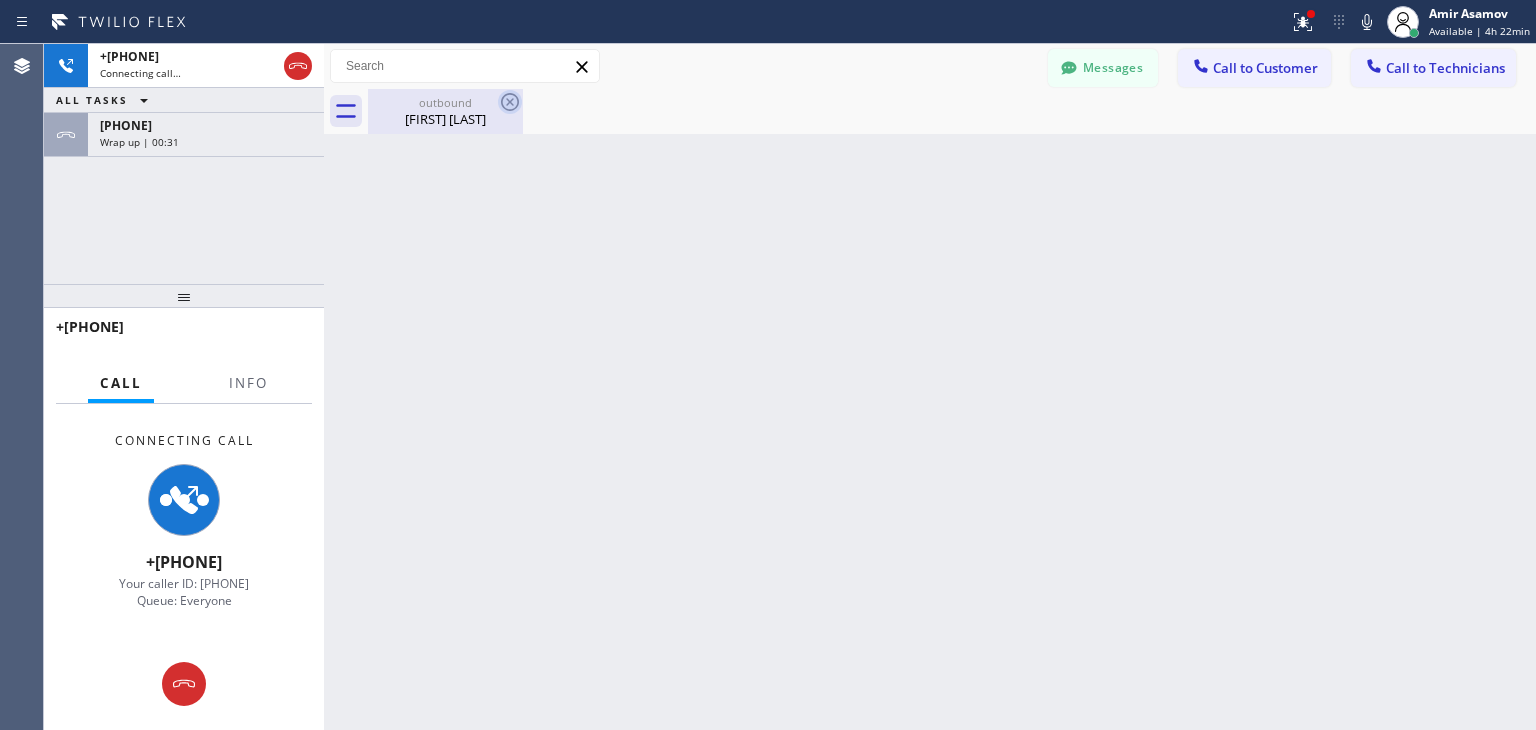 click 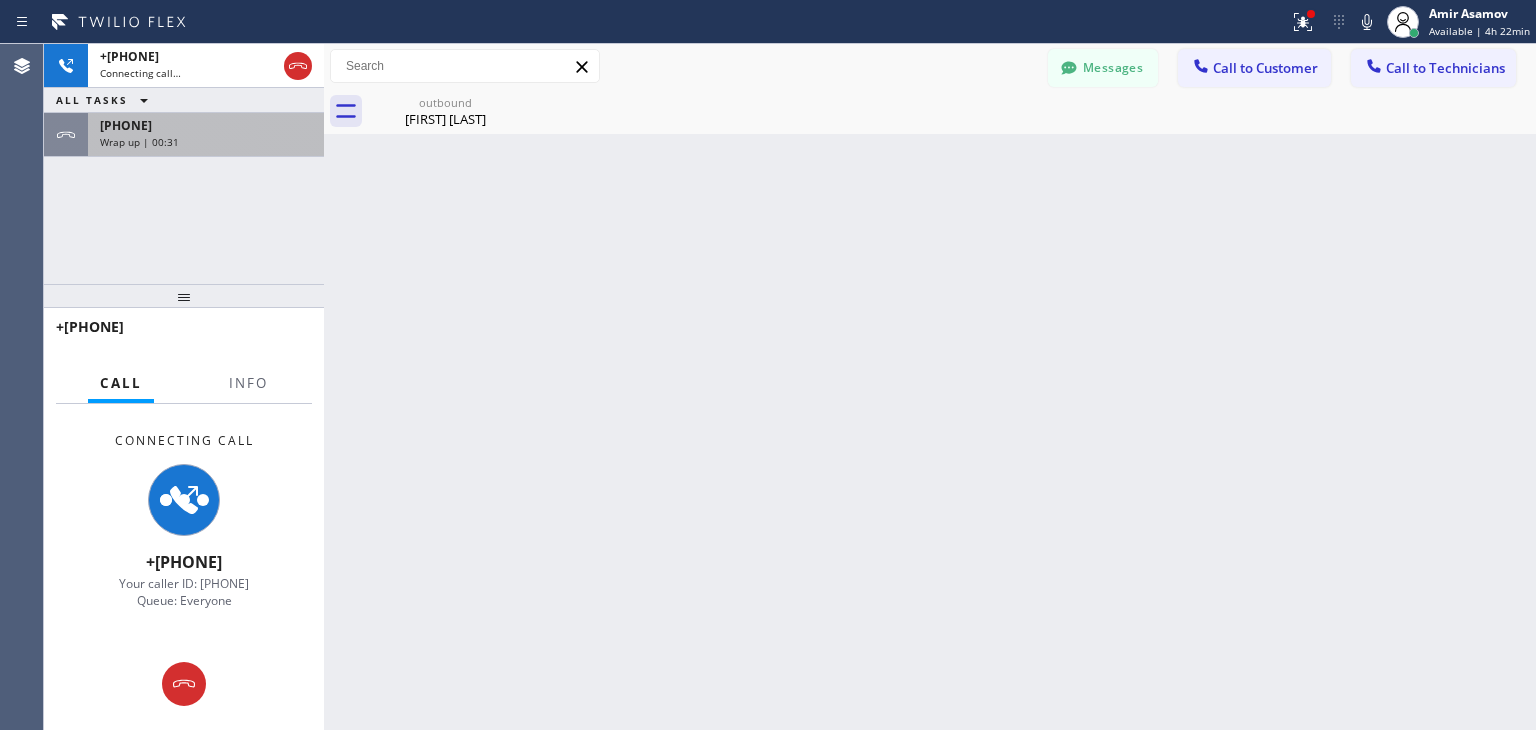 click on "[PHONE] Wrap up | 00:31" at bounding box center (202, 135) 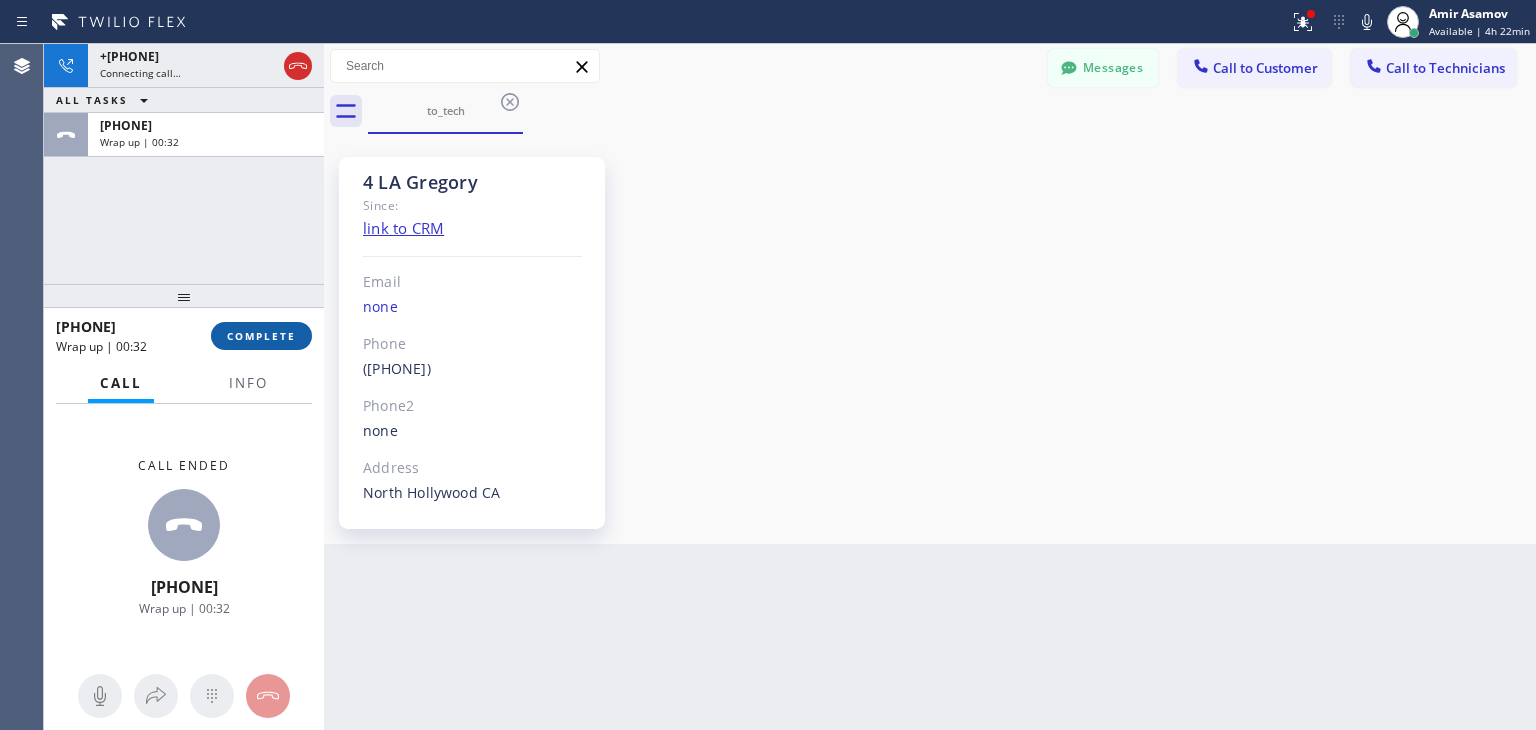scroll, scrollTop: 204, scrollLeft: 0, axis: vertical 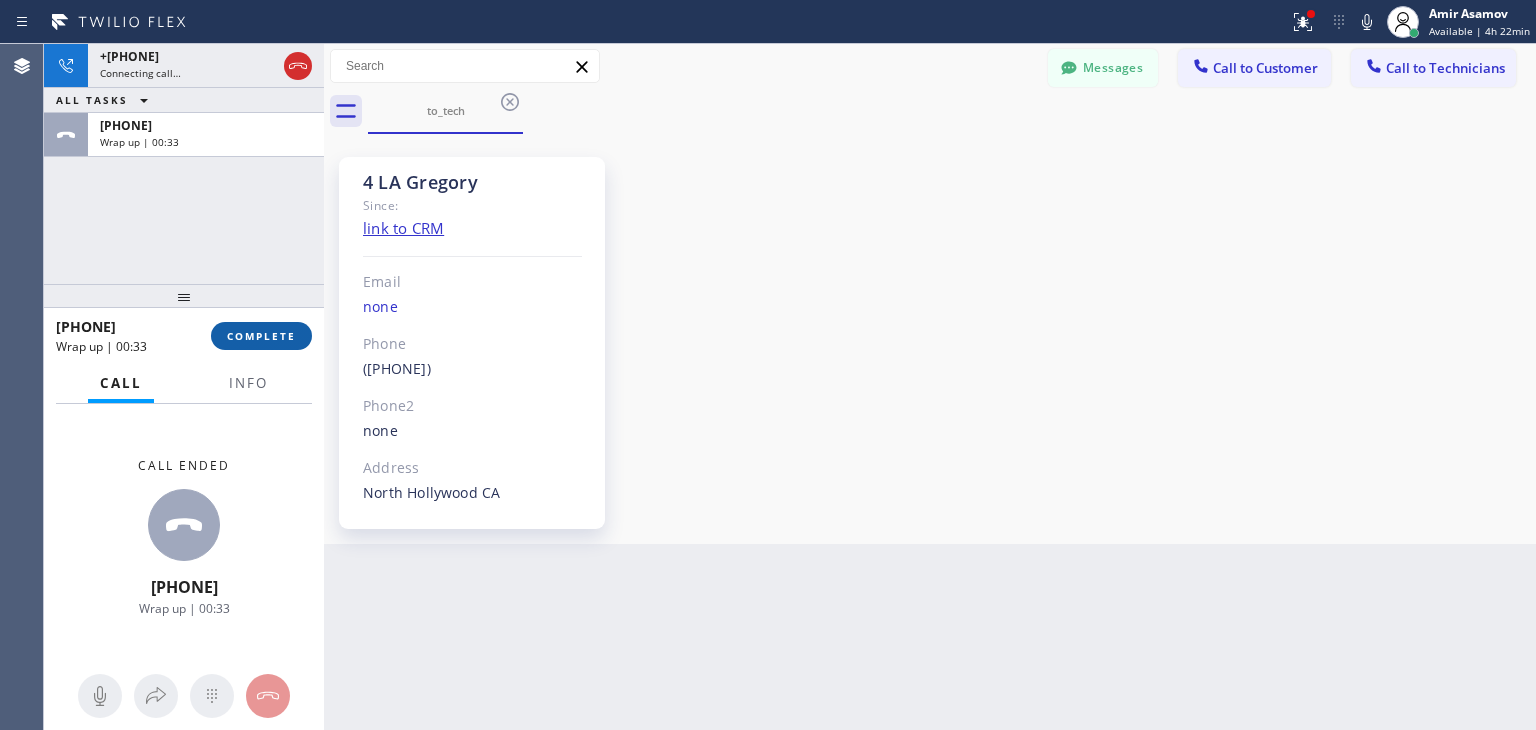 click on "COMPLETE" at bounding box center [261, 336] 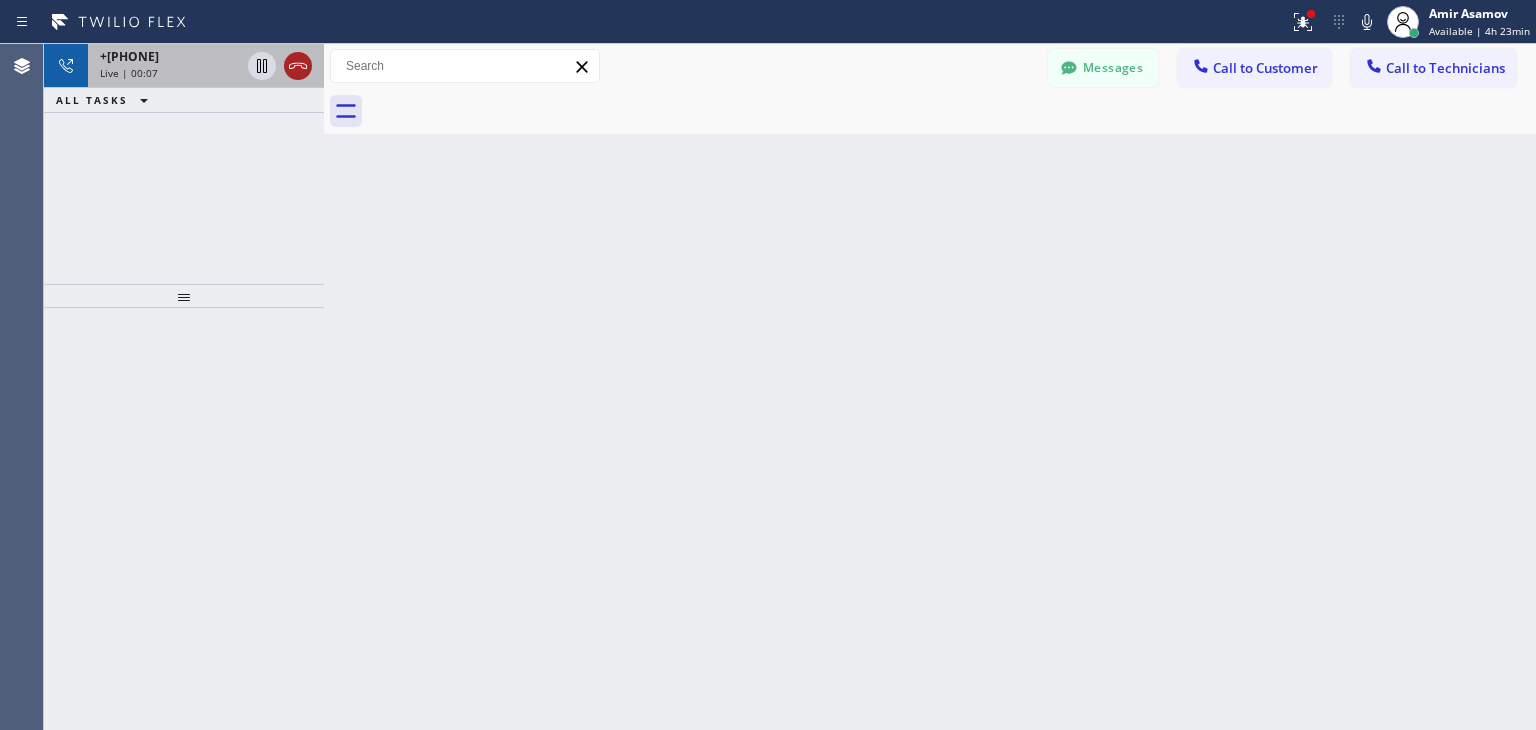 click 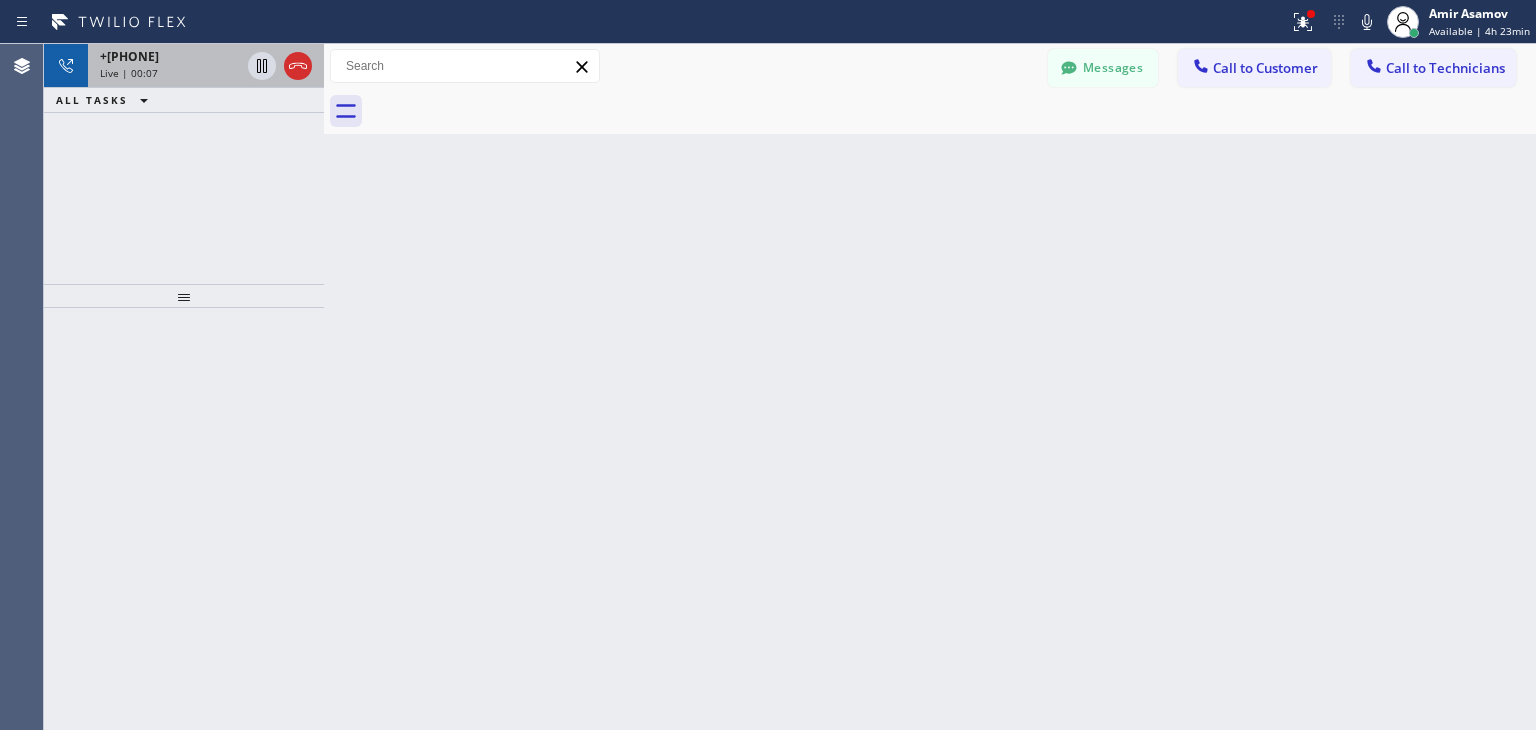 click on "+[PHONE]" at bounding box center (170, 56) 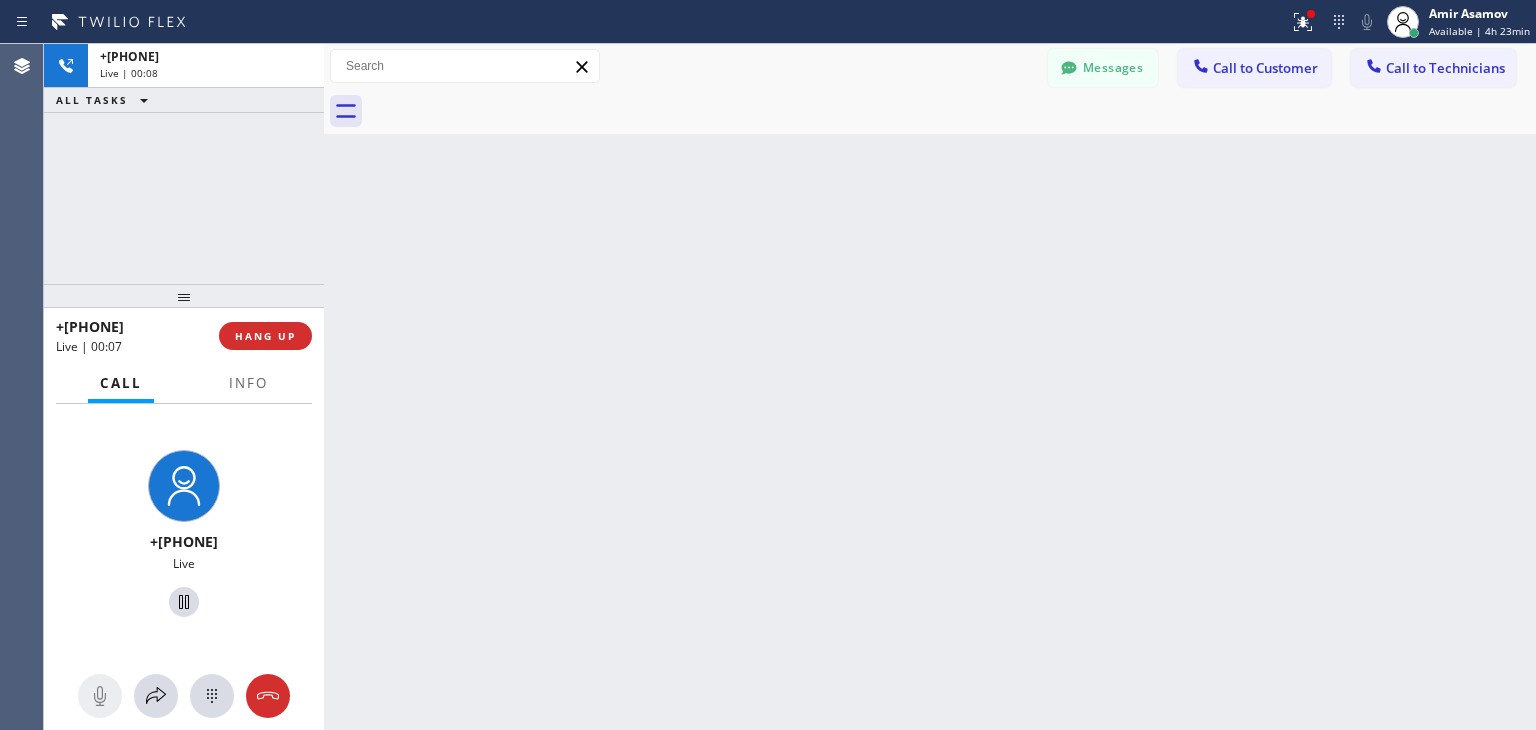 drag, startPoint x: 304, startPoint y: 62, endPoint x: 282, endPoint y: 292, distance: 231.04977 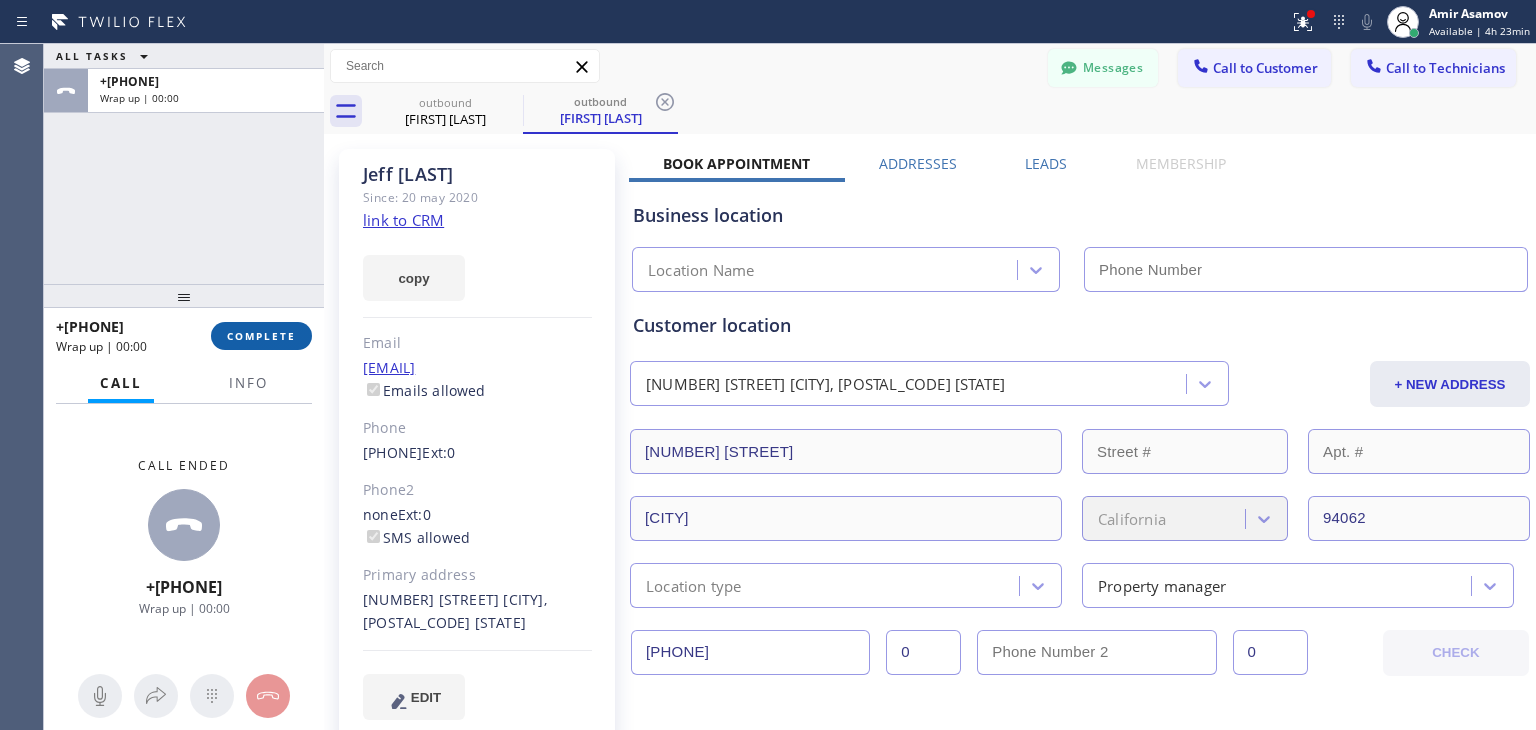 click on "COMPLETE" at bounding box center [261, 336] 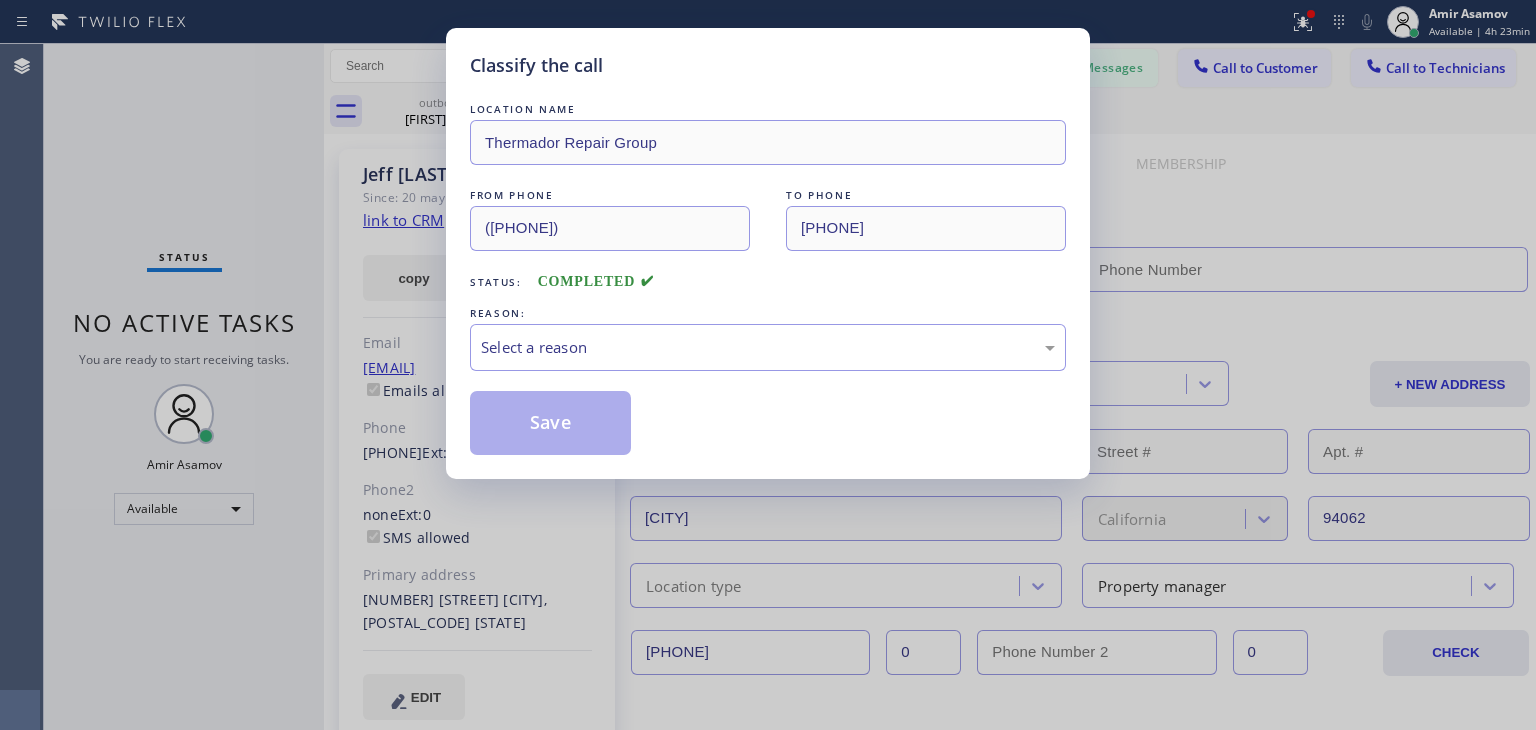 type on "([PHONE])" 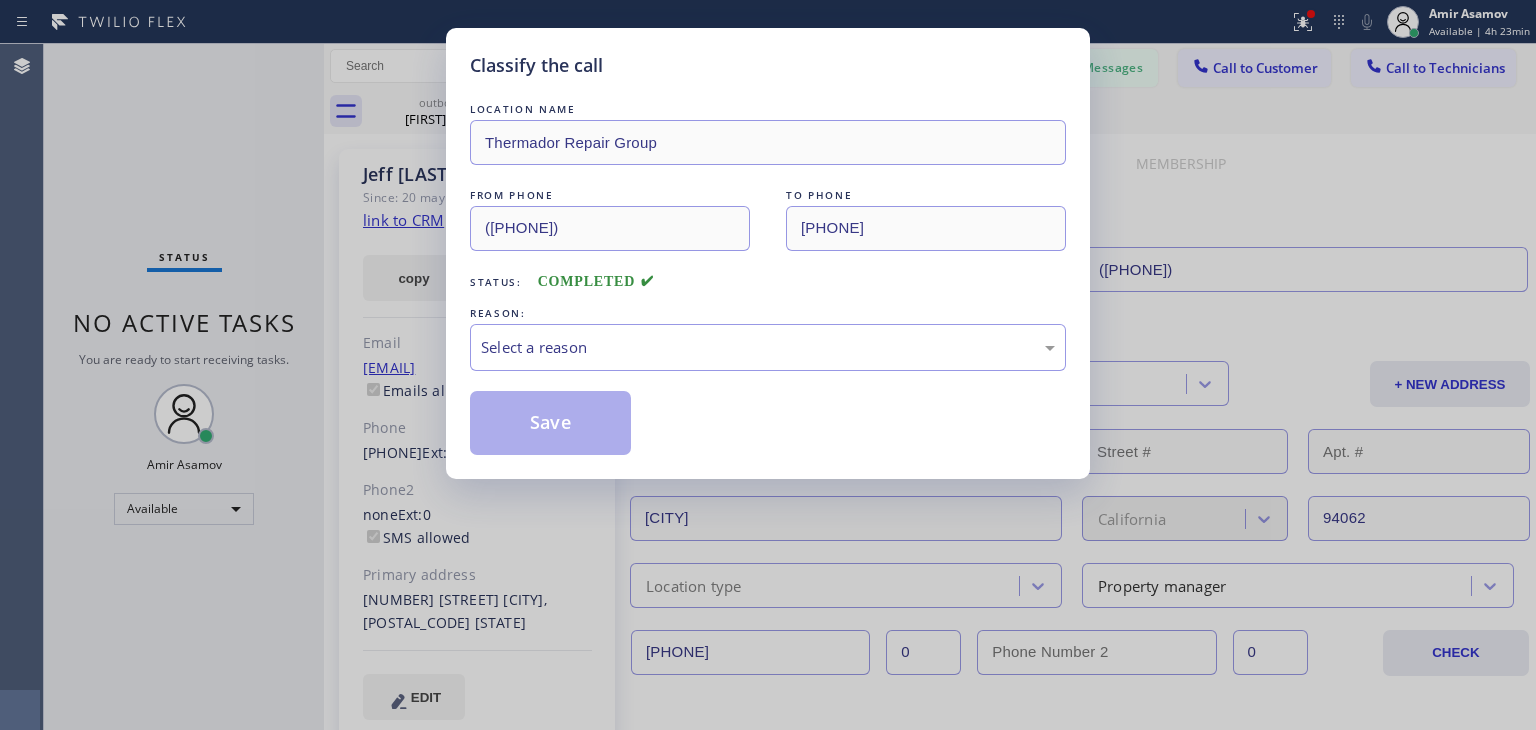 click on "REASON:" at bounding box center [768, 313] 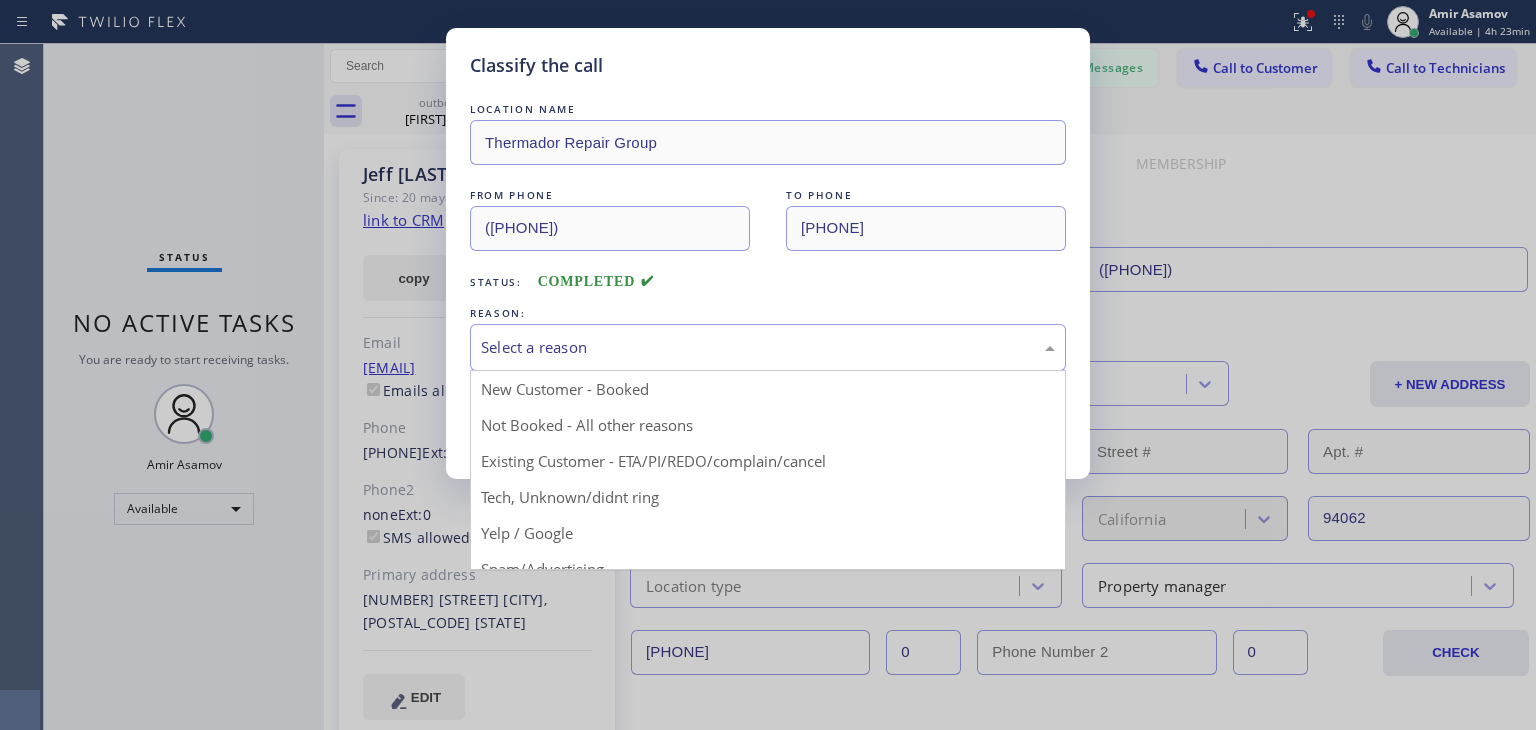 click on "Select a reason" at bounding box center (768, 347) 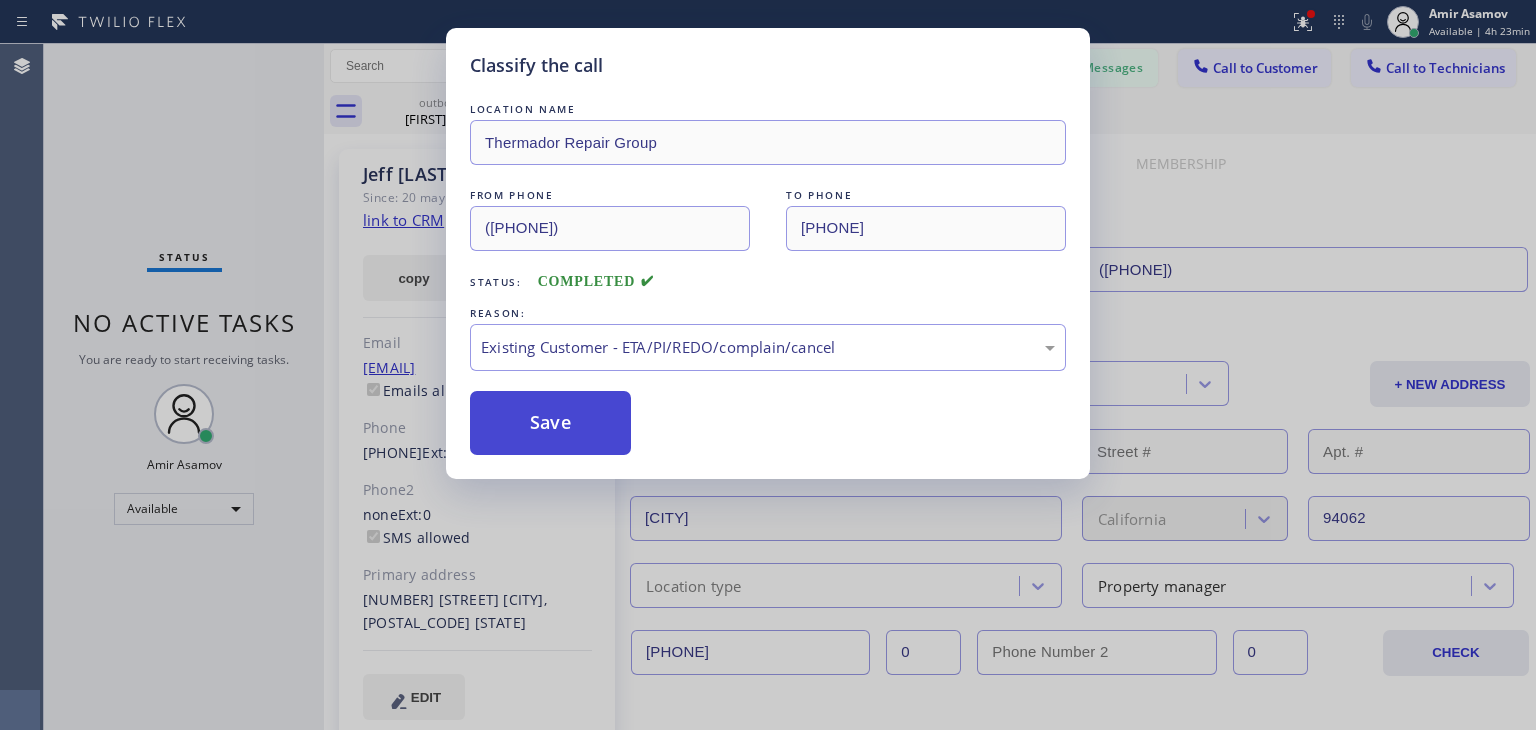 drag, startPoint x: 559, startPoint y: 469, endPoint x: 552, endPoint y: 449, distance: 21.189621 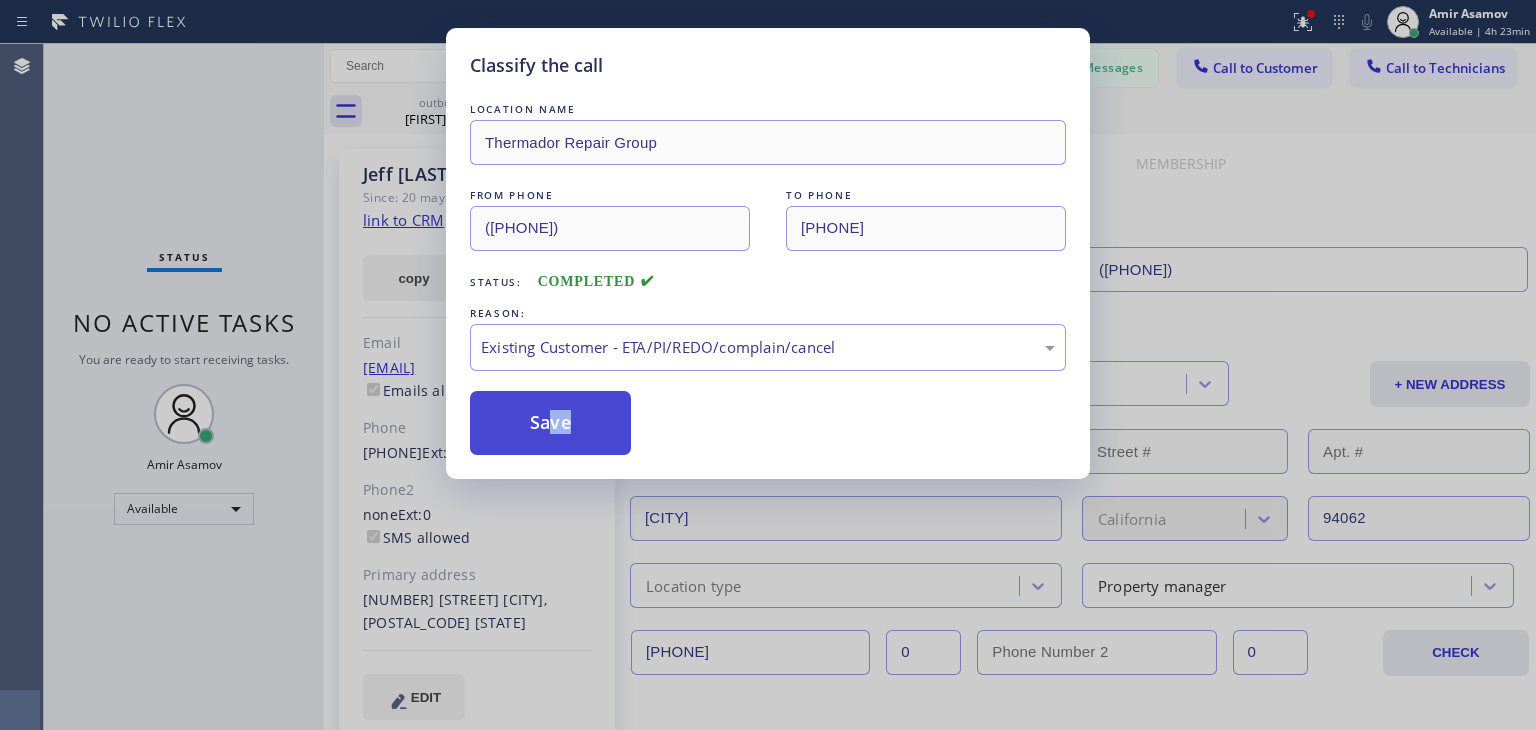 click on "Save" at bounding box center [550, 423] 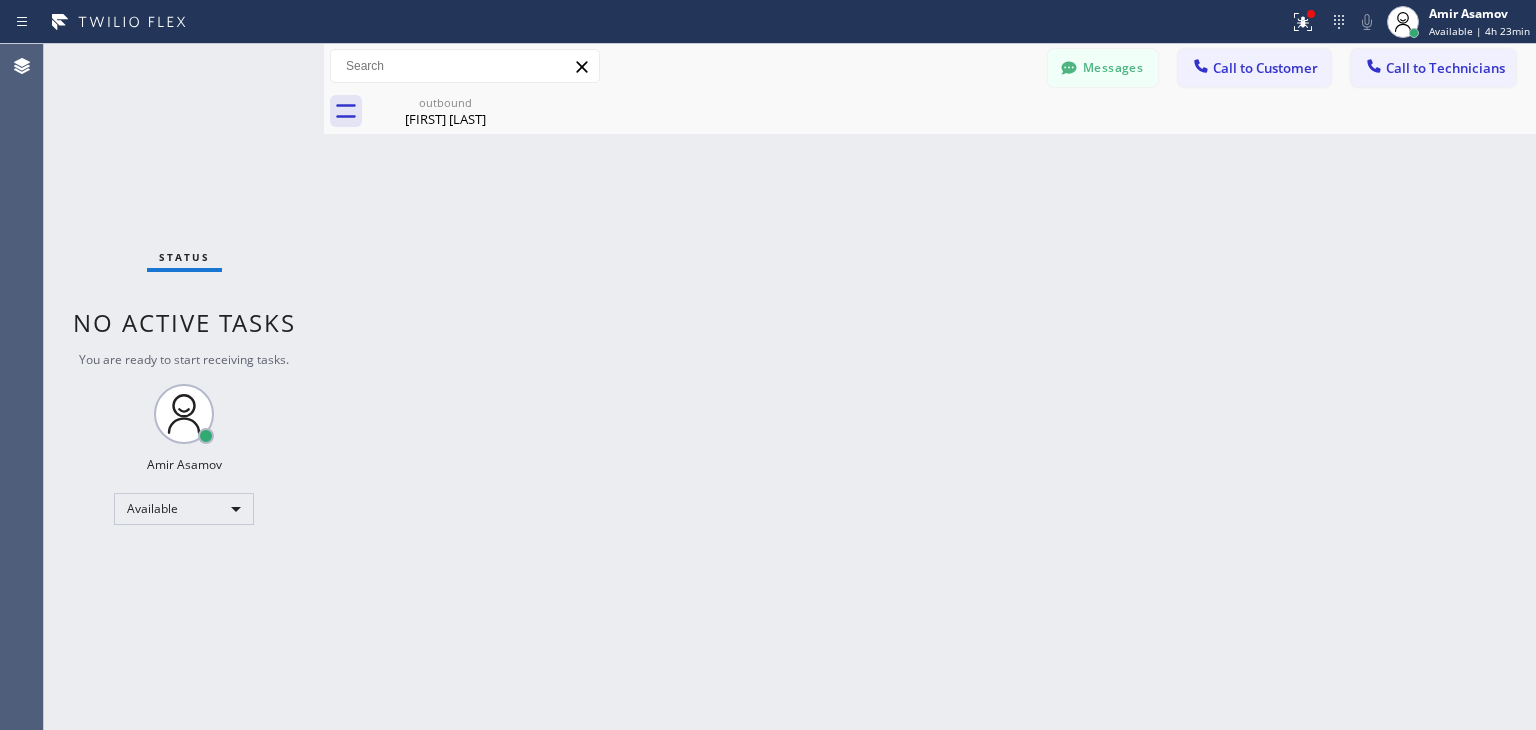 click on "Call to Customer" at bounding box center [1265, 68] 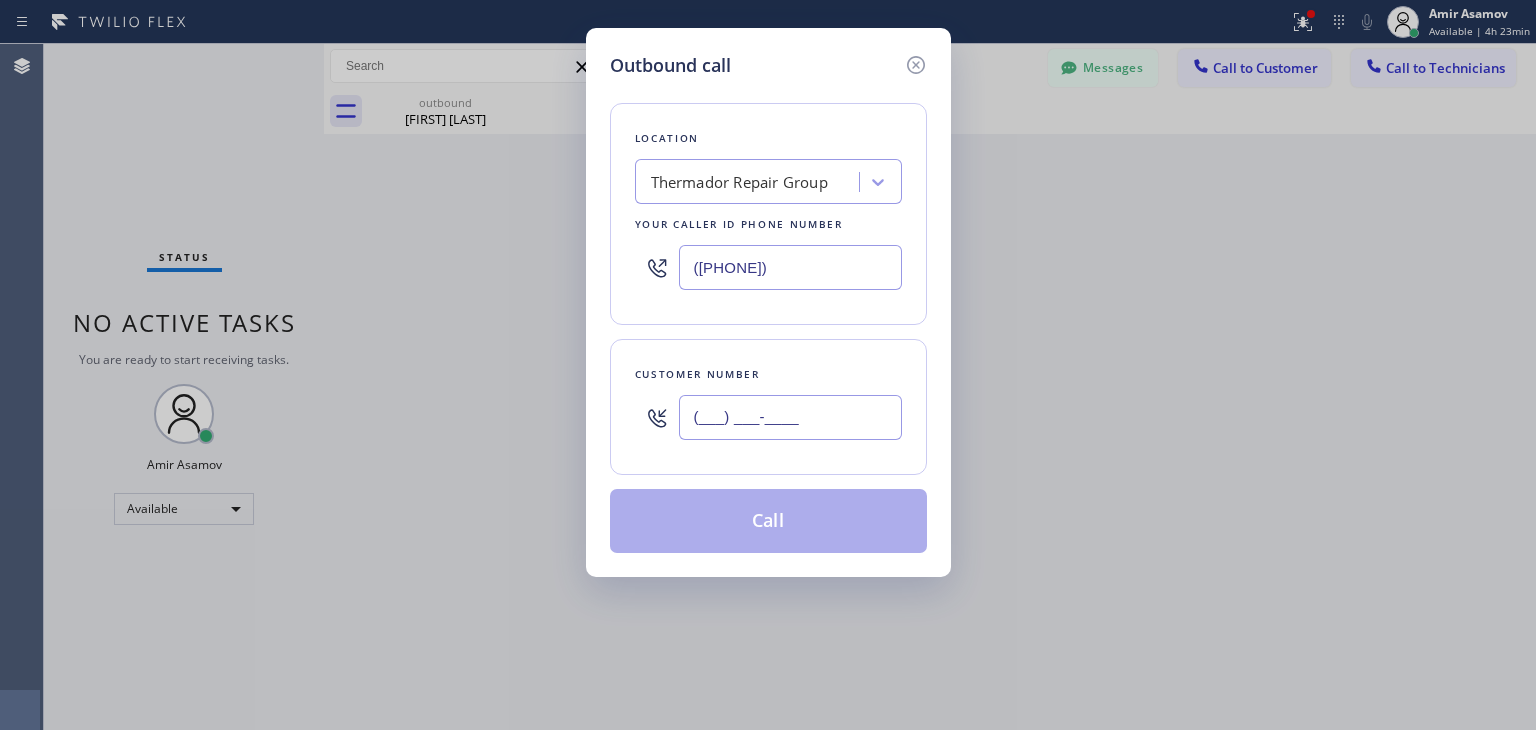 click on "(___) ___-____" at bounding box center (790, 417) 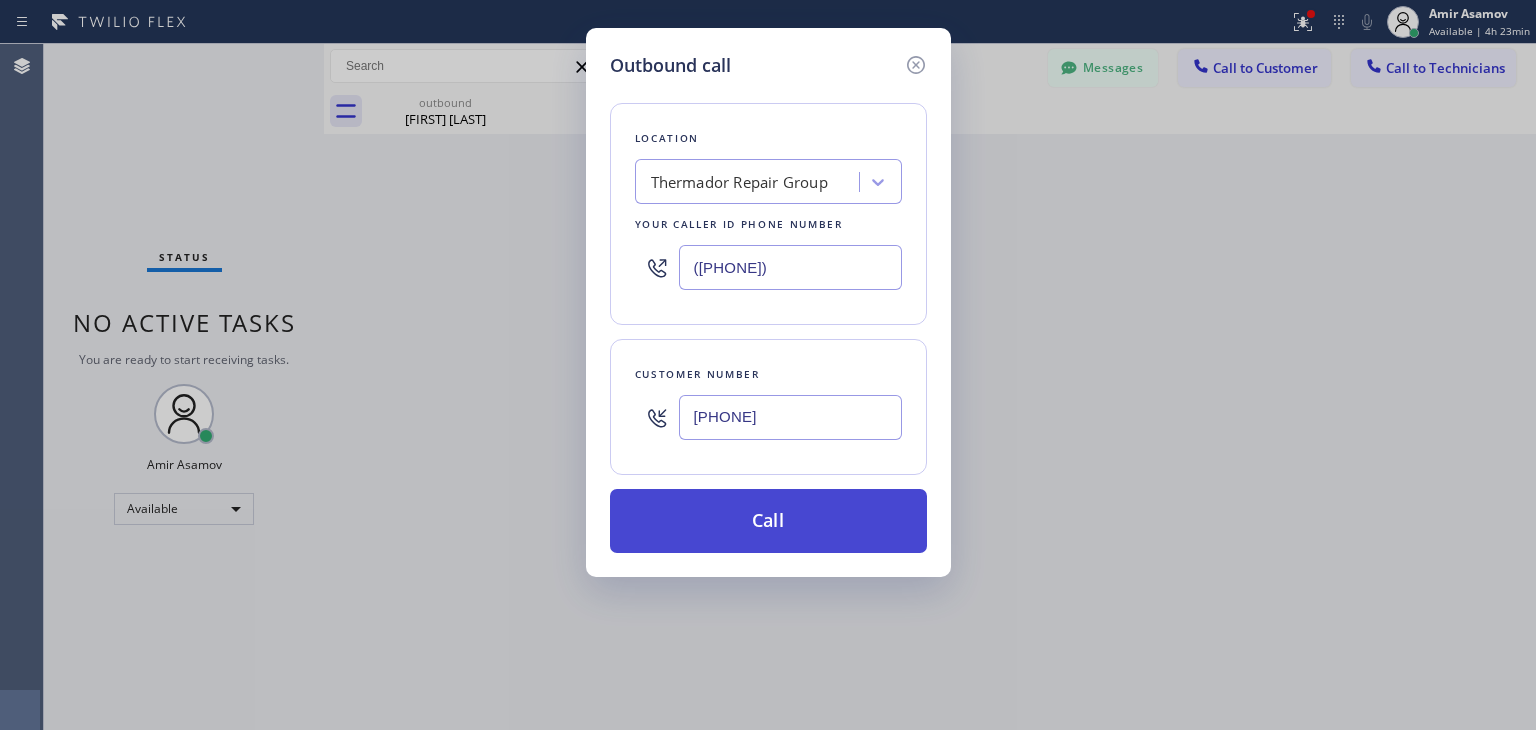 type on "[PHONE]" 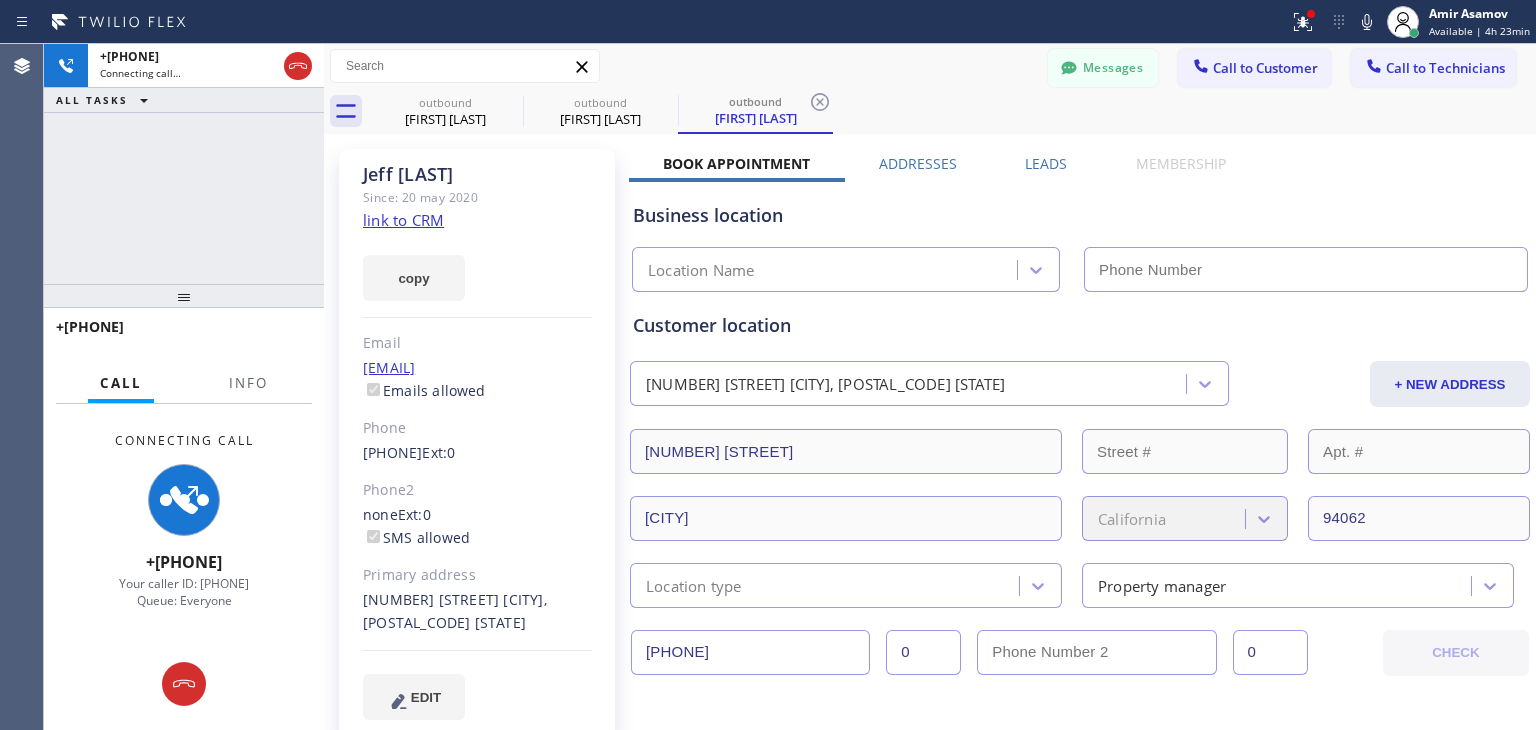 type on "([PHONE])" 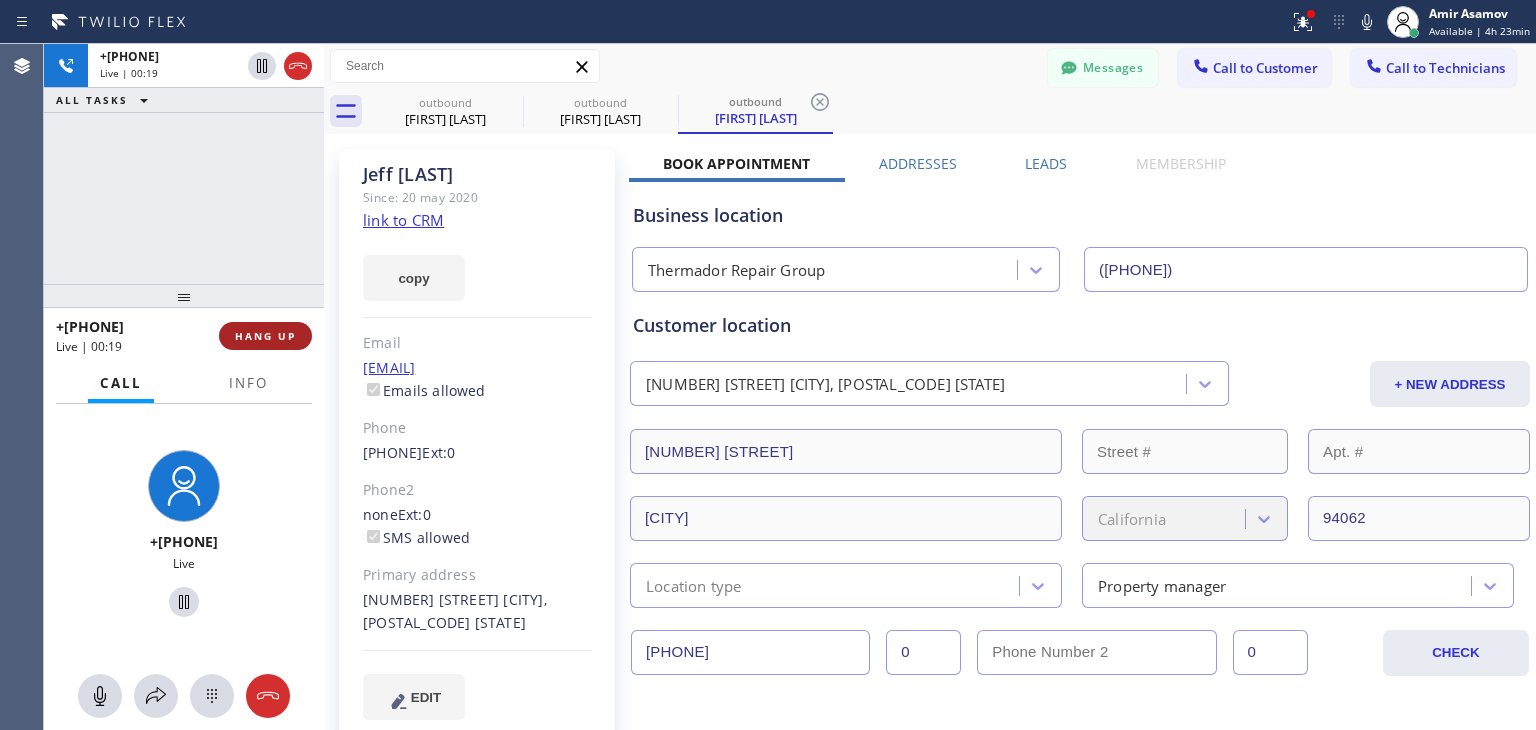 click on "HANG UP" at bounding box center (265, 336) 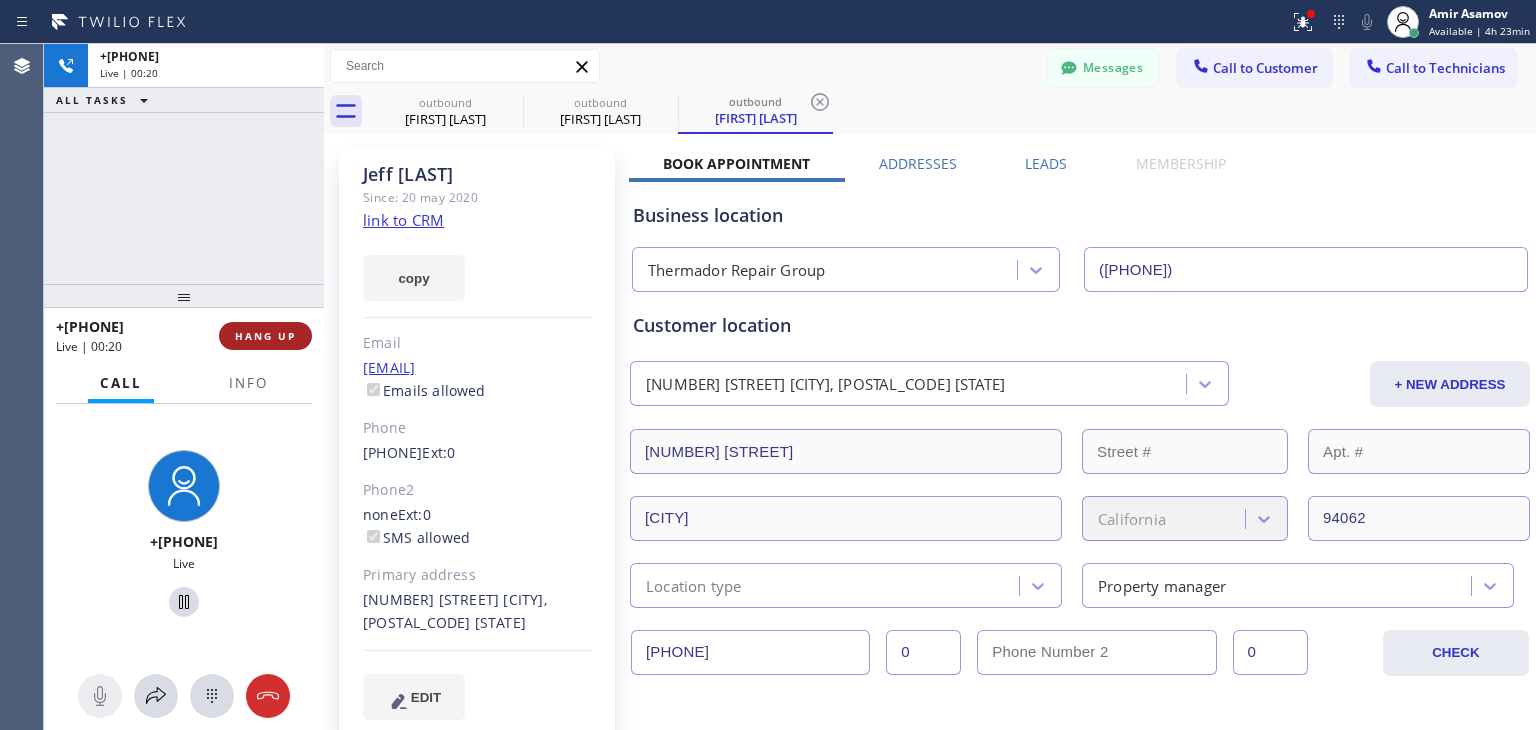 click on "HANG UP" at bounding box center [265, 336] 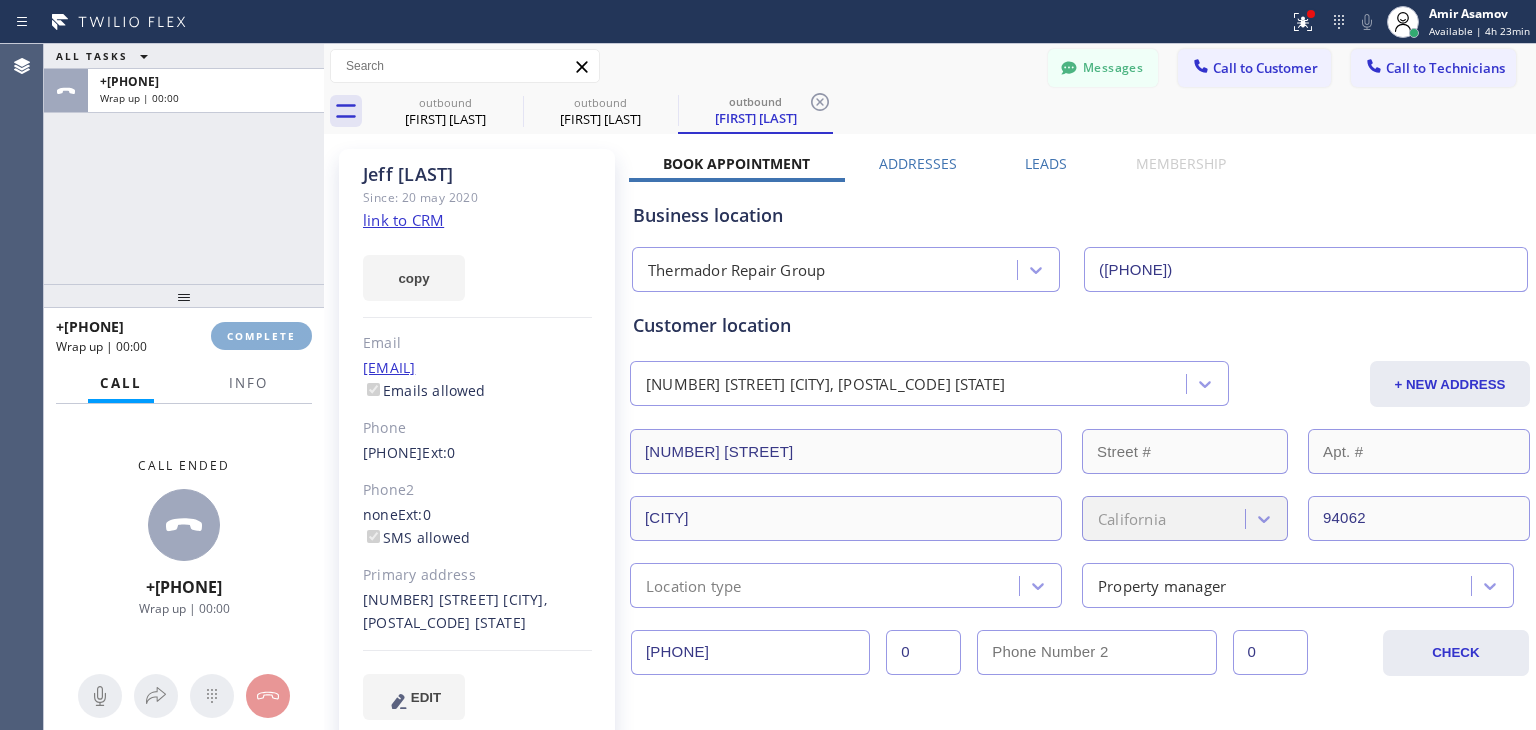 click on "COMPLETE" at bounding box center (261, 336) 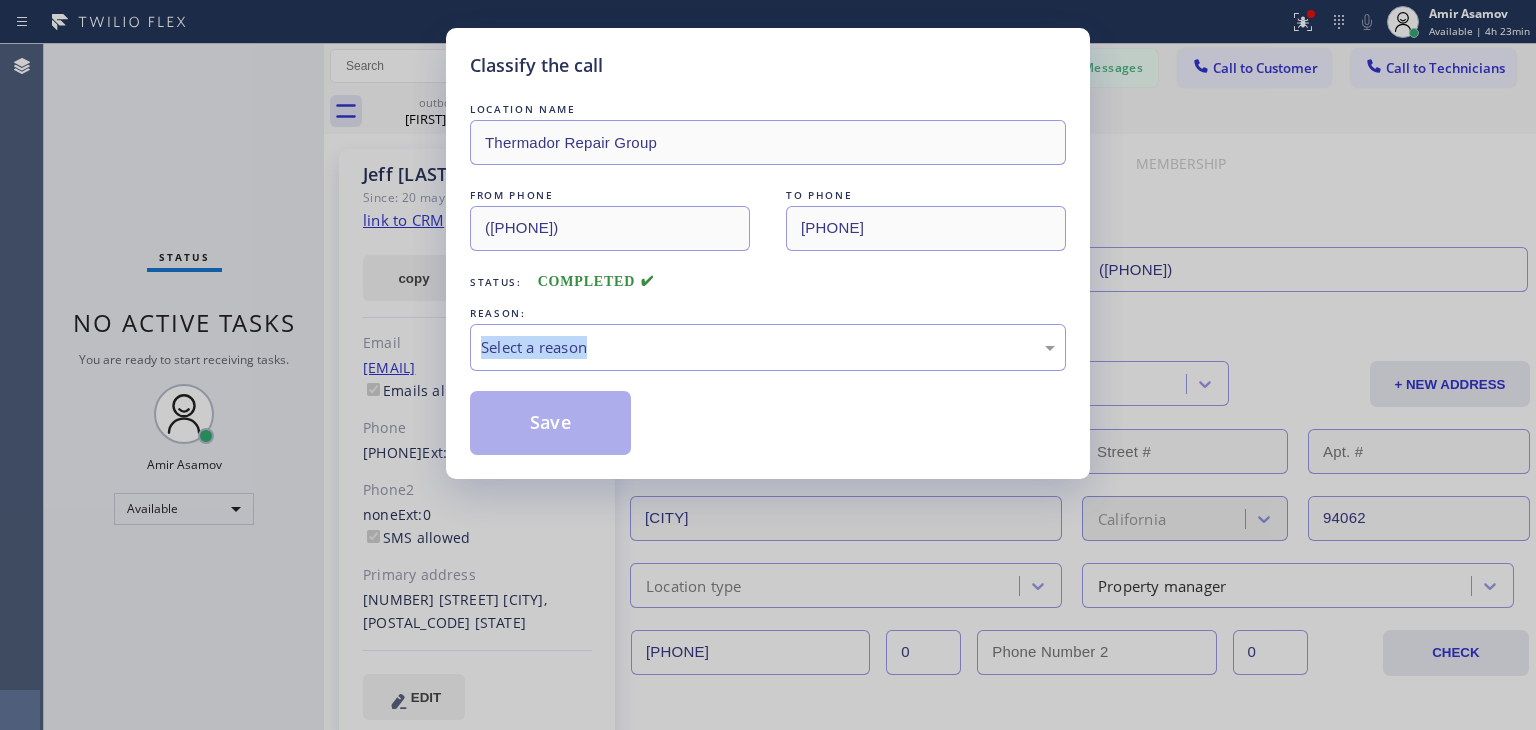 drag, startPoint x: 281, startPoint y: 338, endPoint x: 780, endPoint y: 293, distance: 501.02496 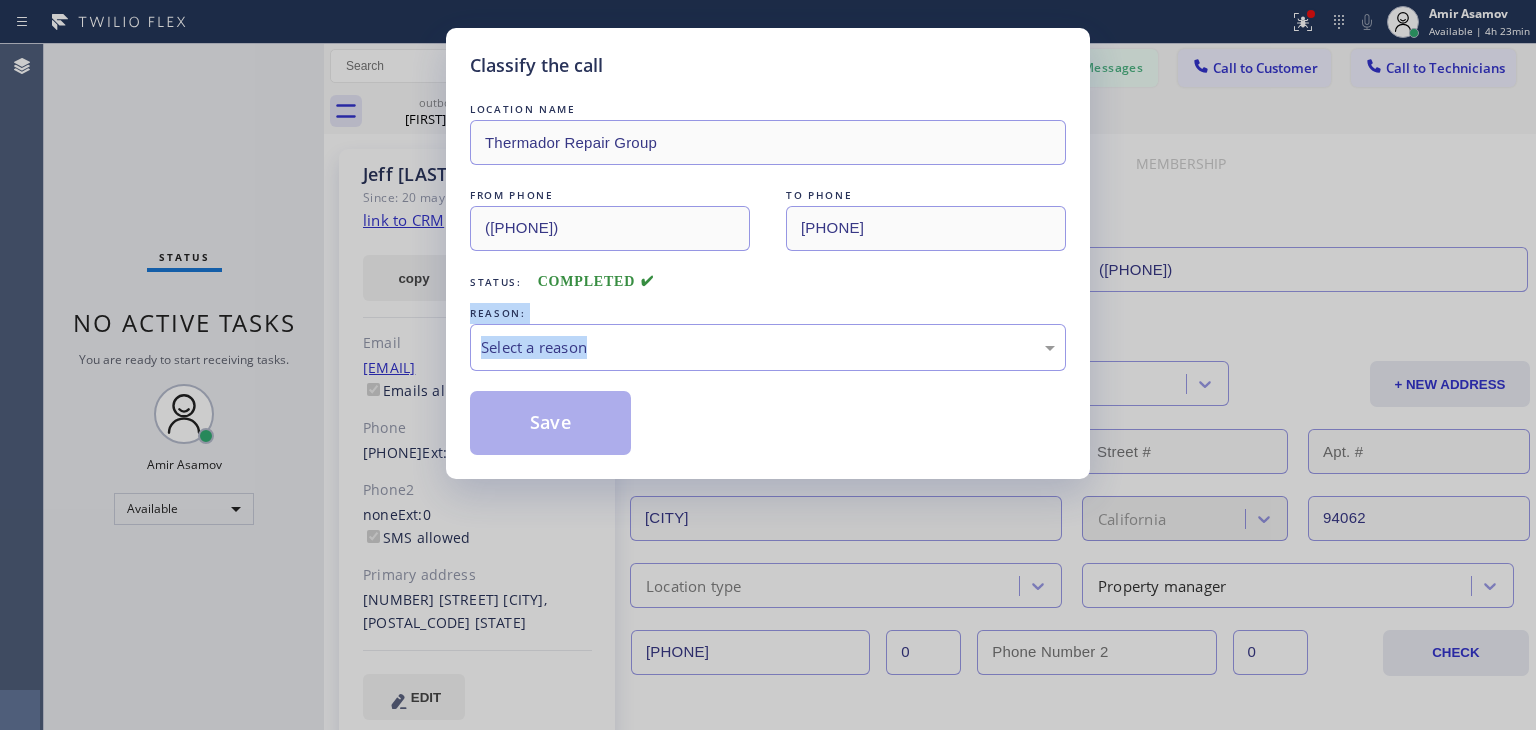 click on "LOCATION NAME Thermador Repair Group FROM PHONE ([PHONE]) TO PHONE ([PHONE]) Status: COMPLETED REASON: Select a reason Save" at bounding box center (768, 277) 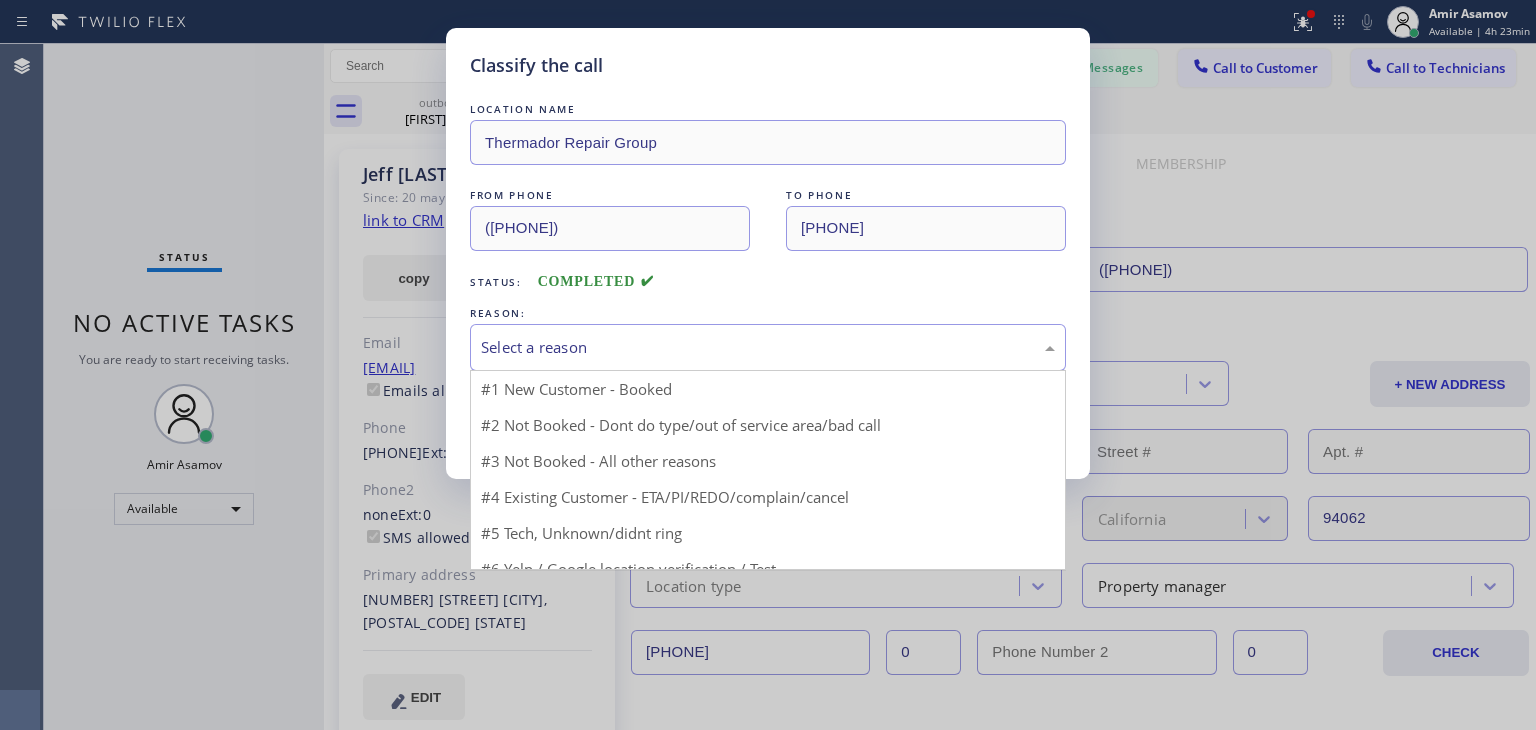 click on "Select a reason" at bounding box center [768, 347] 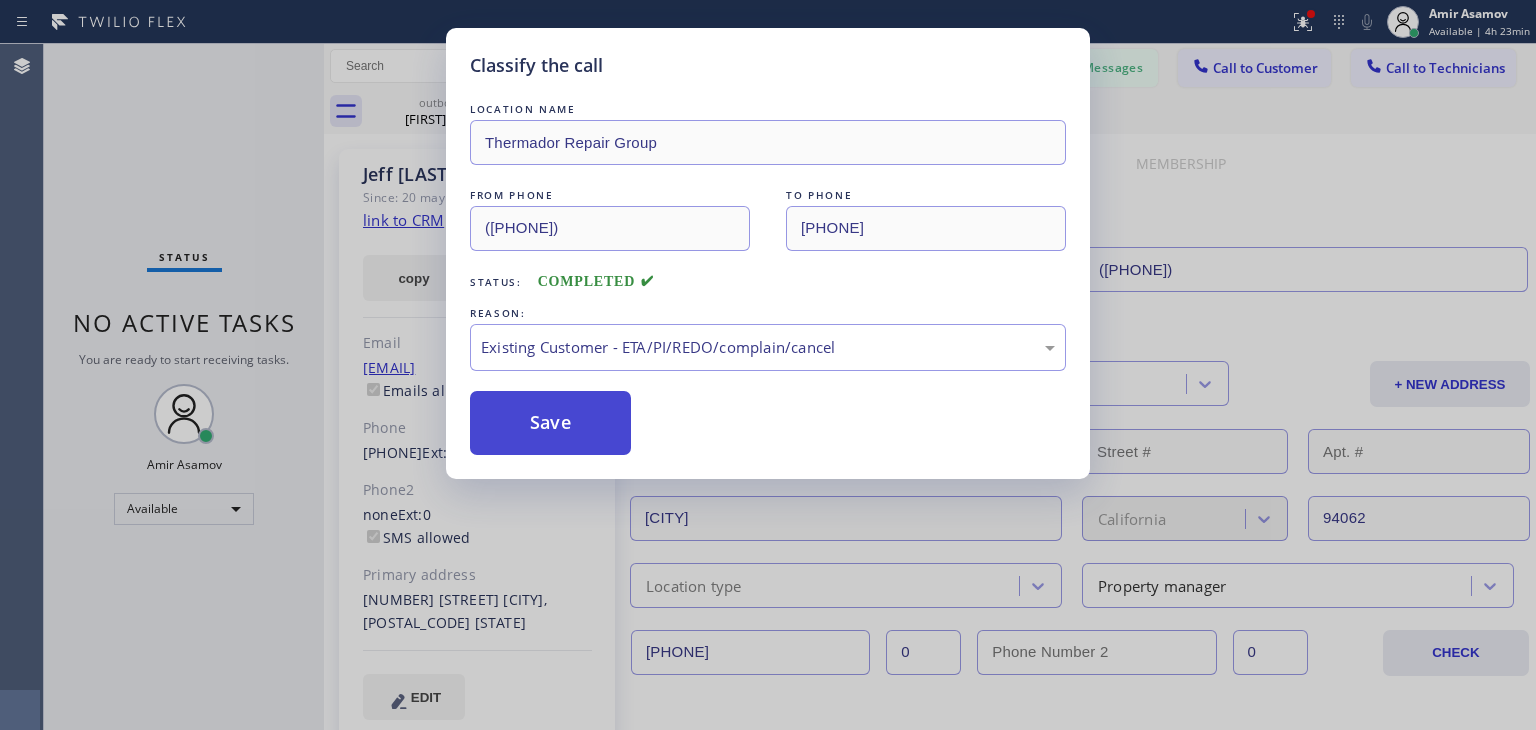 click on "Save" at bounding box center (550, 423) 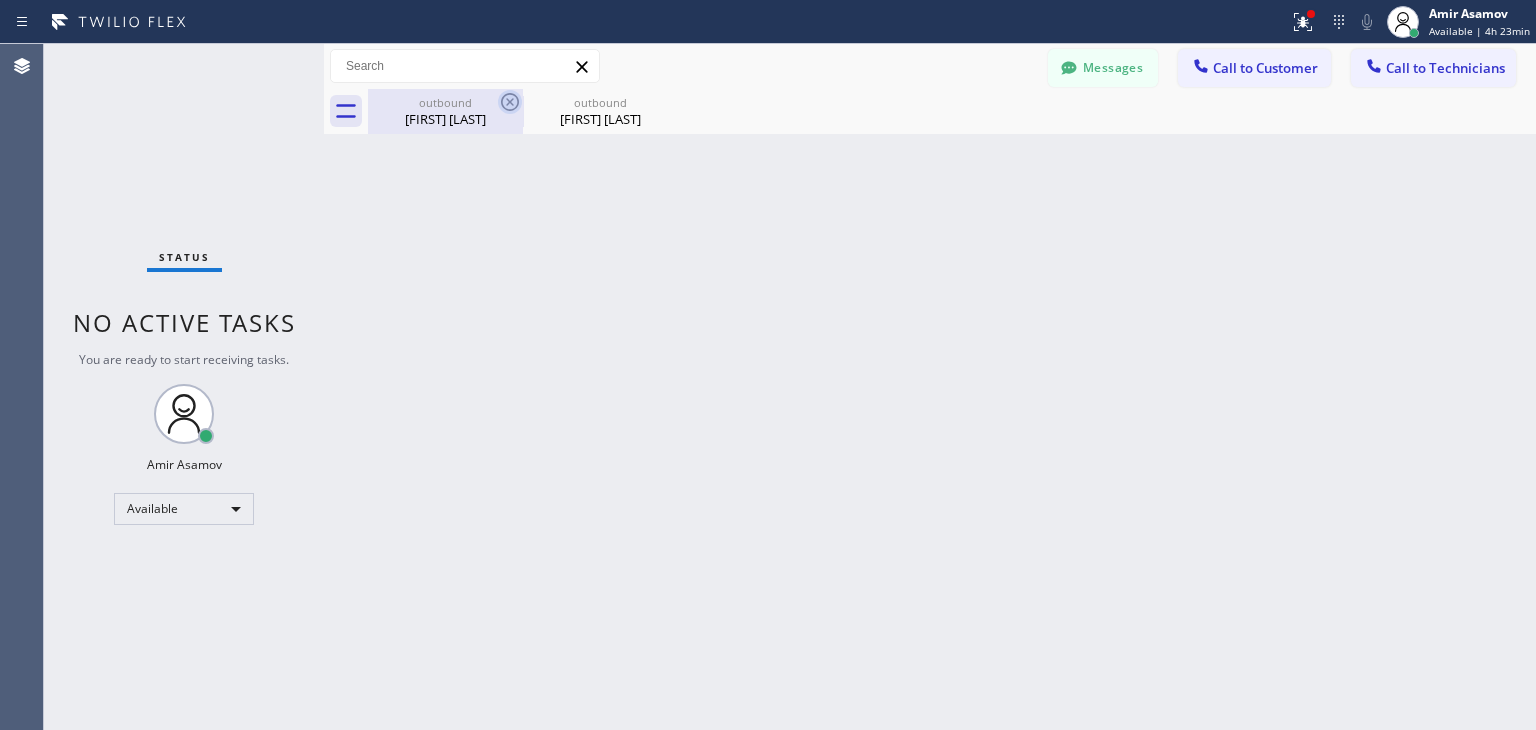 click 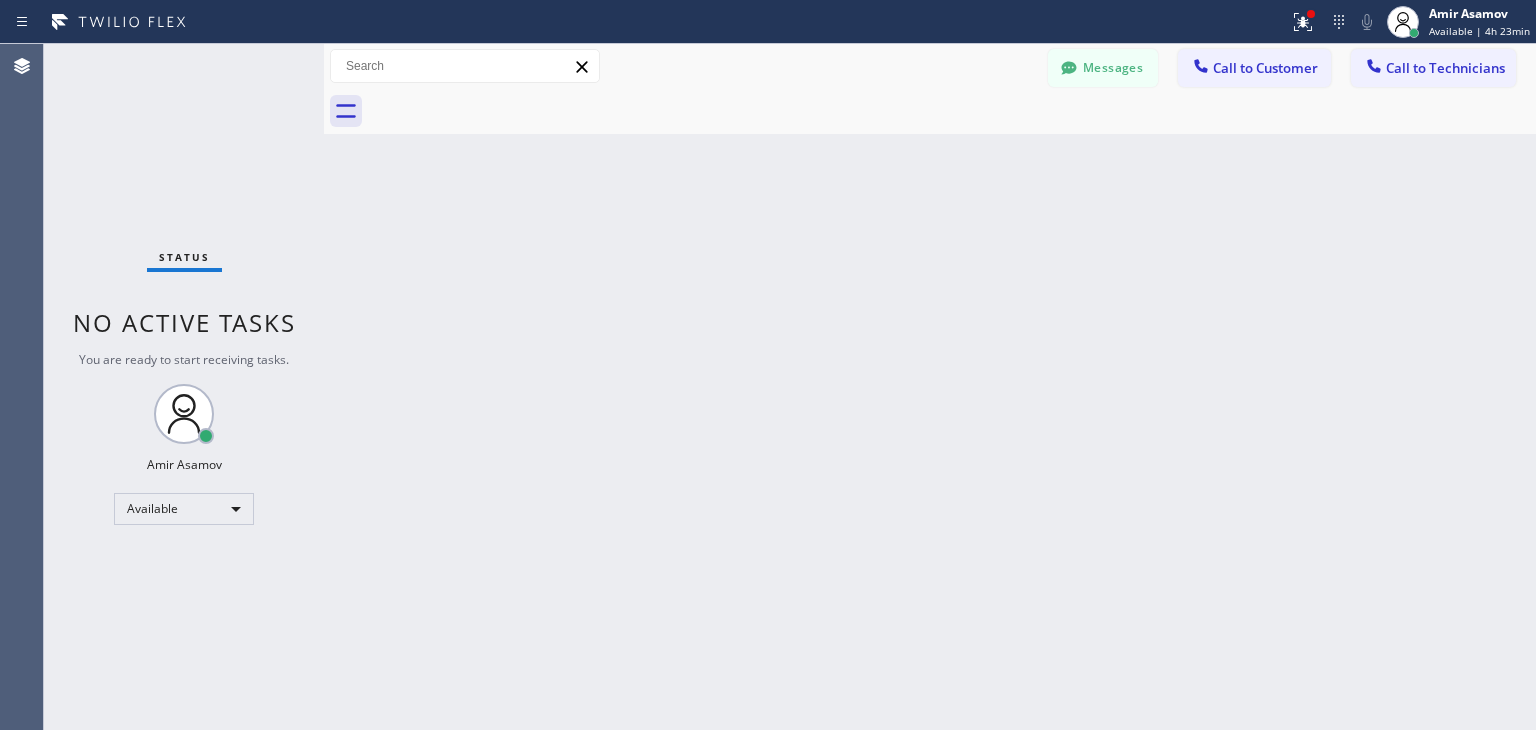 click at bounding box center [952, 111] 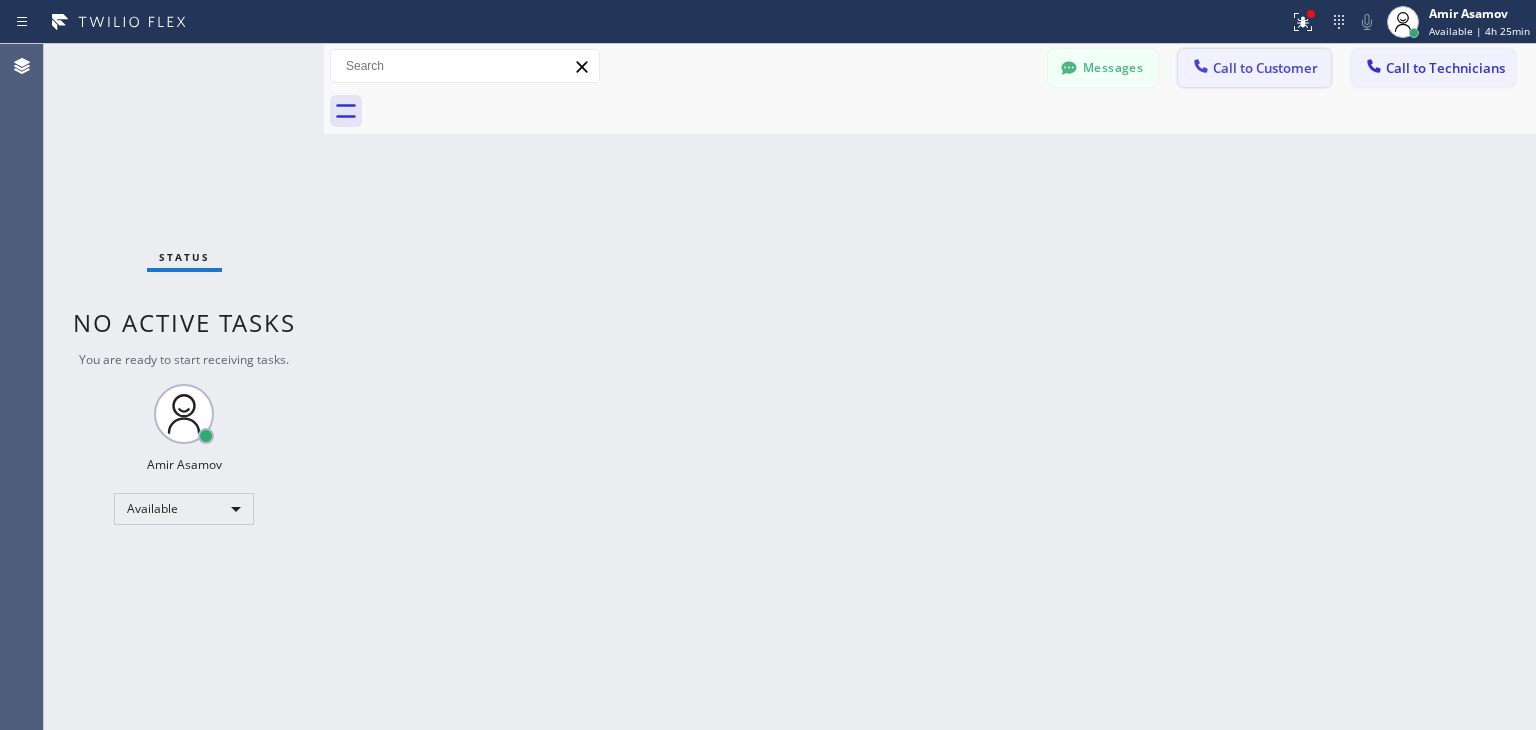 click on "Call to Customer" at bounding box center [1265, 68] 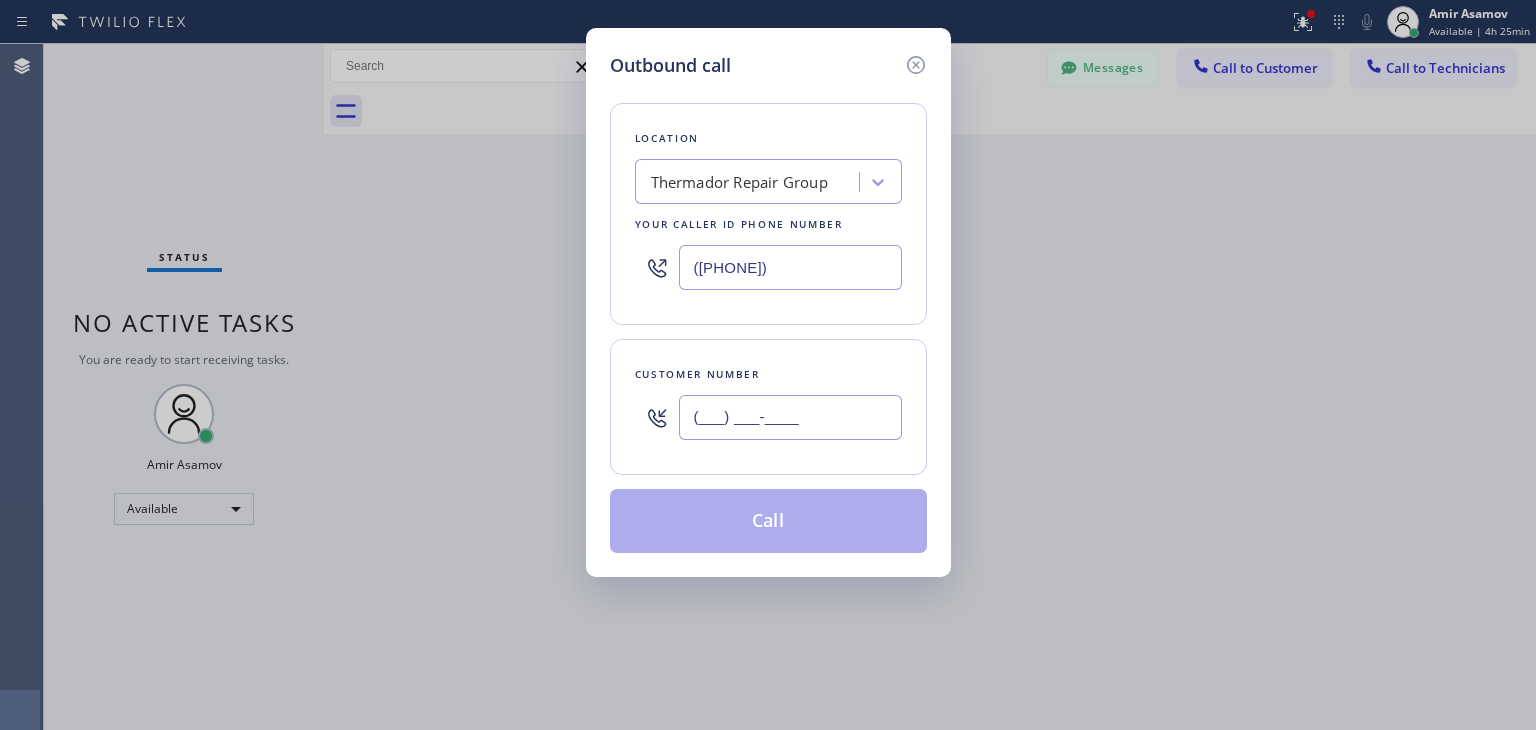 paste on "([PHONE])" 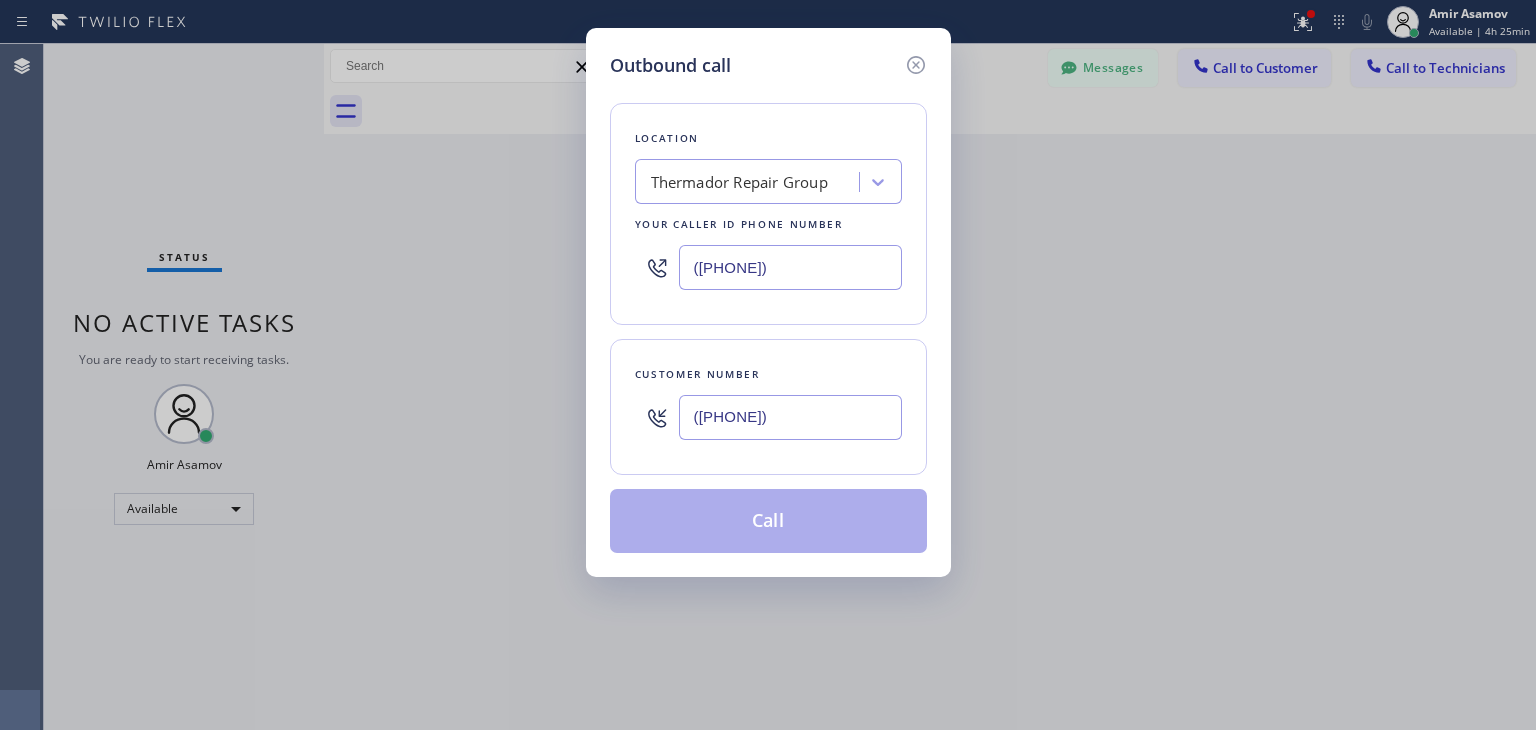 type on "([PHONE])" 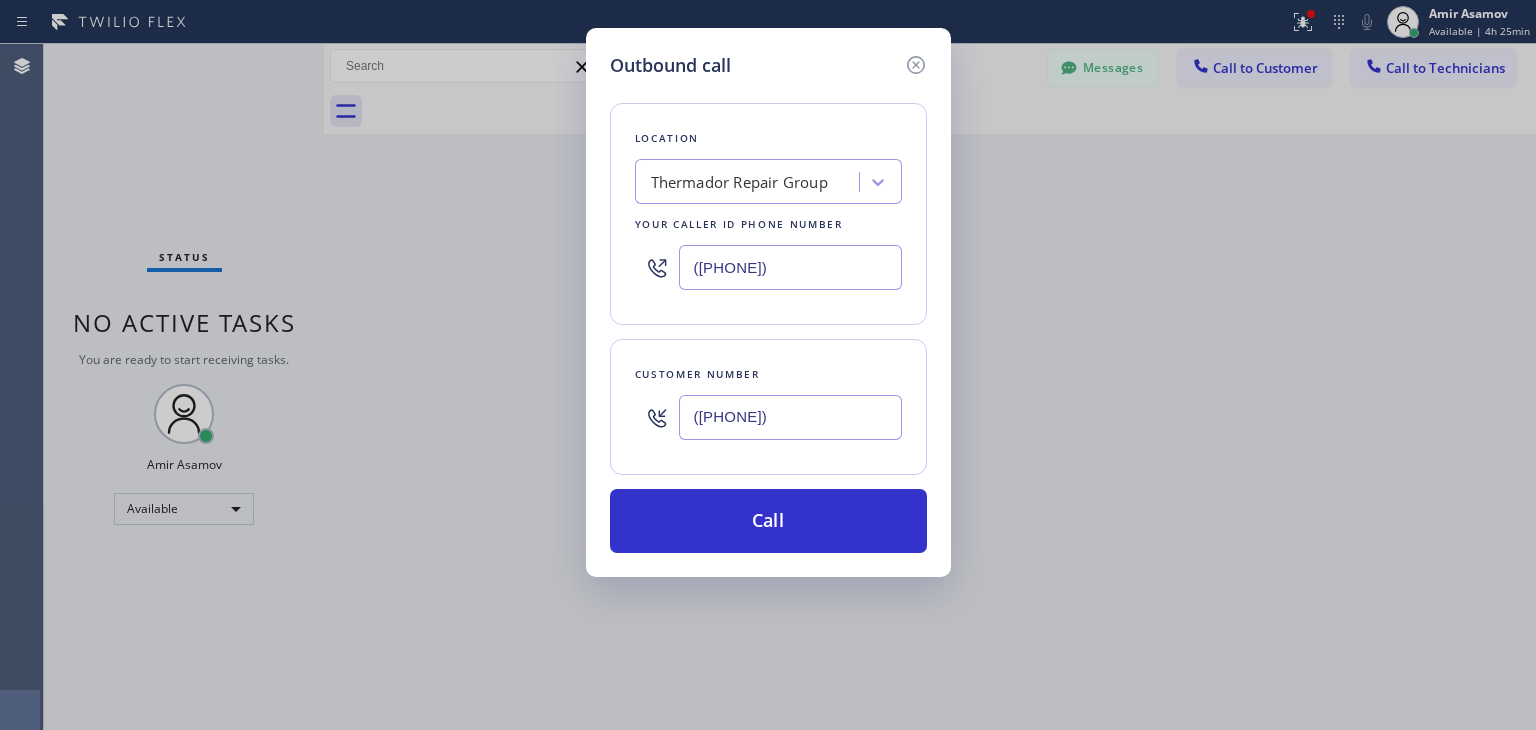 paste on "5 Star Appliance Repair" 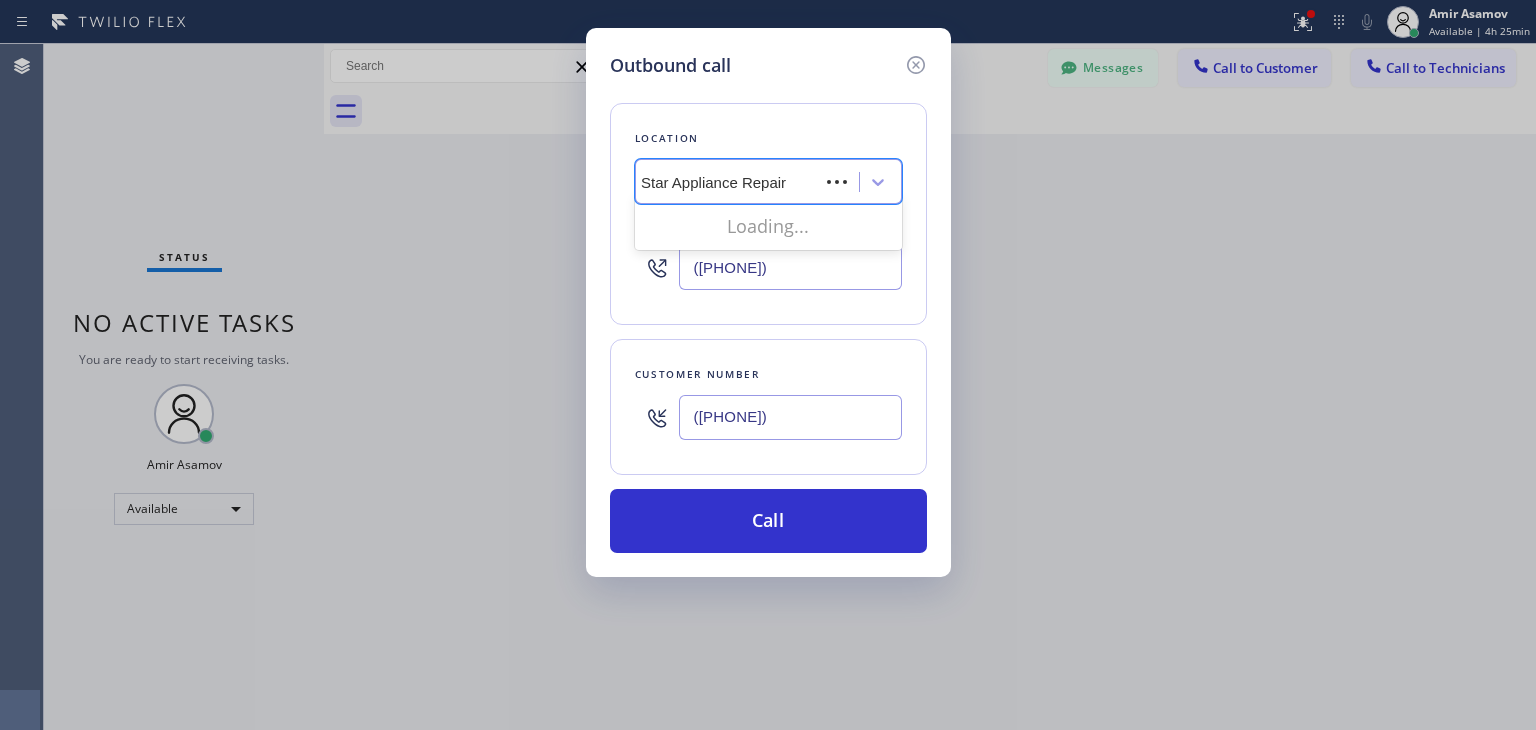 scroll, scrollTop: 0, scrollLeft: 0, axis: both 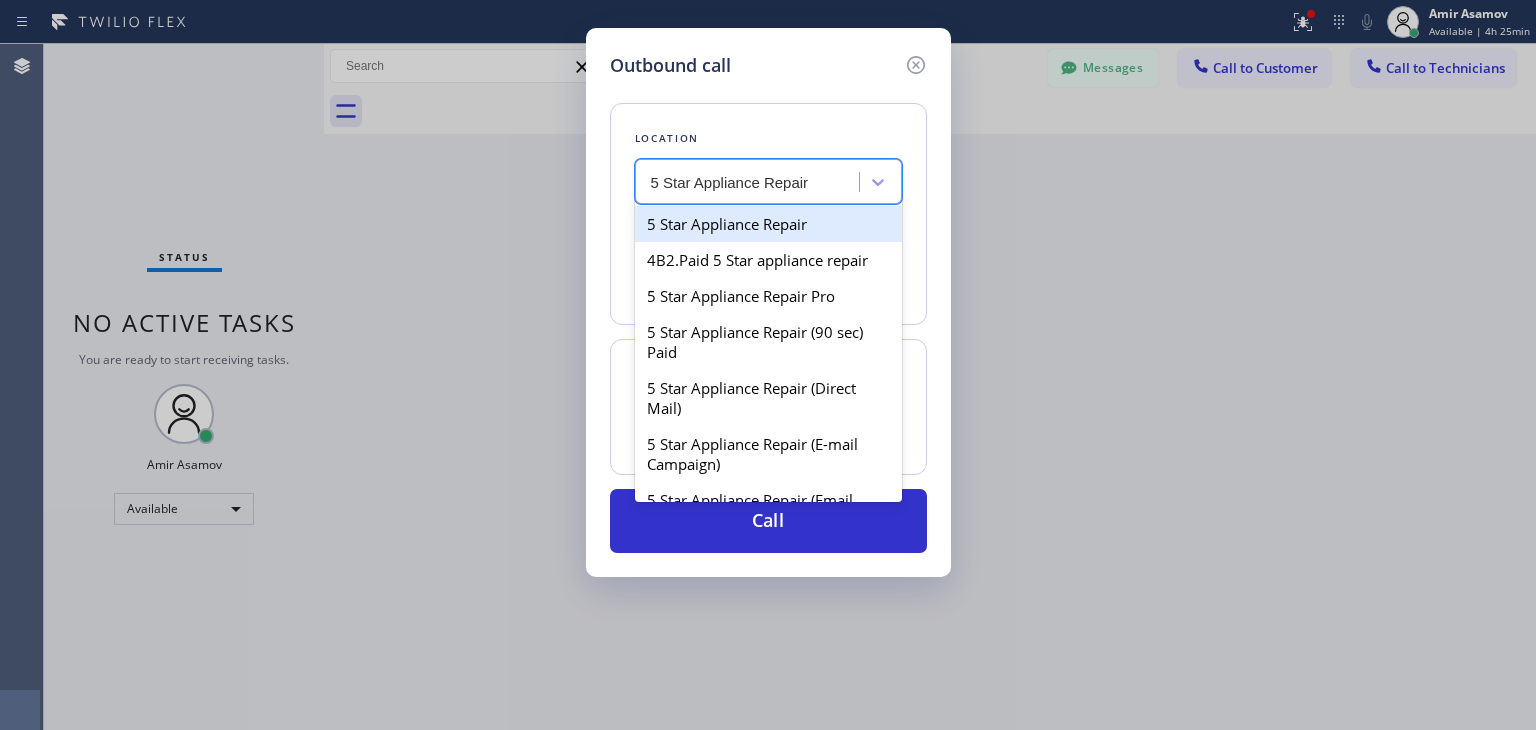 click on "5 Star Appliance Repair" at bounding box center [768, 224] 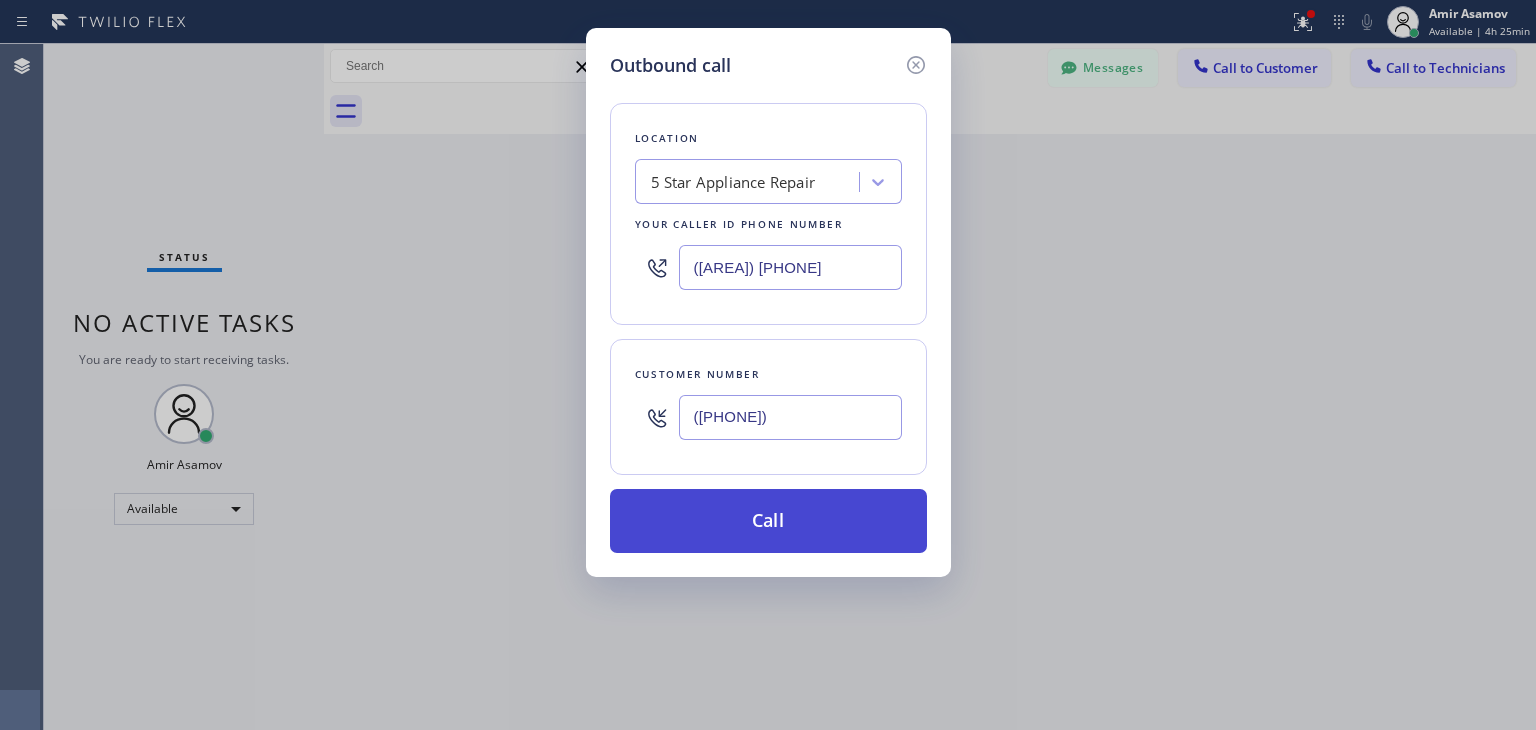 click on "Call" at bounding box center (768, 521) 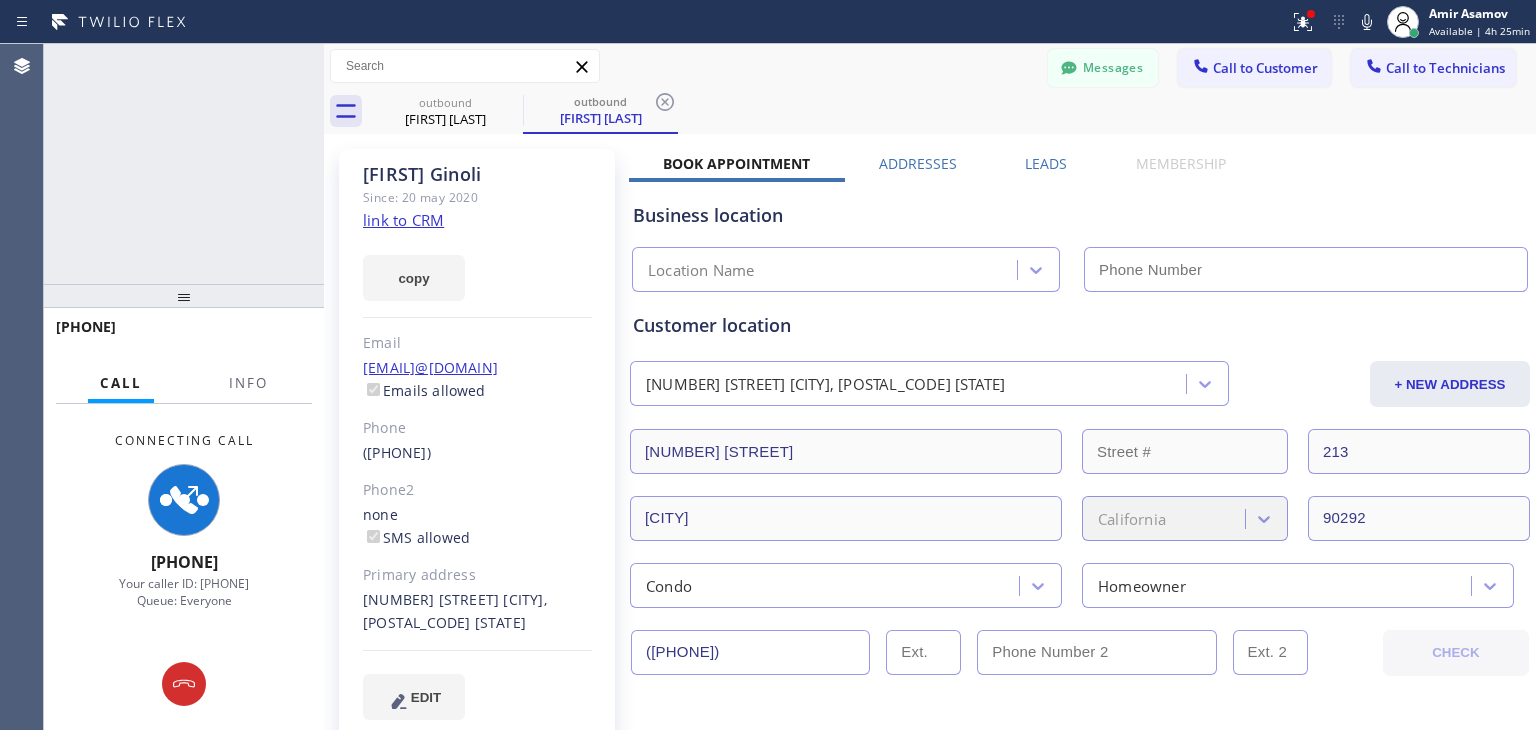 type on "([AREA]) [PHONE]" 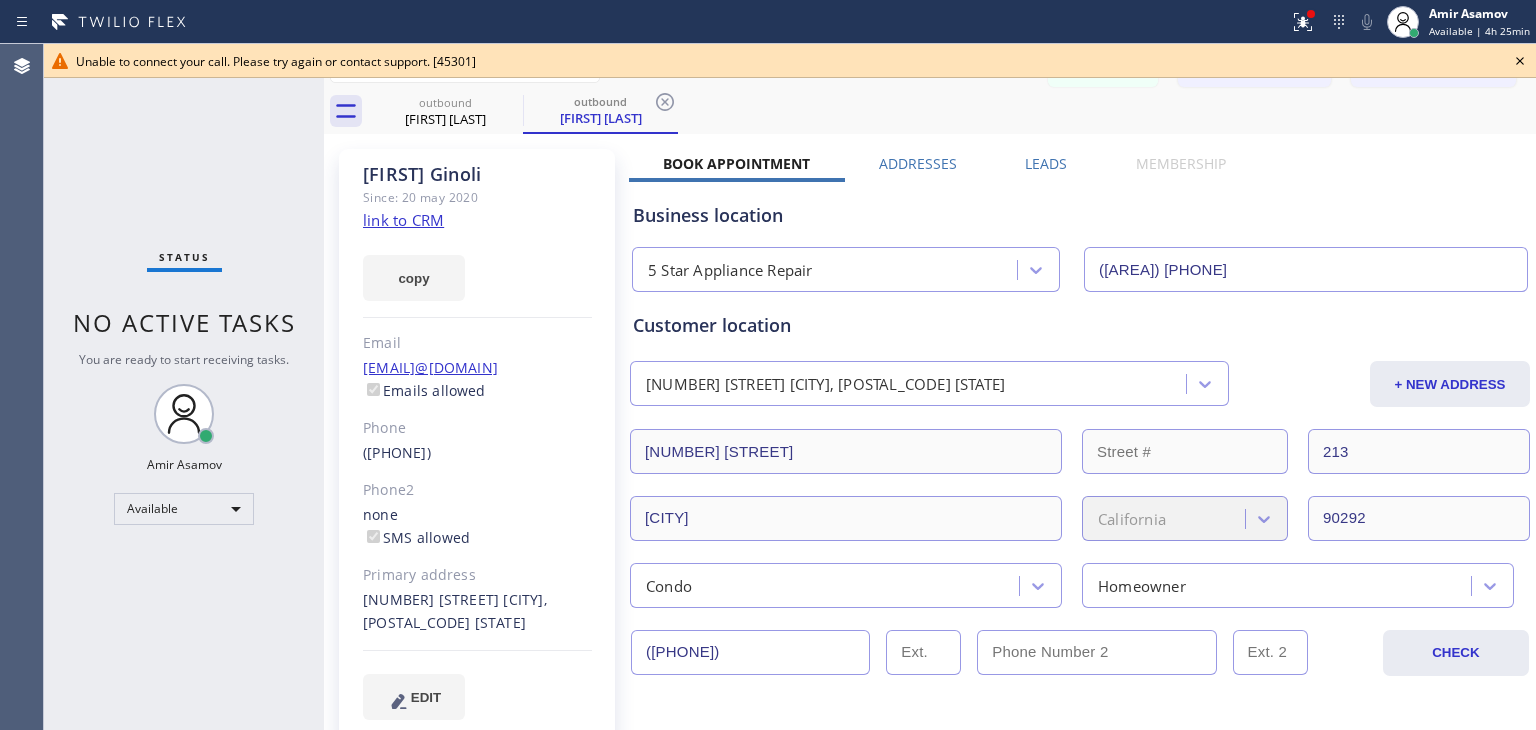 click 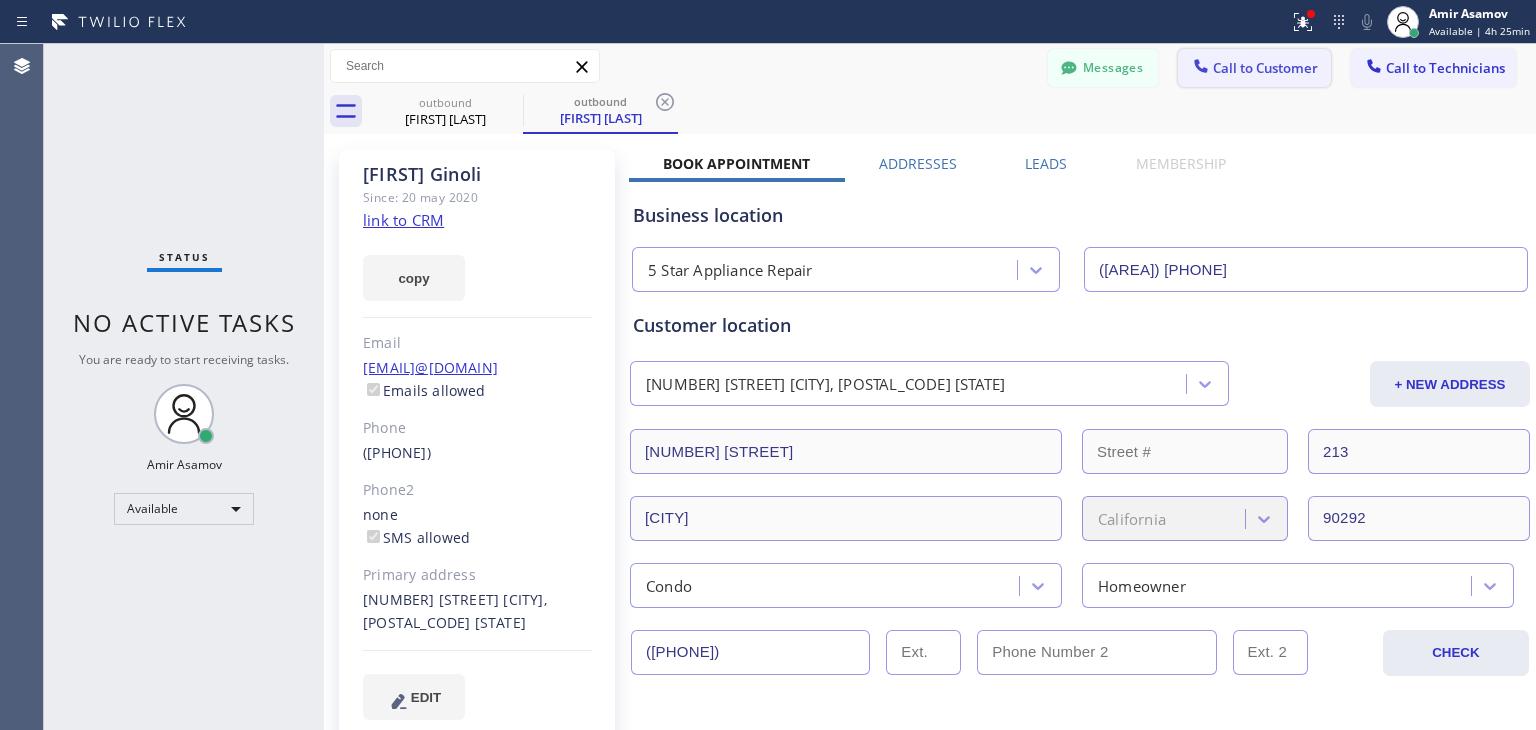click on "Call to Customer" at bounding box center (1265, 68) 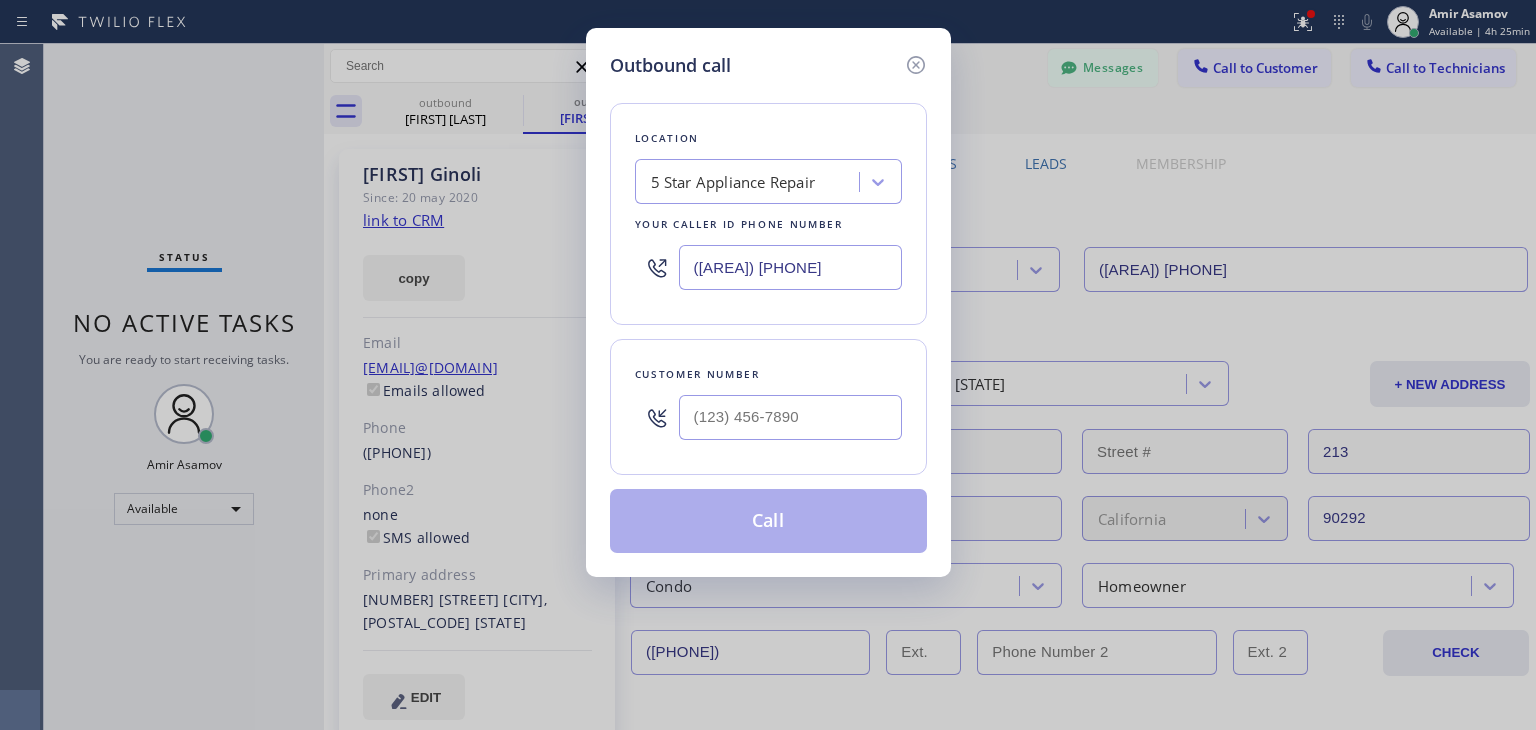 type 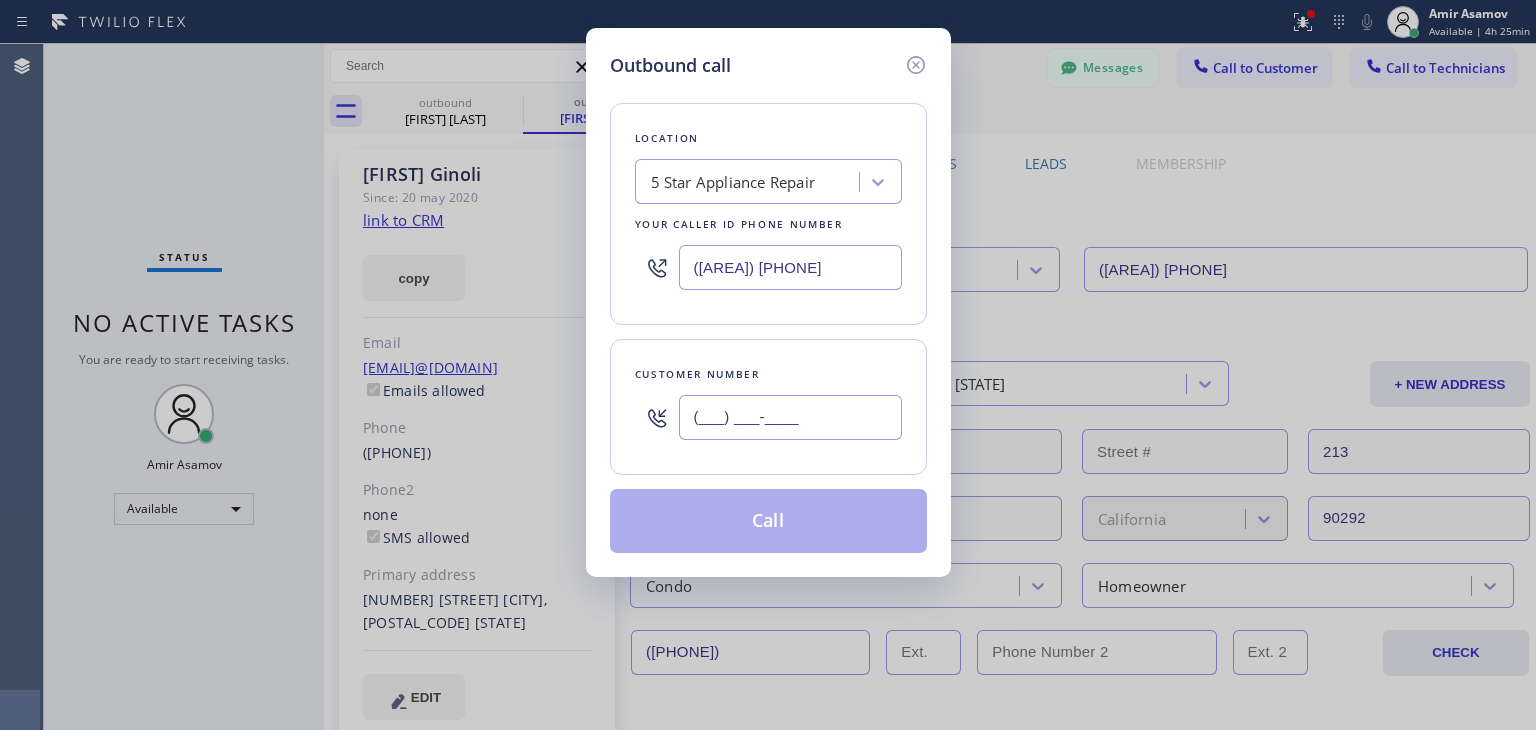 paste on "([PHONE])" 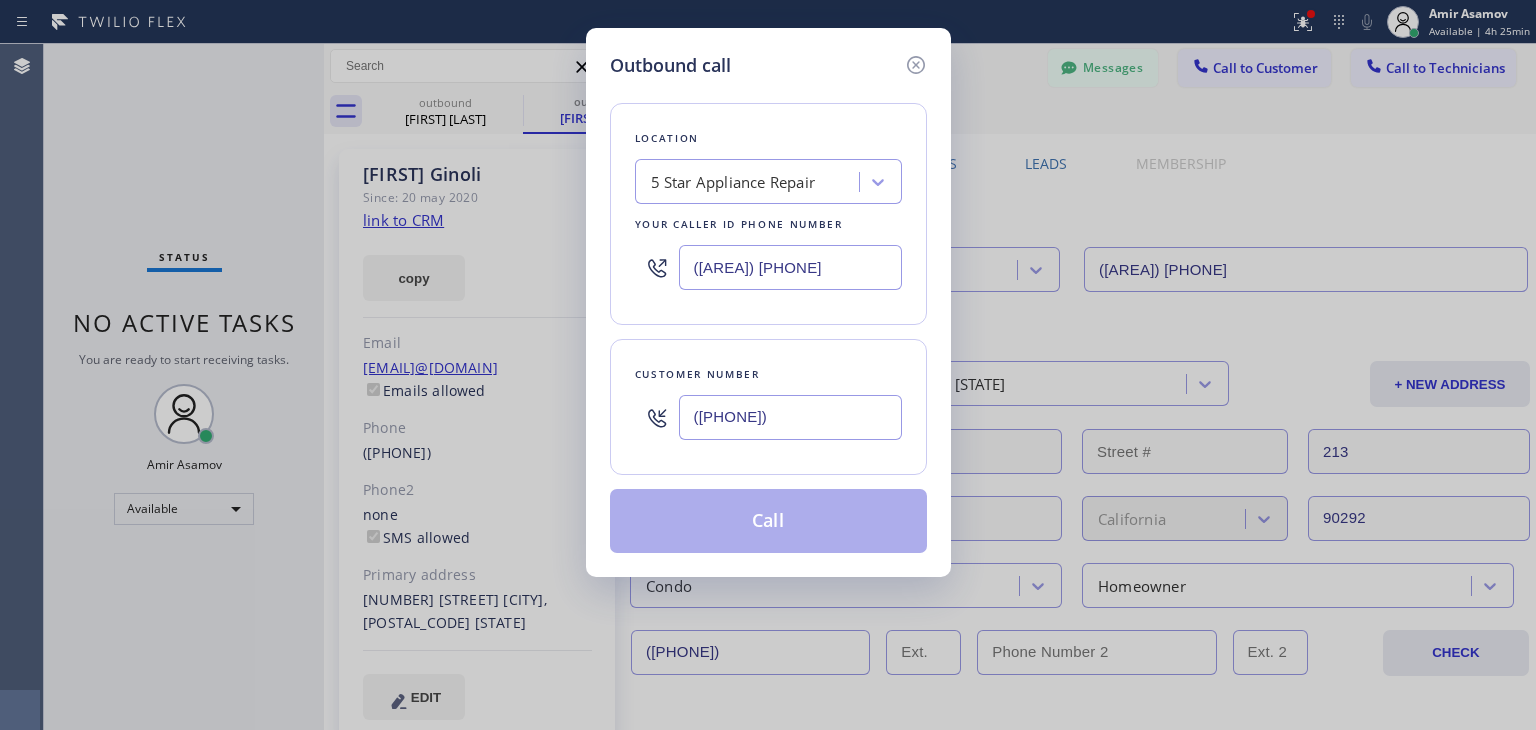 click on "([PHONE])" at bounding box center (790, 417) 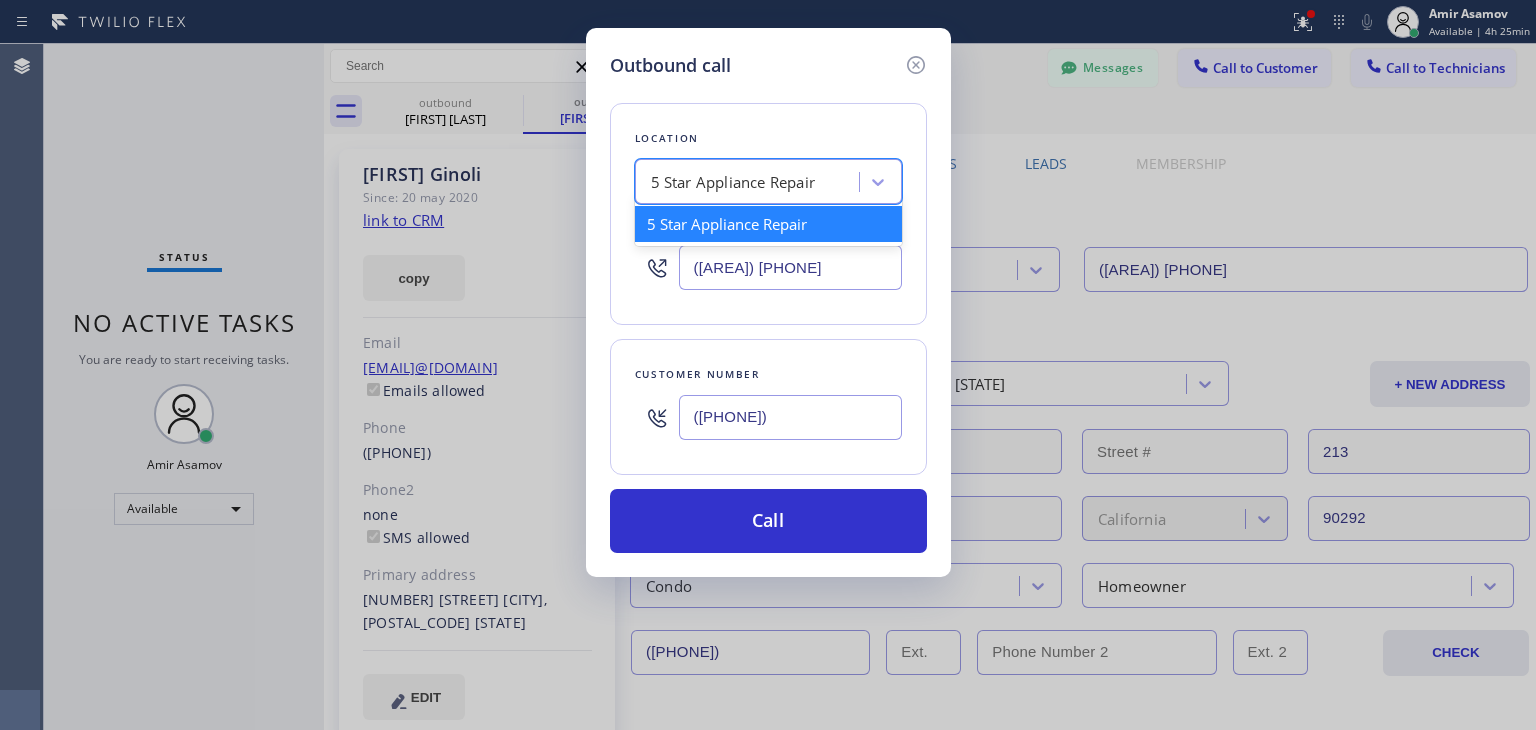 click on "5 Star Appliance Repair" at bounding box center (750, 182) 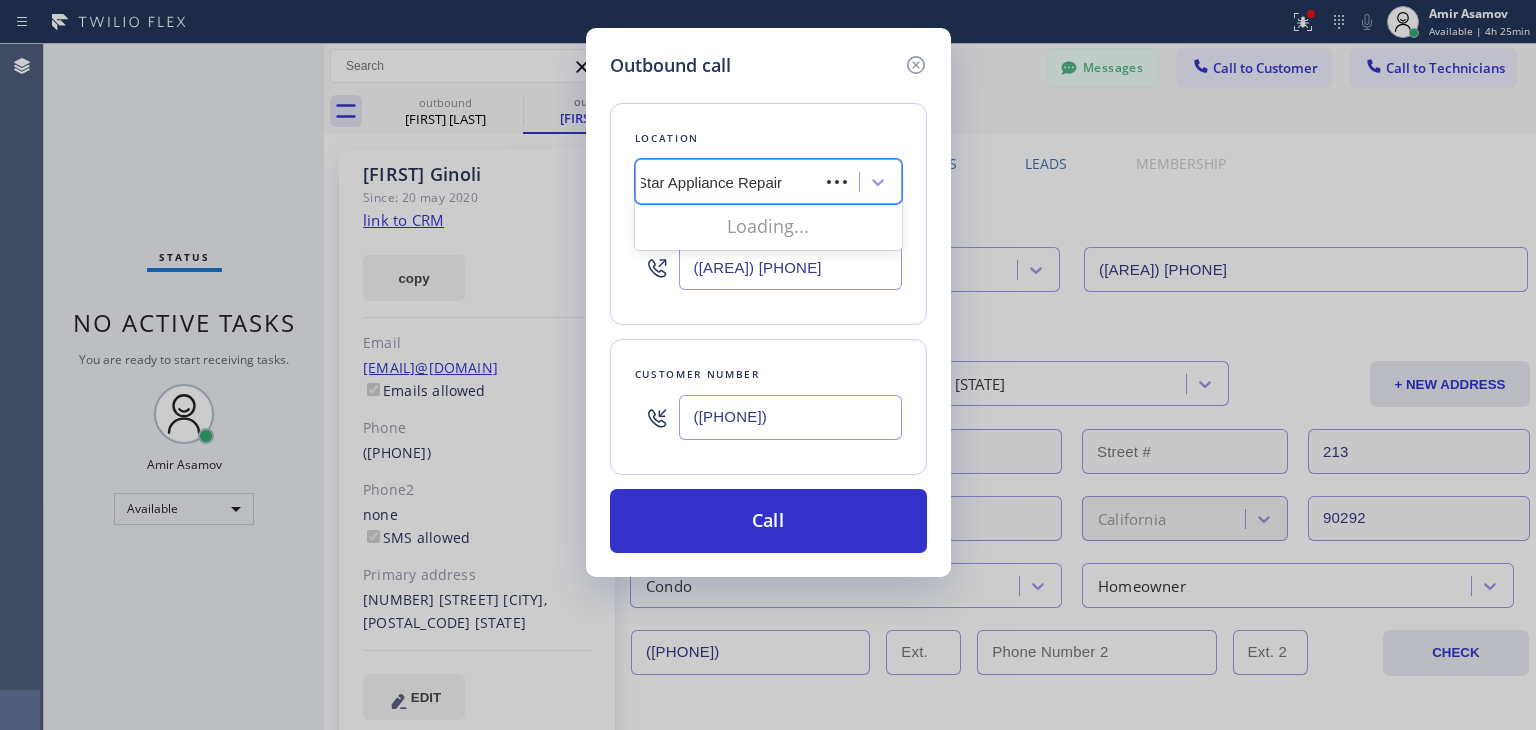 scroll, scrollTop: 0, scrollLeft: 0, axis: both 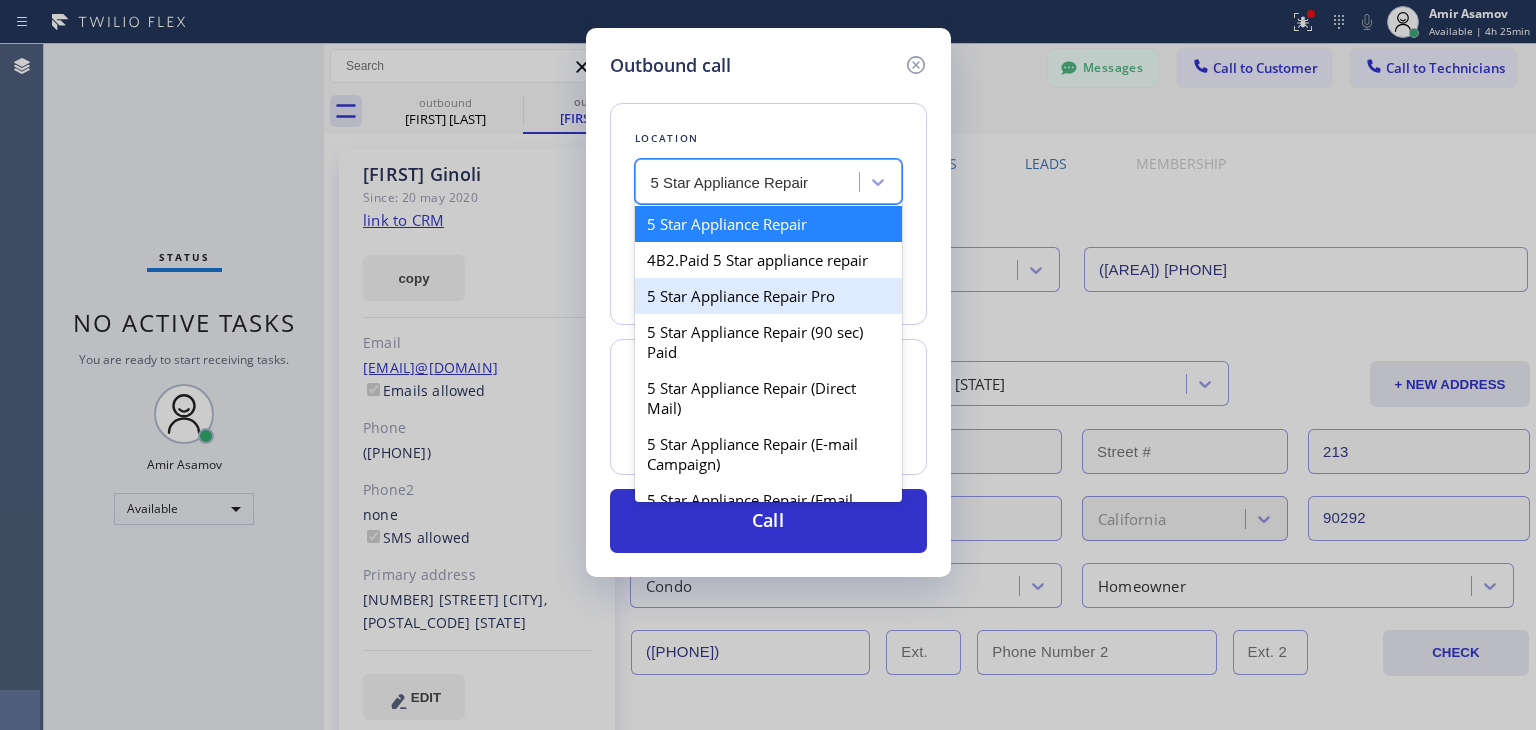 click on "5 Star Appliance Repair  Pro" at bounding box center [768, 296] 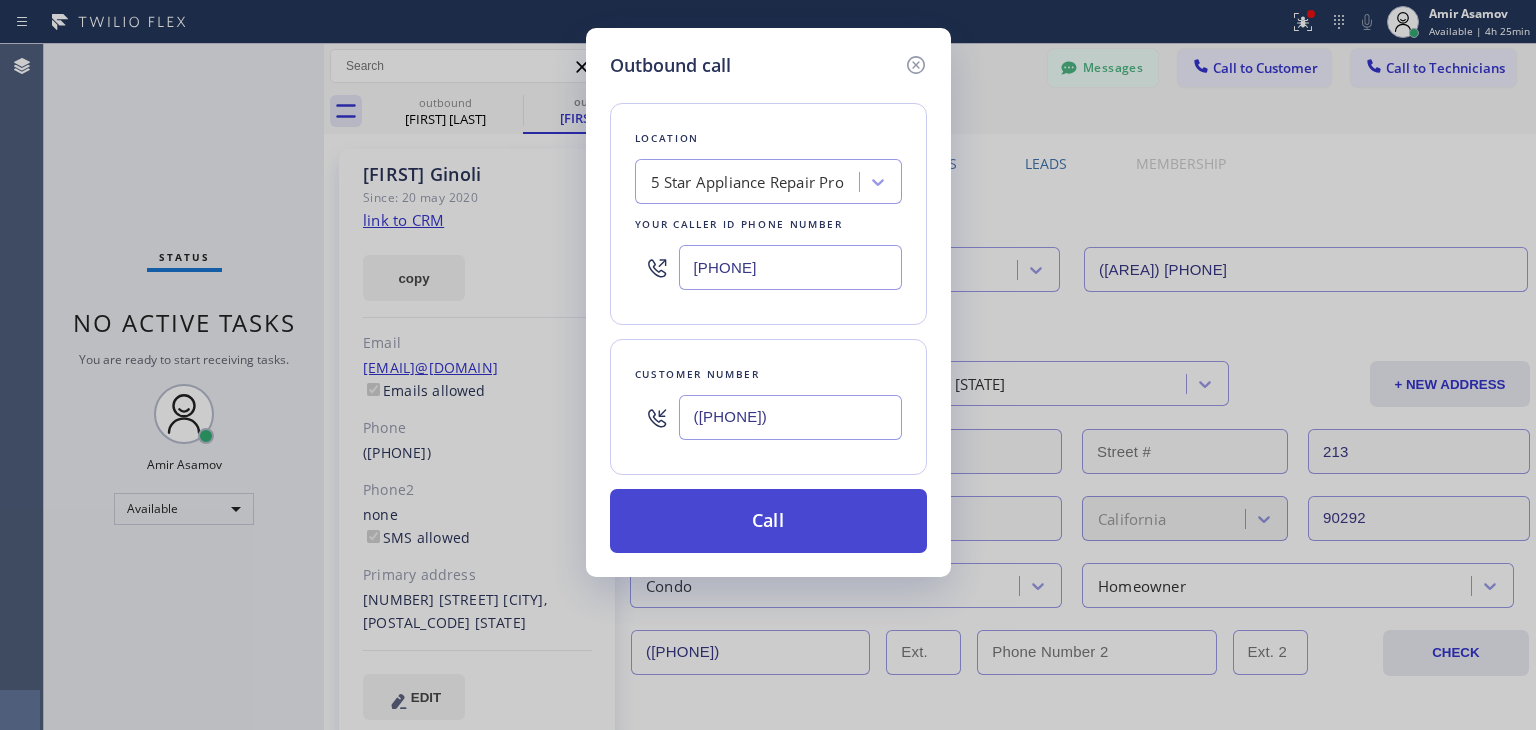 click on "Call" at bounding box center (768, 521) 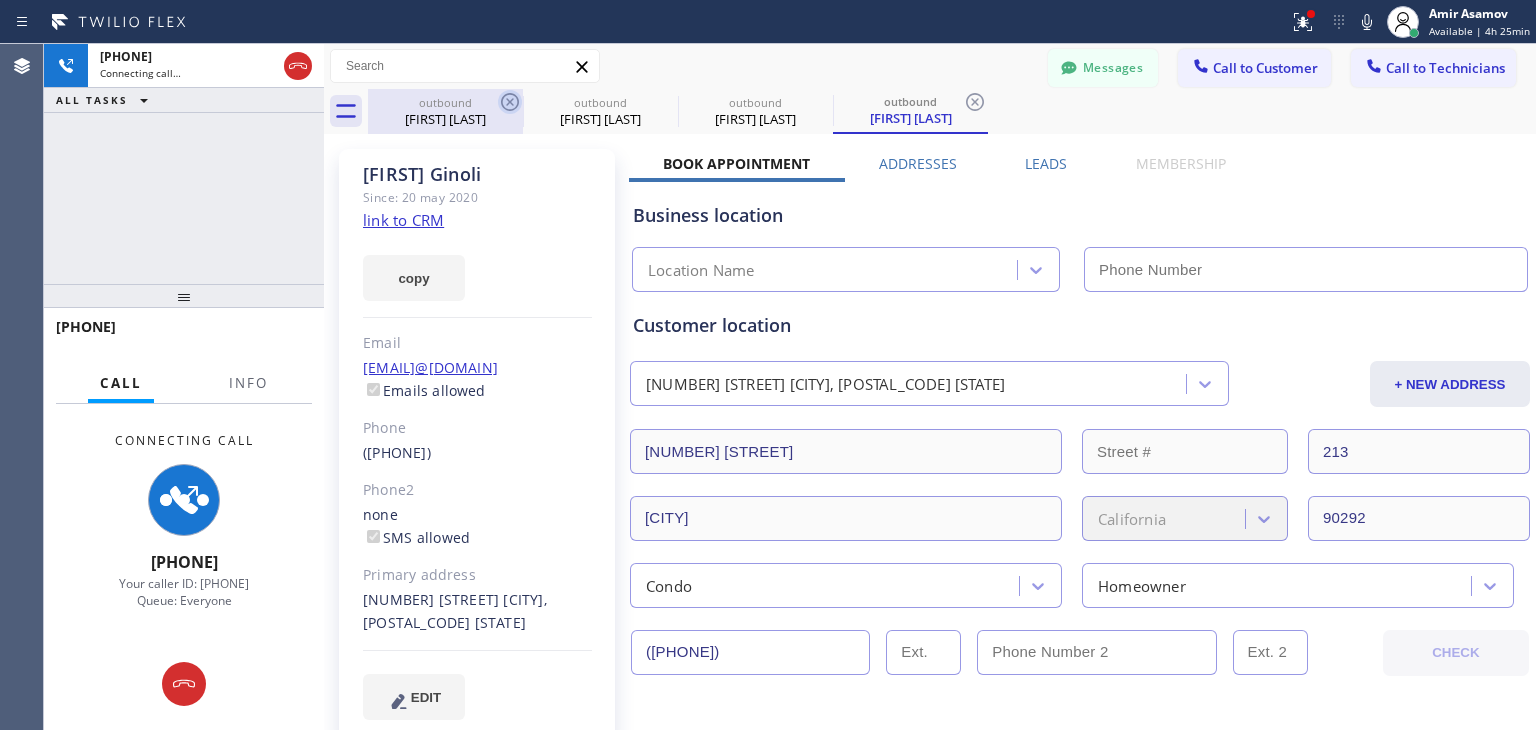 click 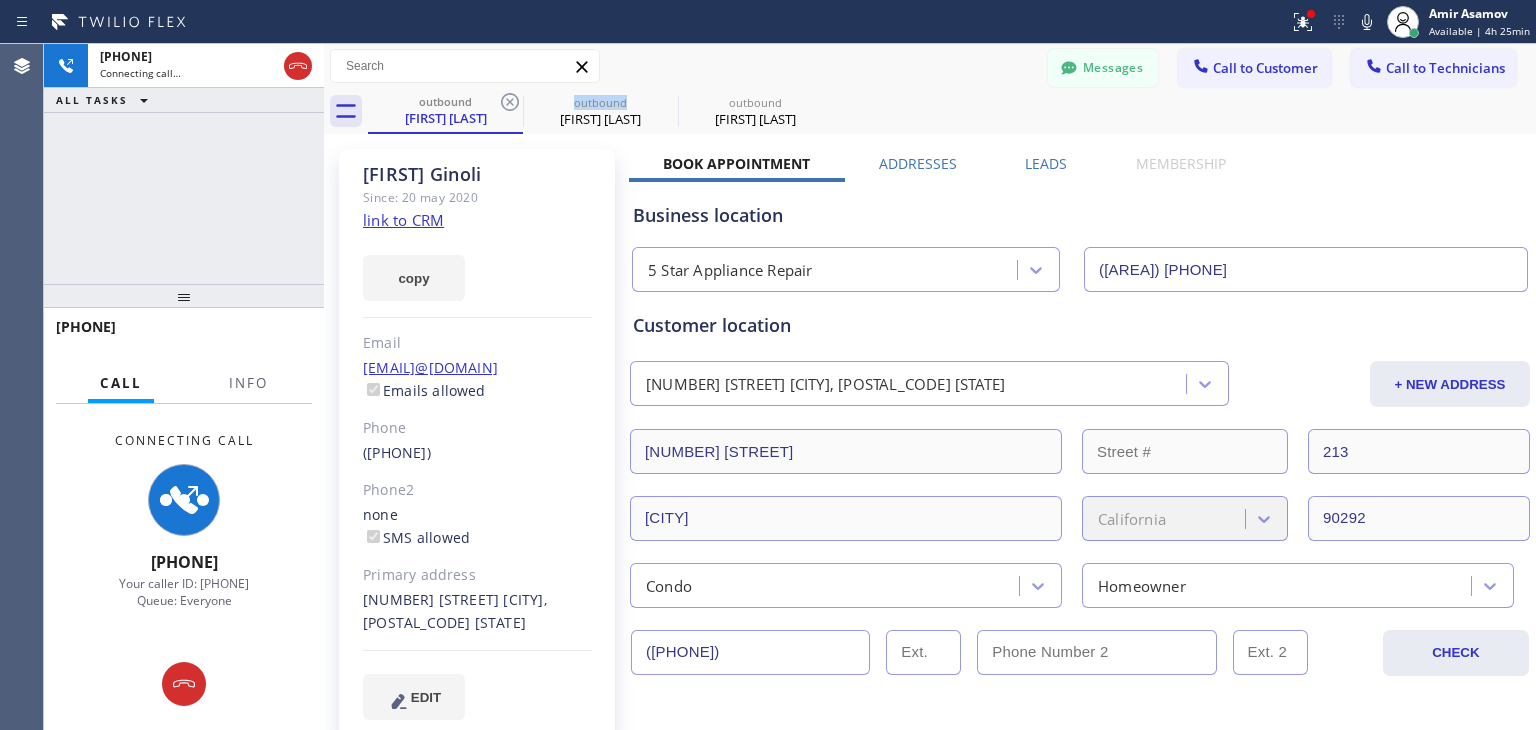 click 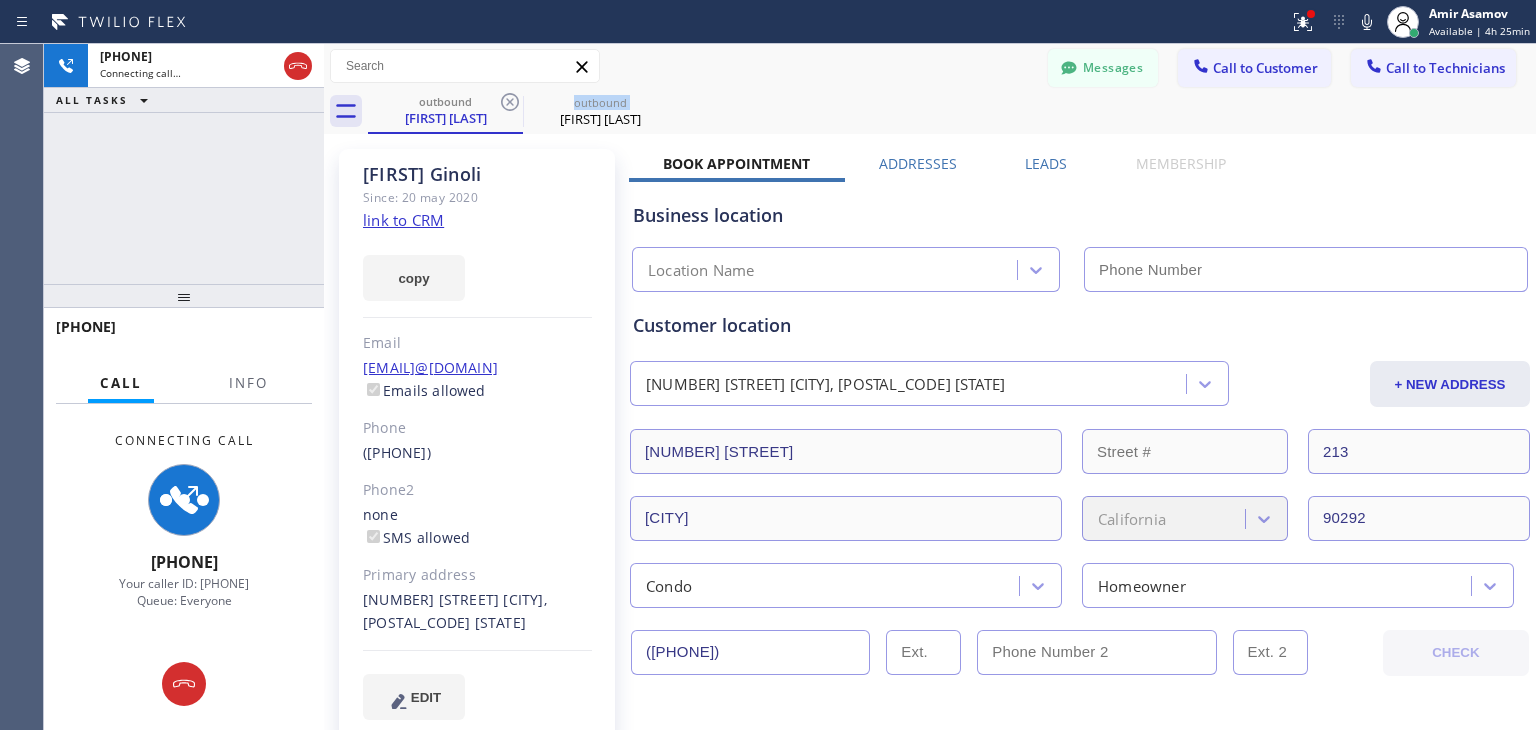 click 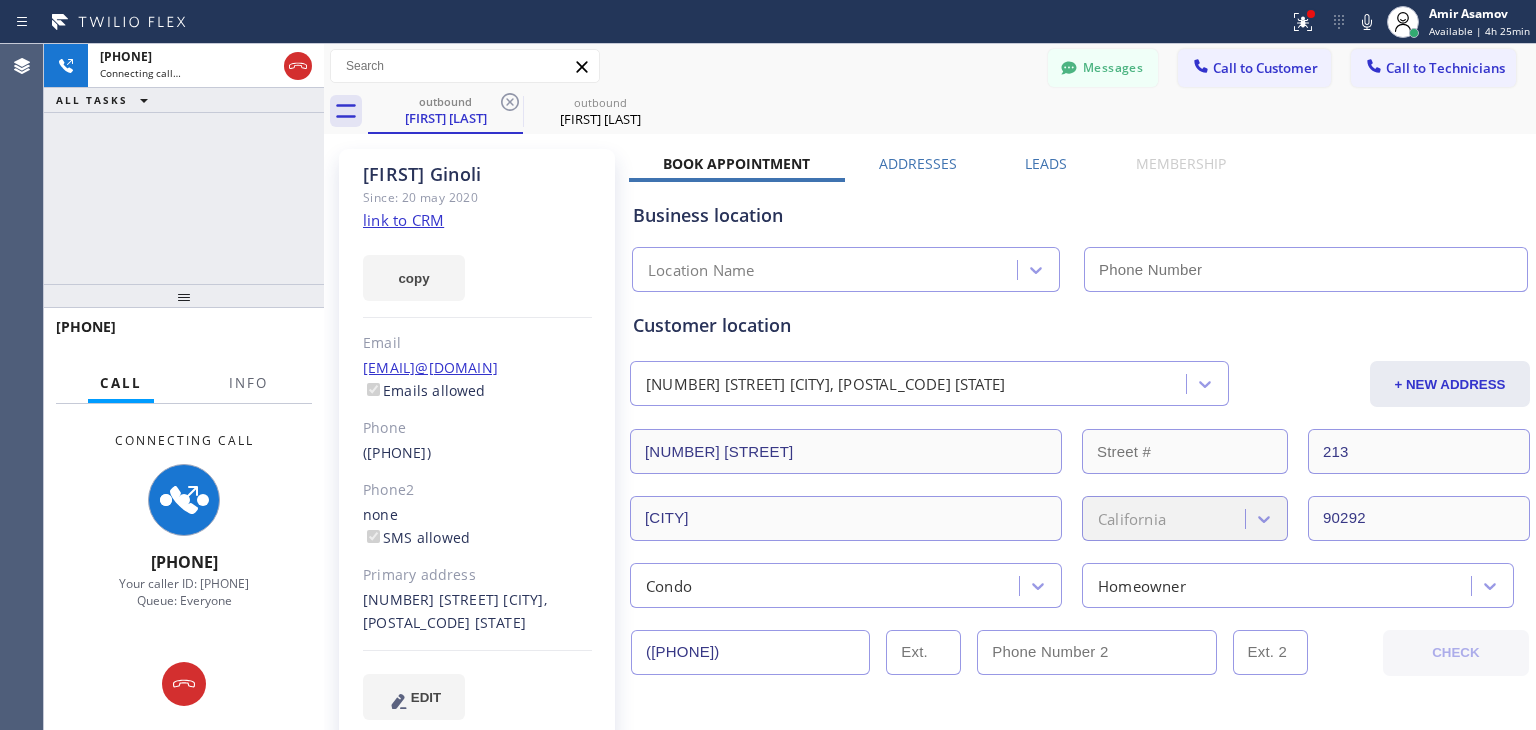 click 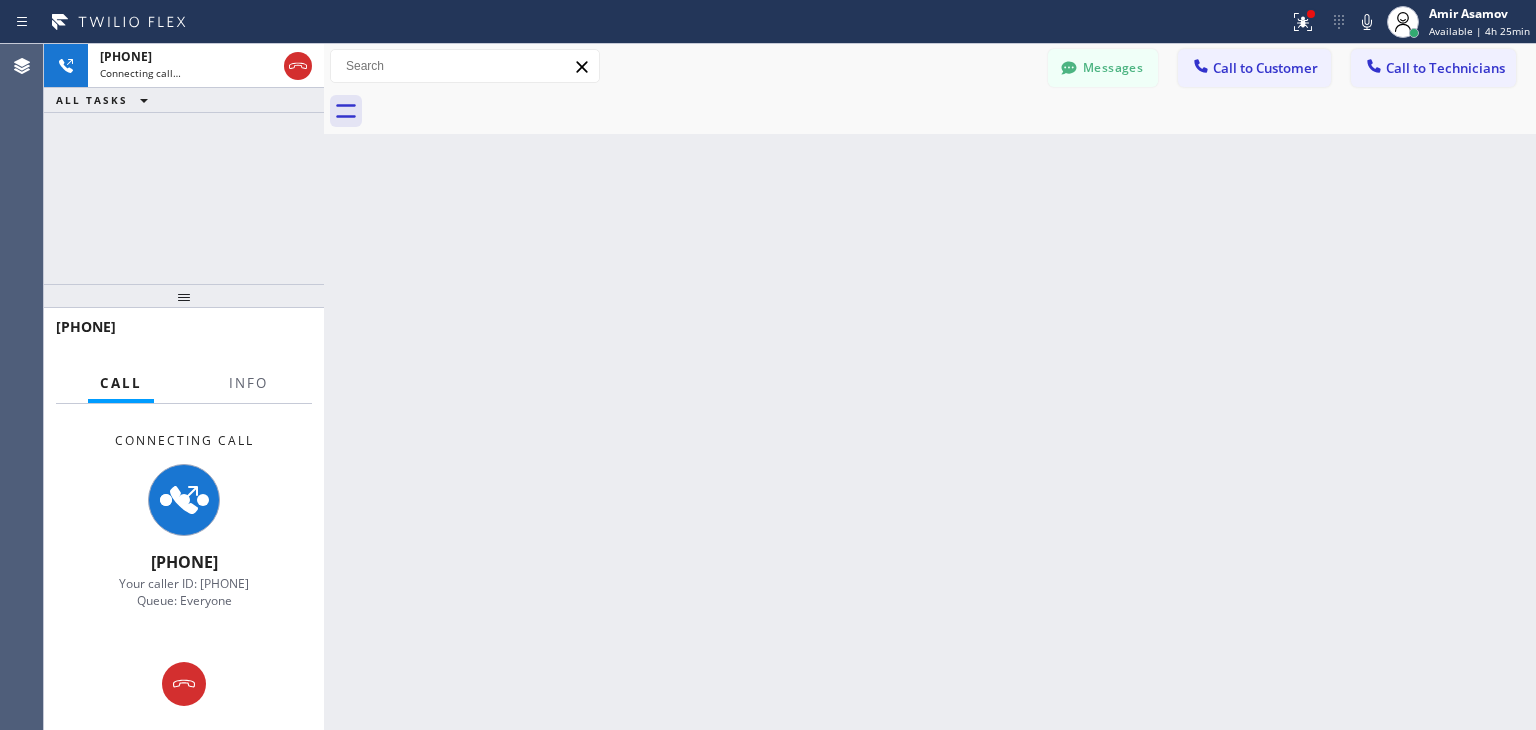 click at bounding box center (952, 111) 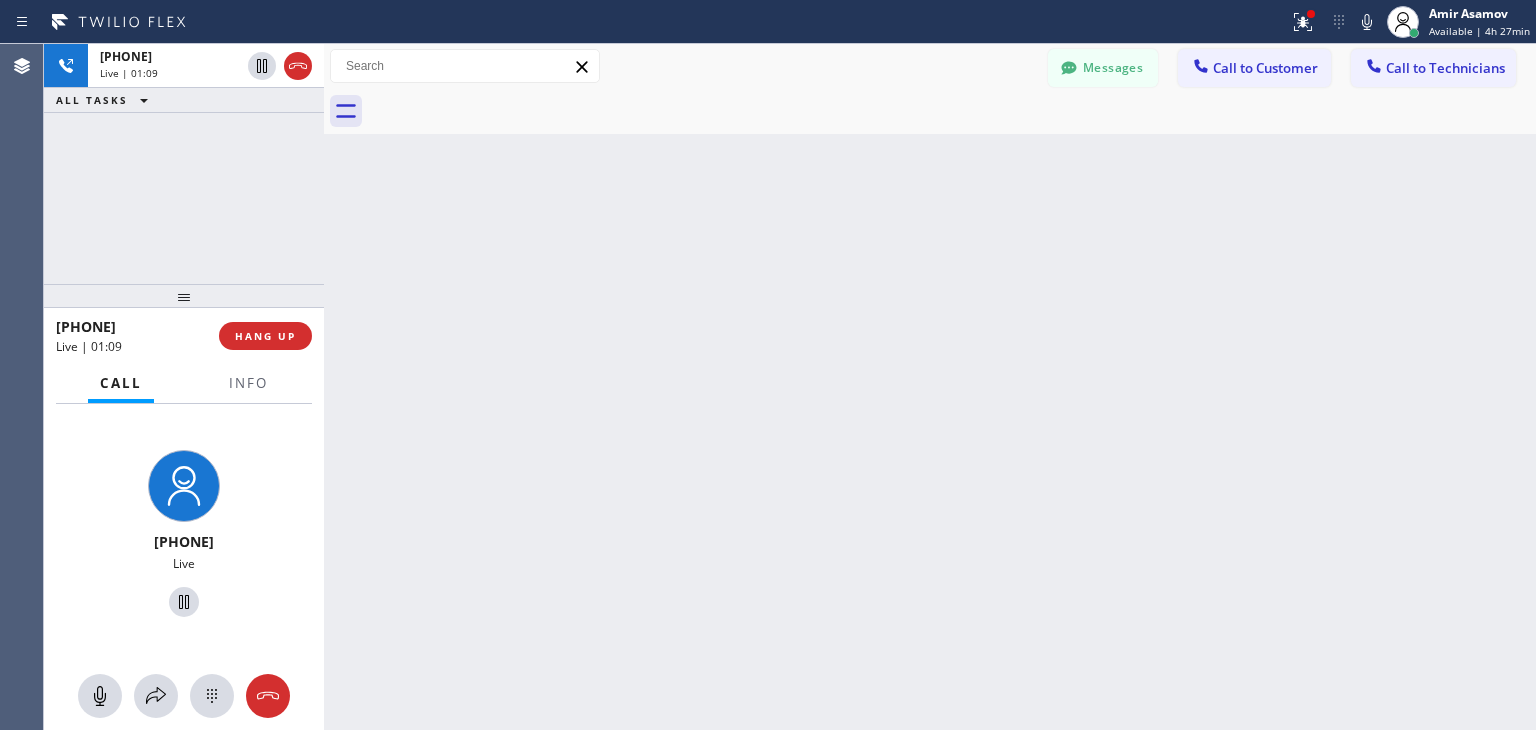 click at bounding box center (324, 387) 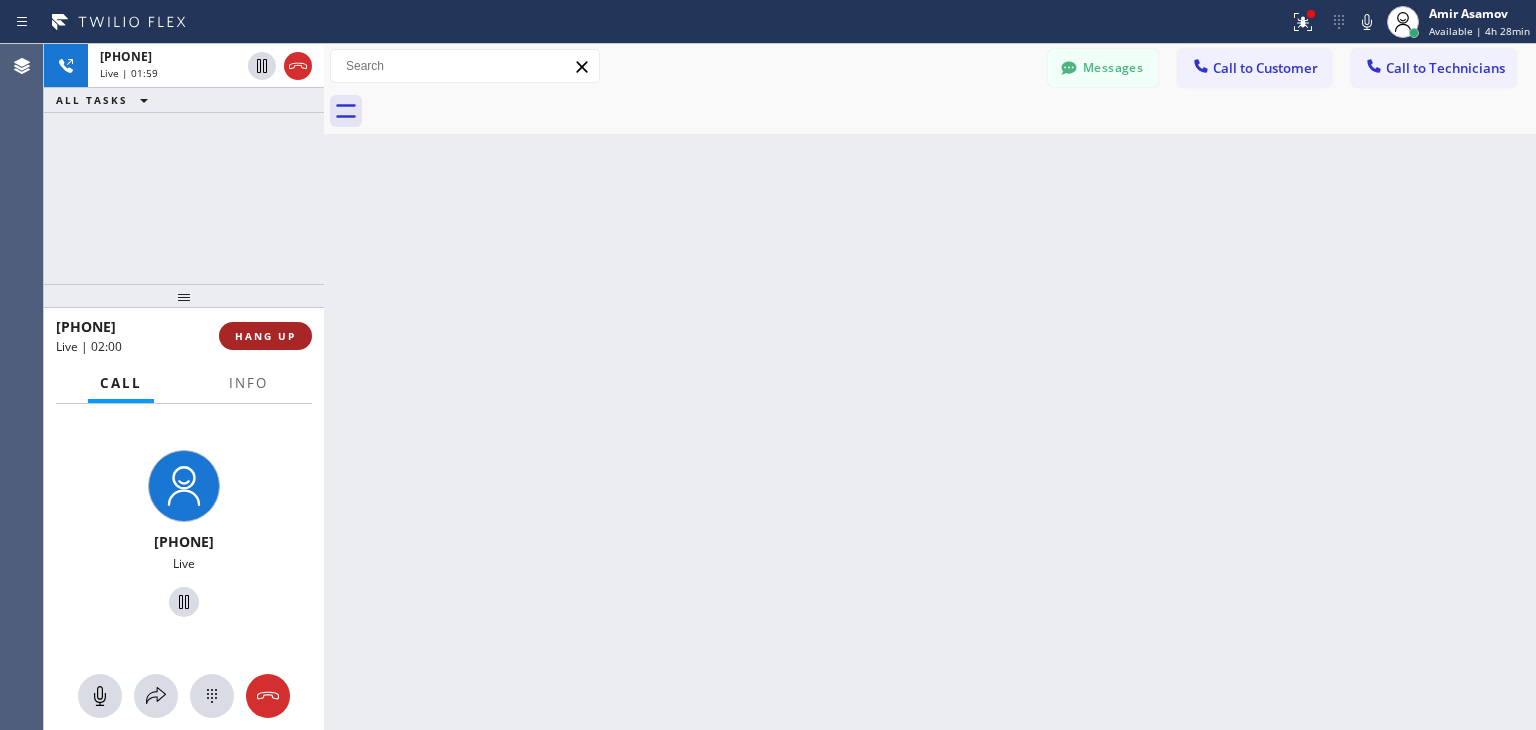click on "HANG UP" at bounding box center [265, 336] 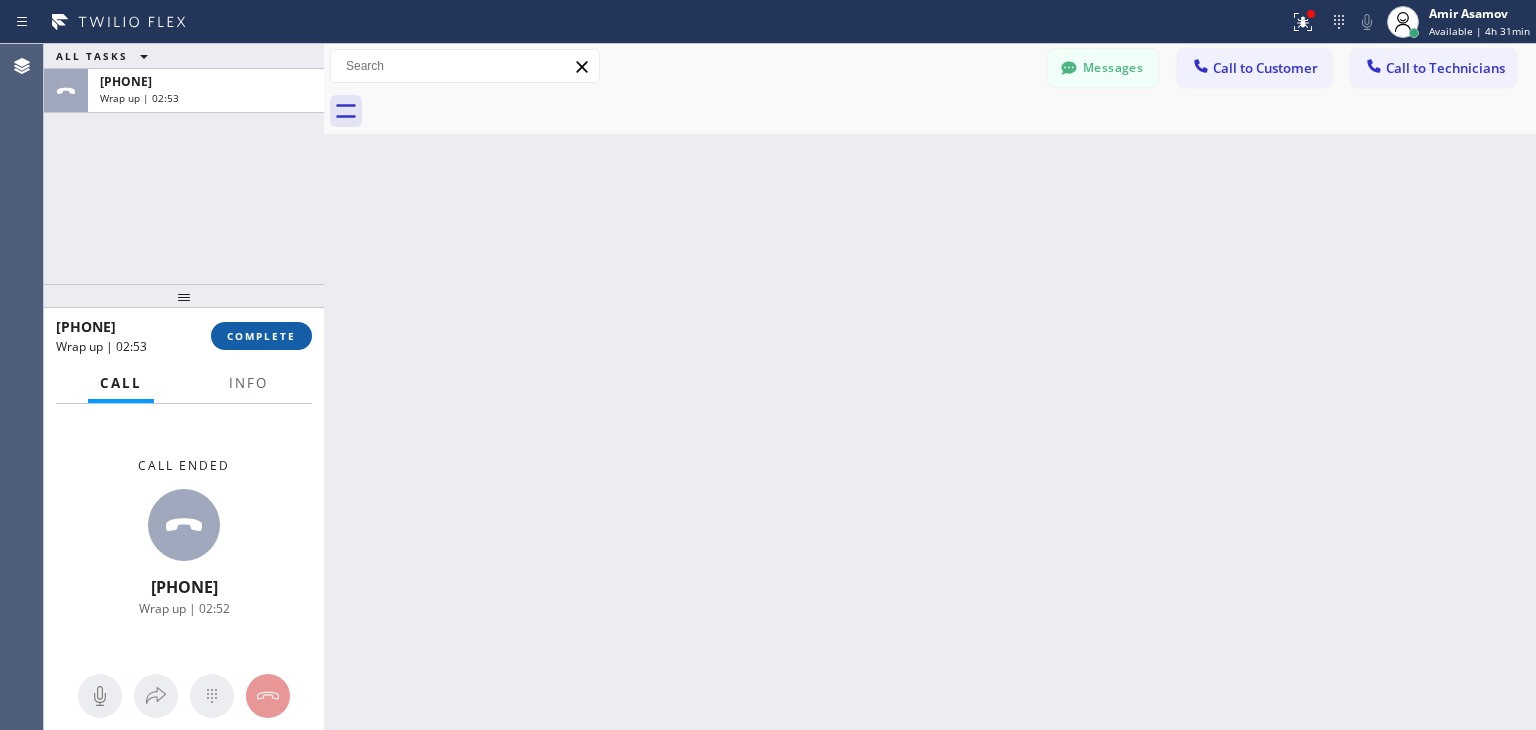 drag, startPoint x: 174, startPoint y: 351, endPoint x: 240, endPoint y: 336, distance: 67.68308 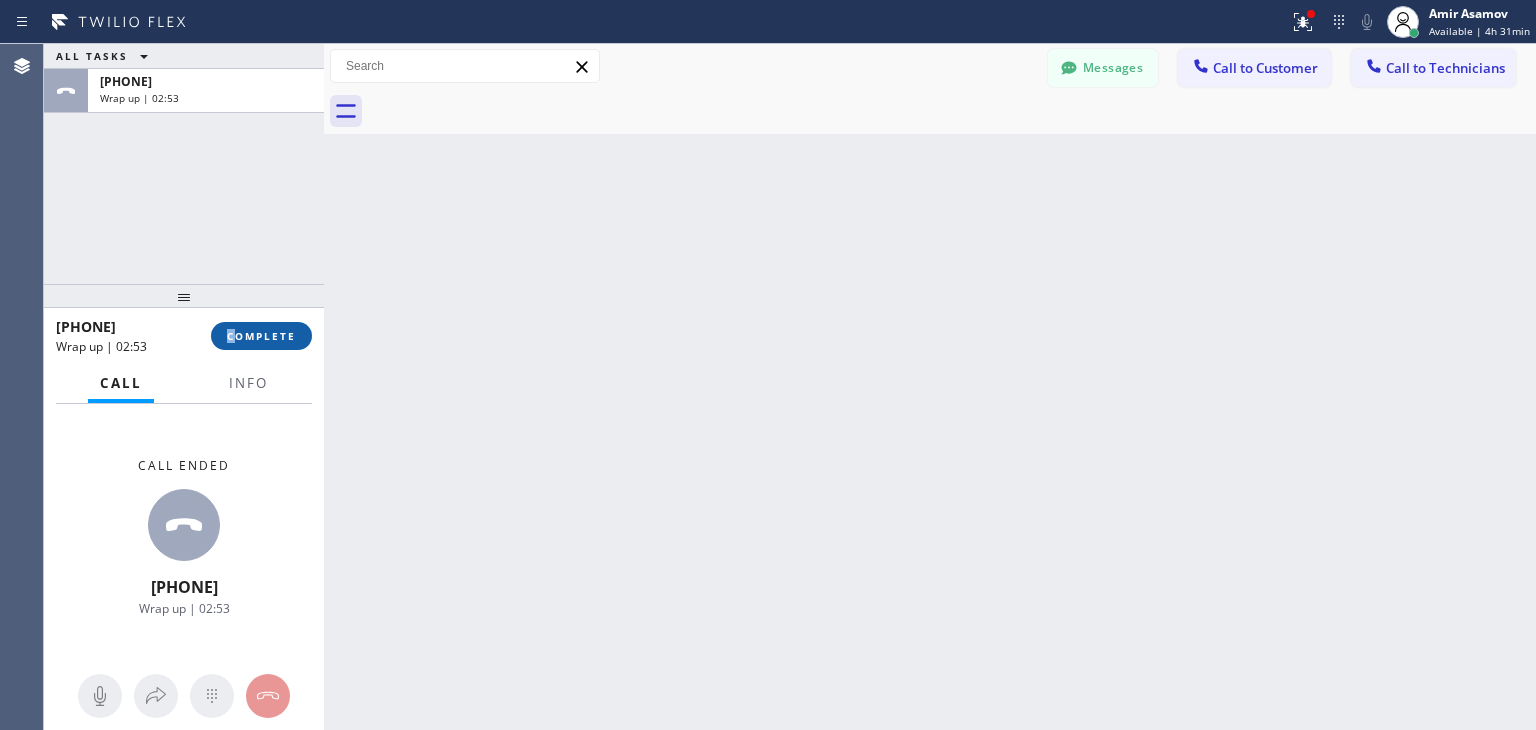 click on "COMPLETE" at bounding box center [261, 336] 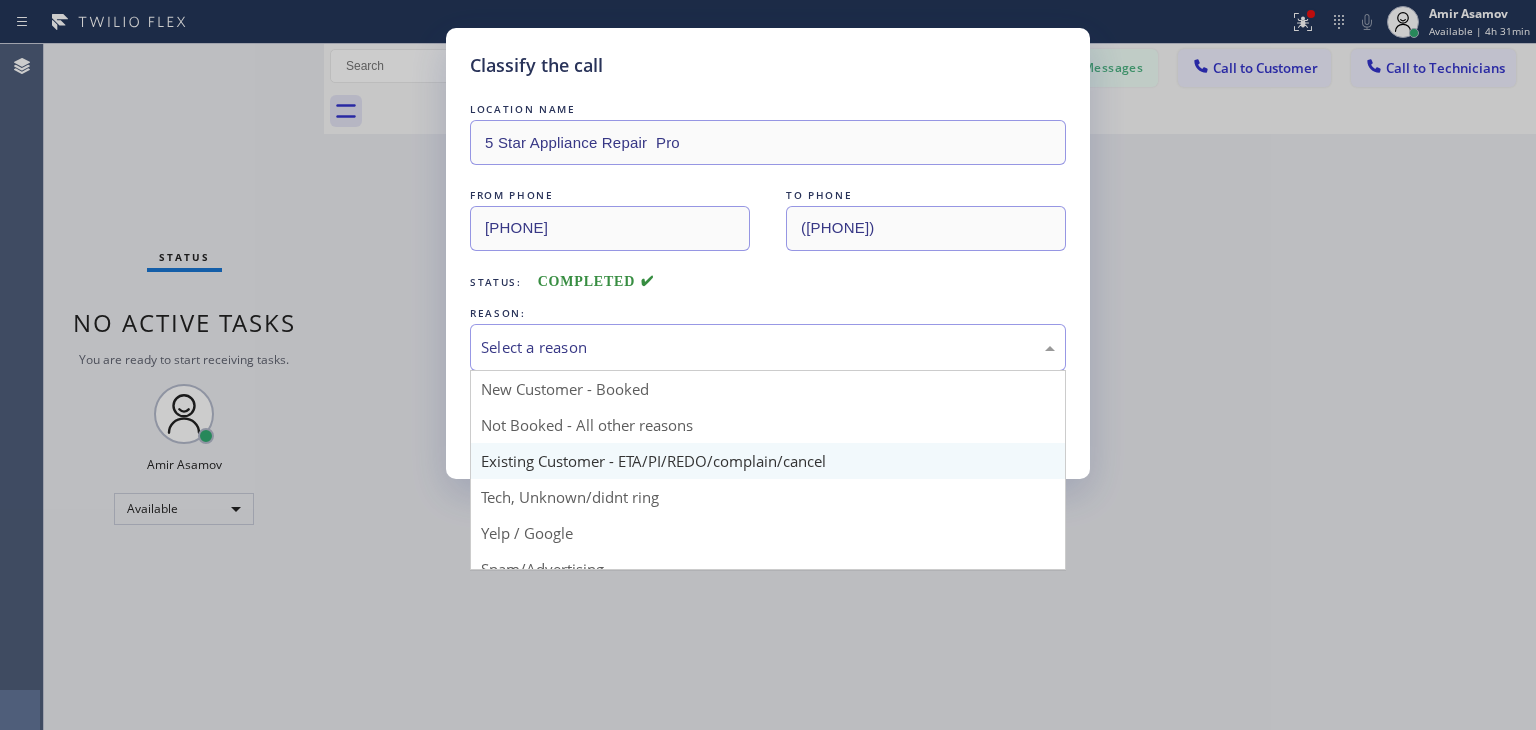 drag, startPoint x: 861, startPoint y: 351, endPoint x: 846, endPoint y: 461, distance: 111.01801 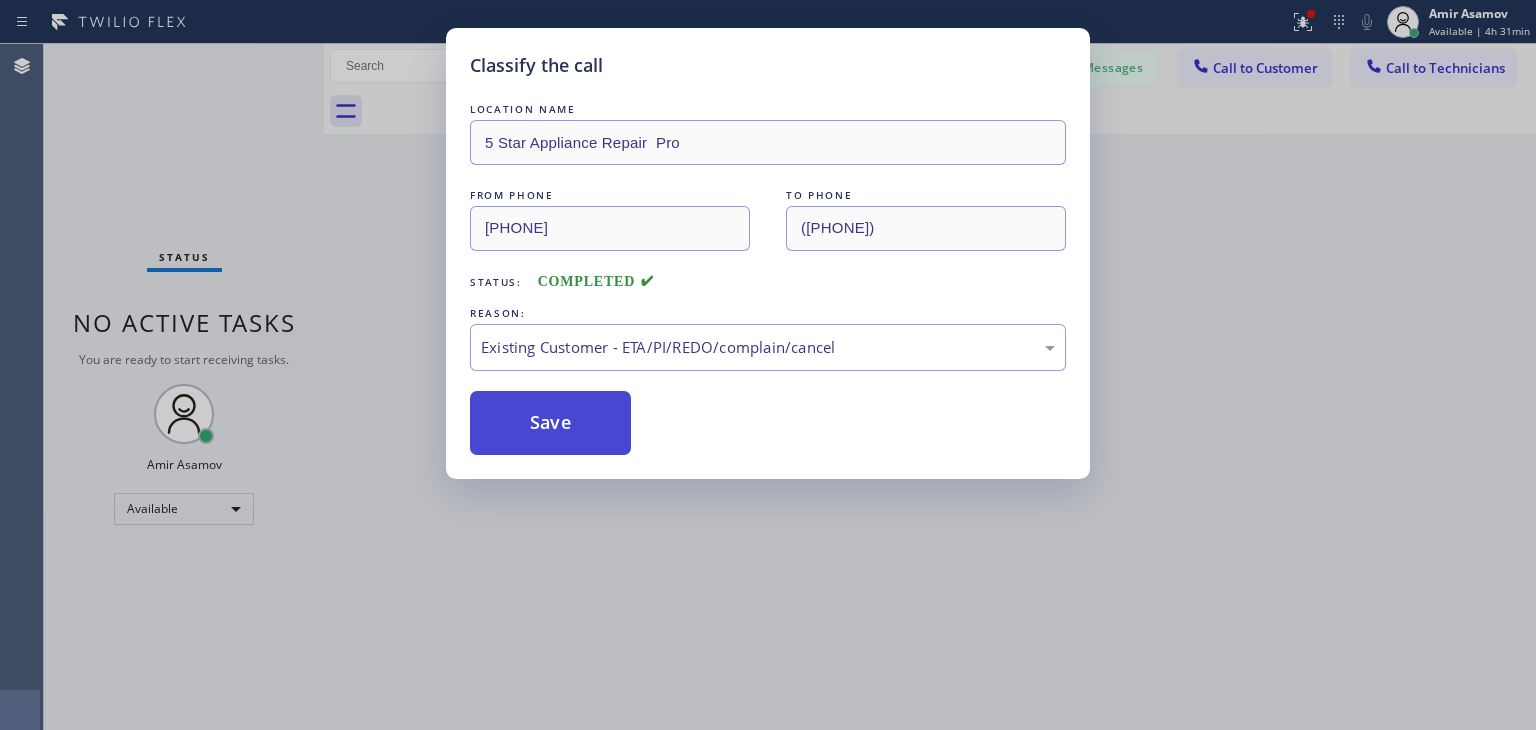 click on "Save" at bounding box center [550, 423] 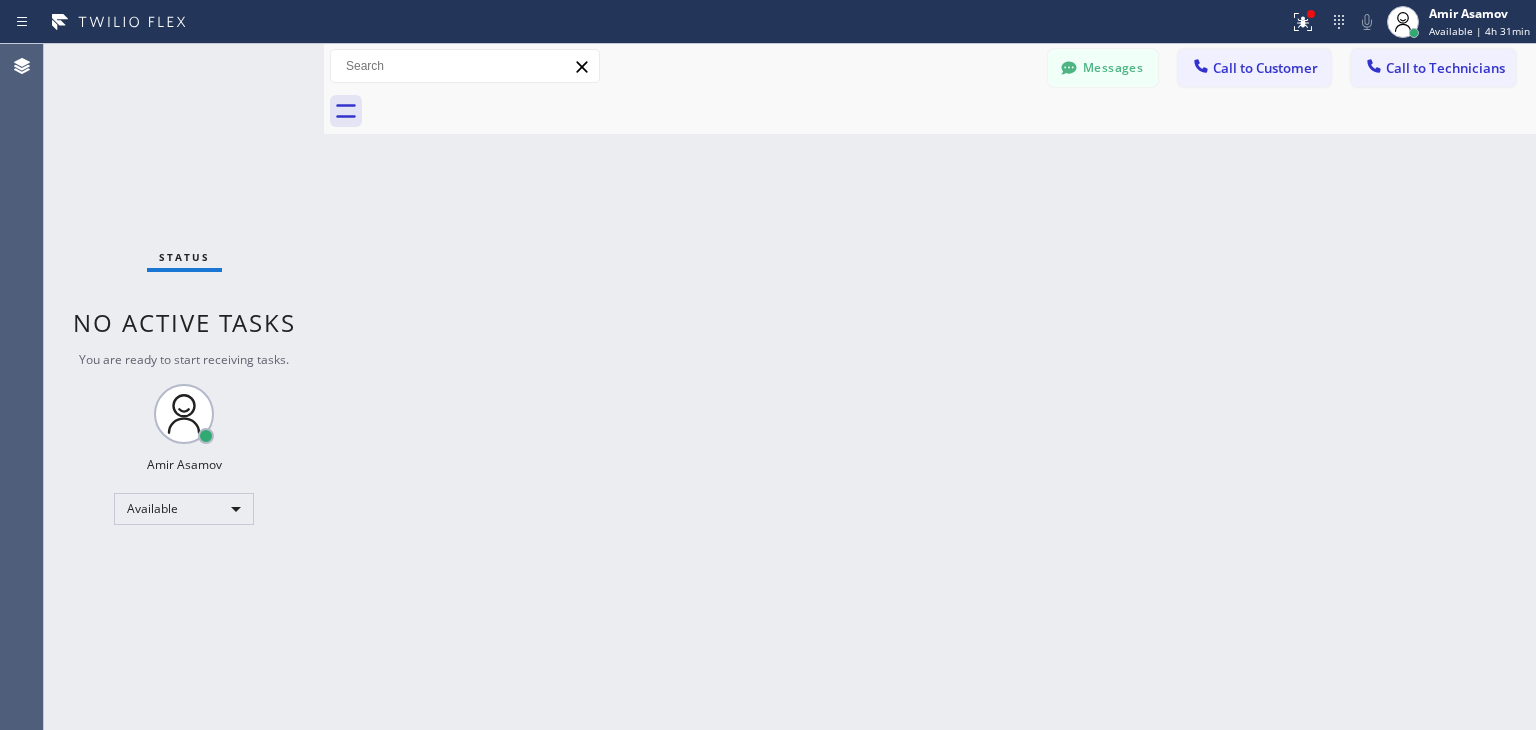 click on "Call to Technicians" at bounding box center (1433, 68) 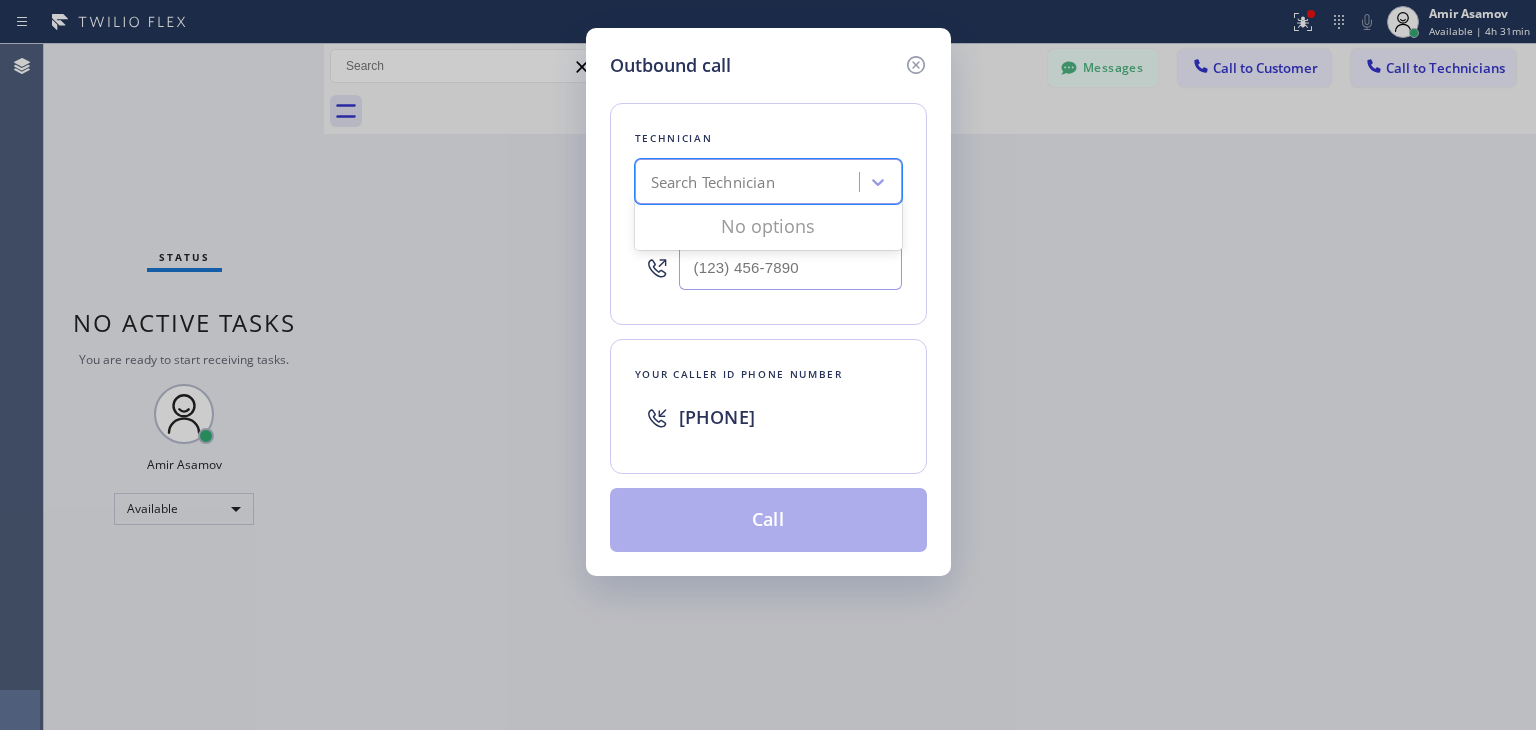click on "Search Technician" at bounding box center [750, 182] 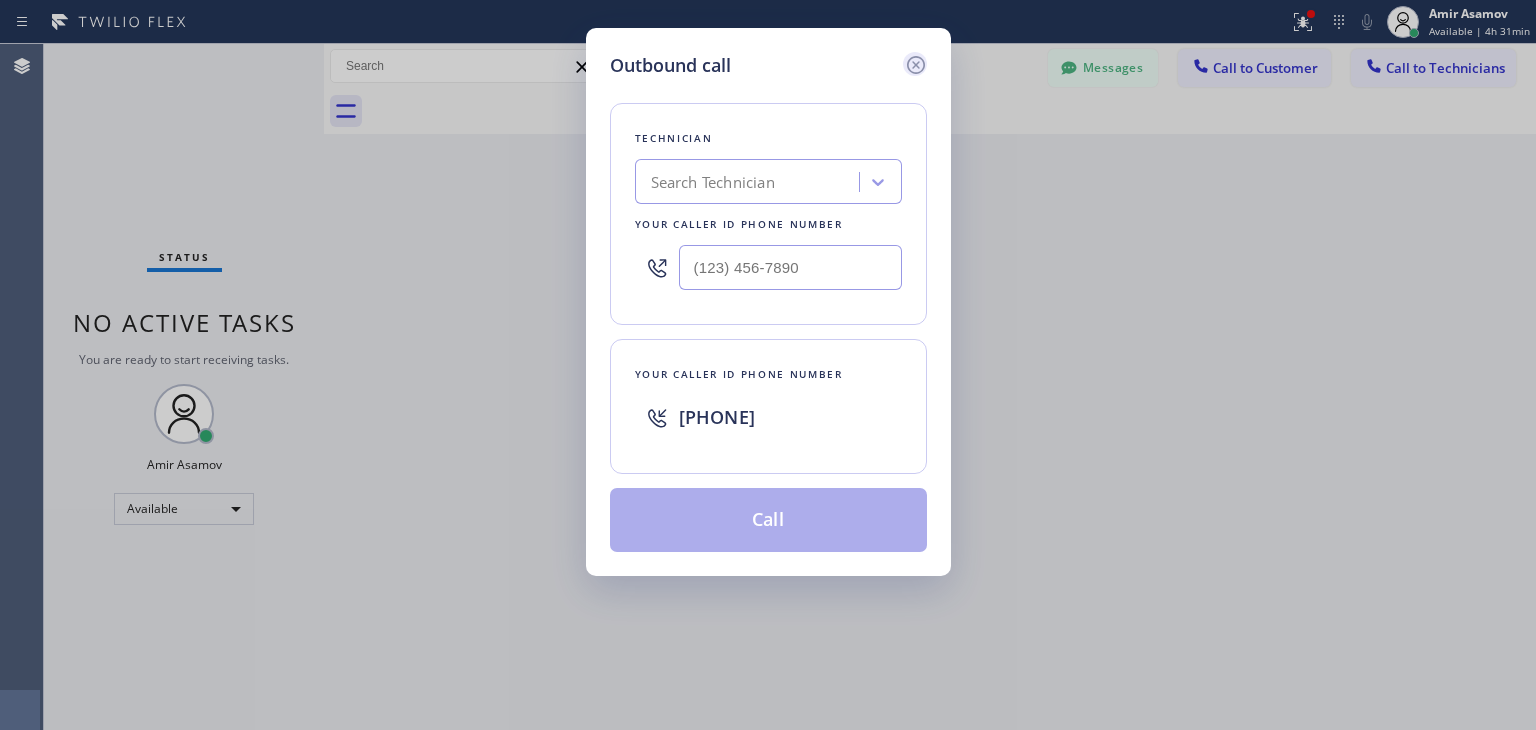 click 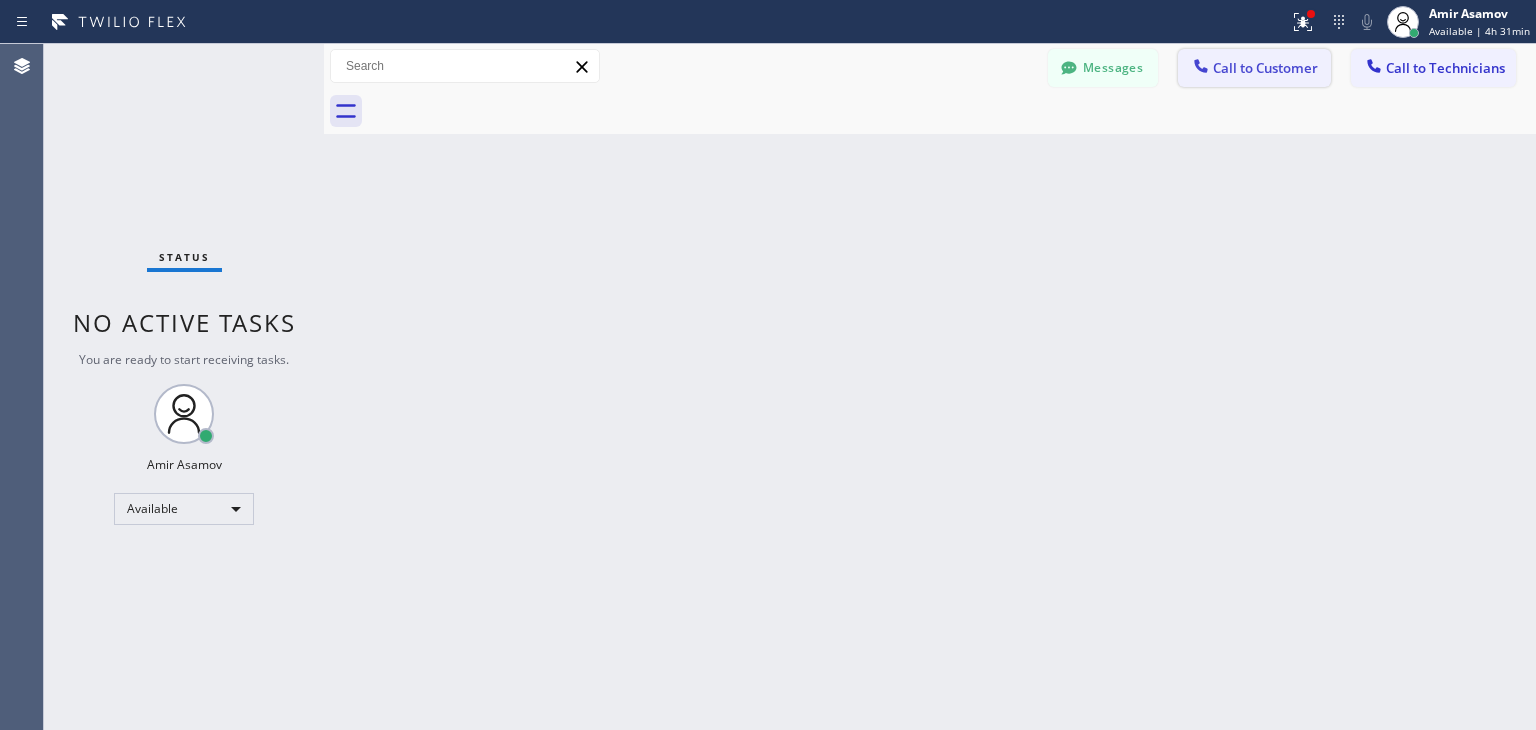 click on "Call to Customer" at bounding box center [1265, 68] 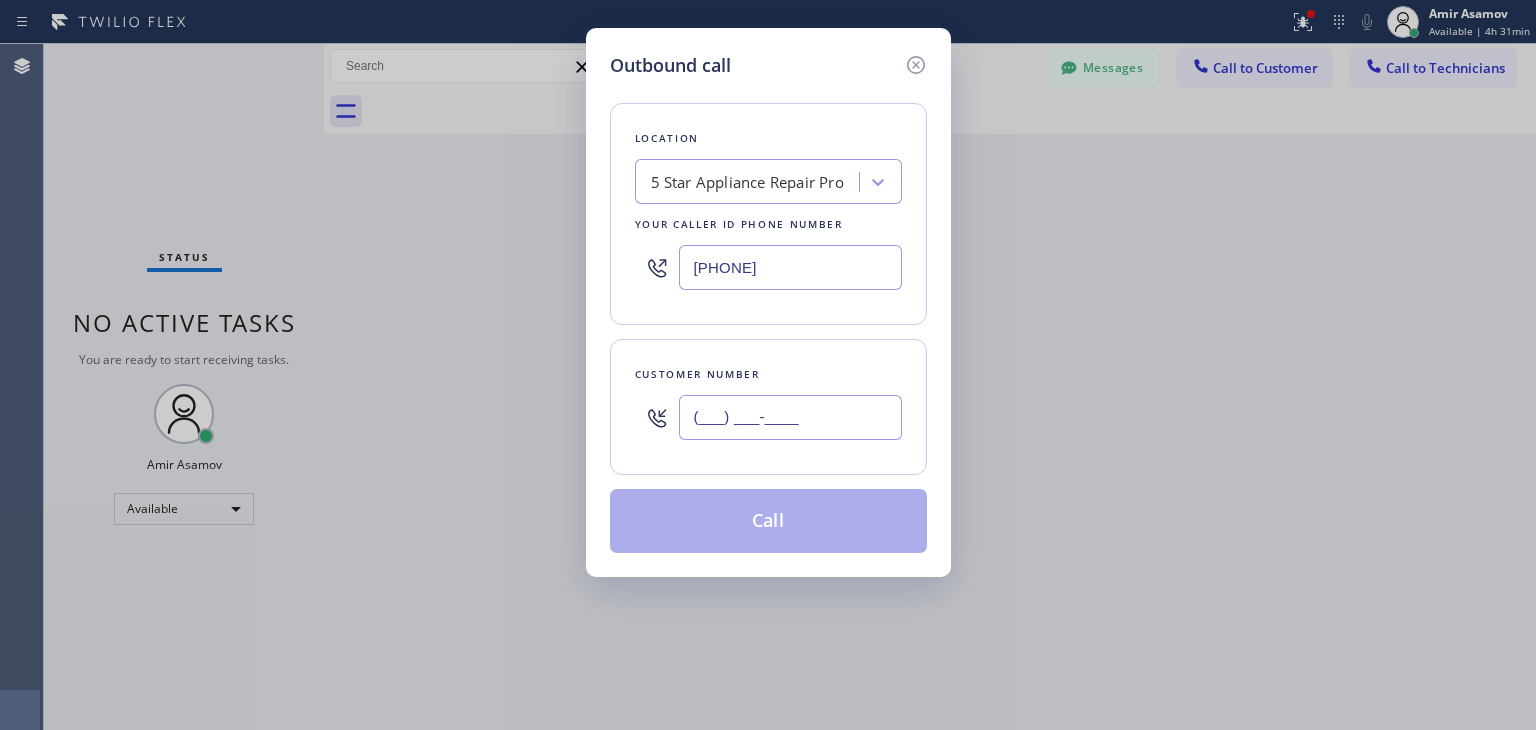 paste on "([PHONE])" 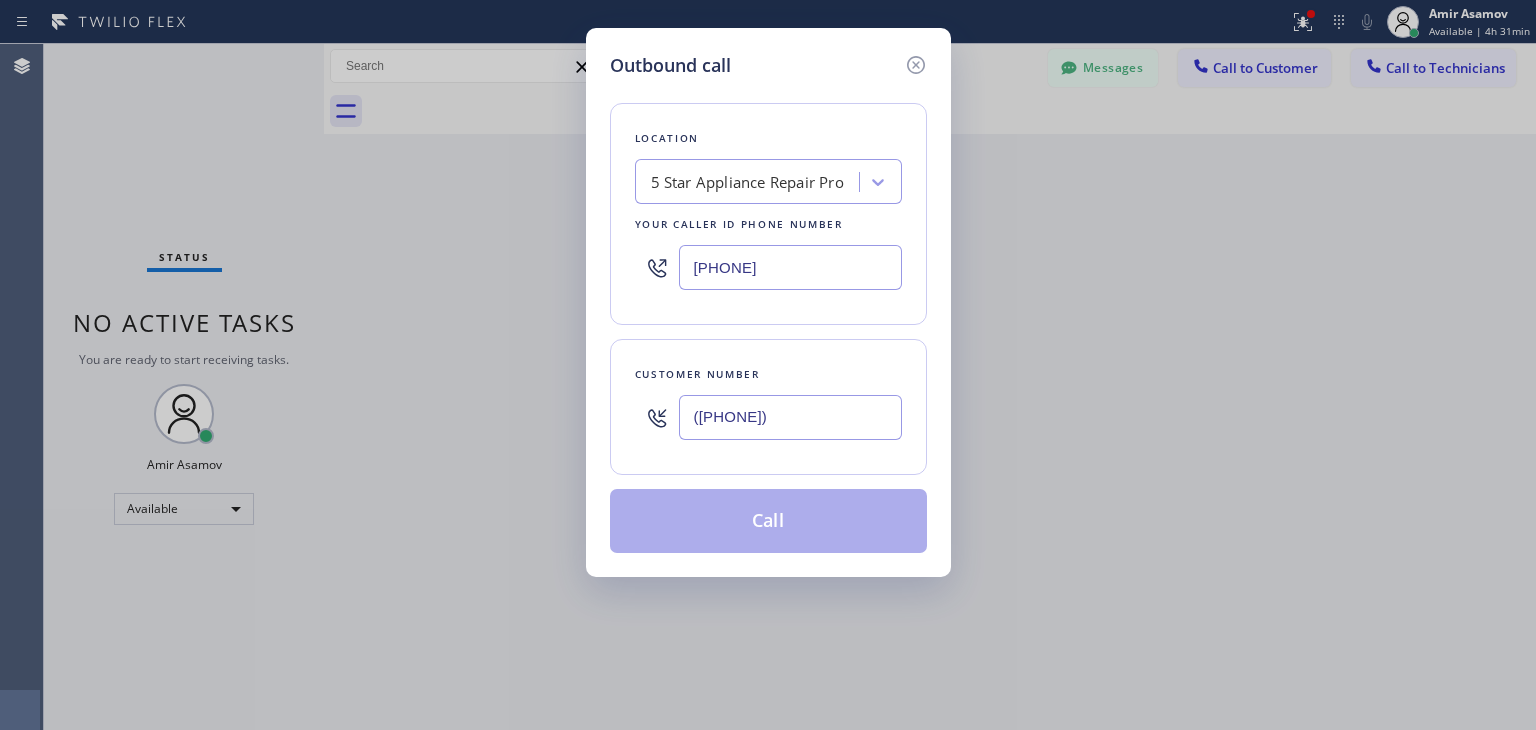 click on "([PHONE])" at bounding box center [790, 417] 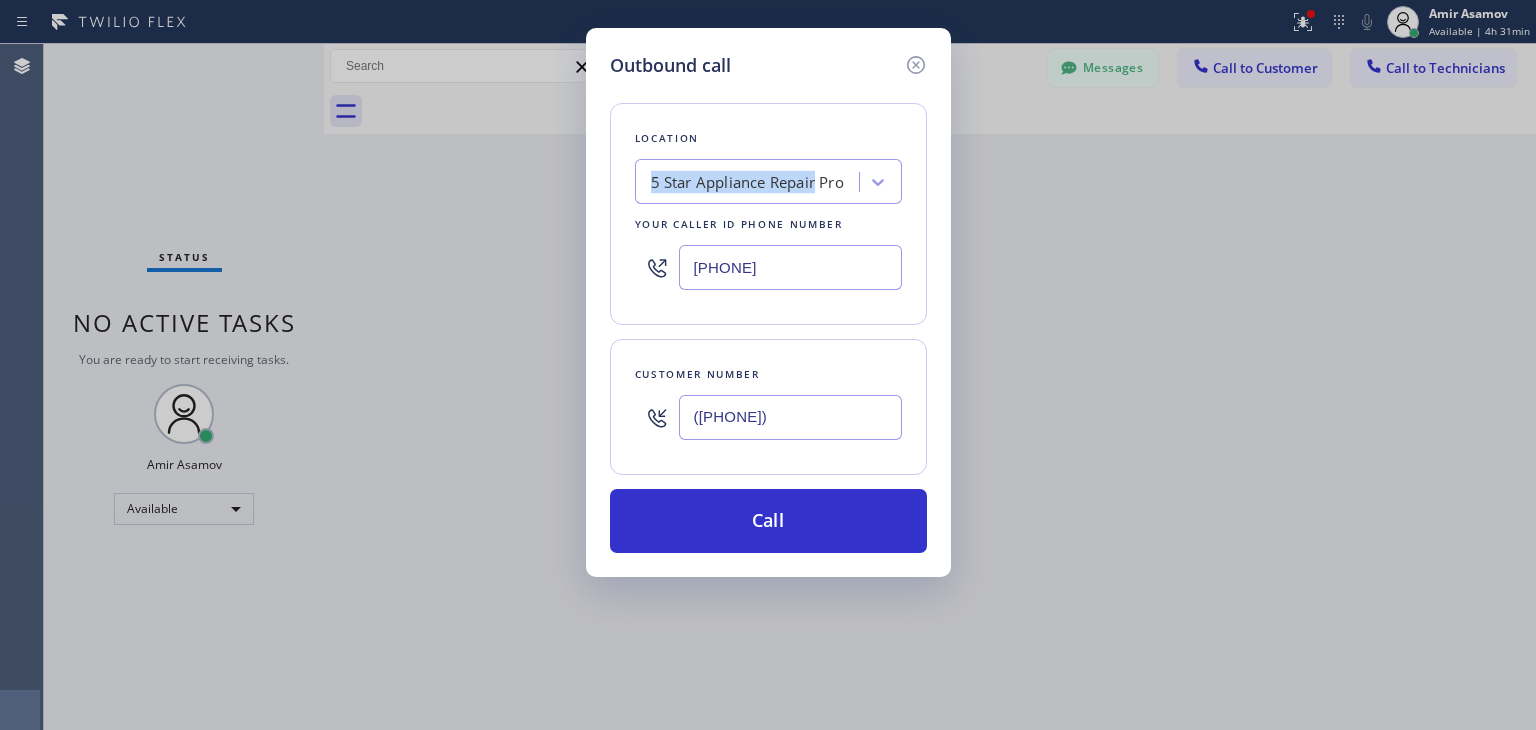 drag, startPoint x: 826, startPoint y: 143, endPoint x: 817, endPoint y: 194, distance: 51.78803 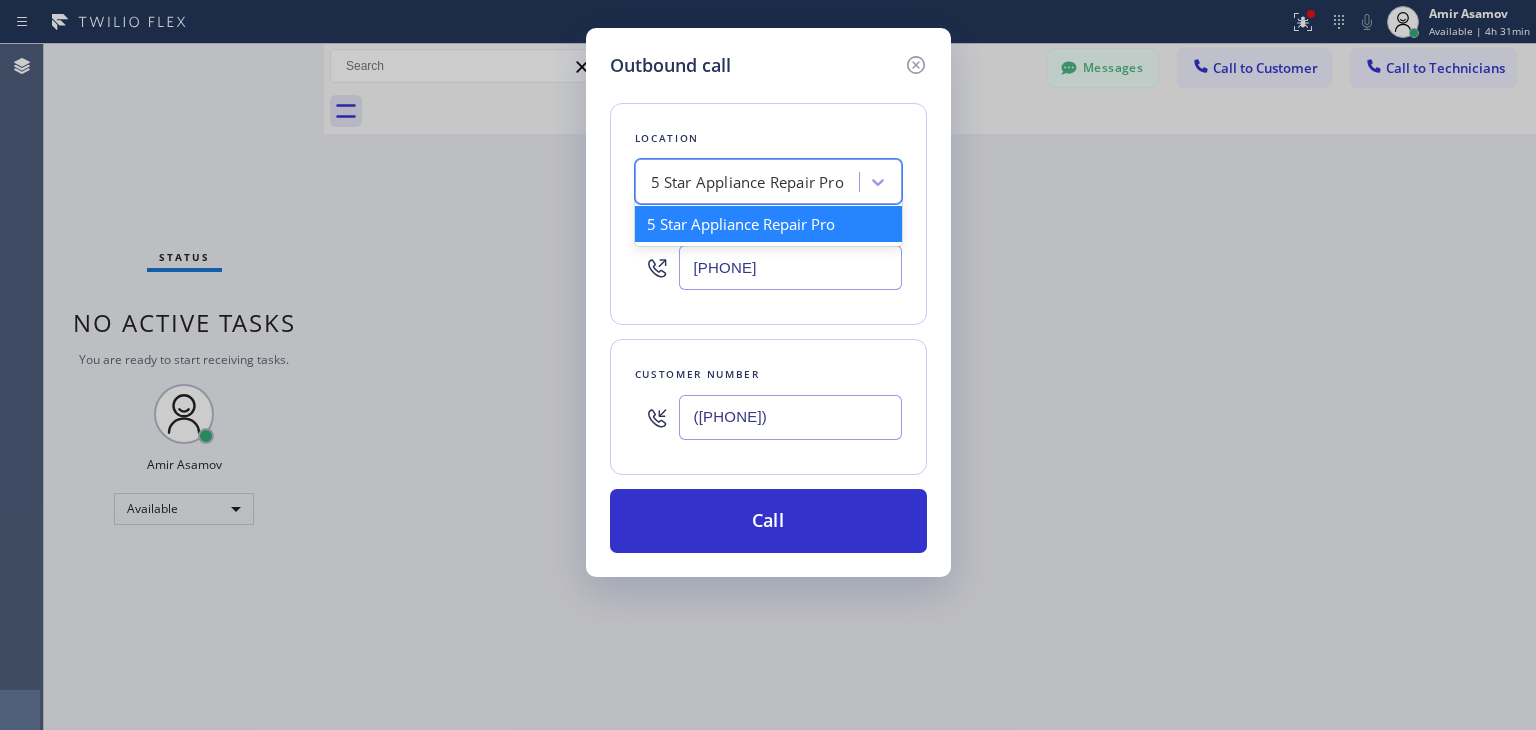 click on "5 Star Appliance Repair  Pro" at bounding box center [750, 182] 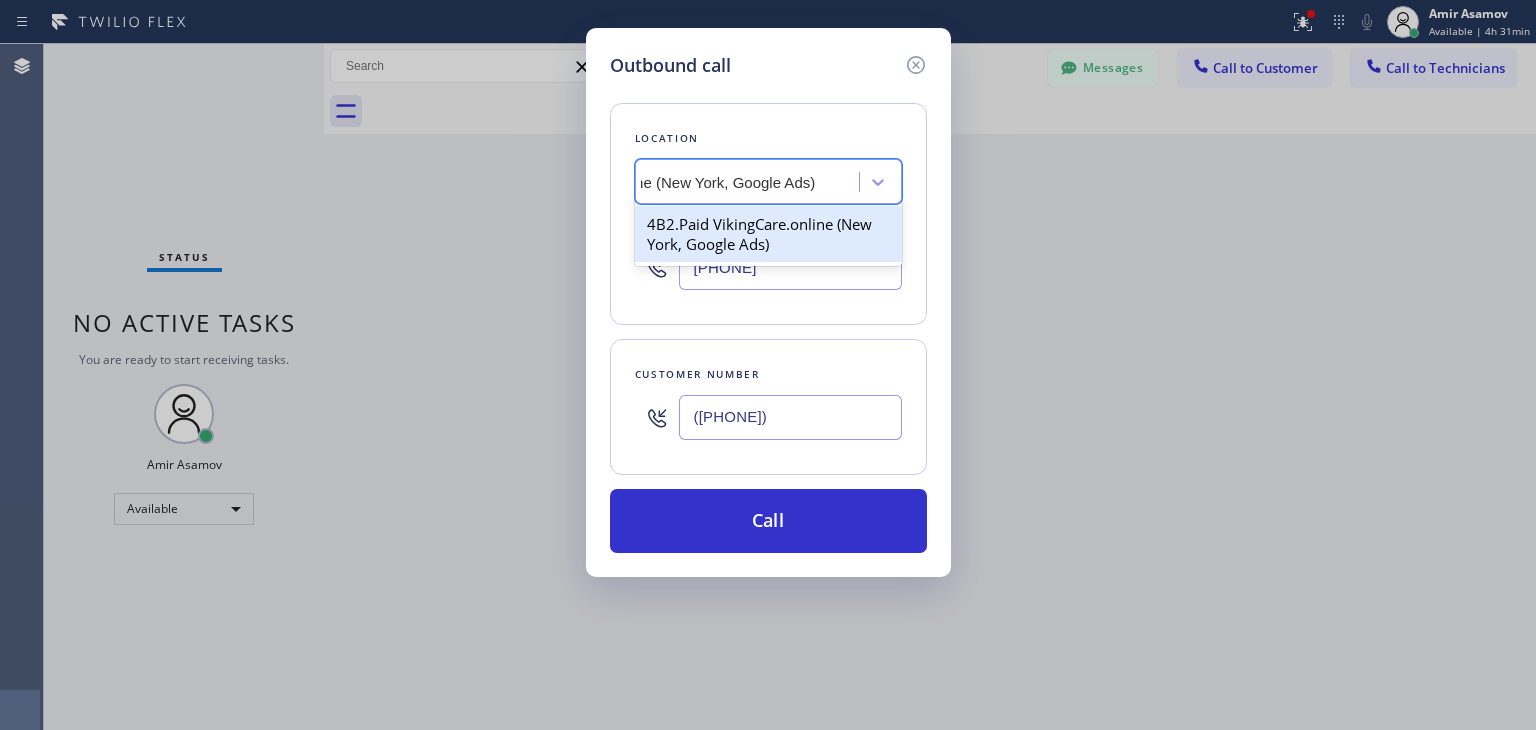 click on "4B2.Paid VikingCare.online (New York, Google Ads)" at bounding box center (768, 234) 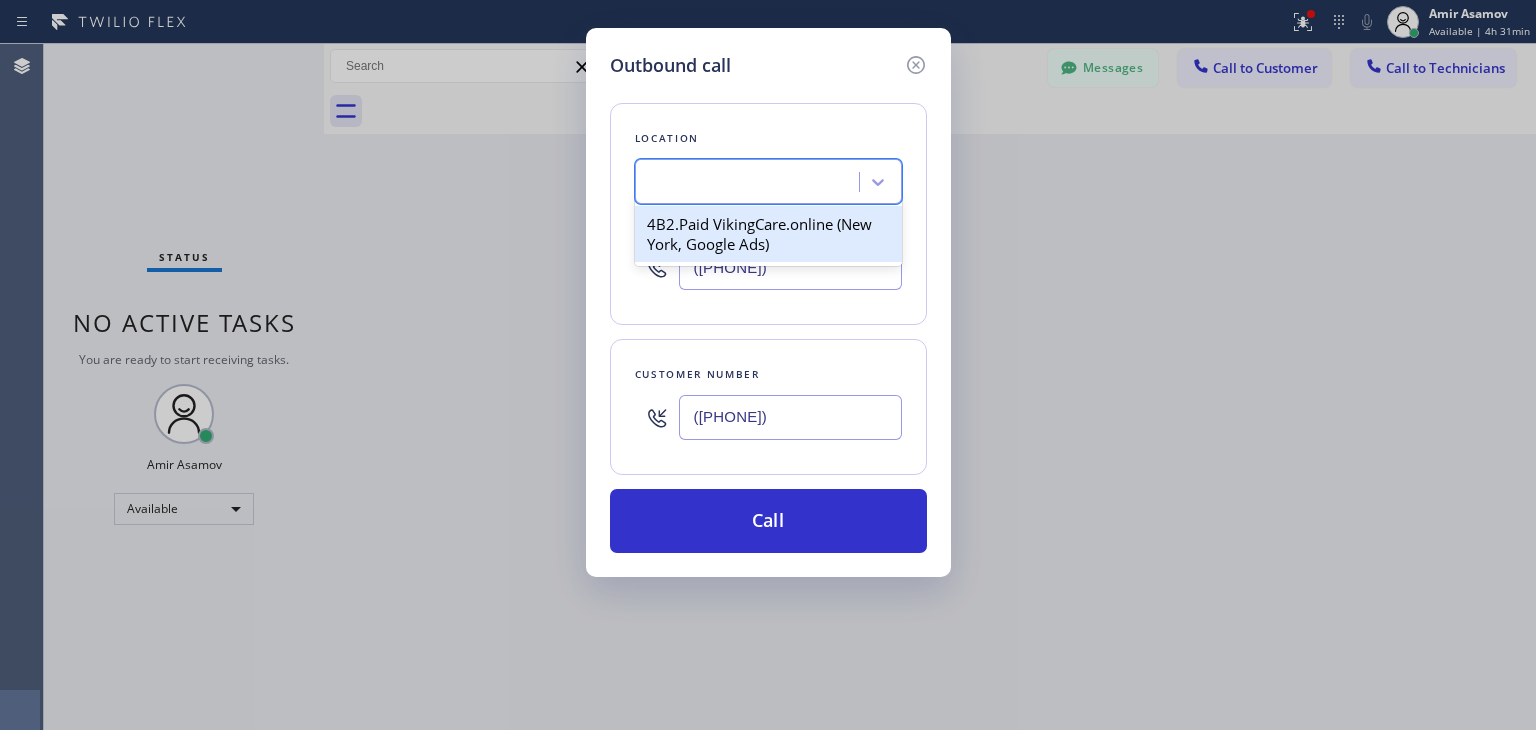 scroll, scrollTop: 0, scrollLeft: 1, axis: horizontal 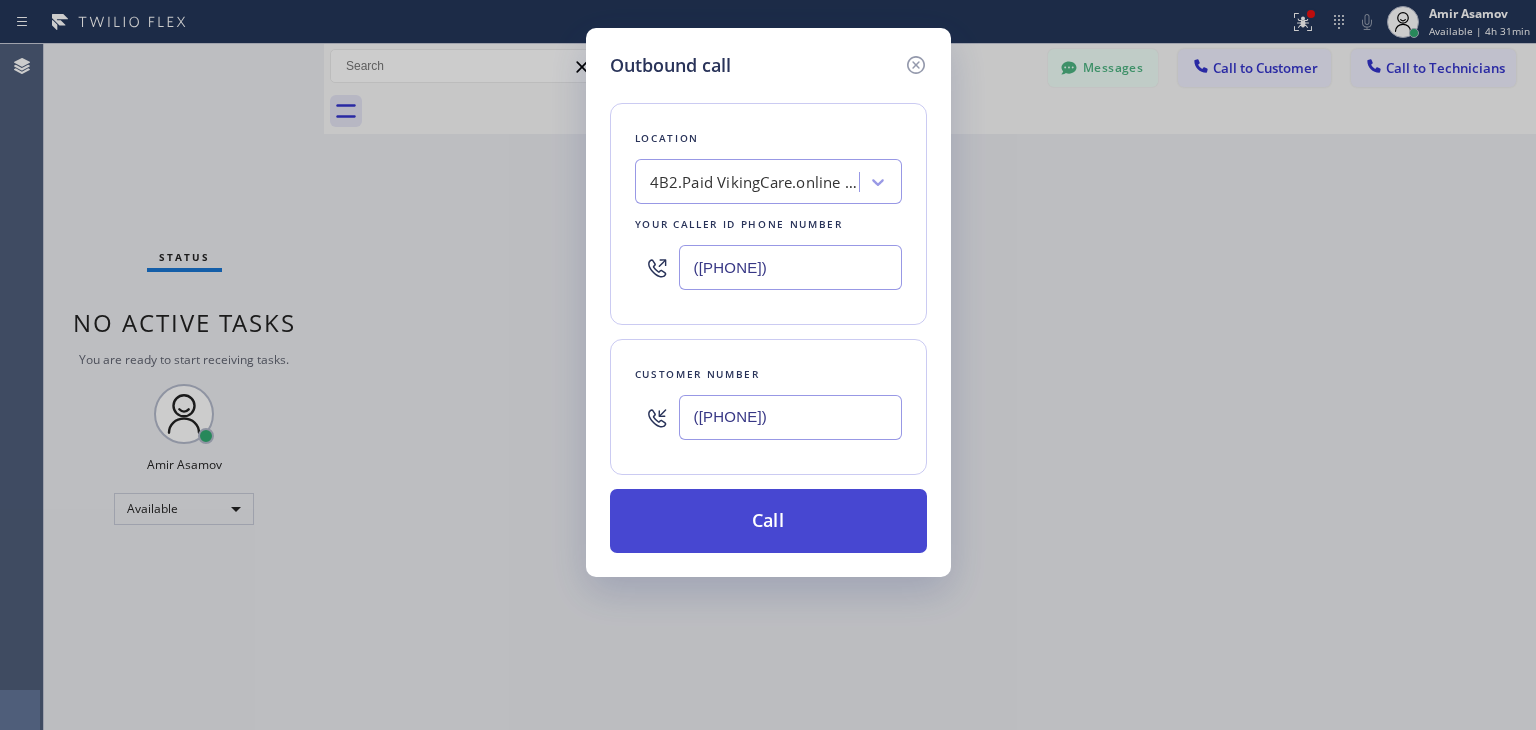 click on "Call" at bounding box center (768, 521) 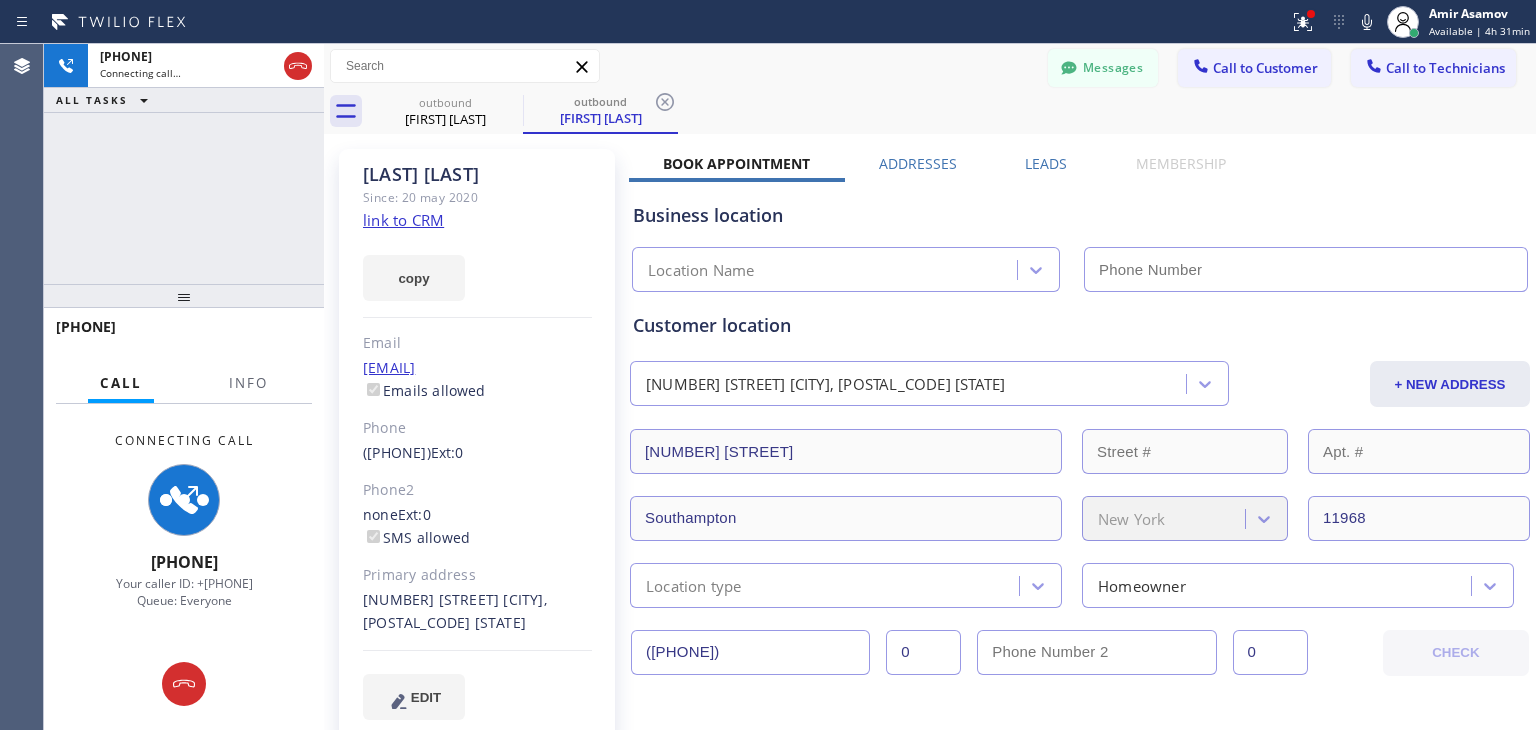 type on "([PHONE])" 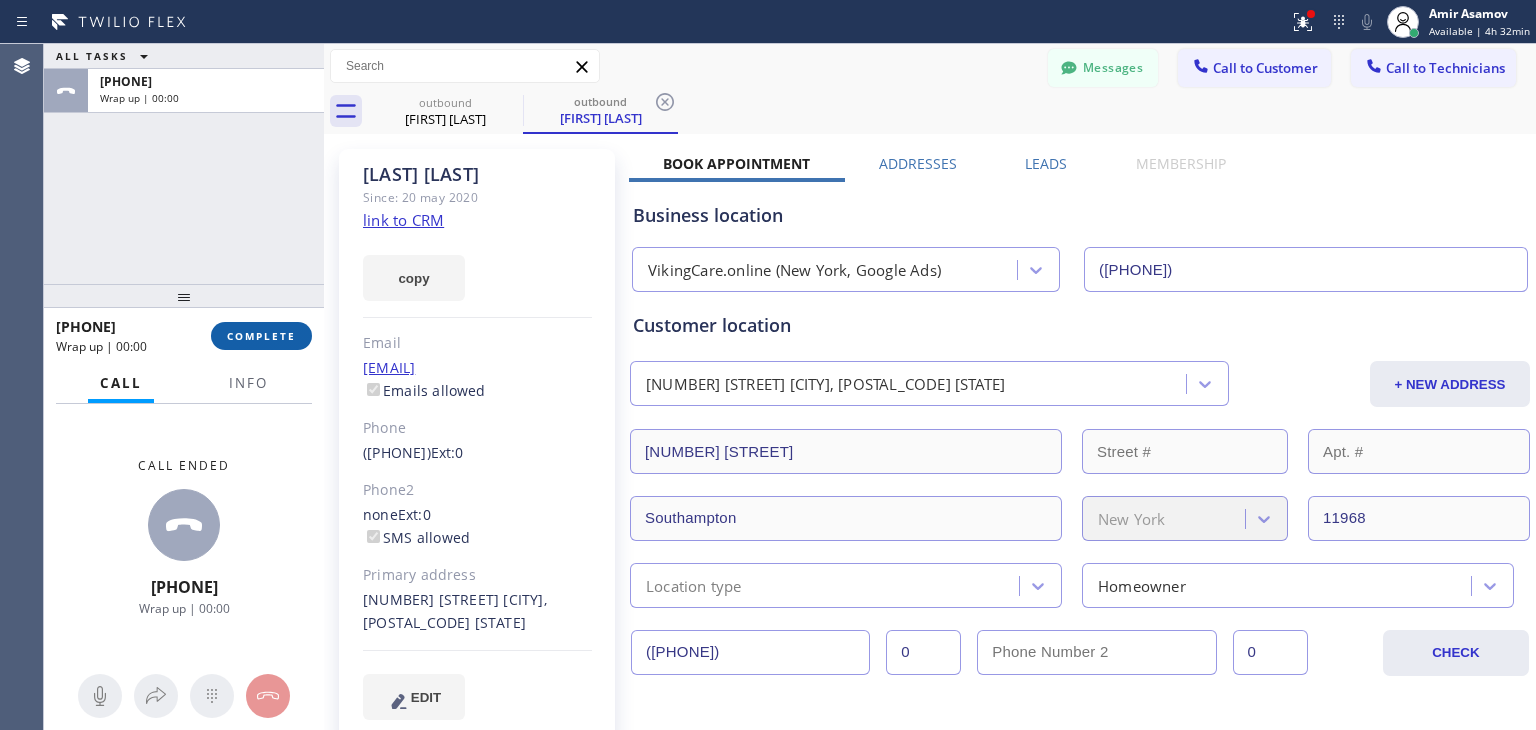 click on "COMPLETE" at bounding box center (261, 336) 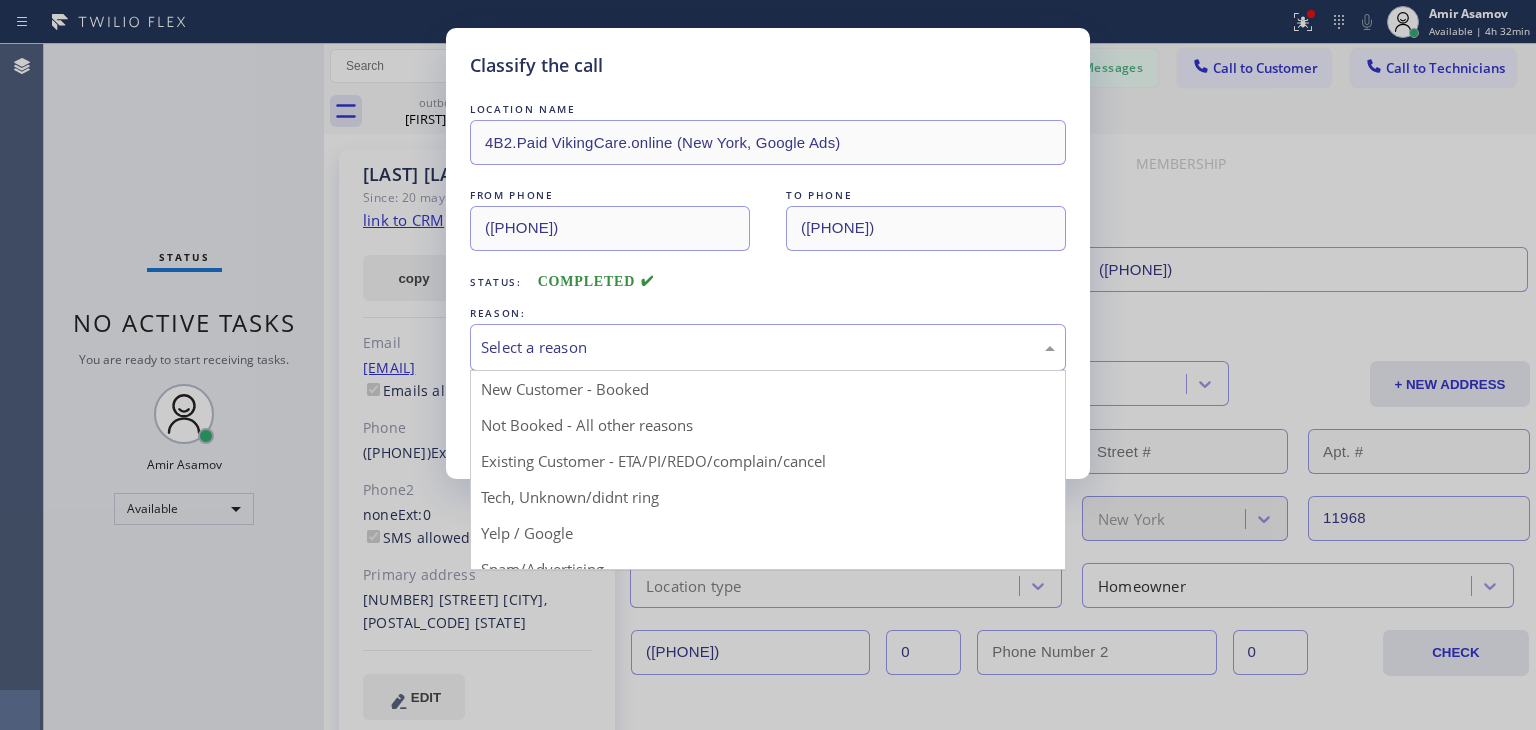 click on "Select a reason" at bounding box center (768, 347) 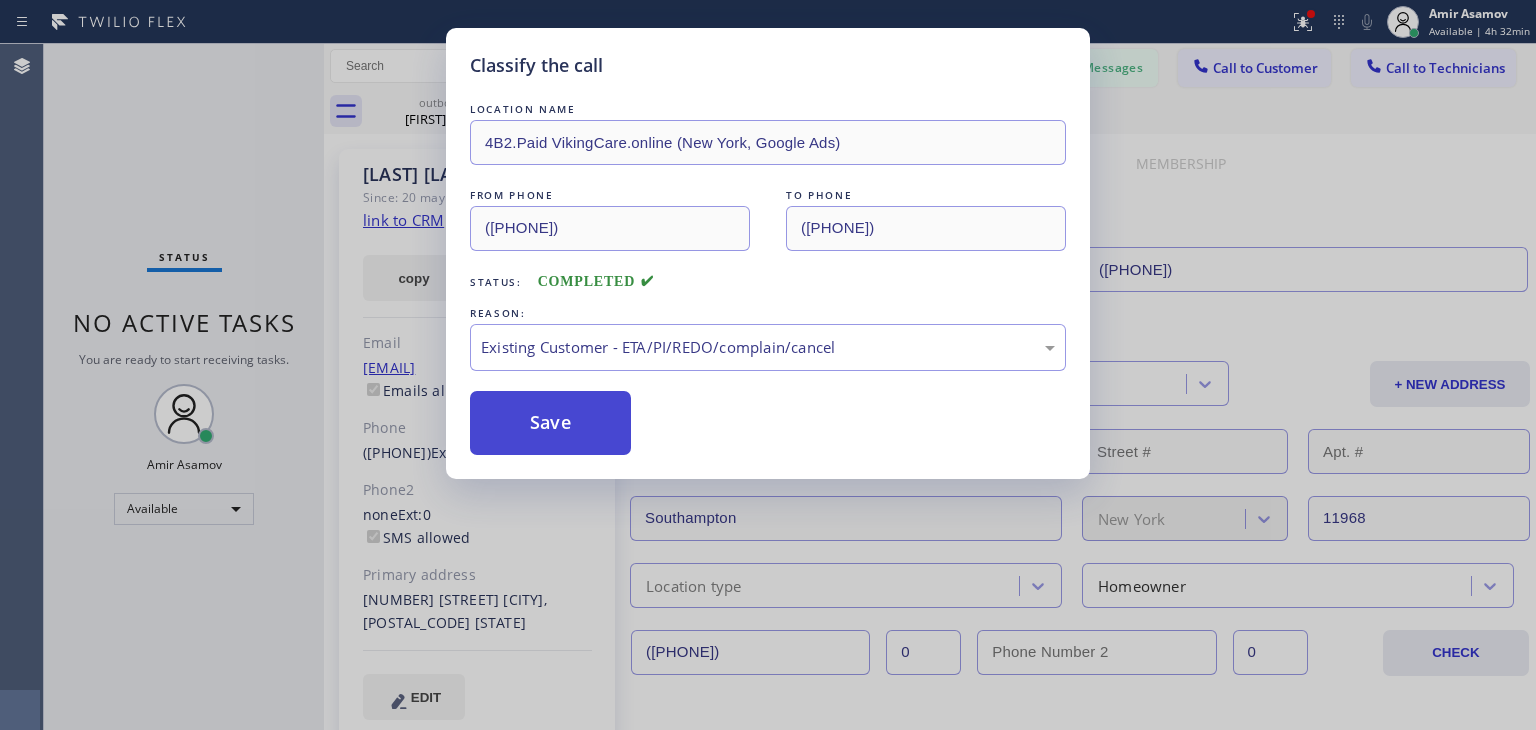 click on "Save" at bounding box center [550, 423] 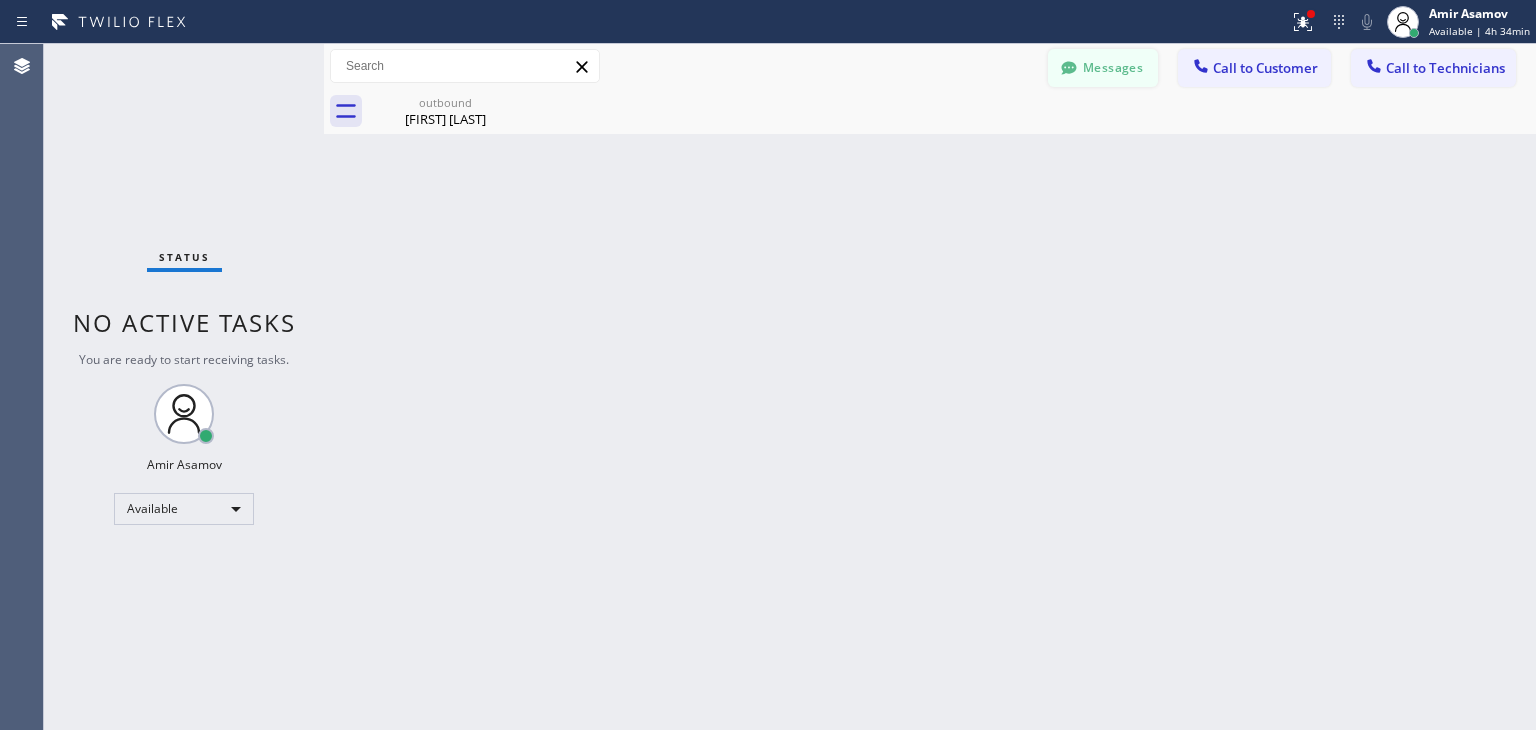 click on "Messages" at bounding box center (1103, 68) 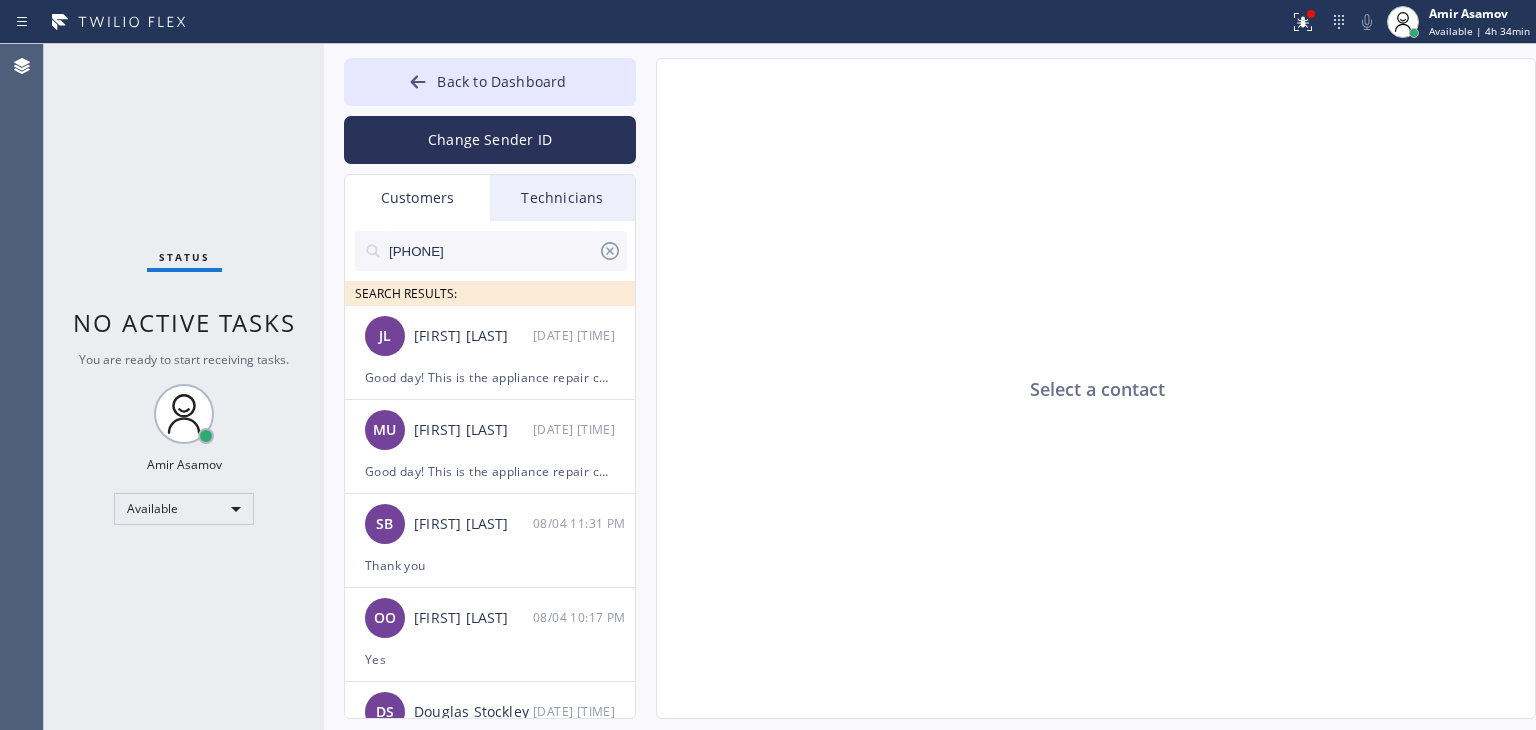 click 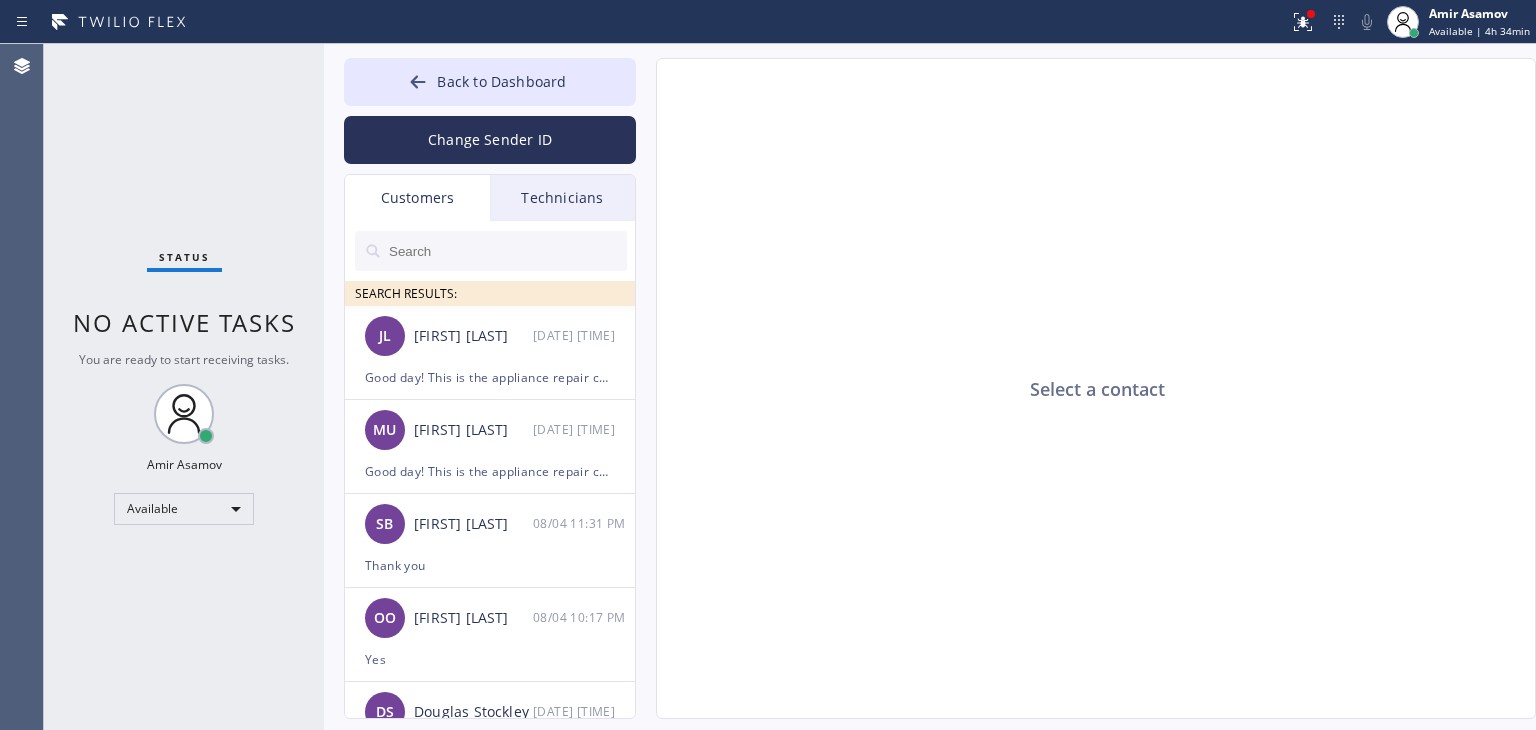 click at bounding box center [507, 251] 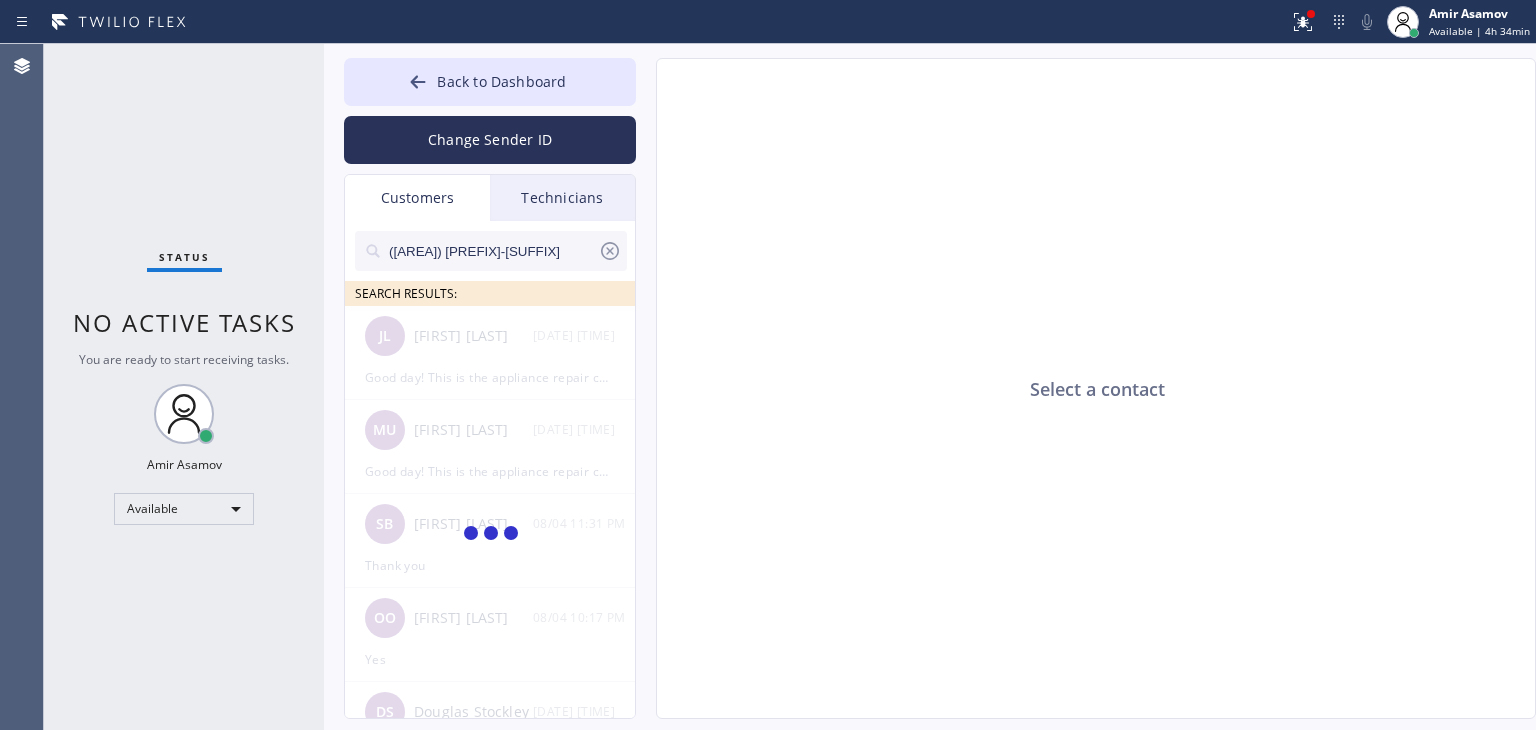 click on "([AREA]) [PREFIX]-[SUFFIX]" at bounding box center [492, 251] 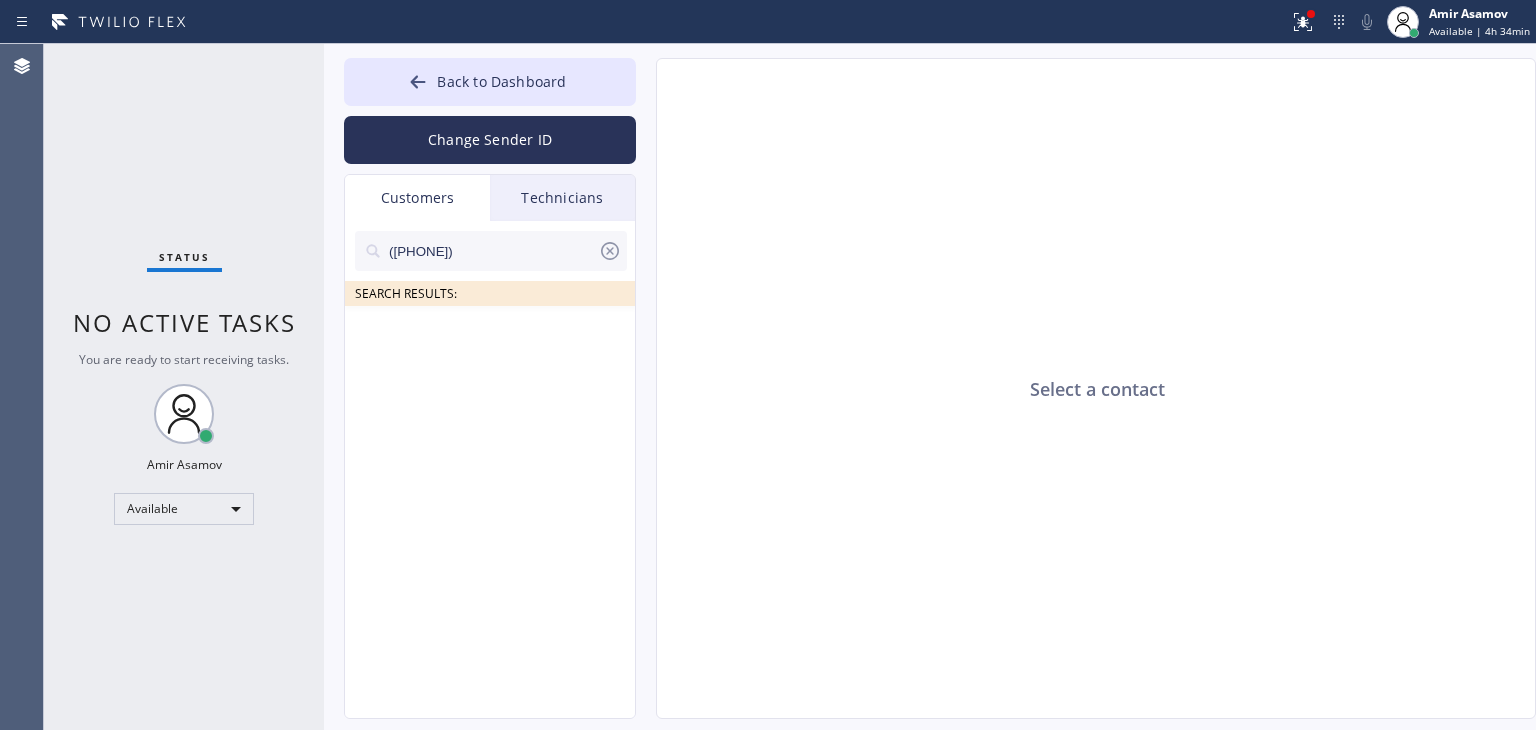click on "([PHONE])" at bounding box center [492, 251] 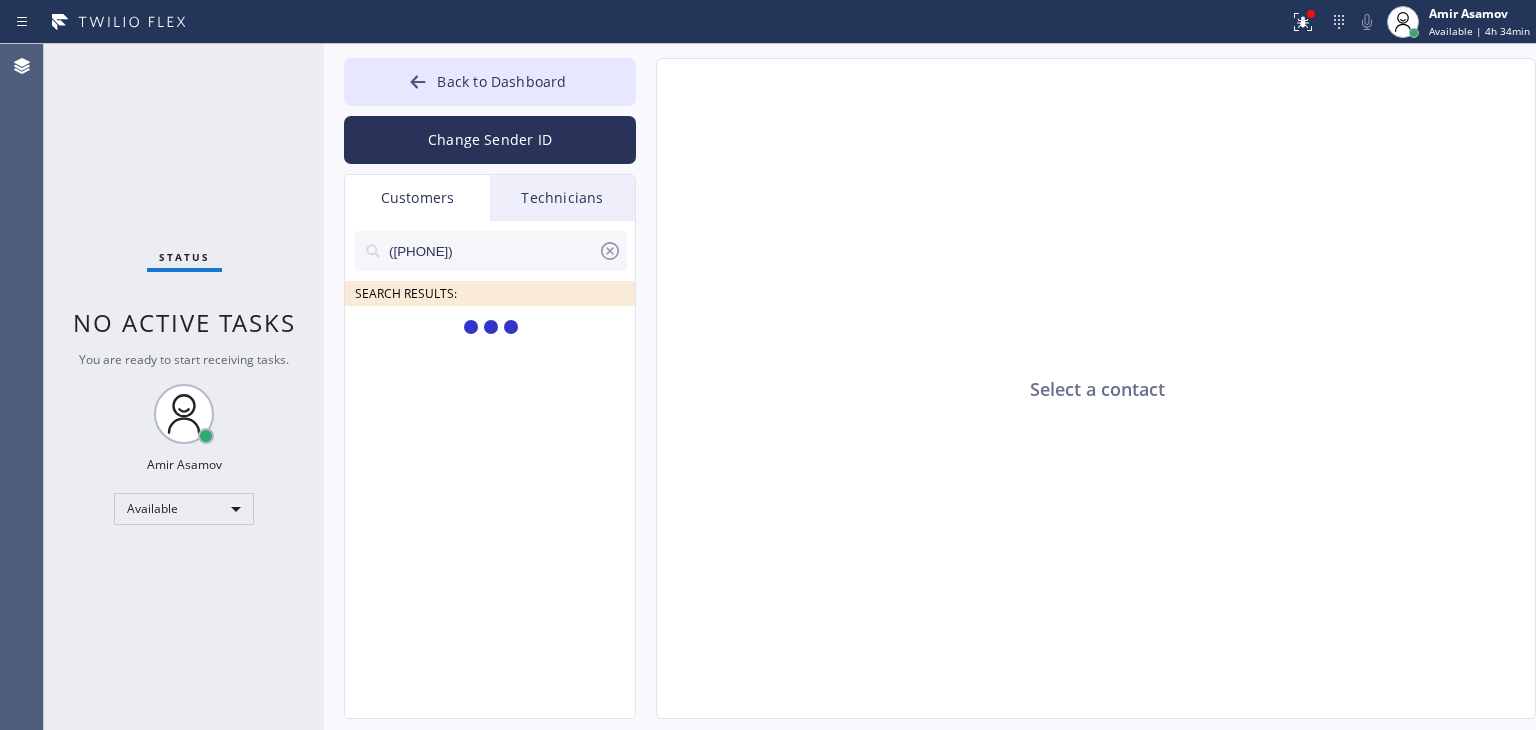 type on "([PHONE])" 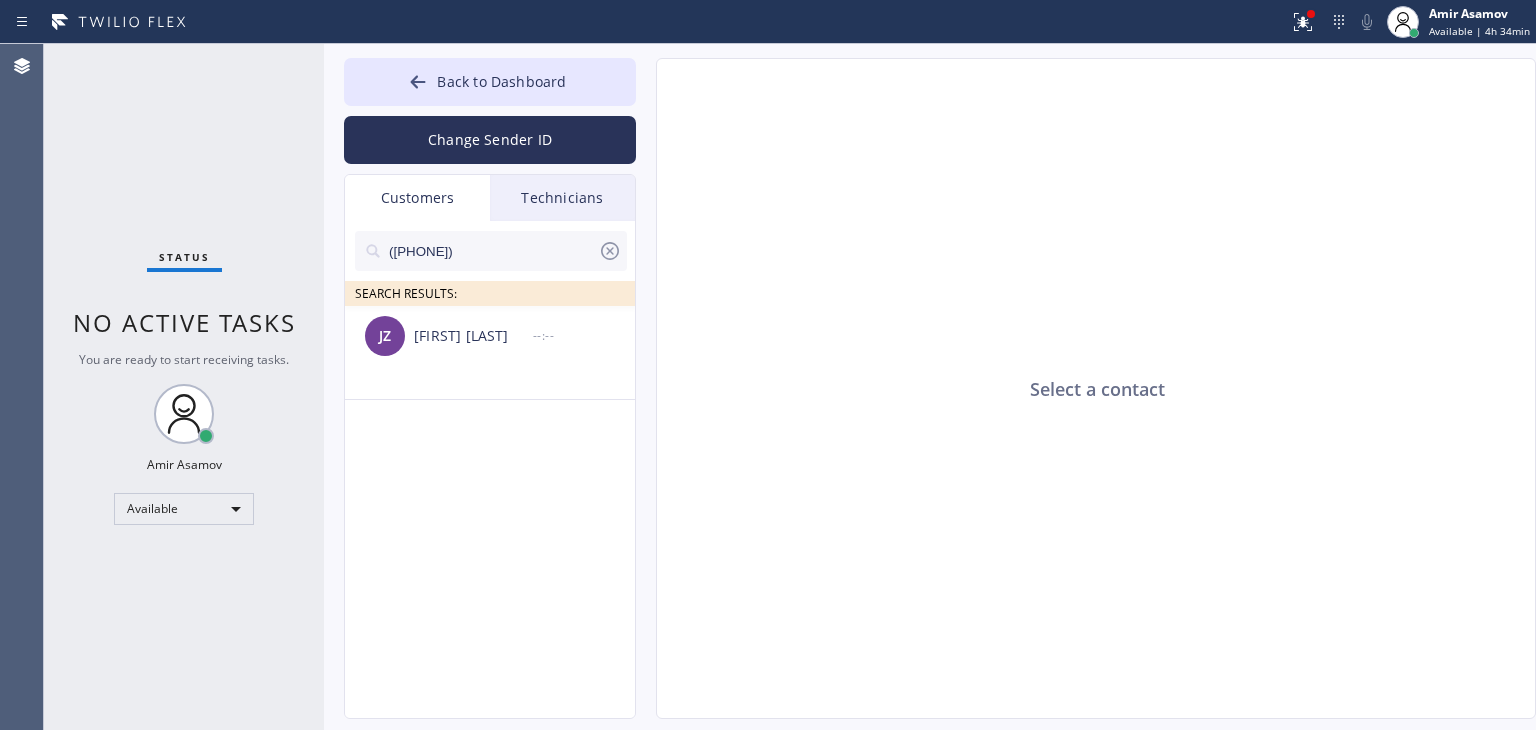 click on "[PHONE] SEARCH RESULTS: JZ [FIRST] [LAST] --:--" at bounding box center (491, 492) 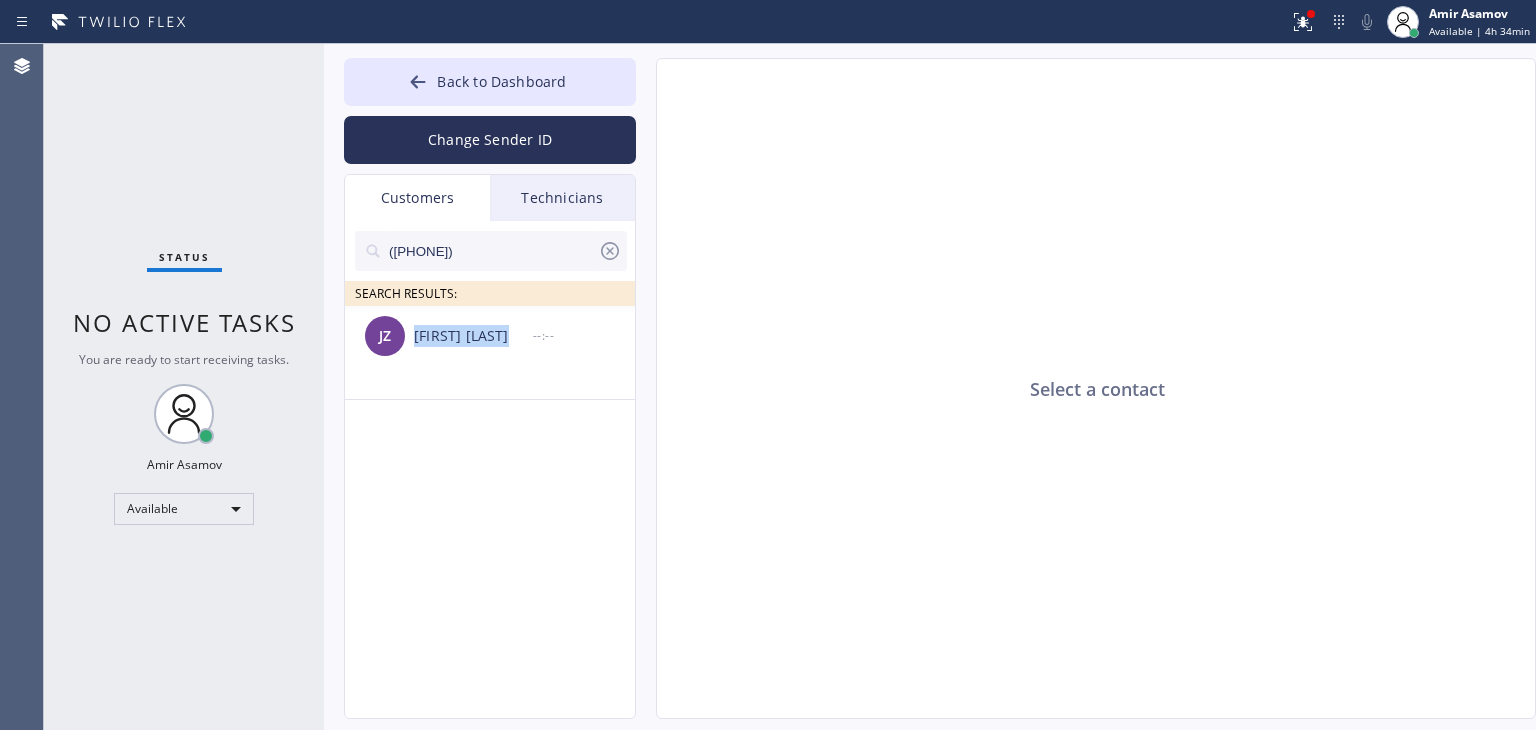 click on "JZ [FIRST] [LAST] --:--" at bounding box center (491, 336) 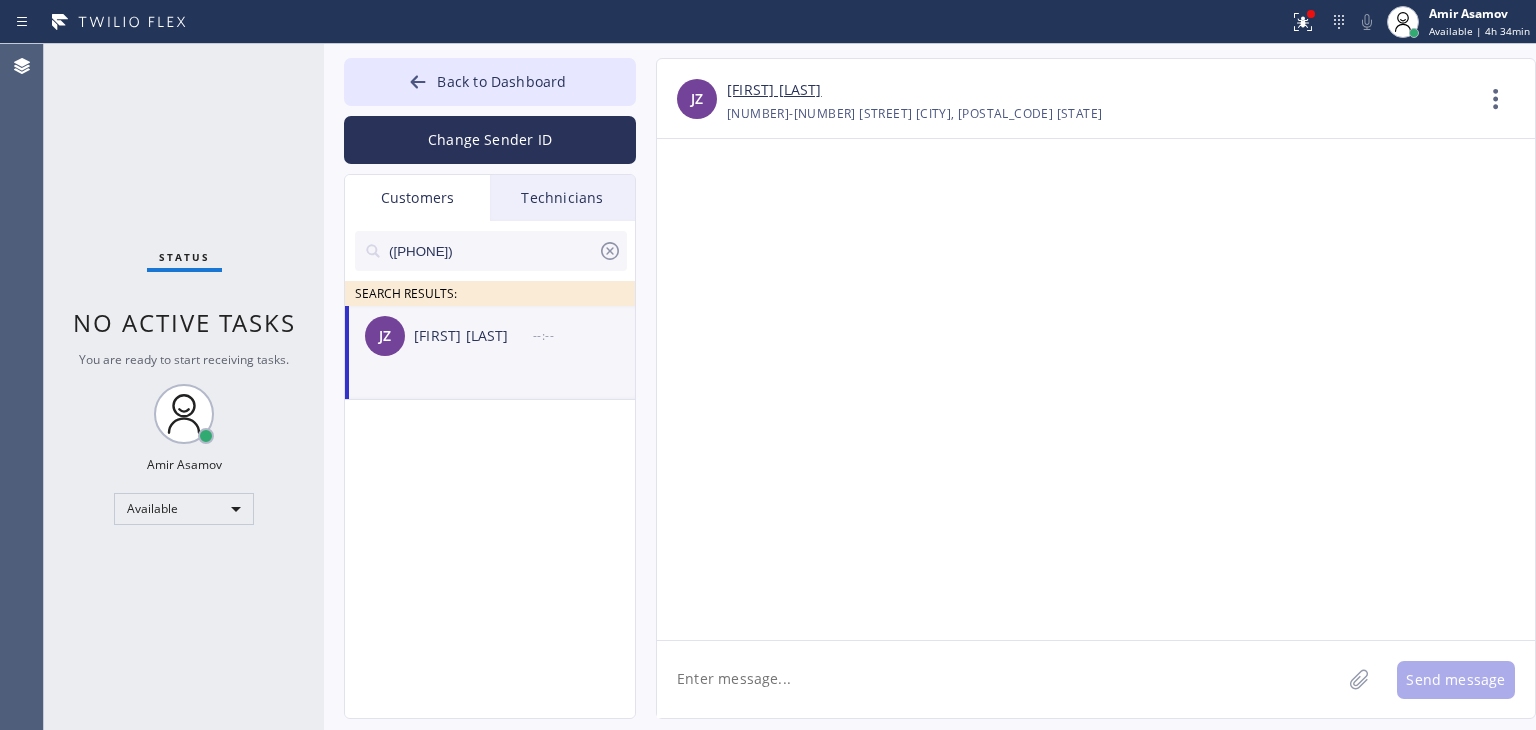 click 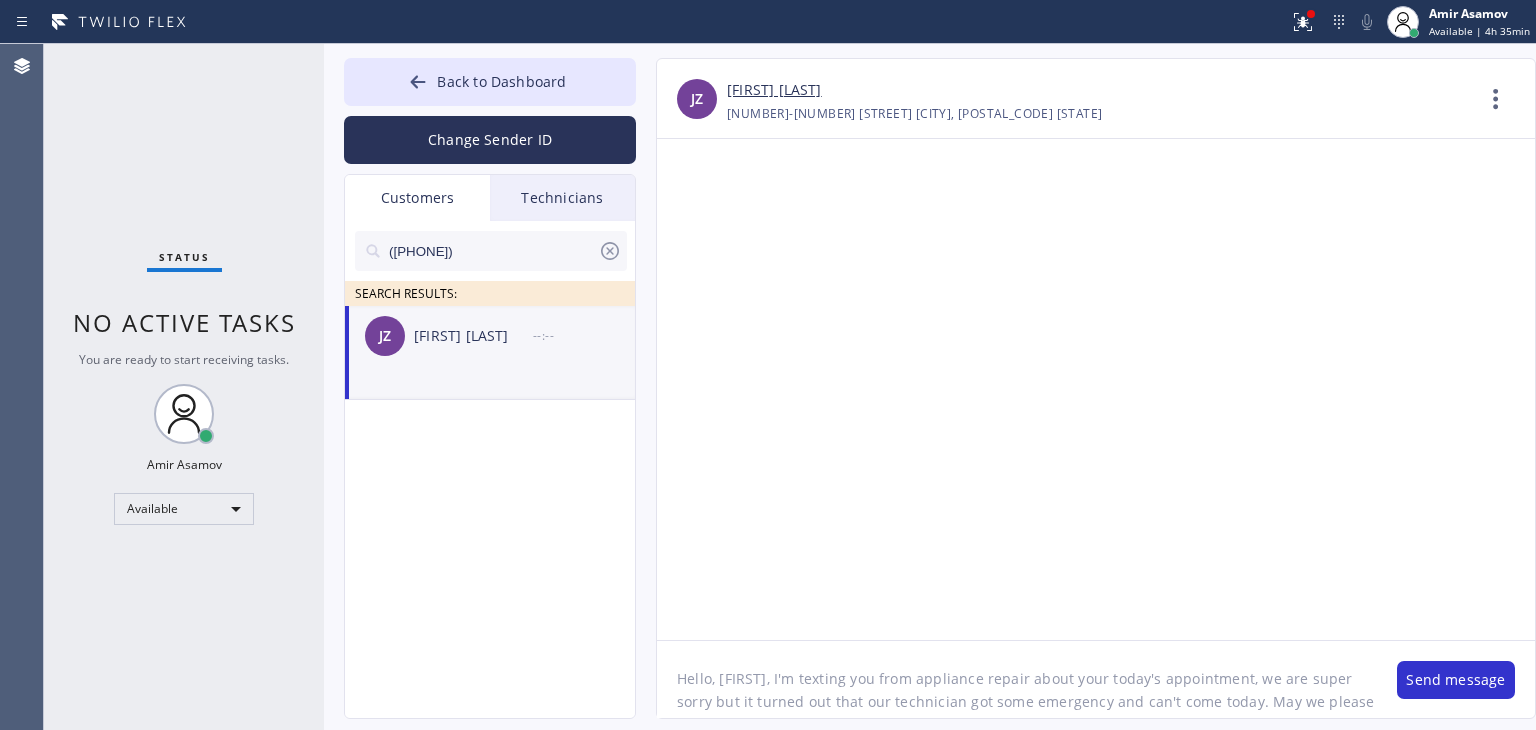 scroll, scrollTop: 16, scrollLeft: 0, axis: vertical 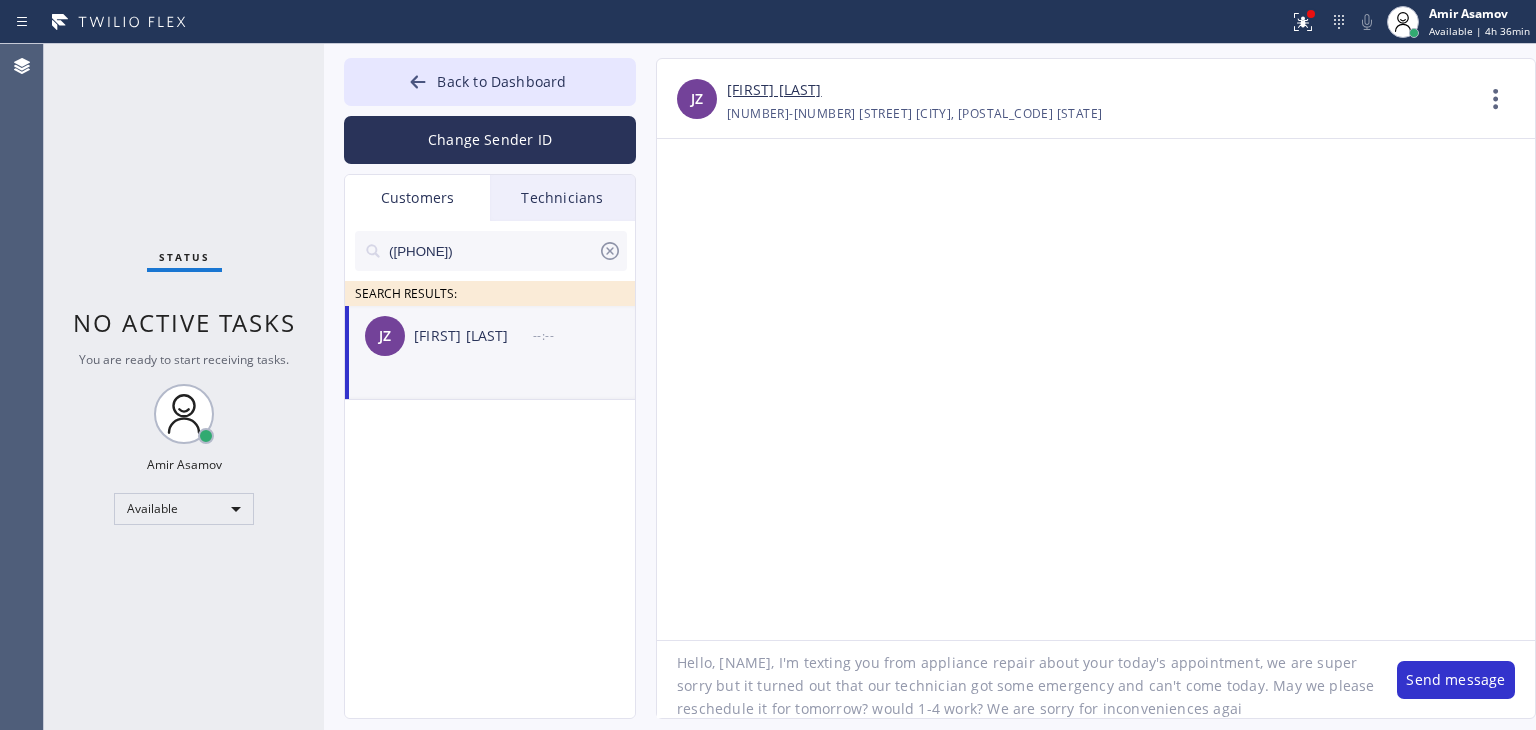 type on "Hello, [FIRST], I'm texting you from appliance repair about your today's appointment, we are super sorry but it turned out that our technician got some emergency and can't come today. May we please reschedule it for tomorrow? would 1-4 work? We are sorry for inconveniences again" 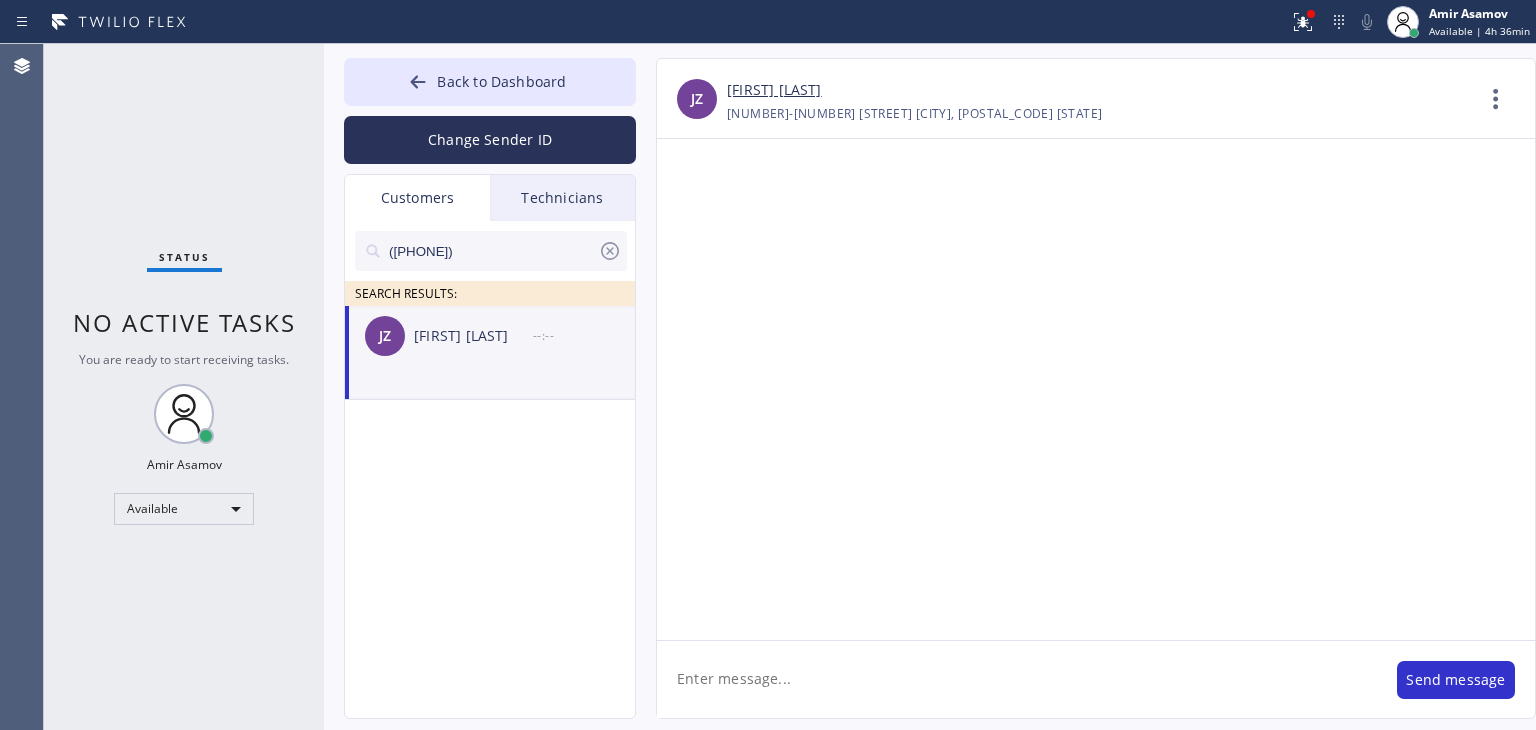 scroll, scrollTop: 0, scrollLeft: 0, axis: both 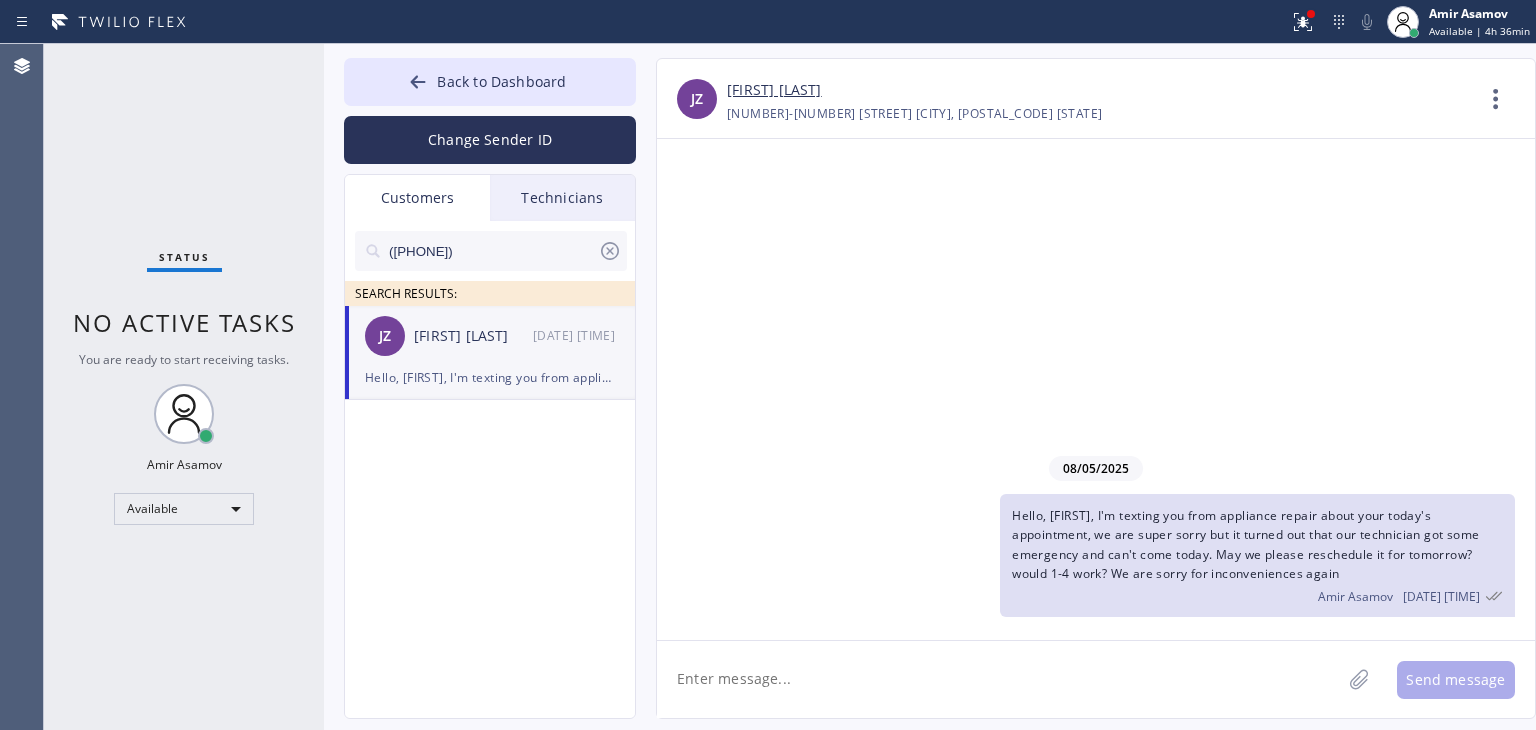 type 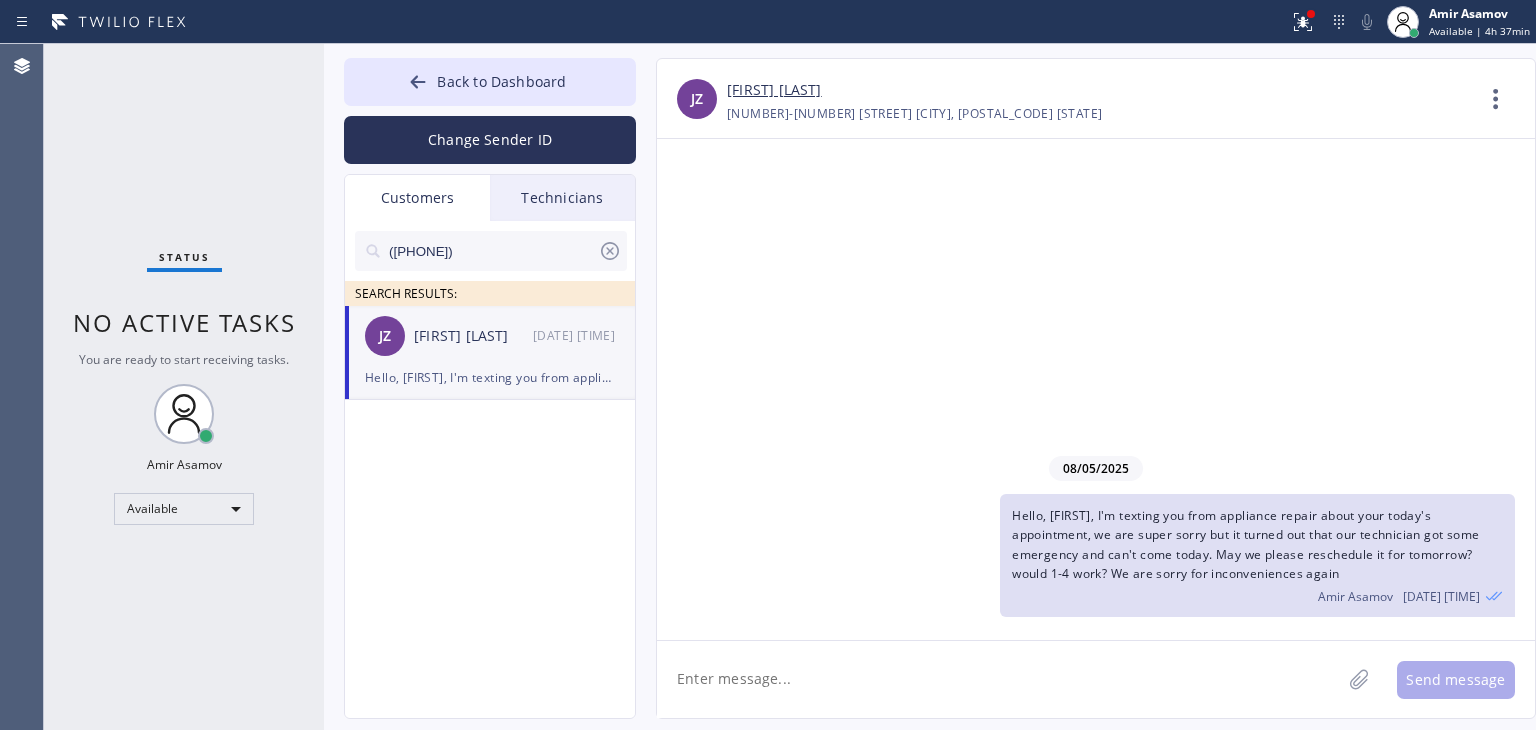 click 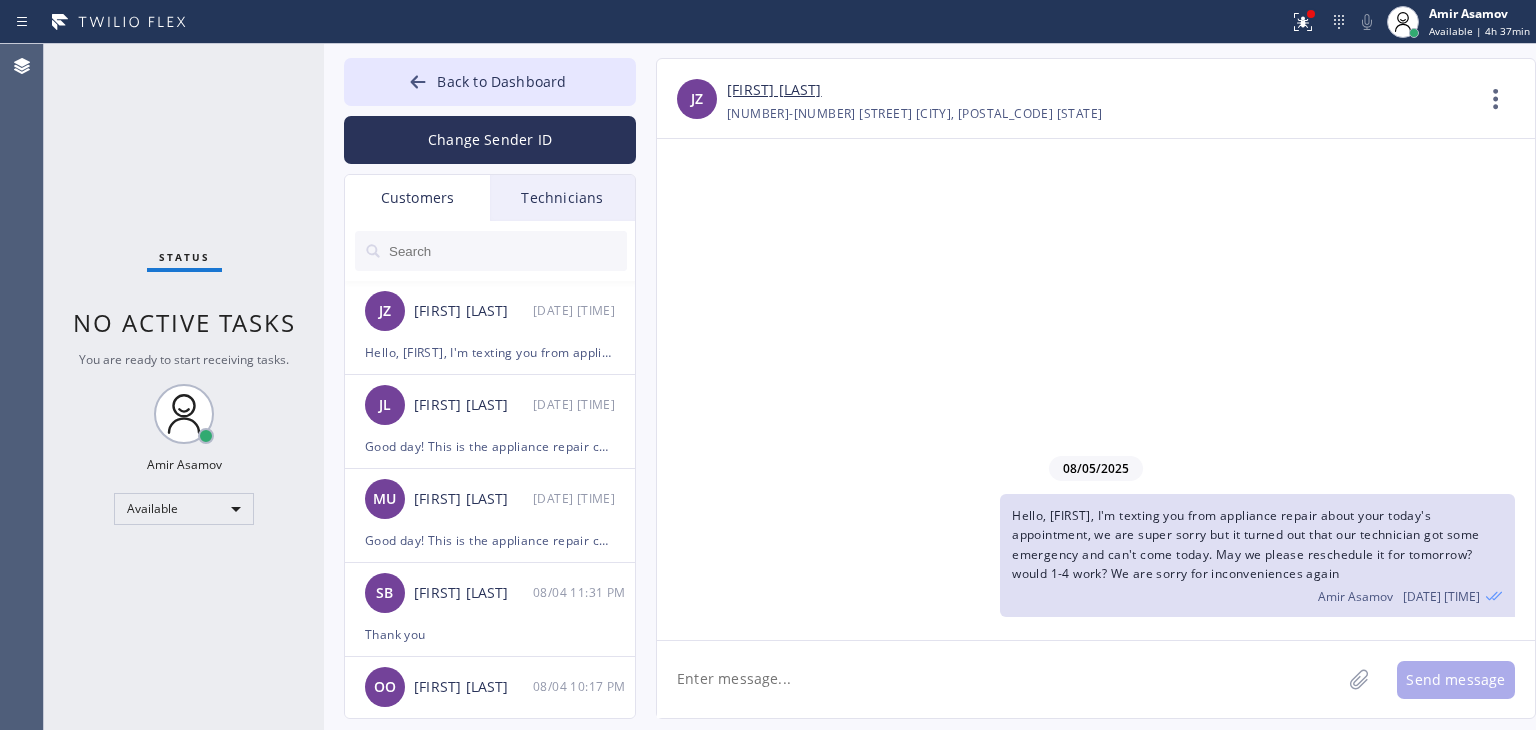 click at bounding box center (507, 251) 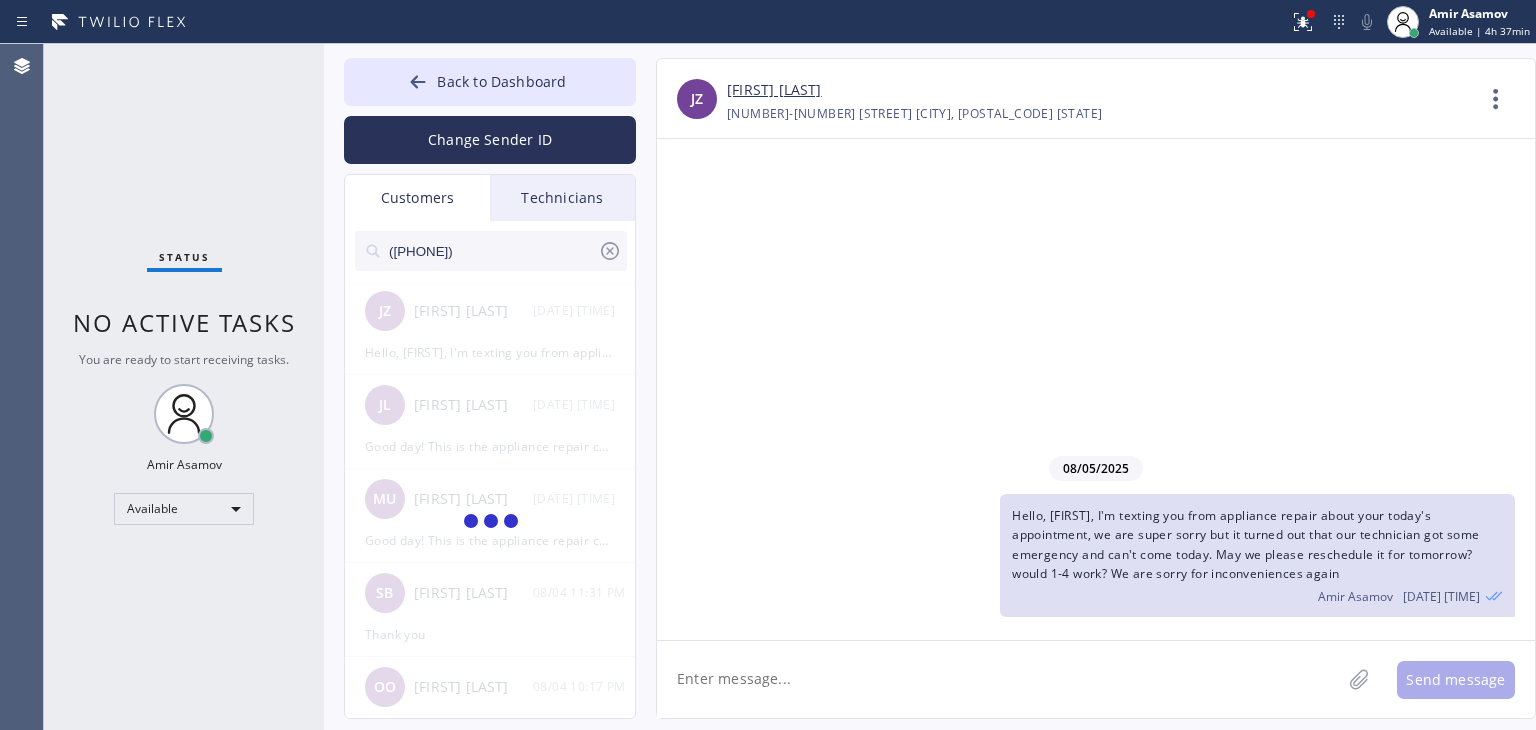 click on "([PHONE])" at bounding box center [492, 251] 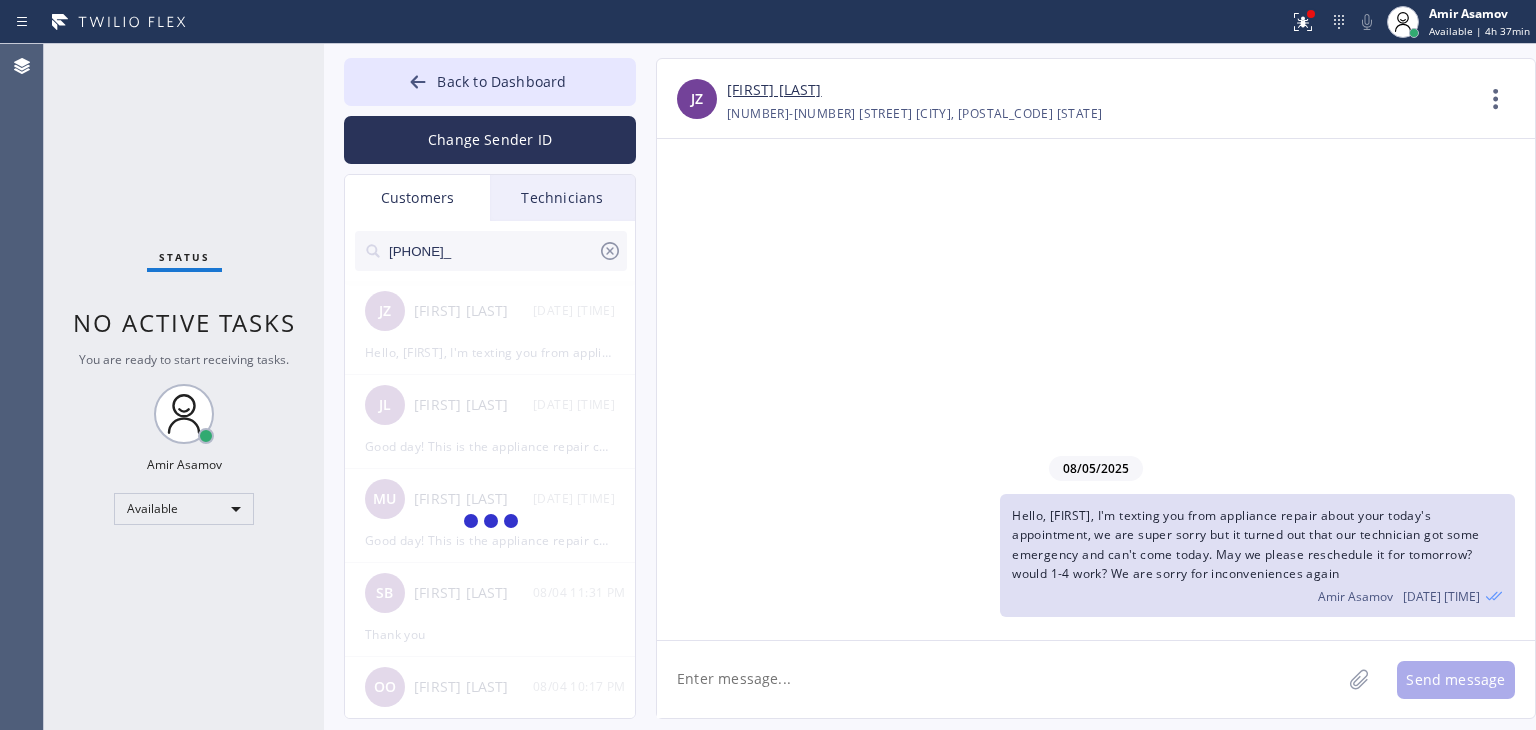 click on "[PHONE]_" at bounding box center (492, 251) 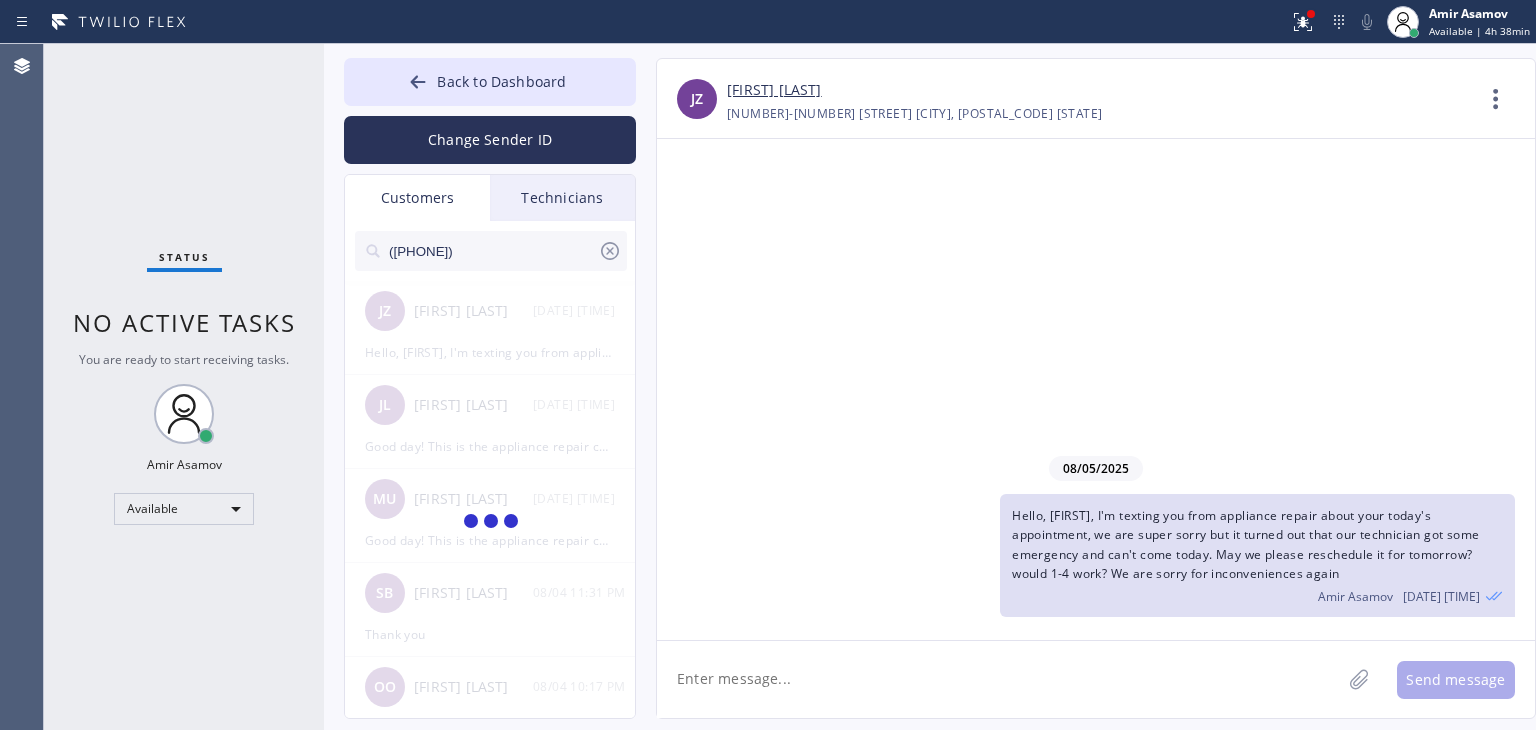 type on "([PHONE])" 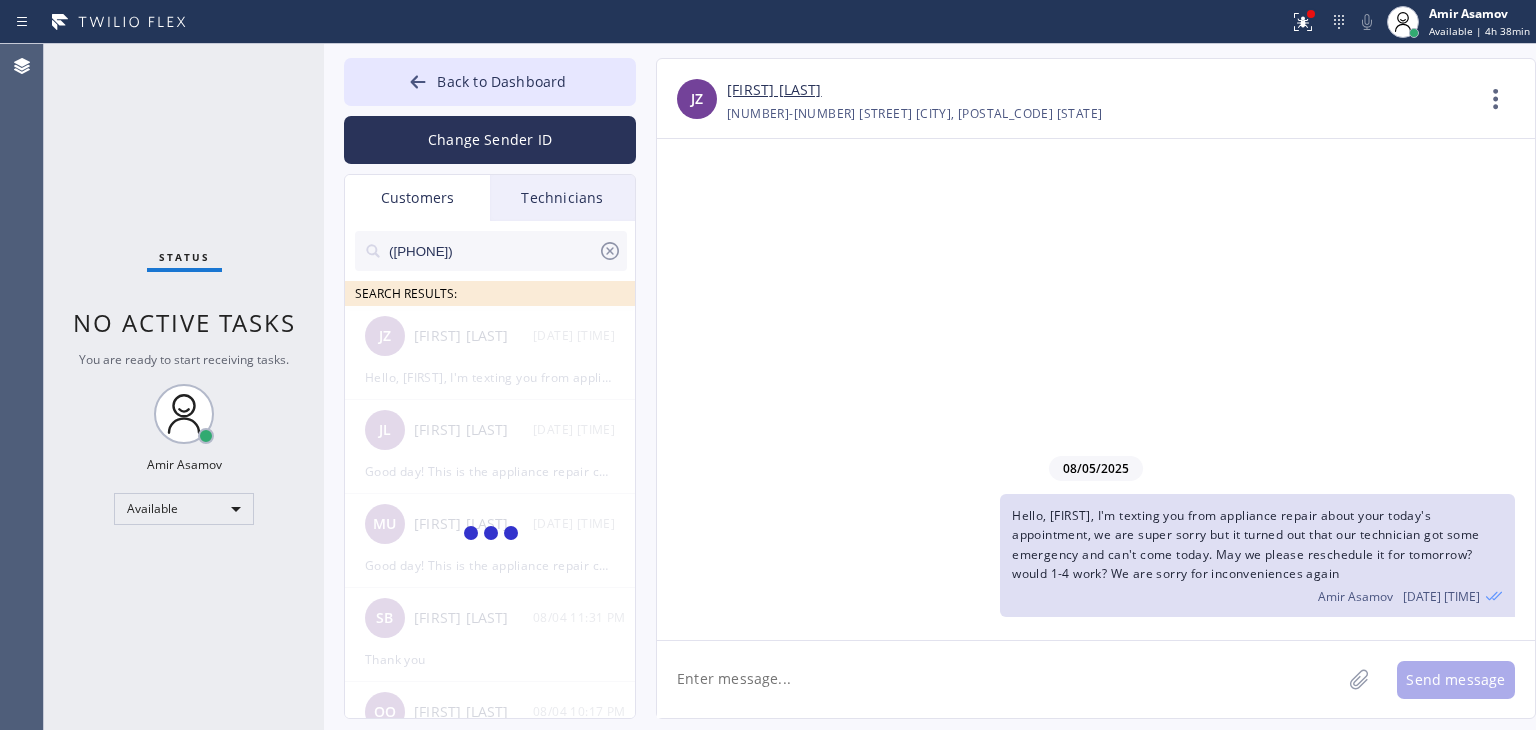click on "Hello, [FIRST], I'm texting you from appliance repair about your today's appointment, we are super sorry but it turned out that our technician got some emergency and can't come today. May we please reschedule it for tomorrow? would 1-4 work? We are sorry for inconveniences again" at bounding box center [1245, 544] 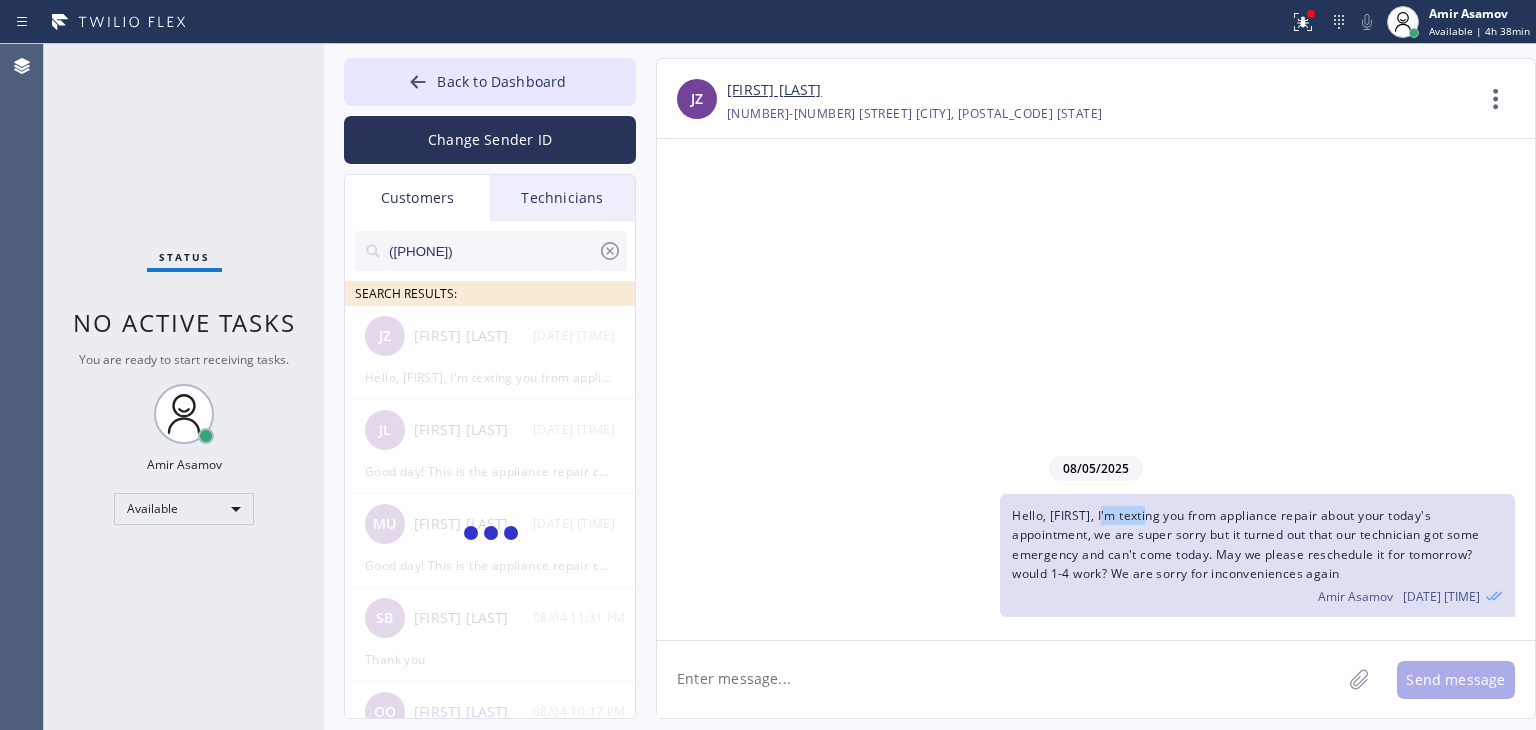 click on "Hello, [FIRST], I'm texting you from appliance repair about your today's appointment, we are super sorry but it turned out that our technician got some emergency and can't come today. May we please reschedule it for tomorrow? would 1-4 work? We are sorry for inconveniences again" at bounding box center (1245, 544) 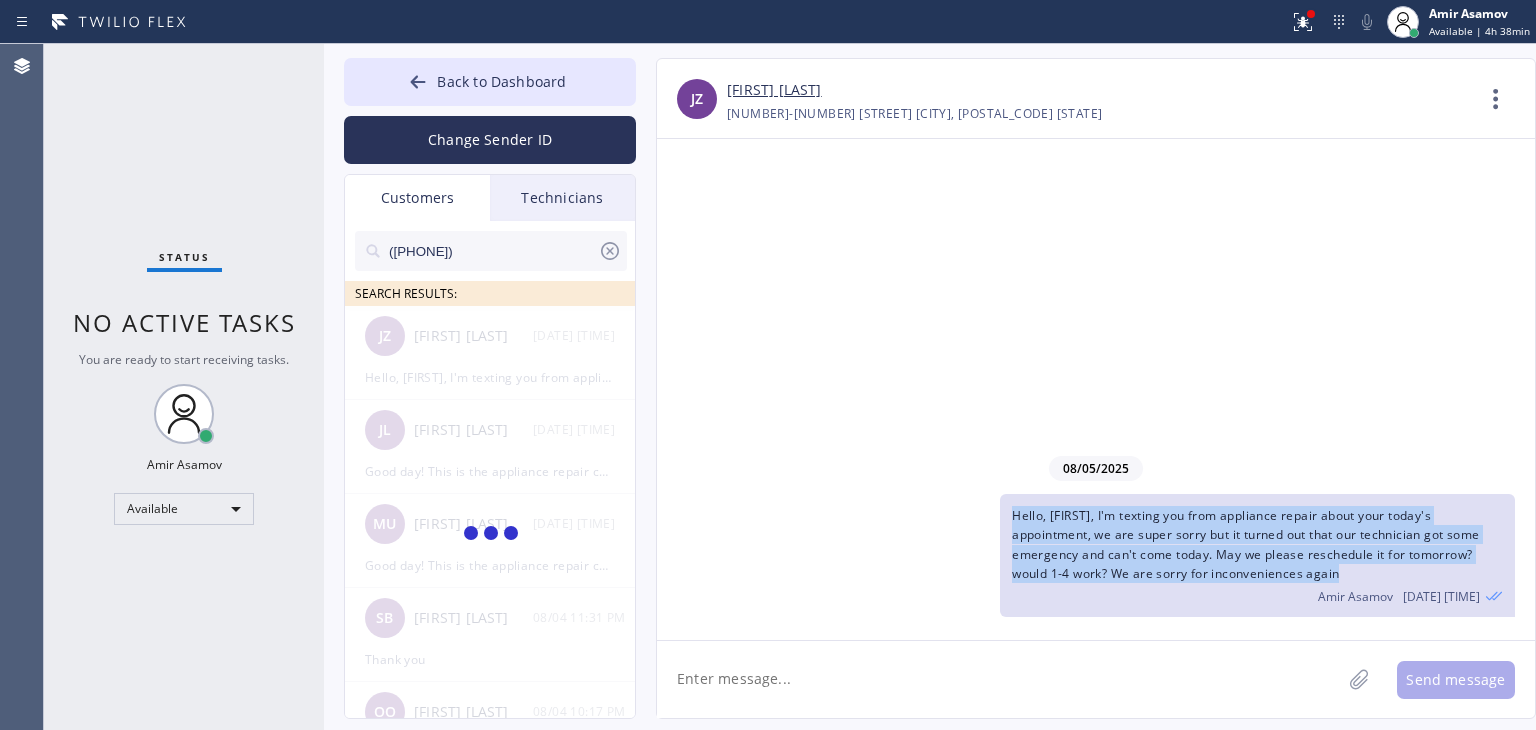 click on "Hello, [FIRST], I'm texting you from appliance repair about your today's appointment, we are super sorry but it turned out that our technician got some emergency and can't come today. May we please reschedule it for tomorrow? would 1-4 work? We are sorry for inconveniences again" at bounding box center [1245, 544] 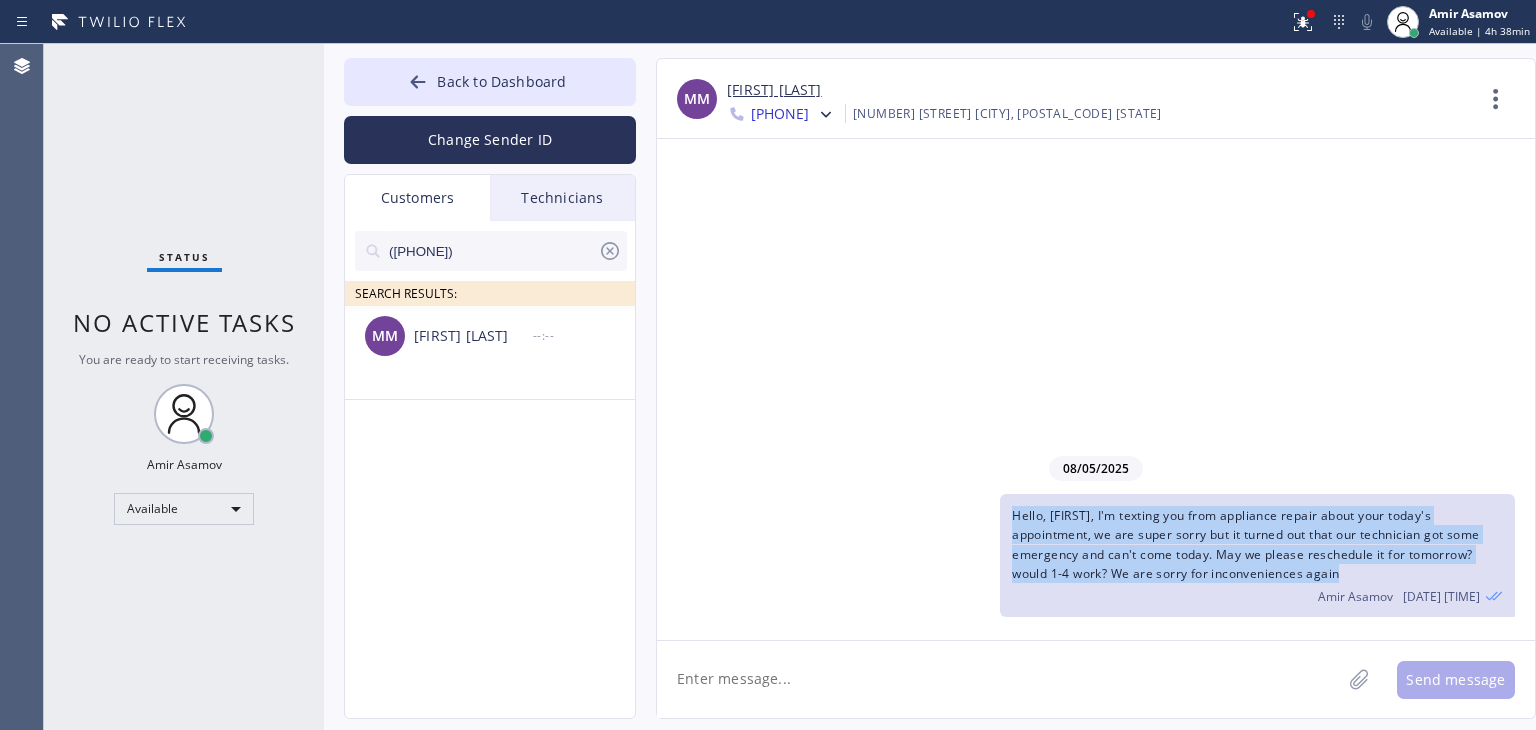 copy on "Hello, [FIRST], I'm texting you from appliance repair about your today's appointment, we are super sorry but it turned out that our technician got some emergency and can't come today. May we please reschedule it for tomorrow? would 1-4 work? We are sorry for inconveniences again" 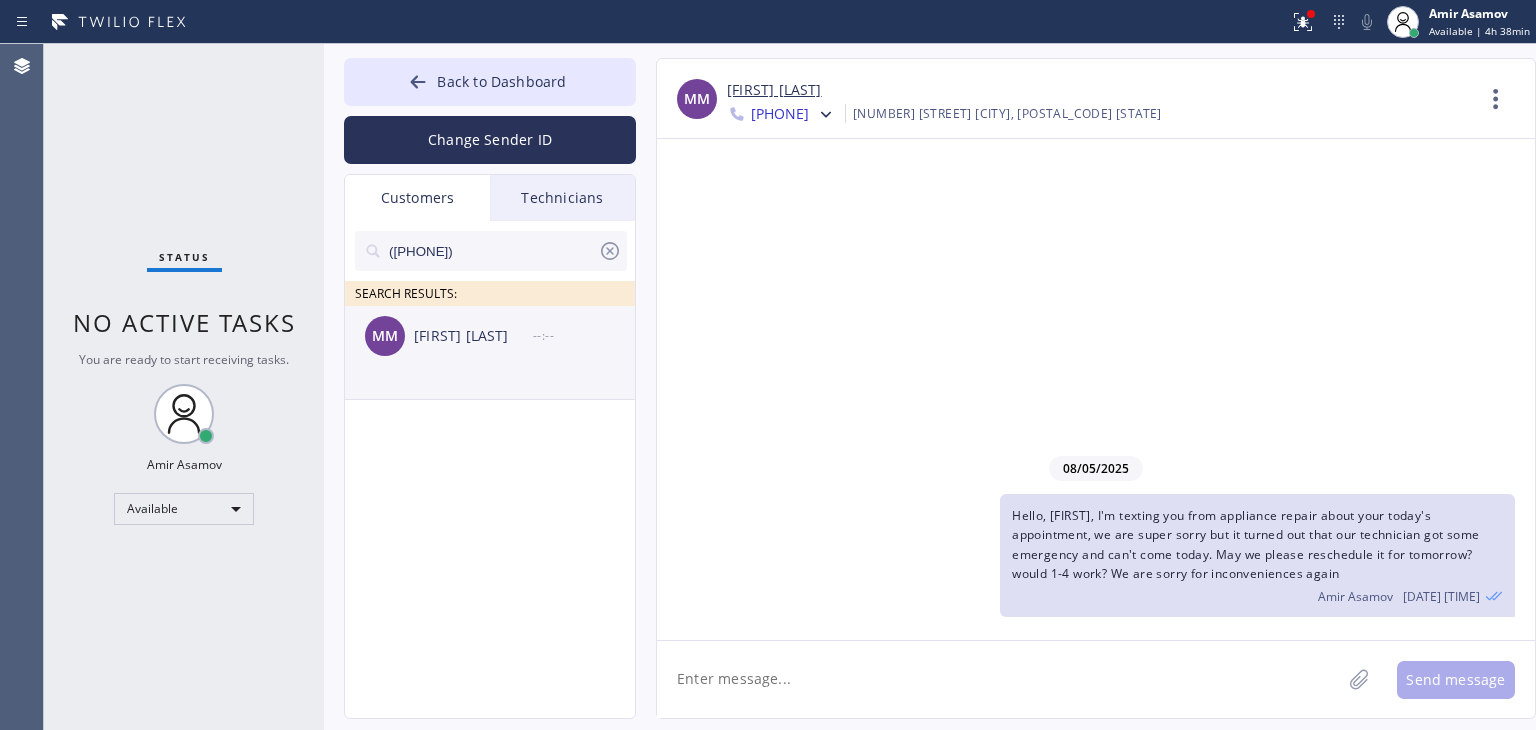 click on "MM [FIRST] [LAST] --:--" 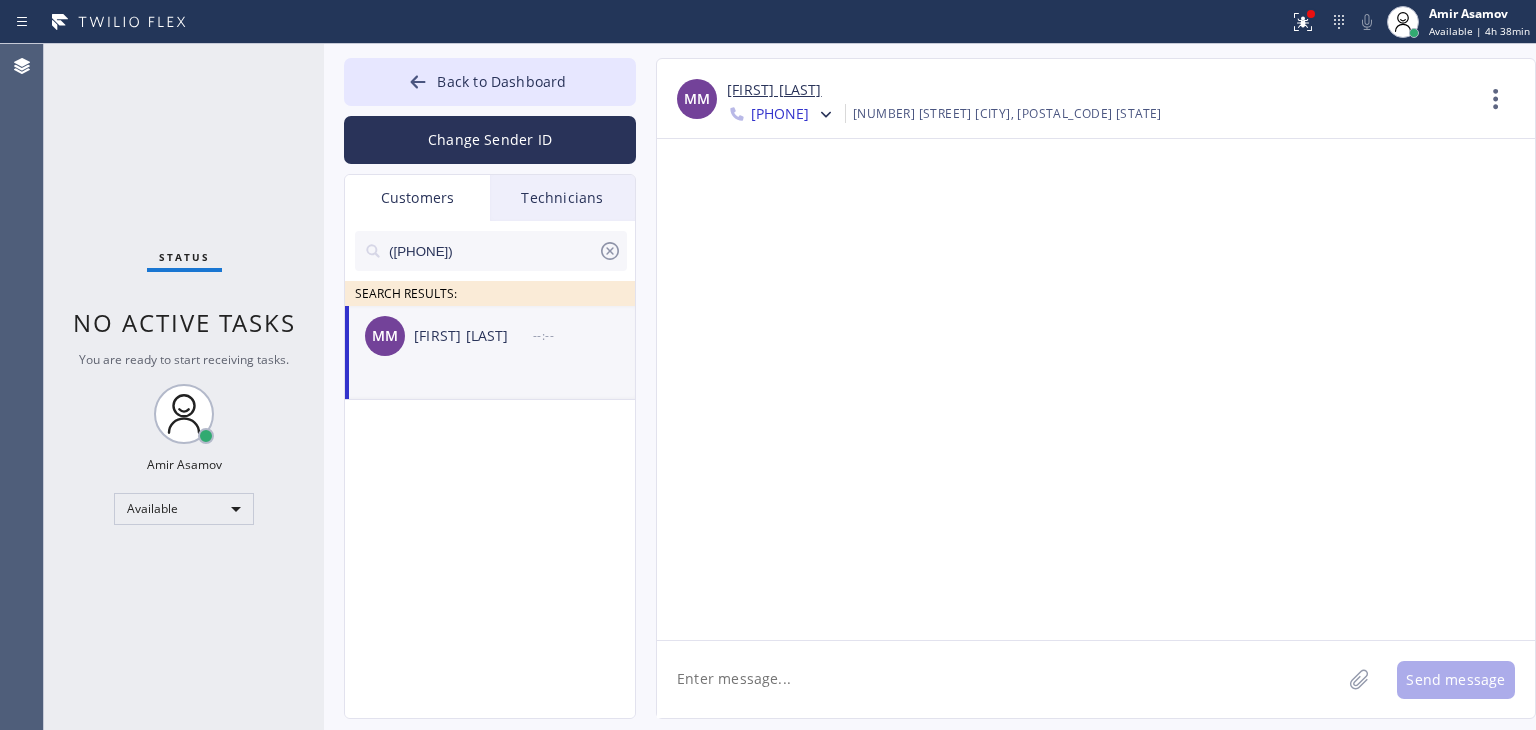 paste on "Hello, [FIRST], I'm texting you from appliance repair about your today's appointment, we are super sorry but it turned out that our technician got some emergency and can't come today. May we please reschedule it for tomorrow? would 1-4 work? We are sorry for inconveniences again" 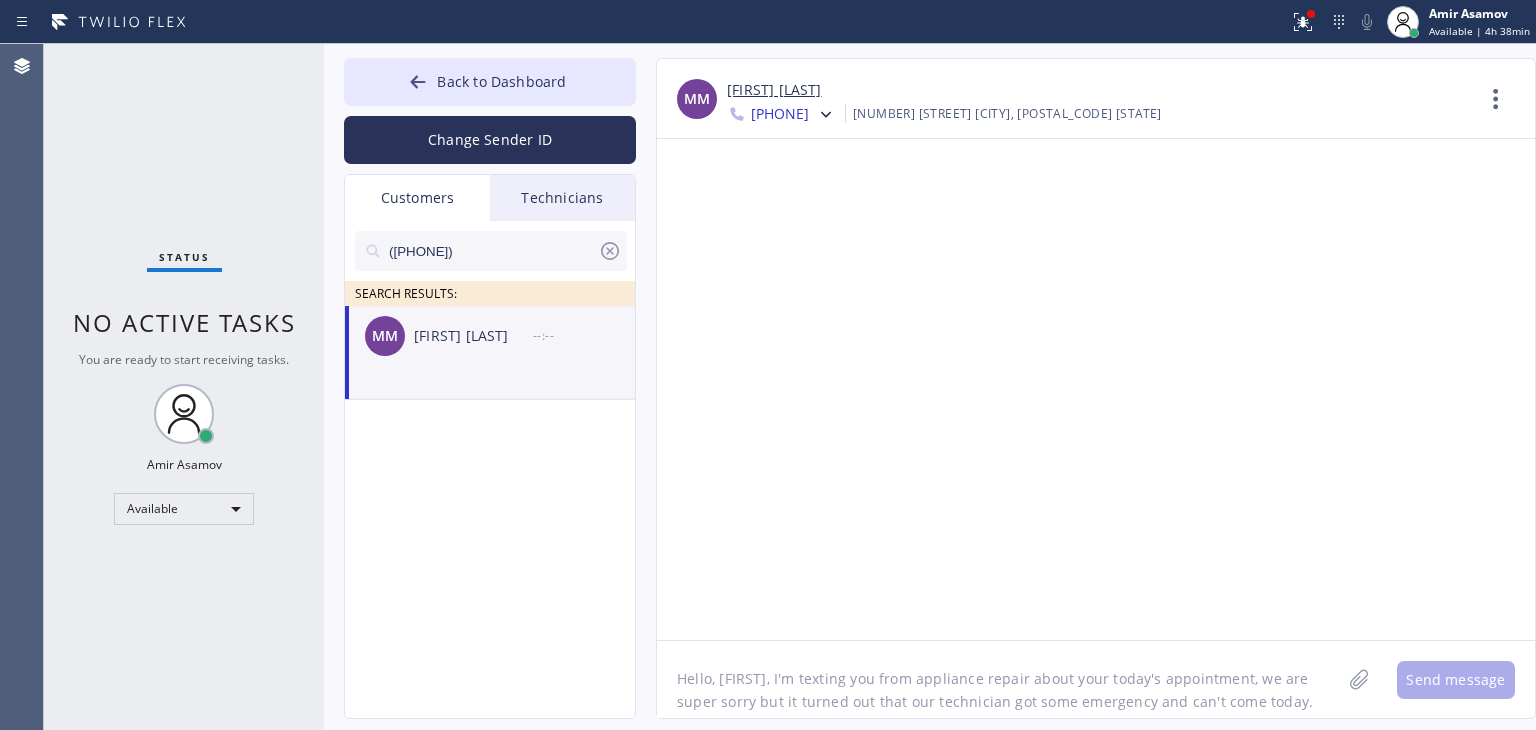 click on "Hello, [FIRST], I'm texting you from appliance repair about your today's appointment, we are super sorry but it turned out that our technician got some emergency and can't come today. May we please reschedule it for tomorrow? would 1-4 work? We are sorry for inconveniences again" 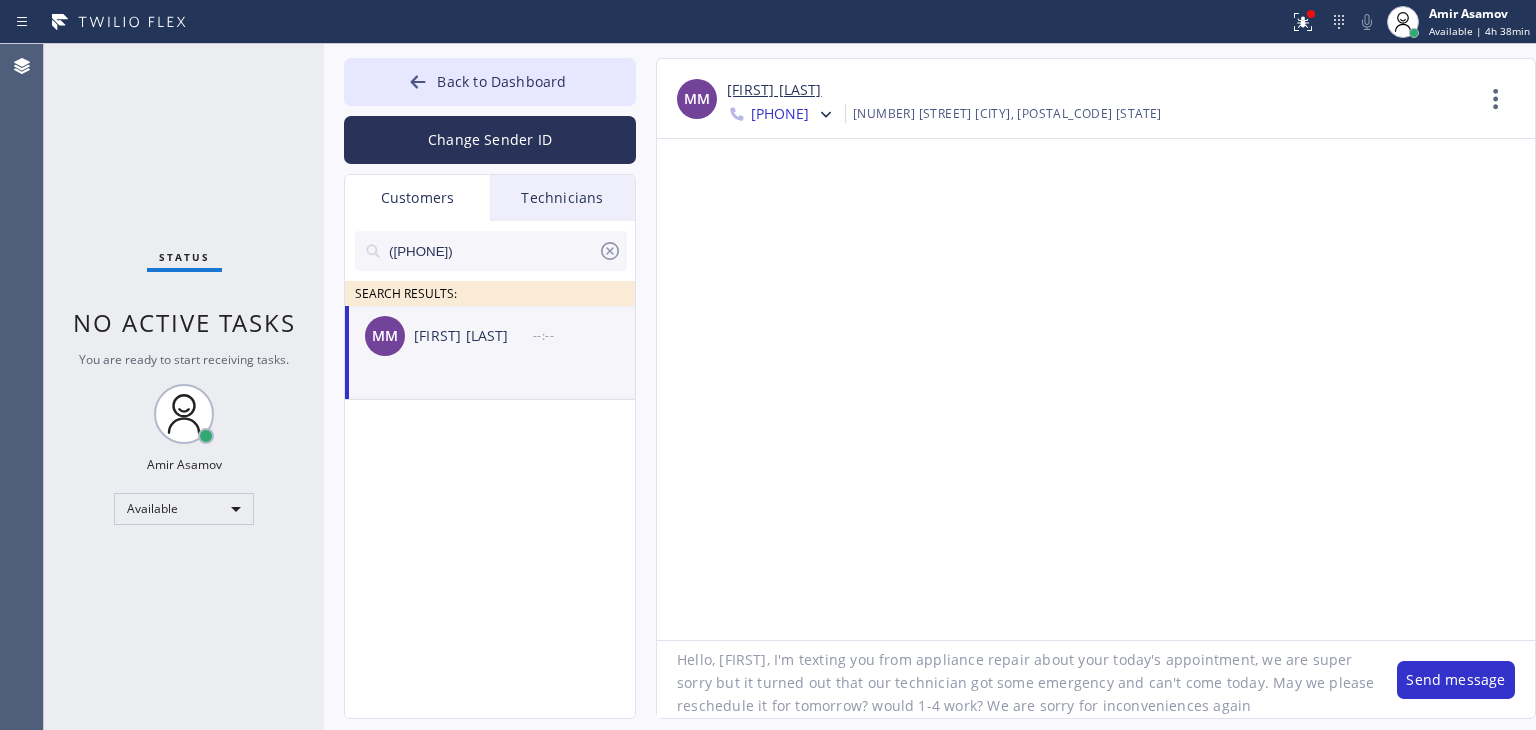 scroll, scrollTop: 0, scrollLeft: 0, axis: both 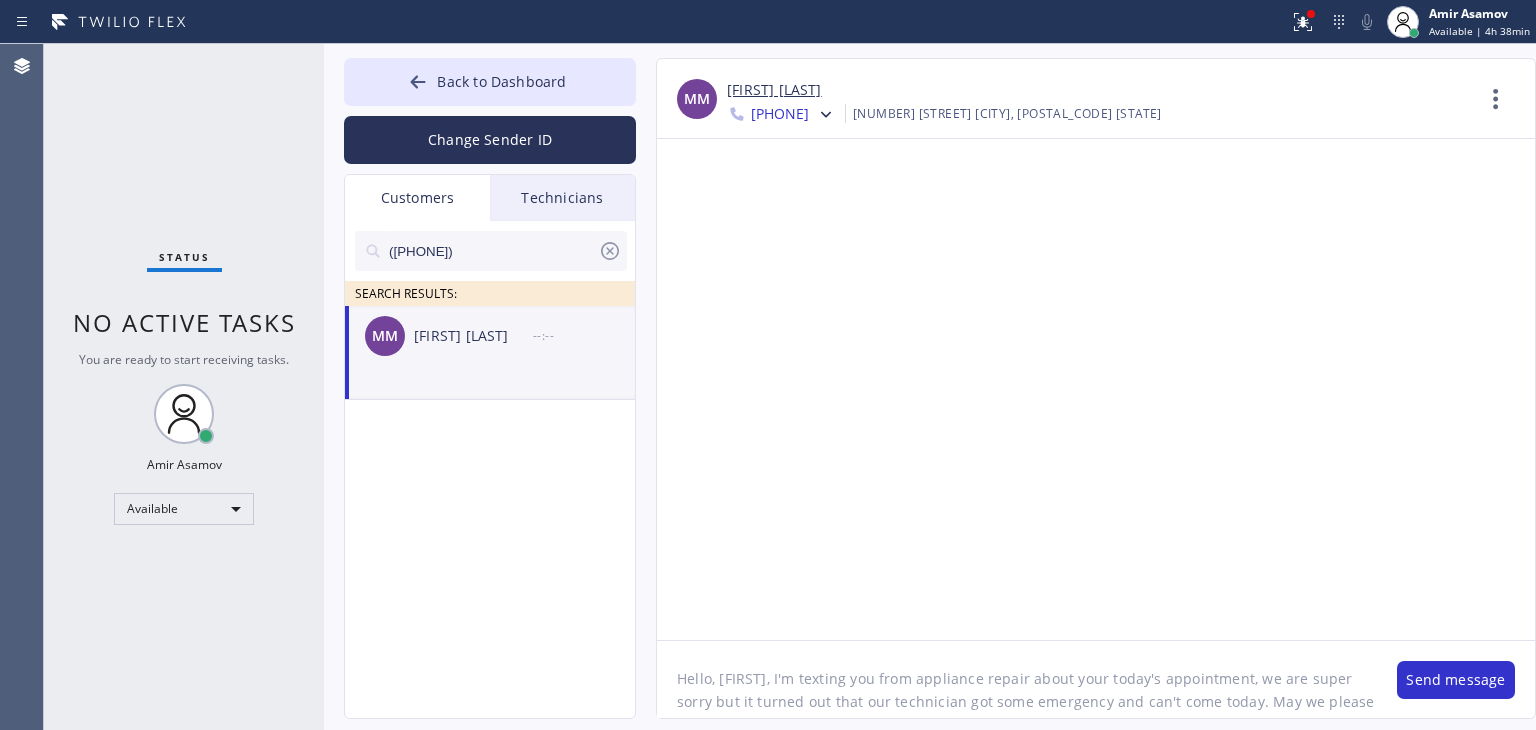 click on "Hello, [FIRST], I'm texting you from appliance repair about your today's appointment, we are super sorry but it turned out that our technician got some emergency and can't come today. May we please reschedule it for tomorrow? would 1-4 work? We are sorry for inconveniences again" 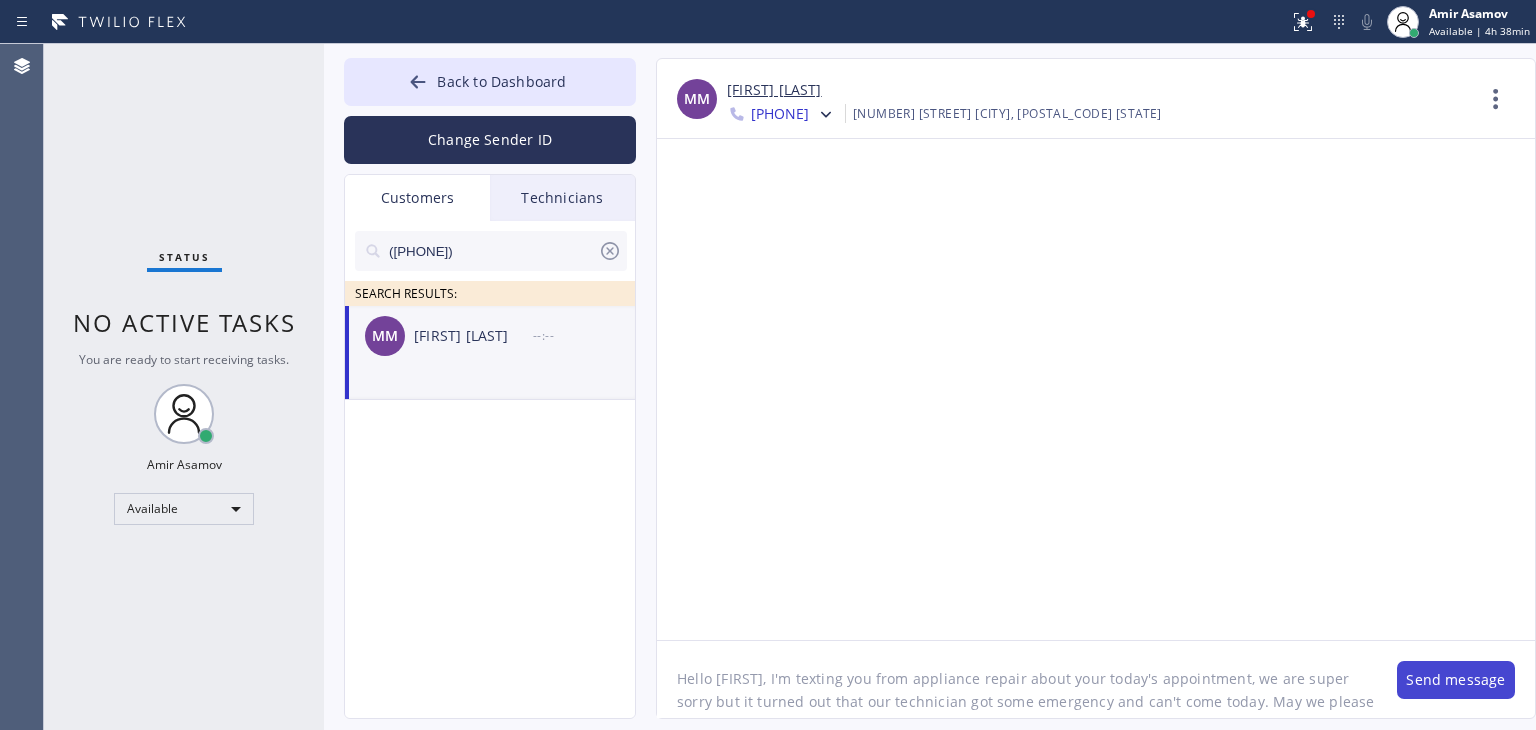 type on "Hello [FIRST], I'm texting you from appliance repair about your today's appointment, we are super sorry but it turned out that our technician got some emergency and can't come today. May we please reschedule it for tomorrow? would [PHONE] work? We are sorry for inconveniences again" 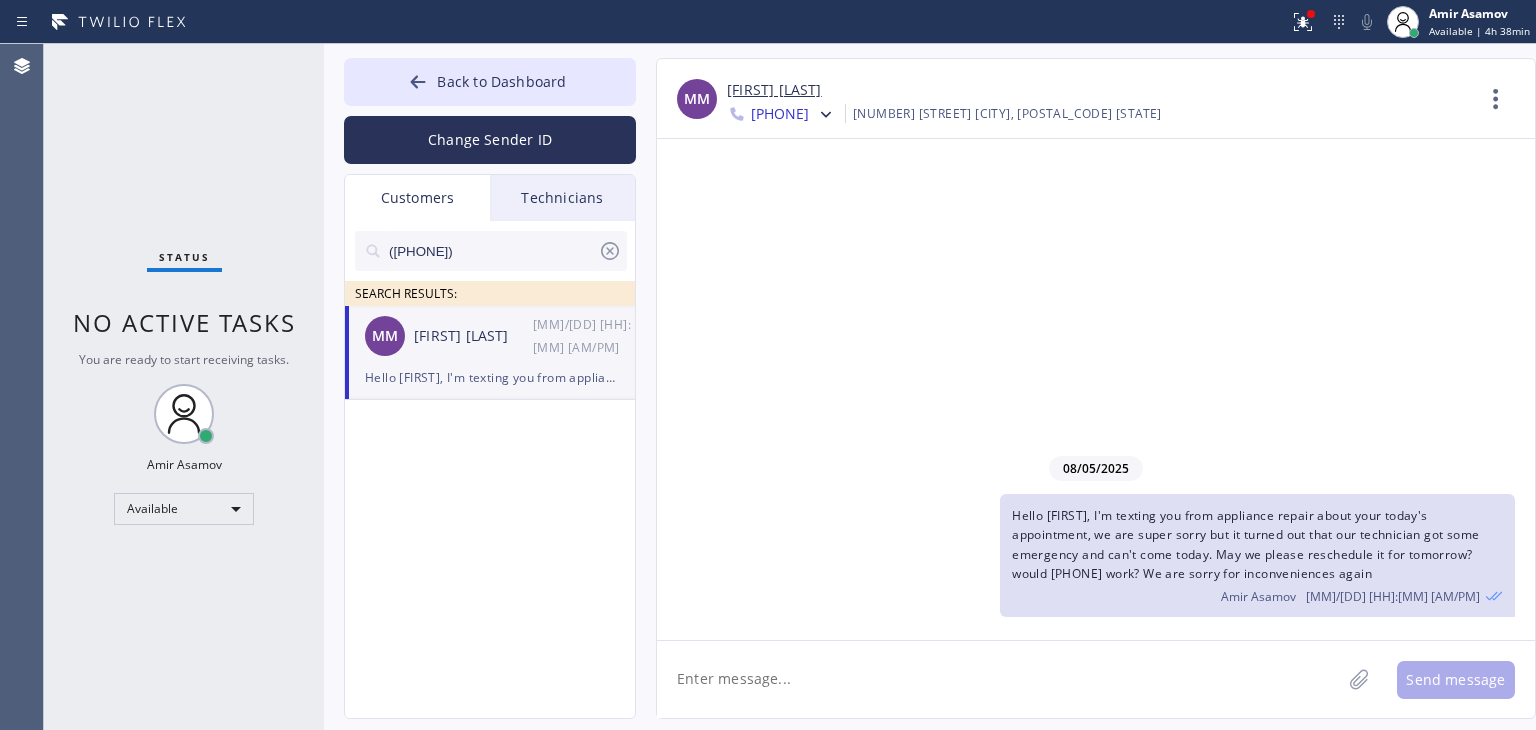 click on "([PHONE]) SEARCH RESULTS:" at bounding box center [491, 263] 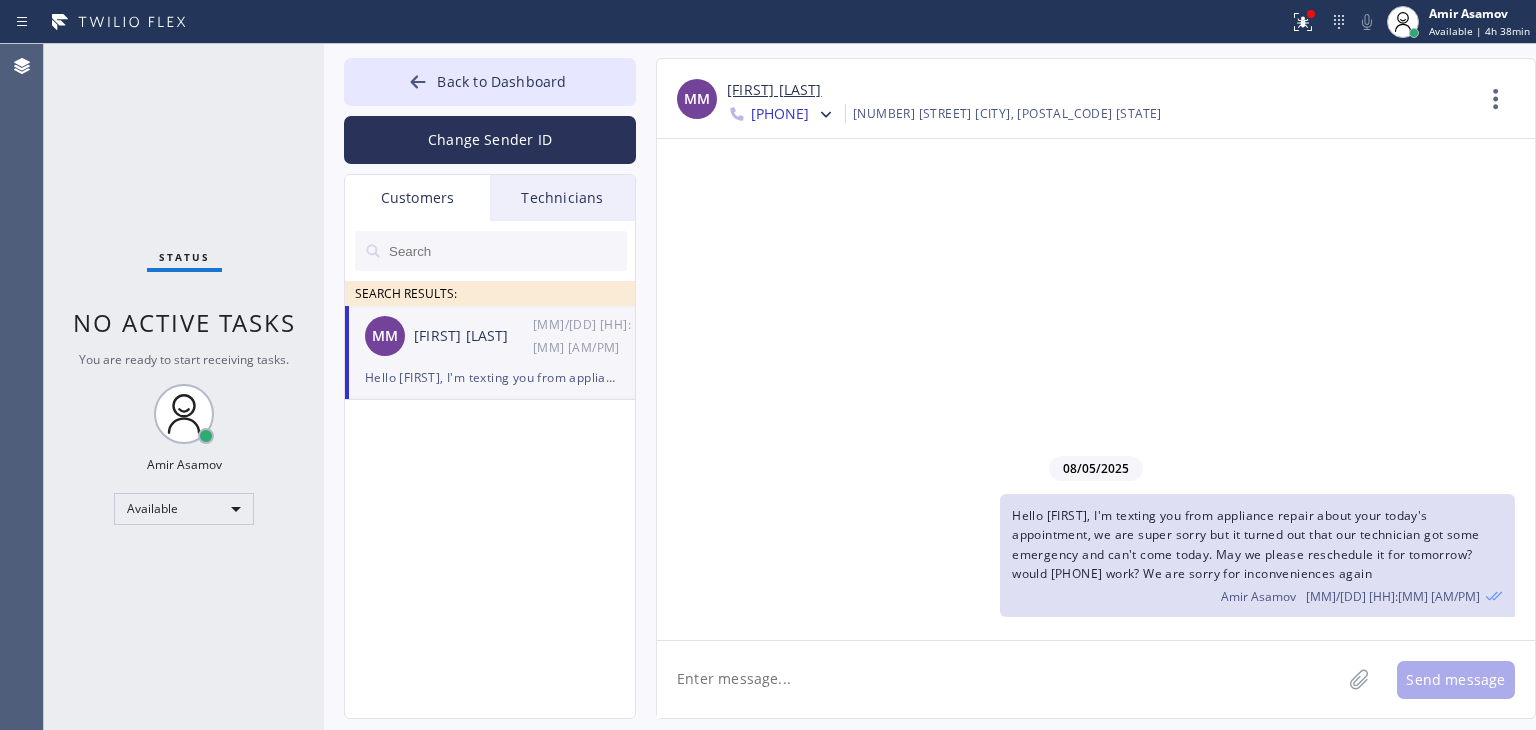 click at bounding box center [507, 251] 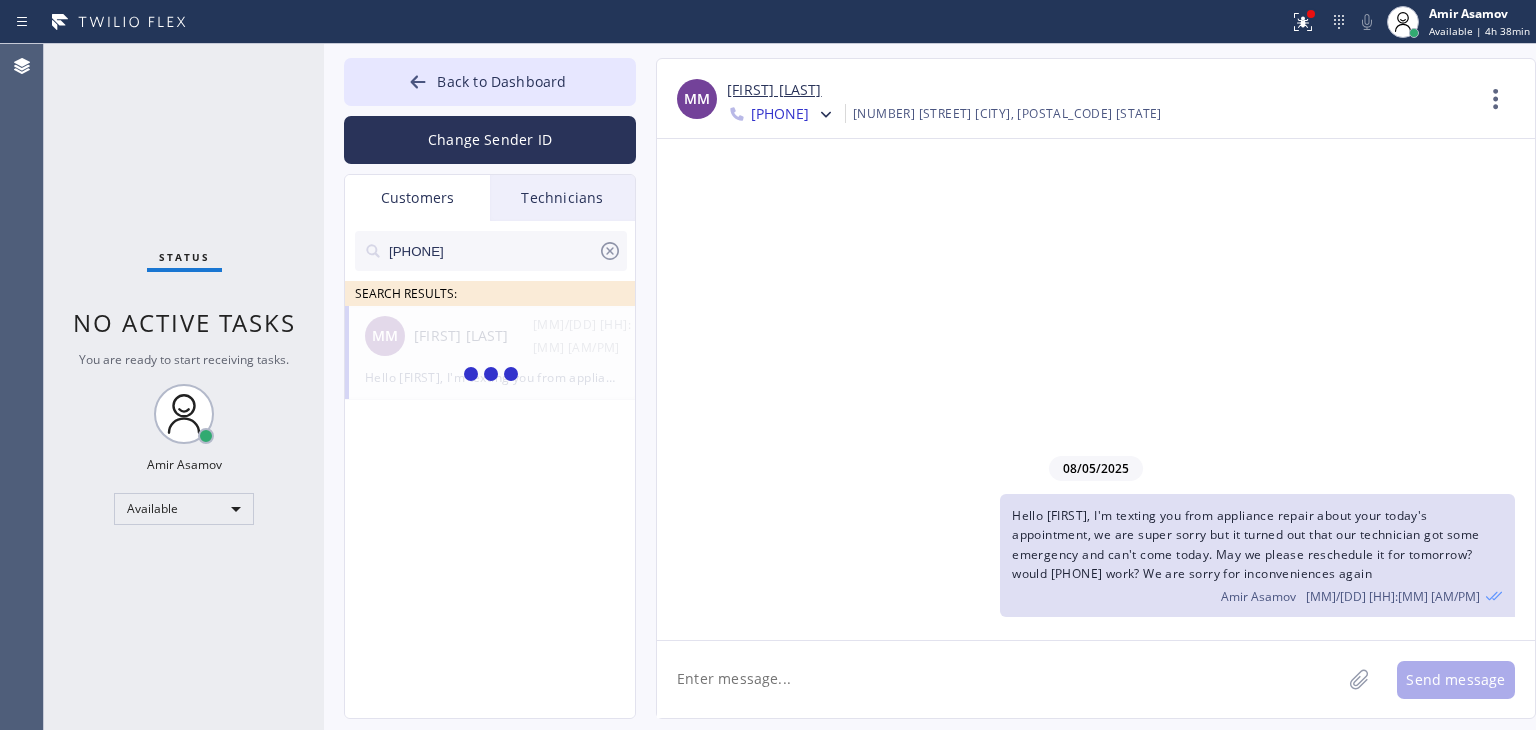 click on "[PHONE]" at bounding box center (492, 251) 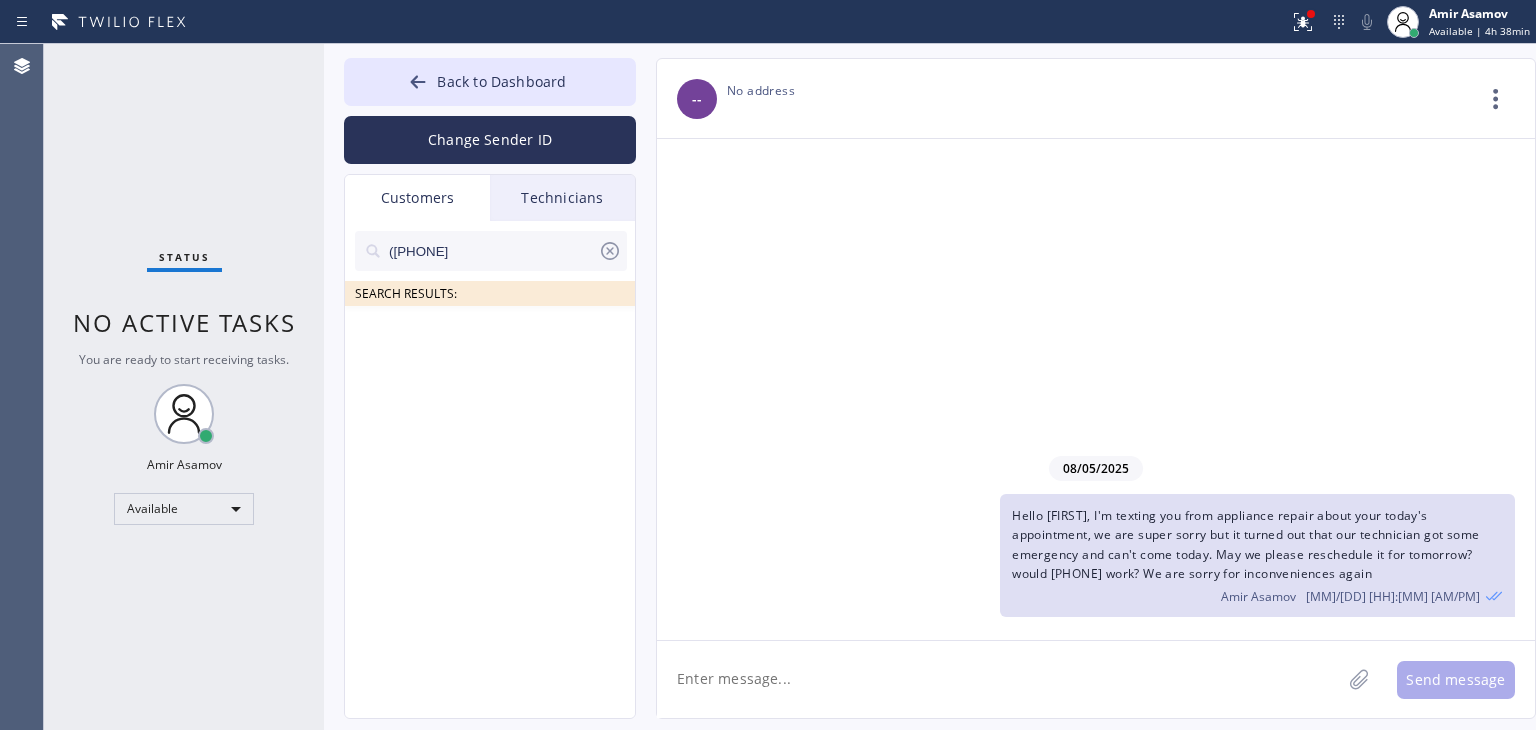 click on "([PHONE]" at bounding box center (492, 251) 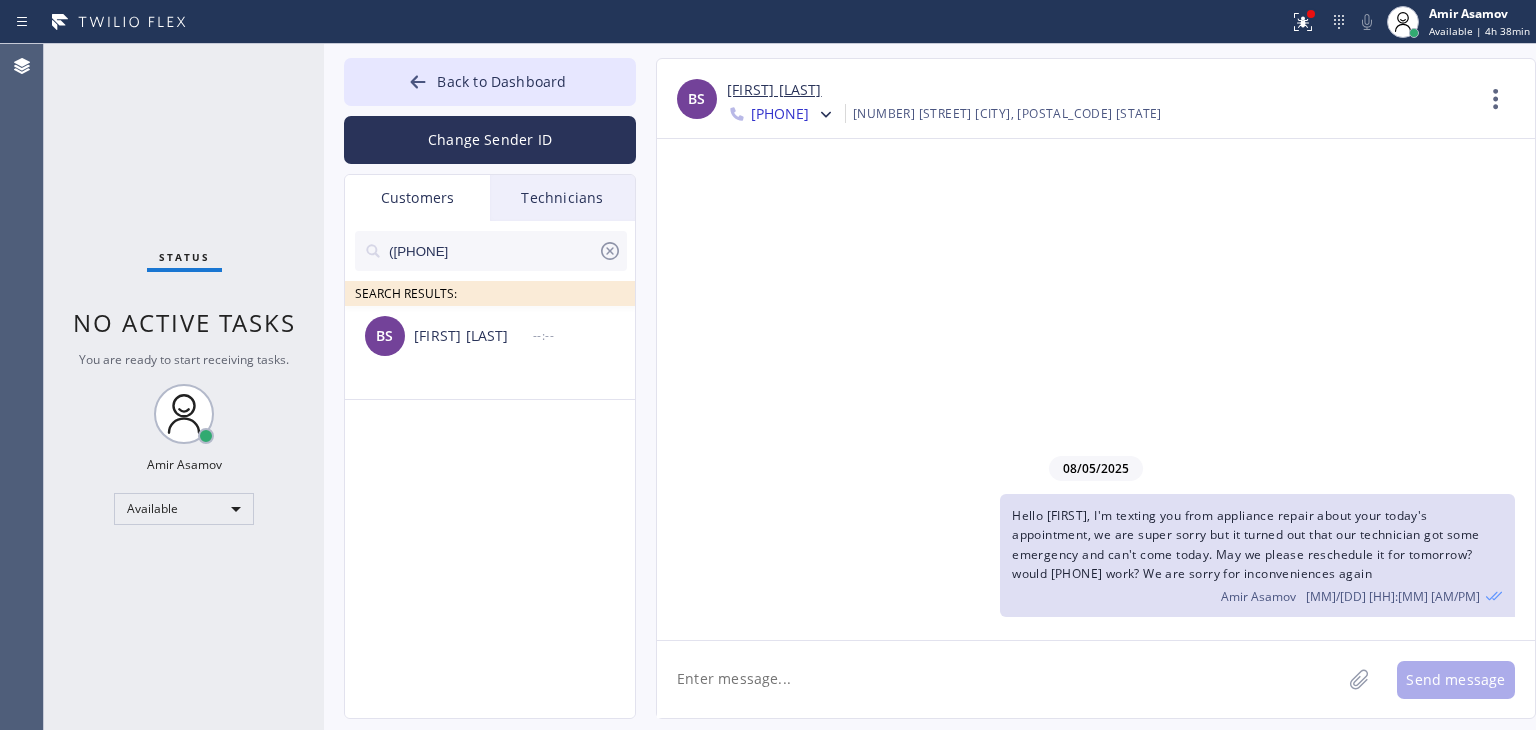 type on "([PHONE]" 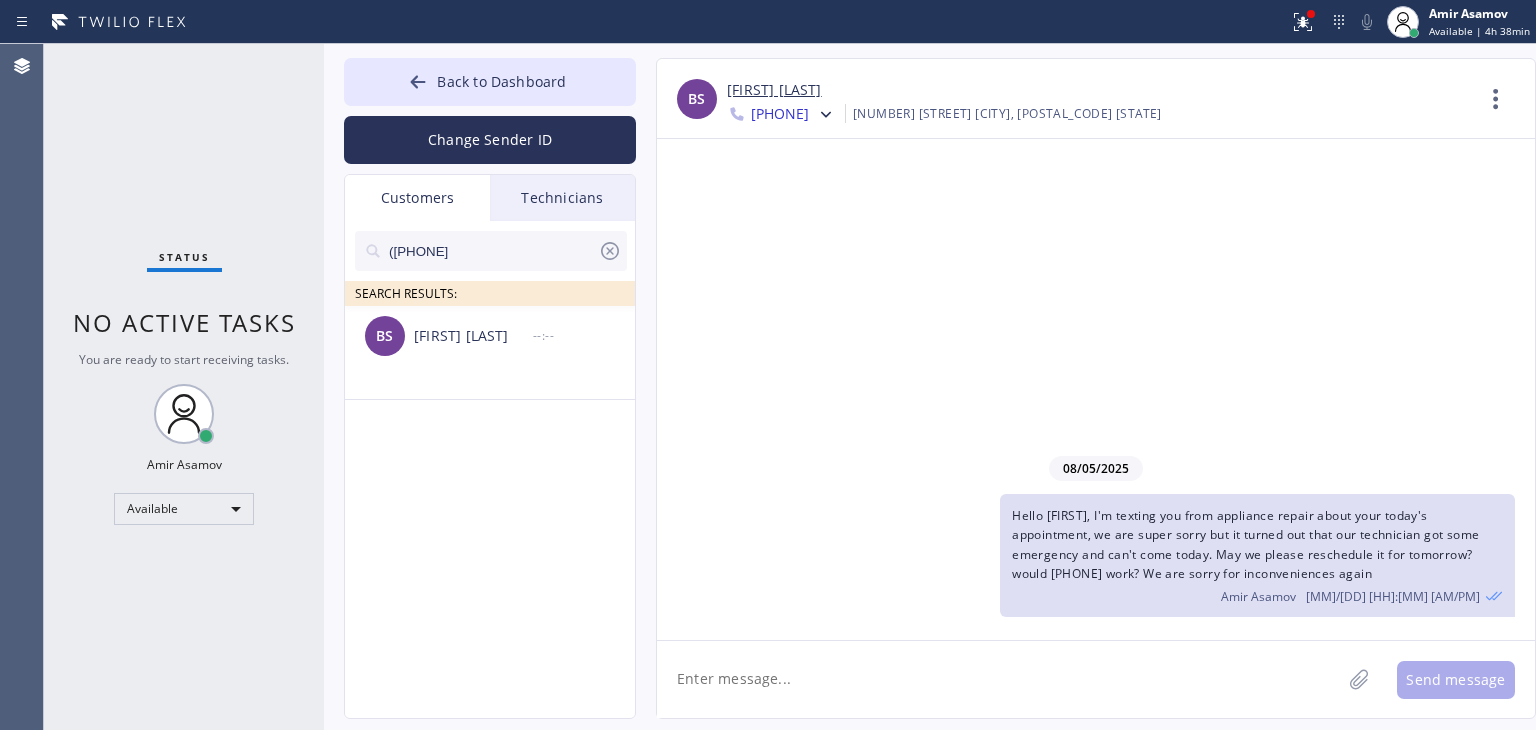 click on "BS [FIRST] [LAST] --:--" at bounding box center (491, 336) 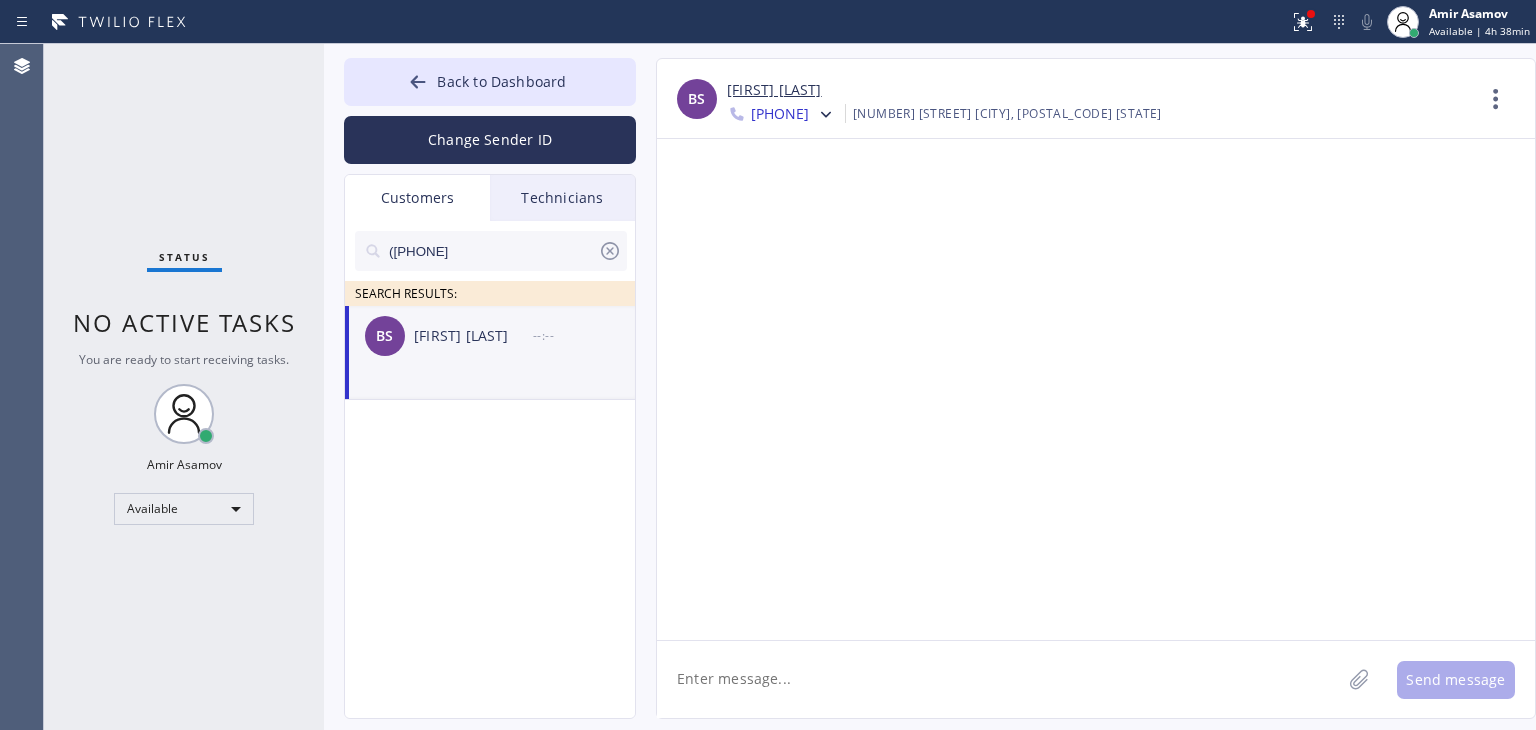 click 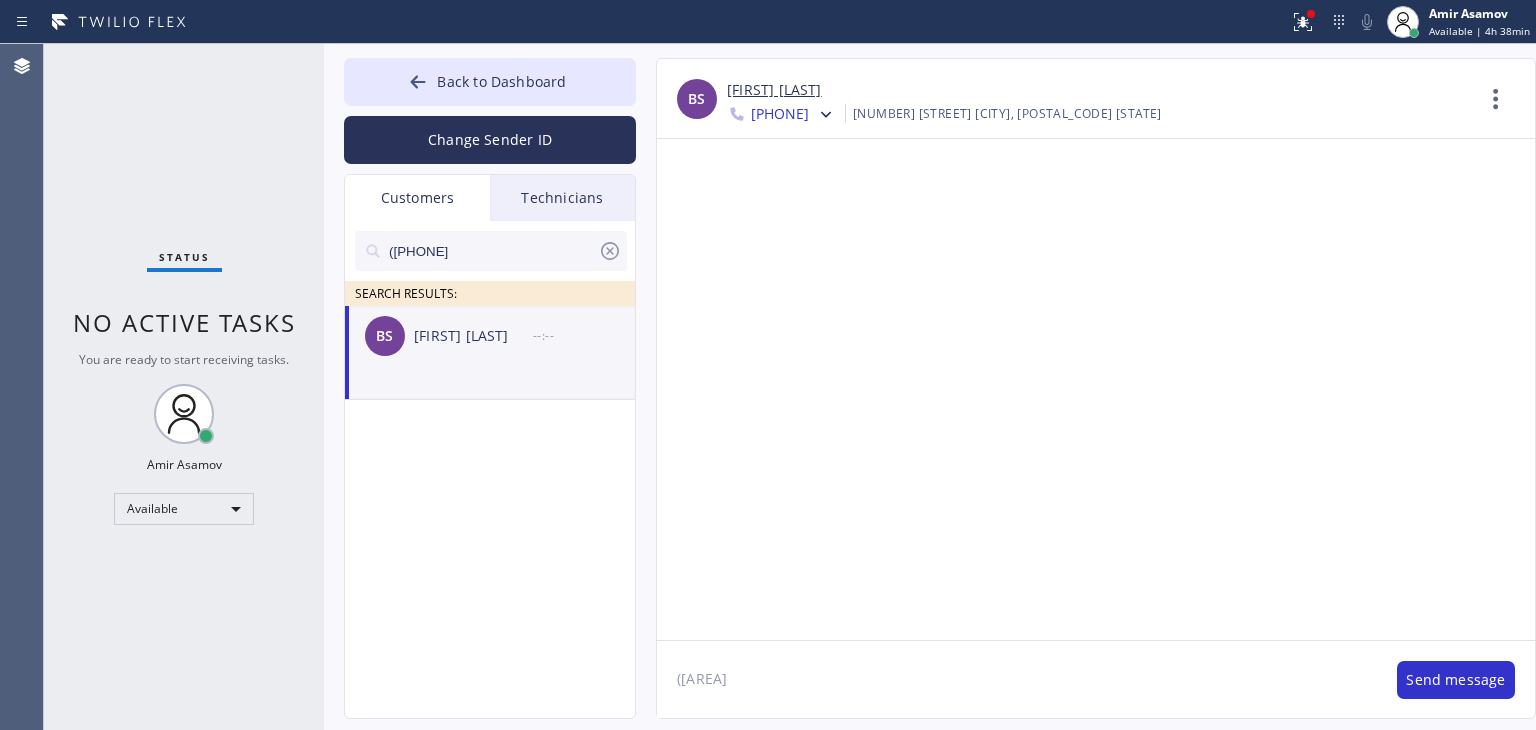 type on "(" 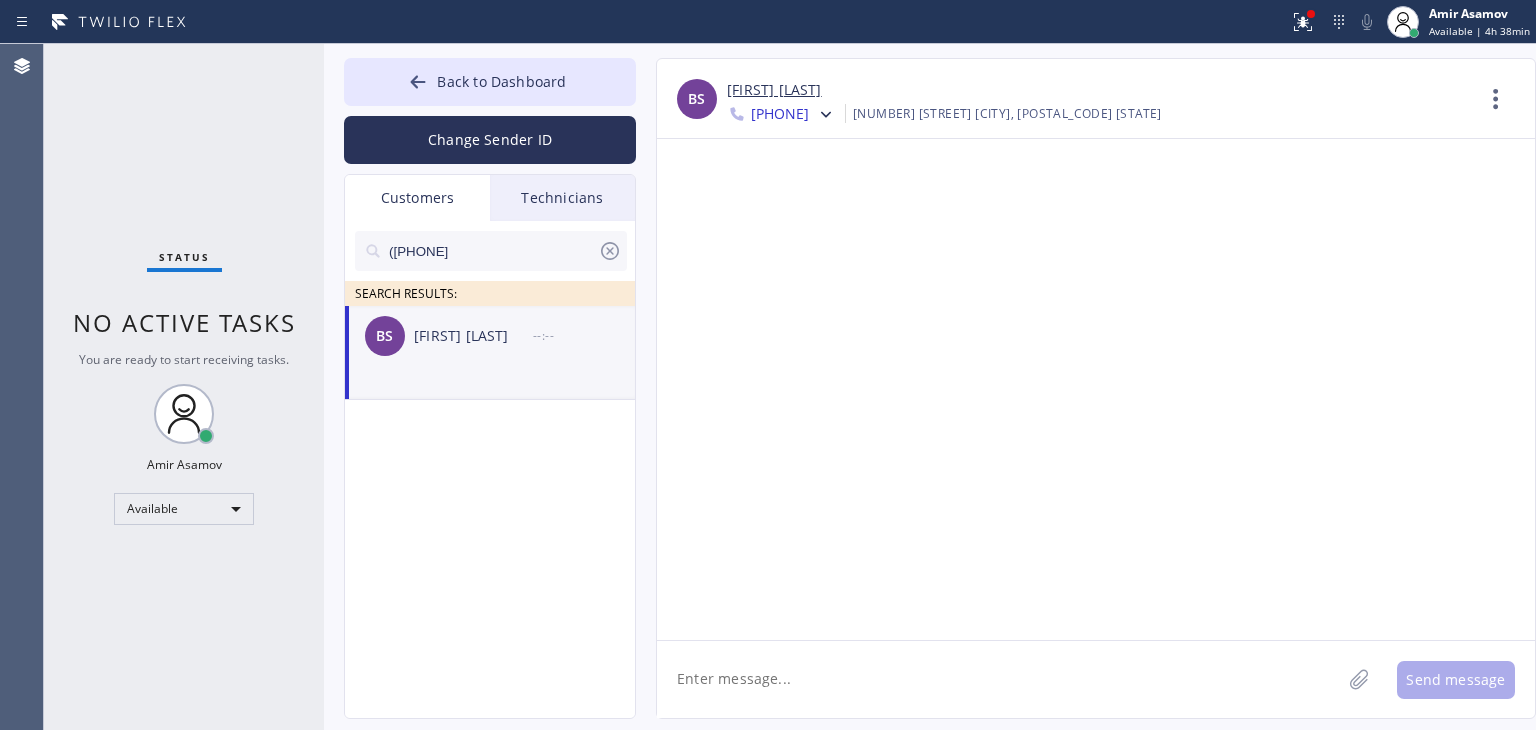 paste on "Hello, [FIRST], I'm texting you from appliance repair about your today's appointment, we are super sorry but it turned out that our technician got some emergency and can't come today. May we please reschedule it for tomorrow? would 1-4 work? We are sorry for inconveniences again" 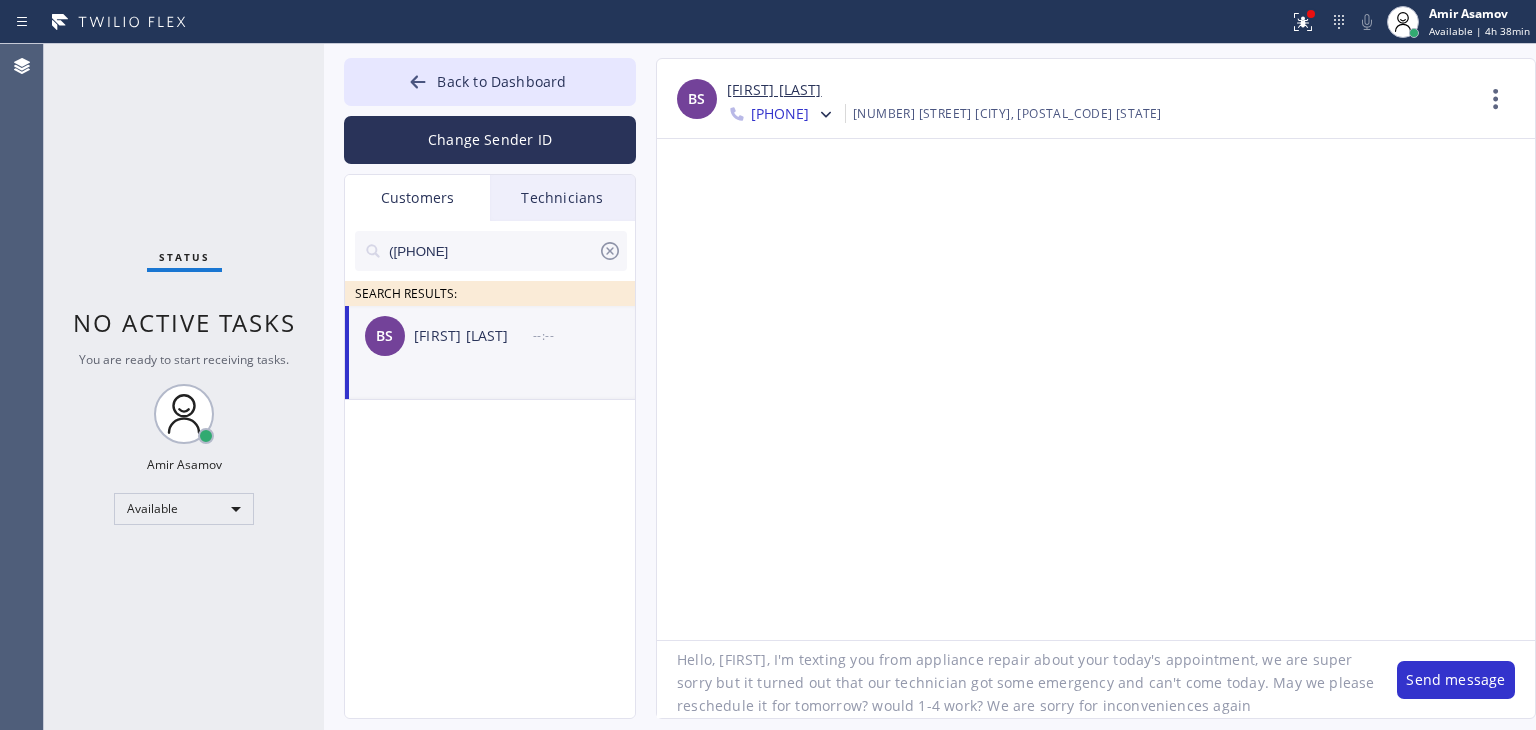 scroll, scrollTop: 0, scrollLeft: 0, axis: both 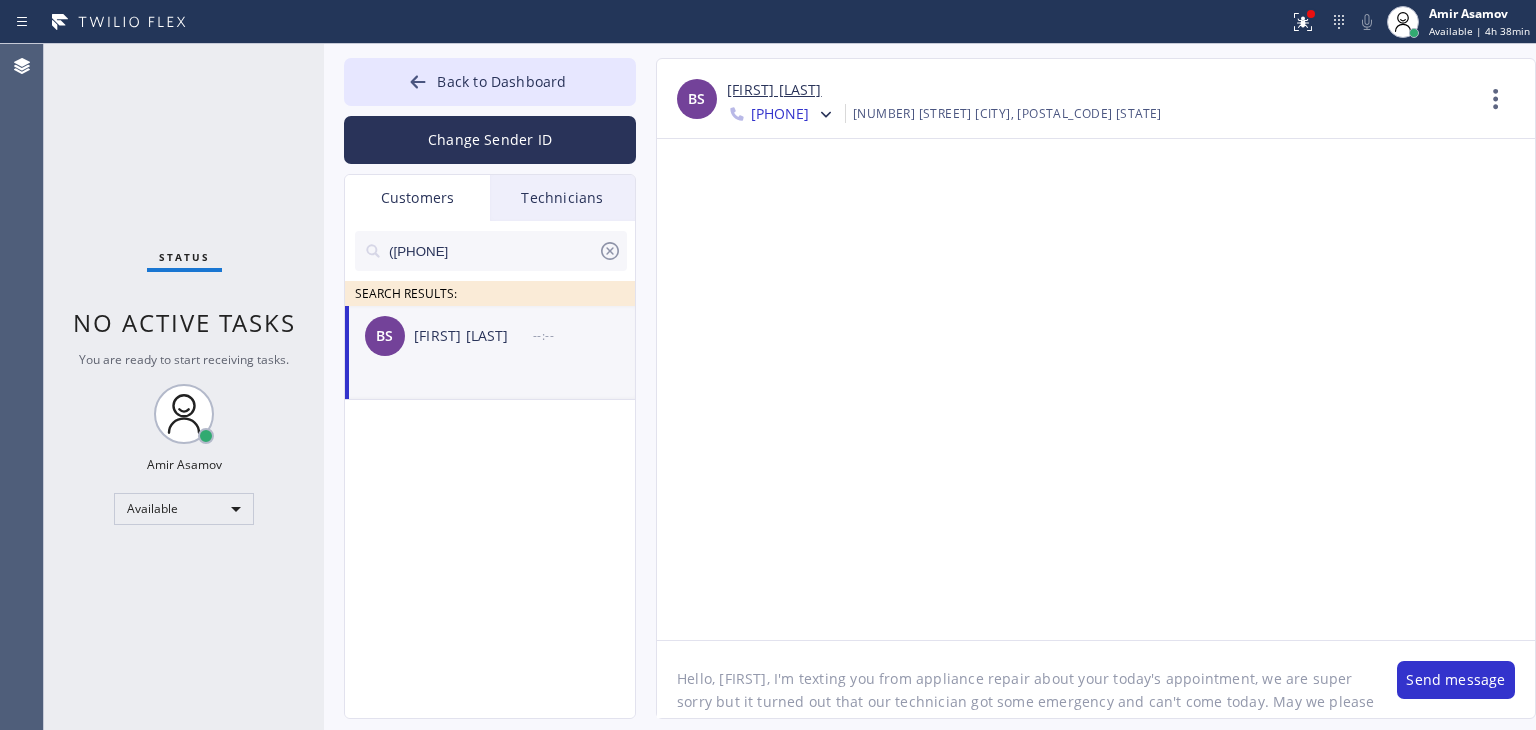 click on "Hello, [FIRST], I'm texting you from appliance repair about your today's appointment, we are super sorry but it turned out that our technician got some emergency and can't come today. May we please reschedule it for tomorrow? would 1-4 work? We are sorry for inconveniences again" 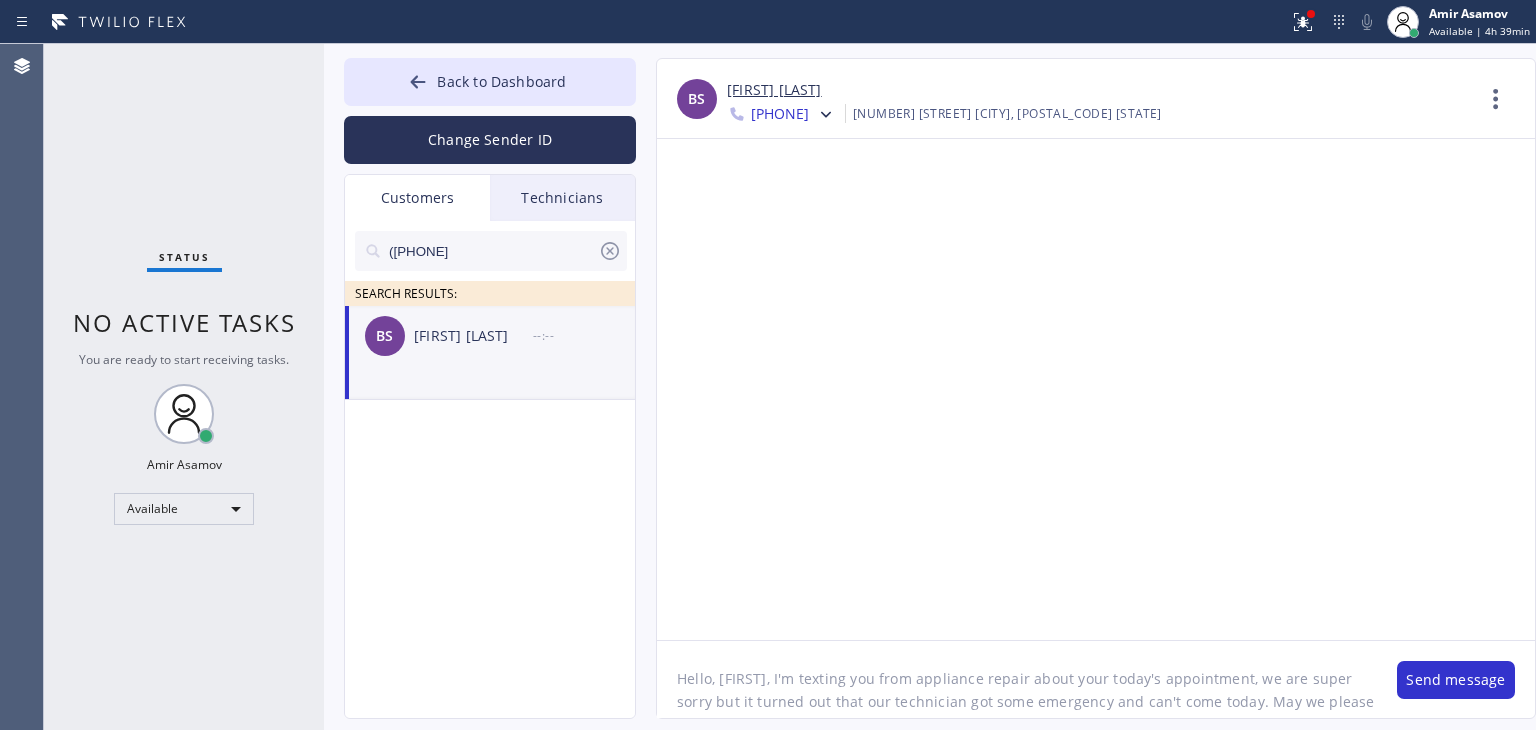 type on "Hello, Barry, I'm texting you from appliance repair about your today's appointment, we are super sorry but it turned out that our technician got some emergency and can't come today. May we please reschedule it for tomorrow? would 1-4 work? We are sorry for inconveniences again" 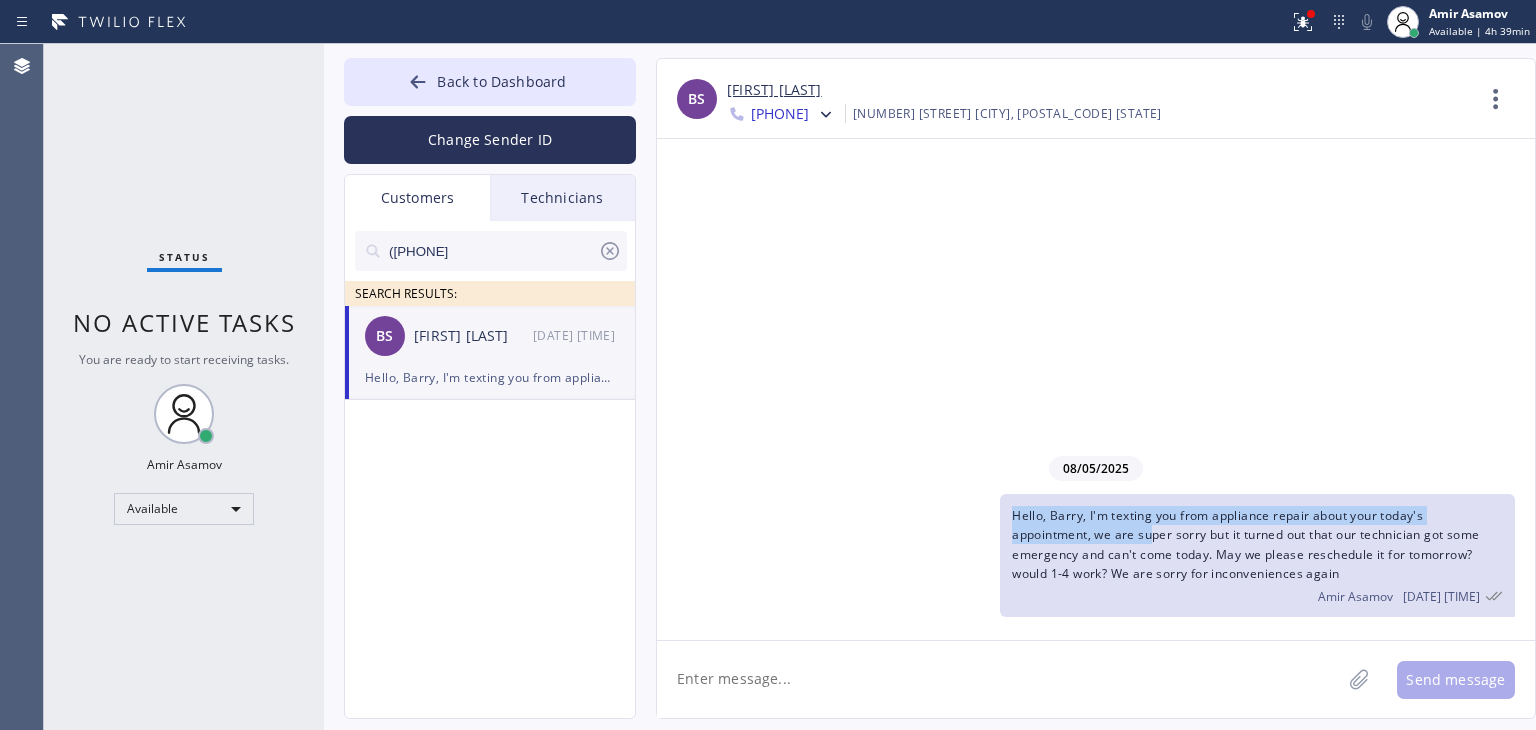 drag, startPoint x: 1141, startPoint y: 487, endPoint x: 1153, endPoint y: 533, distance: 47.539455 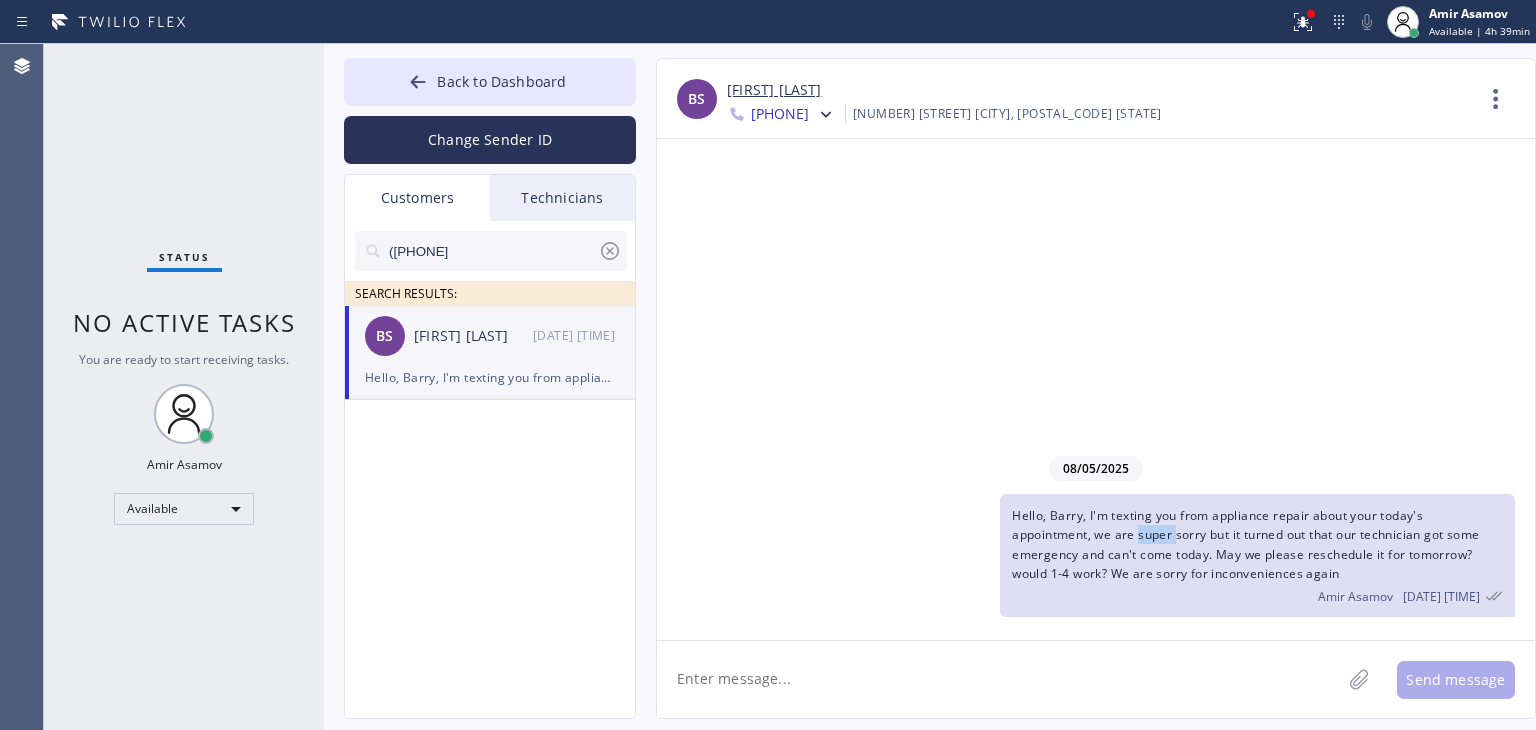 click on "Hello, Barry, I'm texting you from appliance repair about your today's appointment, we are super sorry but it turned out that our technician got some emergency and can't come today. May we please reschedule it for tomorrow? would 1-4 work? We are sorry for inconveniences again" at bounding box center [1245, 544] 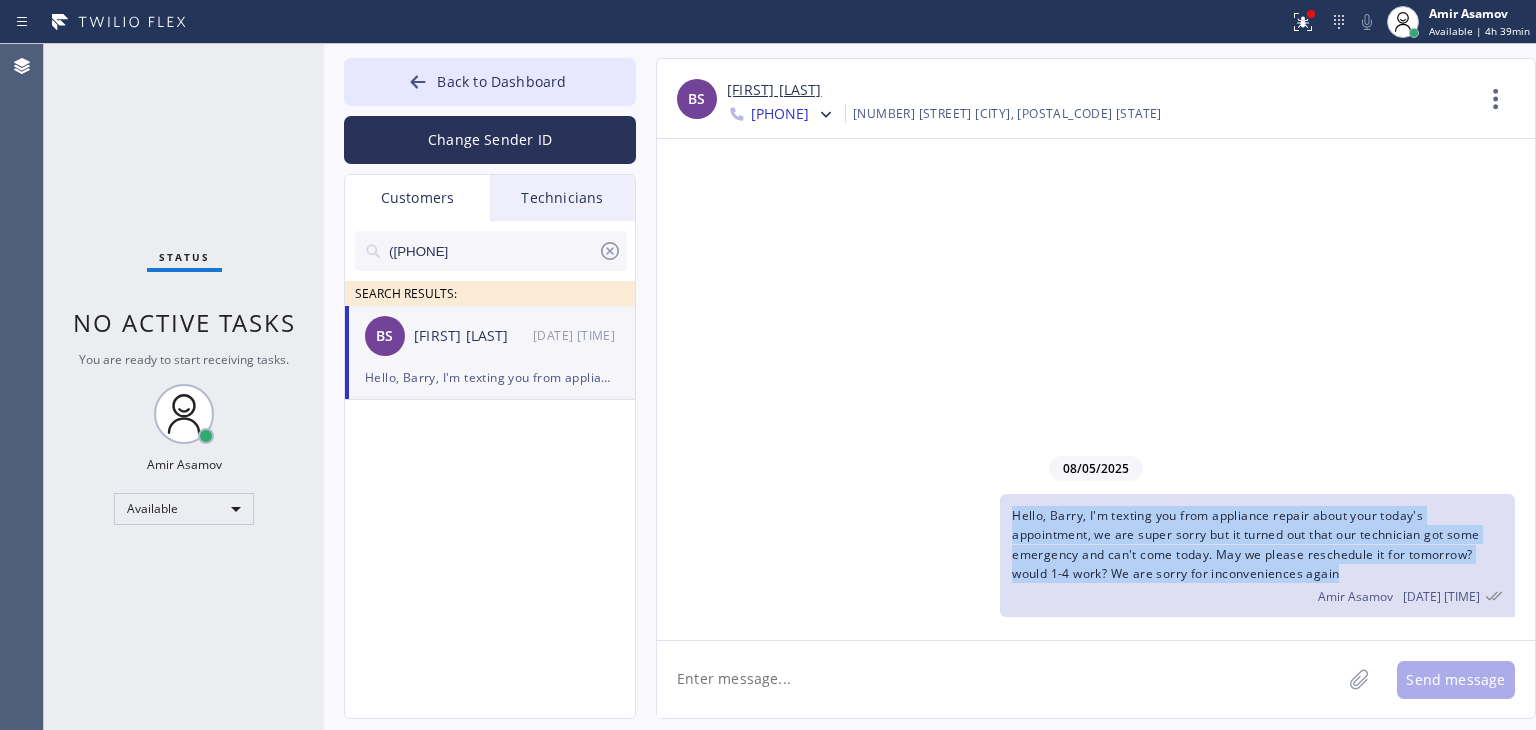 click on "Hello, Barry, I'm texting you from appliance repair about your today's appointment, we are super sorry but it turned out that our technician got some emergency and can't come today. May we please reschedule it for tomorrow? would 1-4 work? We are sorry for inconveniences again" at bounding box center [1245, 544] 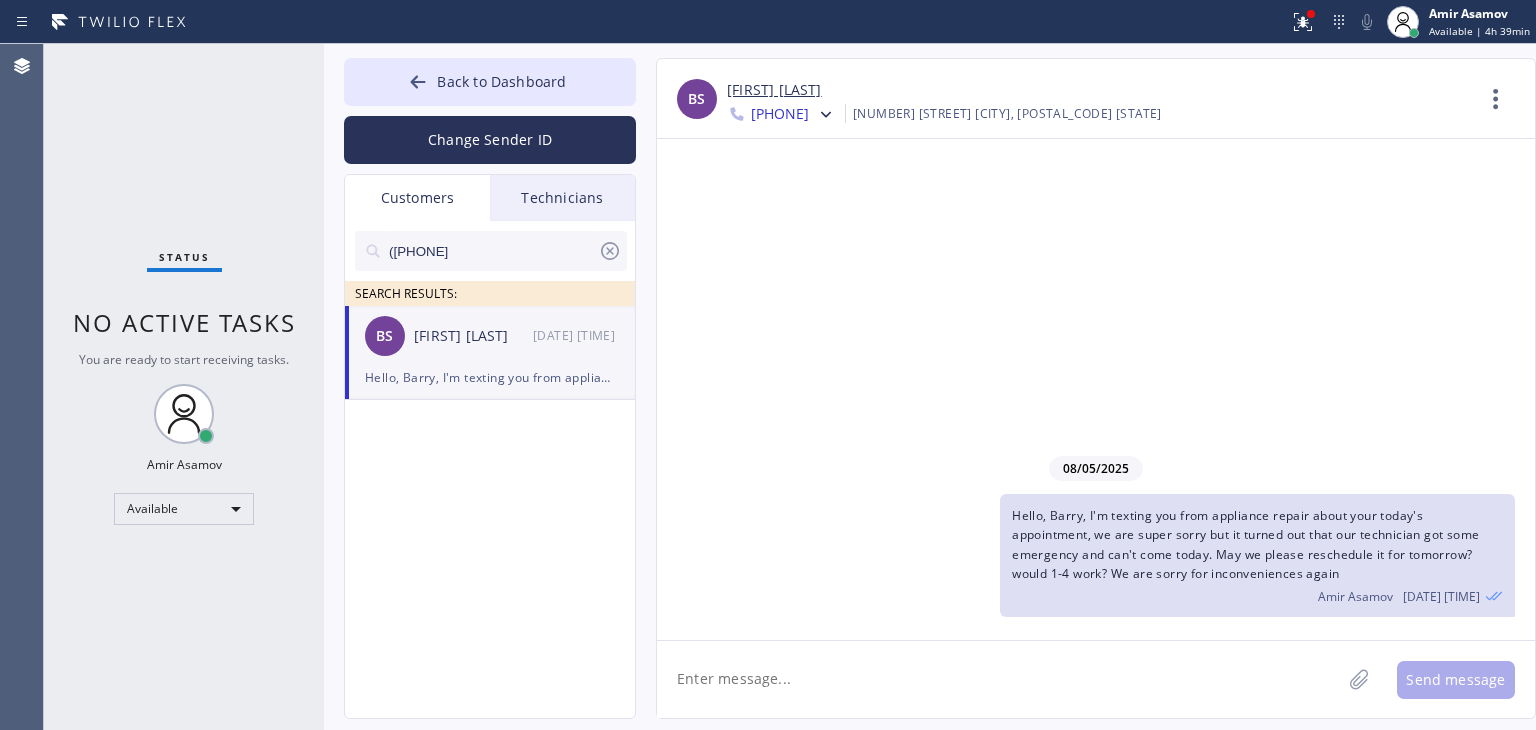 click at bounding box center [823, 116] 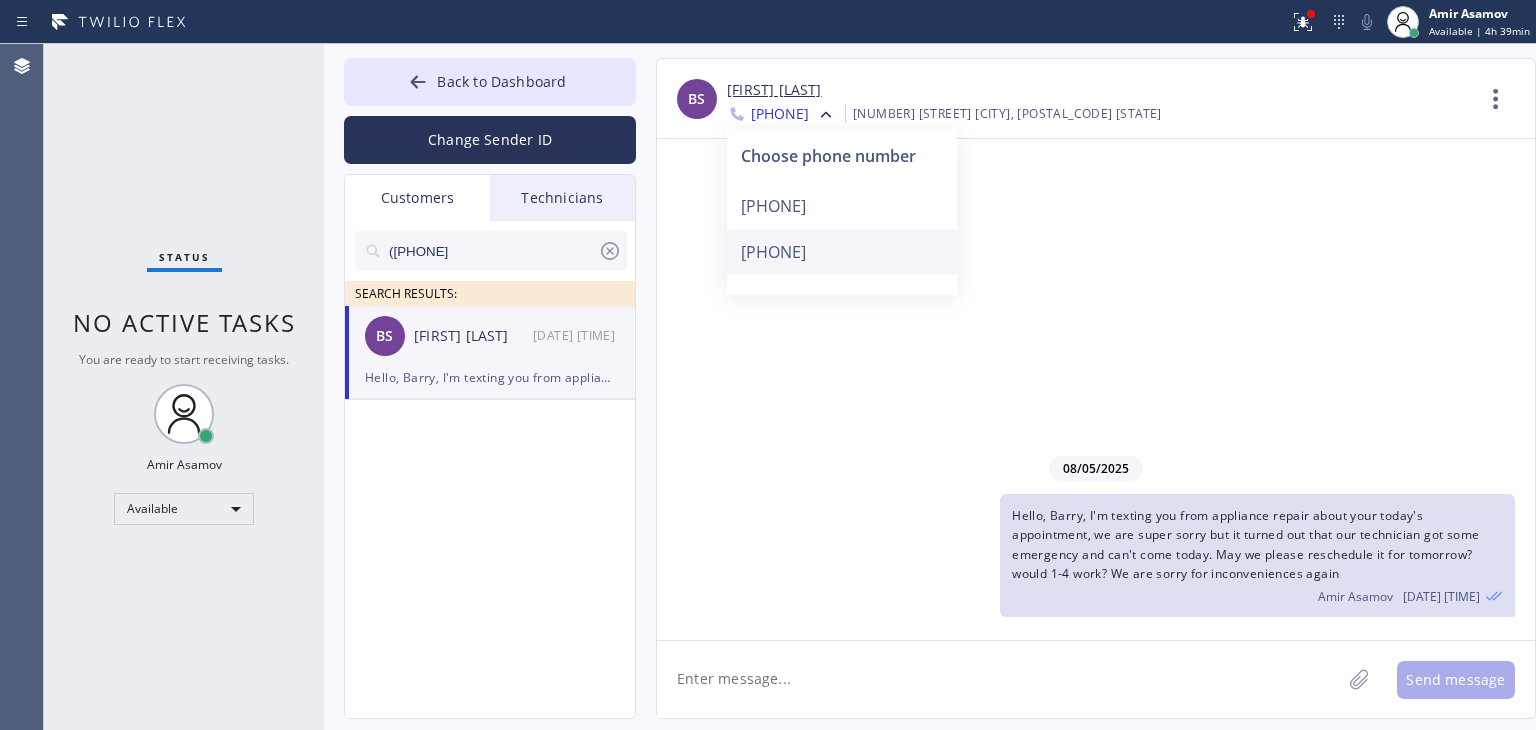 click on "[PHONE]" at bounding box center (842, 252) 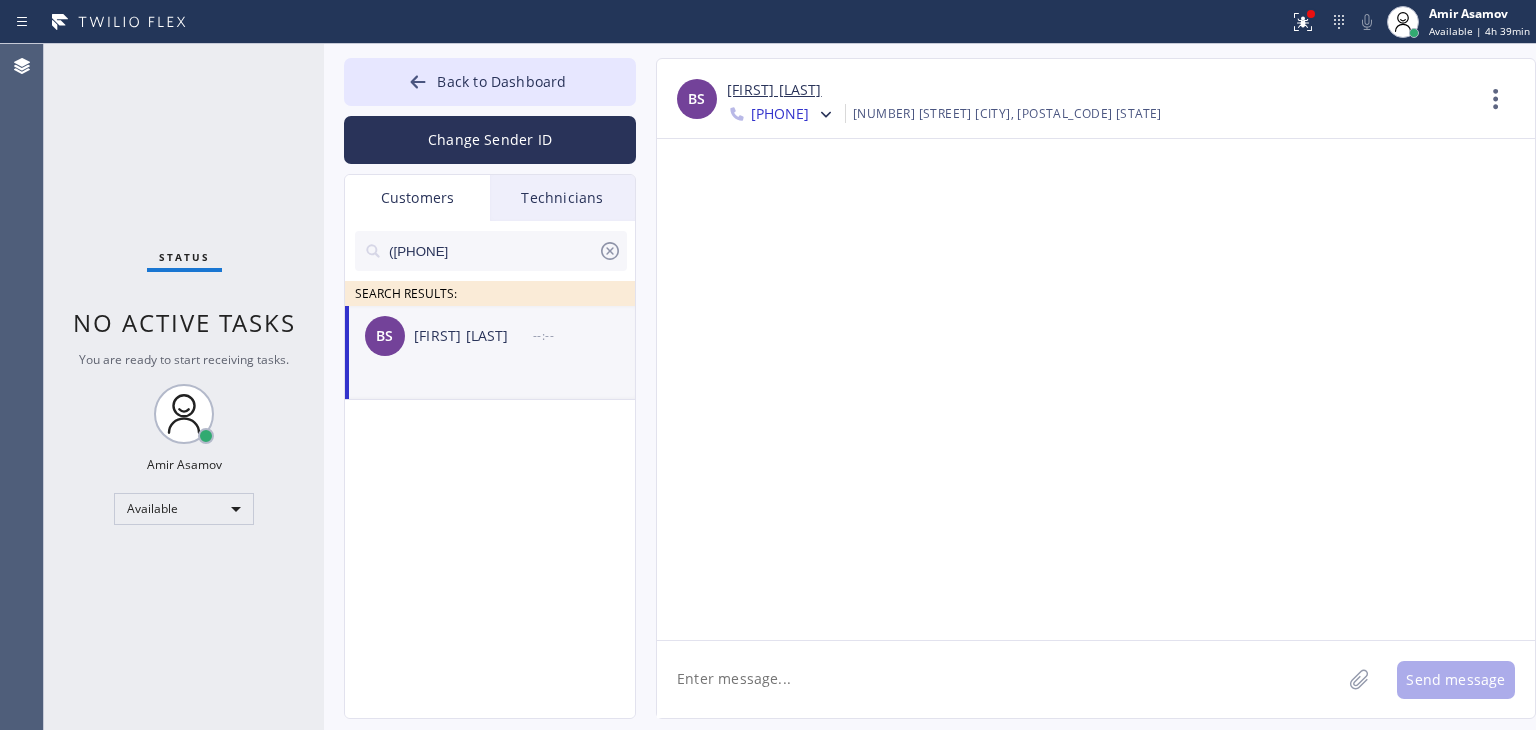 paste on "Hello, Barry, I'm texting you from appliance repair about your today's appointment, we are super sorry but it turned out that our technician got some emergency and can't come today. May we please reschedule it for tomorrow? would 1-4 work? We are sorry for inconveniences again" 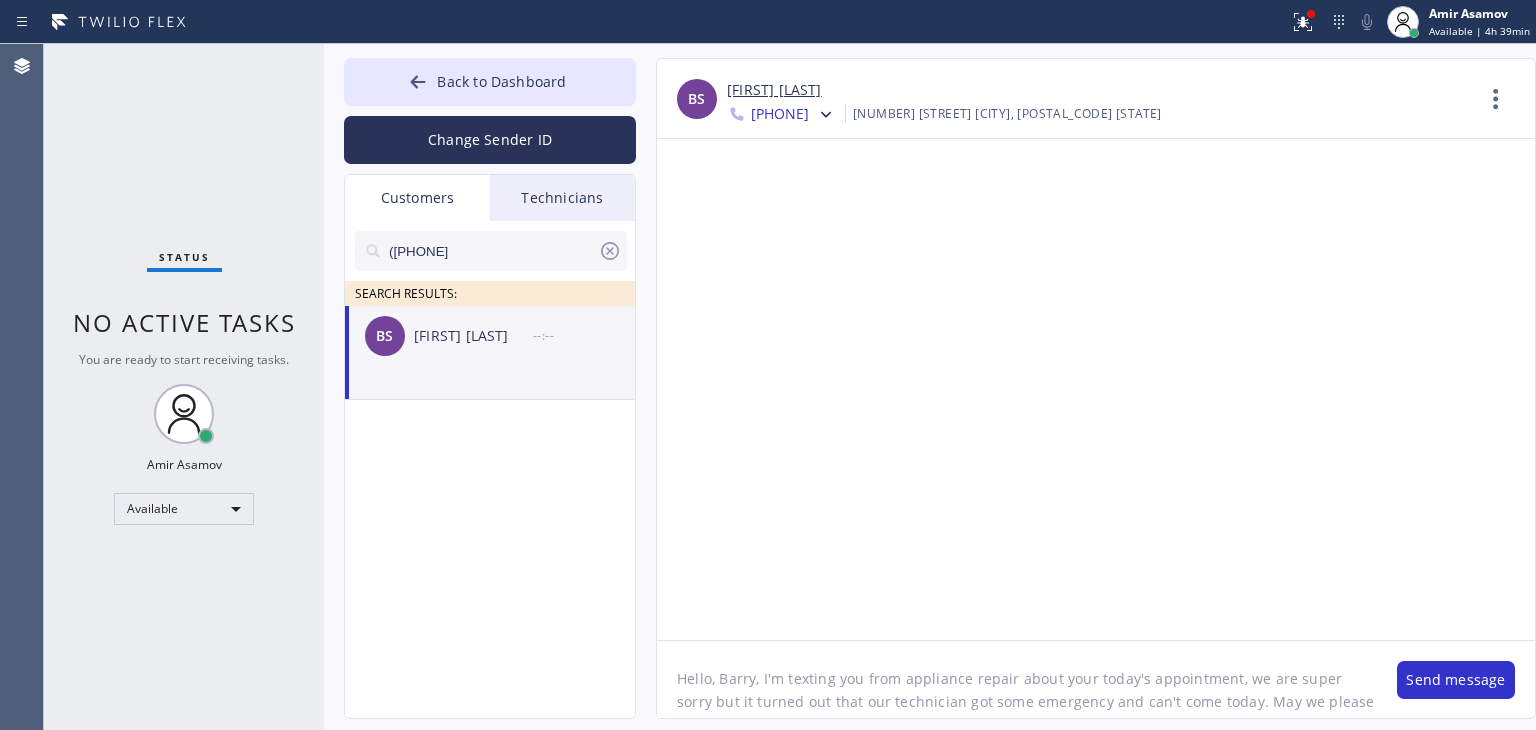 click on "Hello, Barry, I'm texting you from appliance repair about your today's appointment, we are super sorry but it turned out that our technician got some emergency and can't come today. May we please reschedule it for tomorrow? would 1-4 work? We are sorry for inconveniences again" 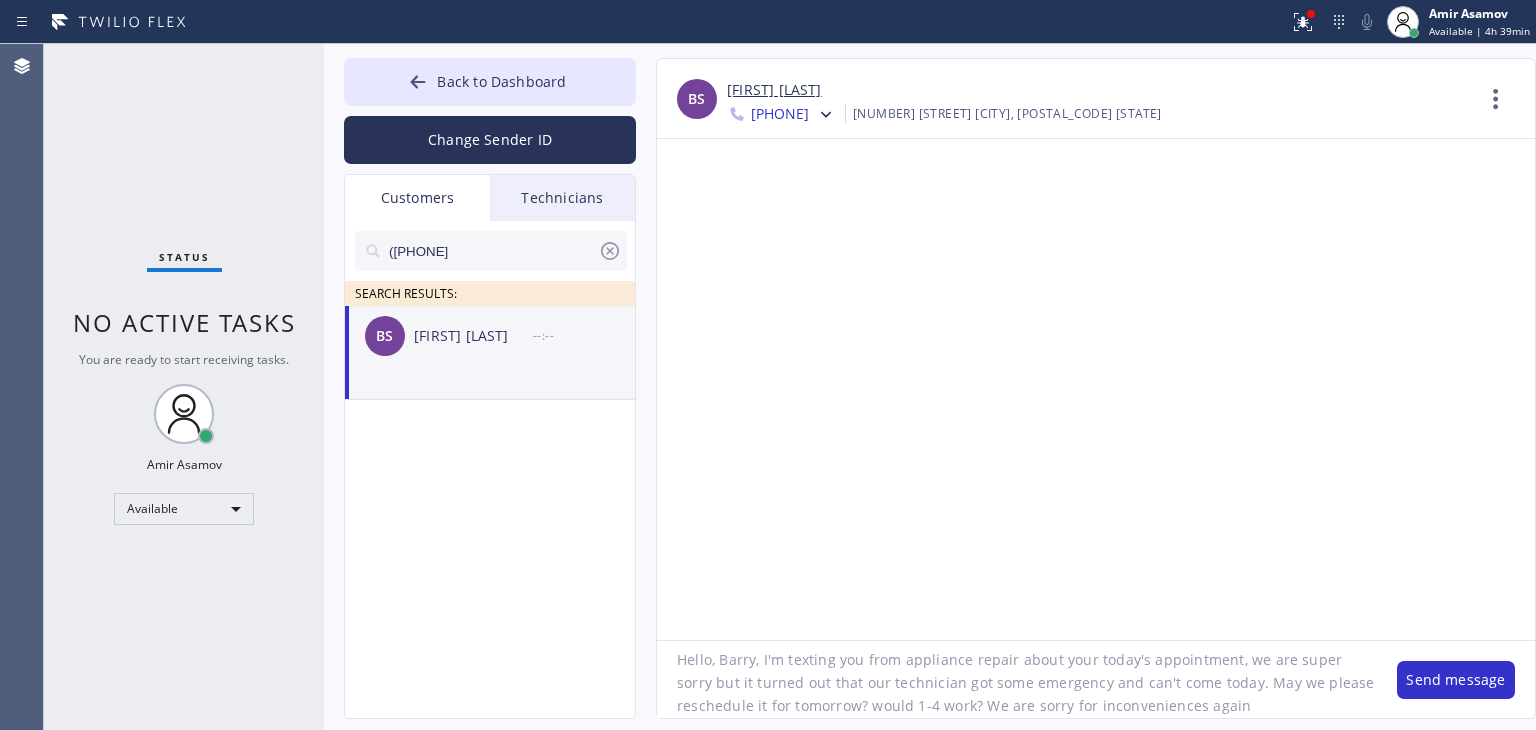 scroll, scrollTop: 0, scrollLeft: 0, axis: both 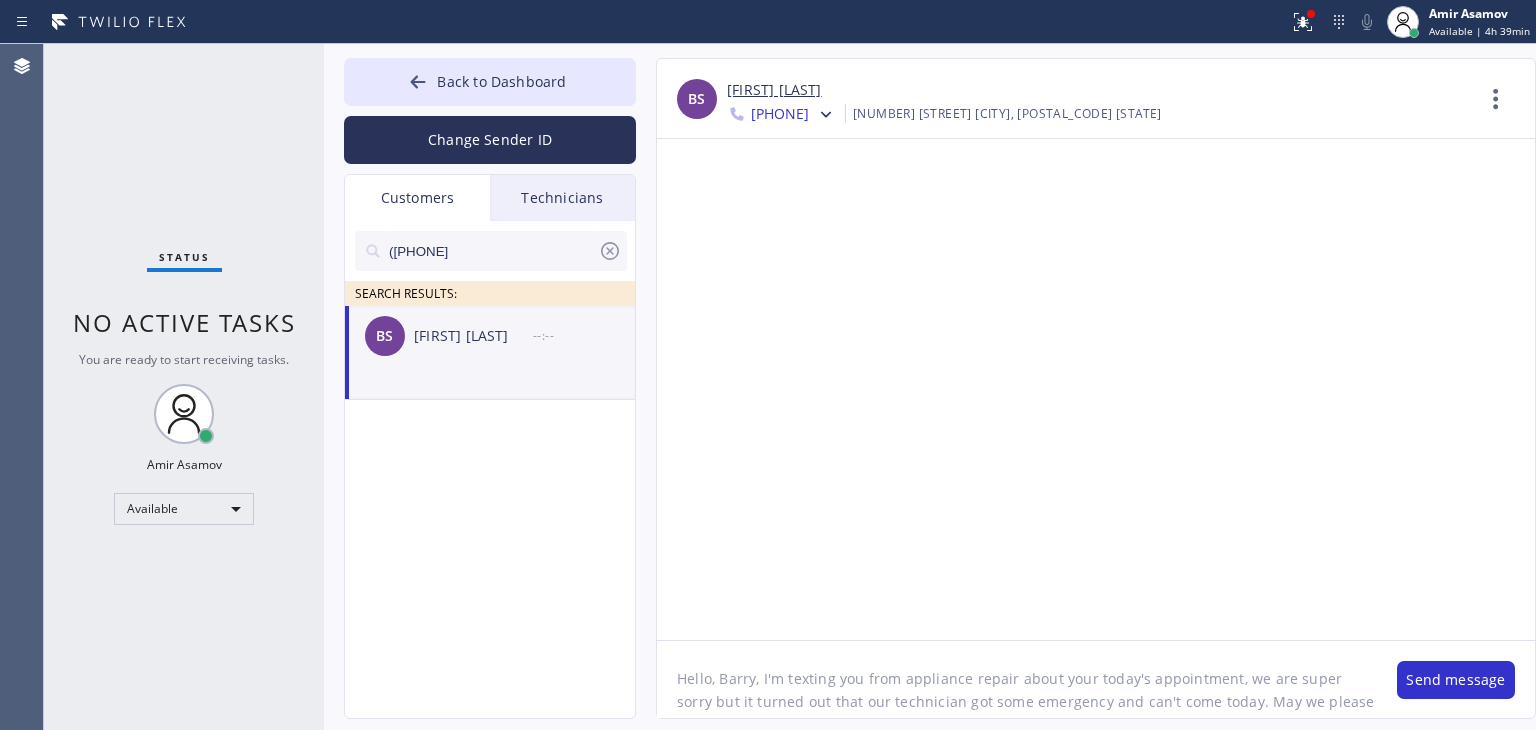 click on "Hello, Barry, I'm texting you from appliance repair about your today's appointment, we are super sorry but it turned out that our technician got some emergency and can't come today. May we please reschedule it for tomorrow? would 1-4 work? We are sorry for inconveniences again" 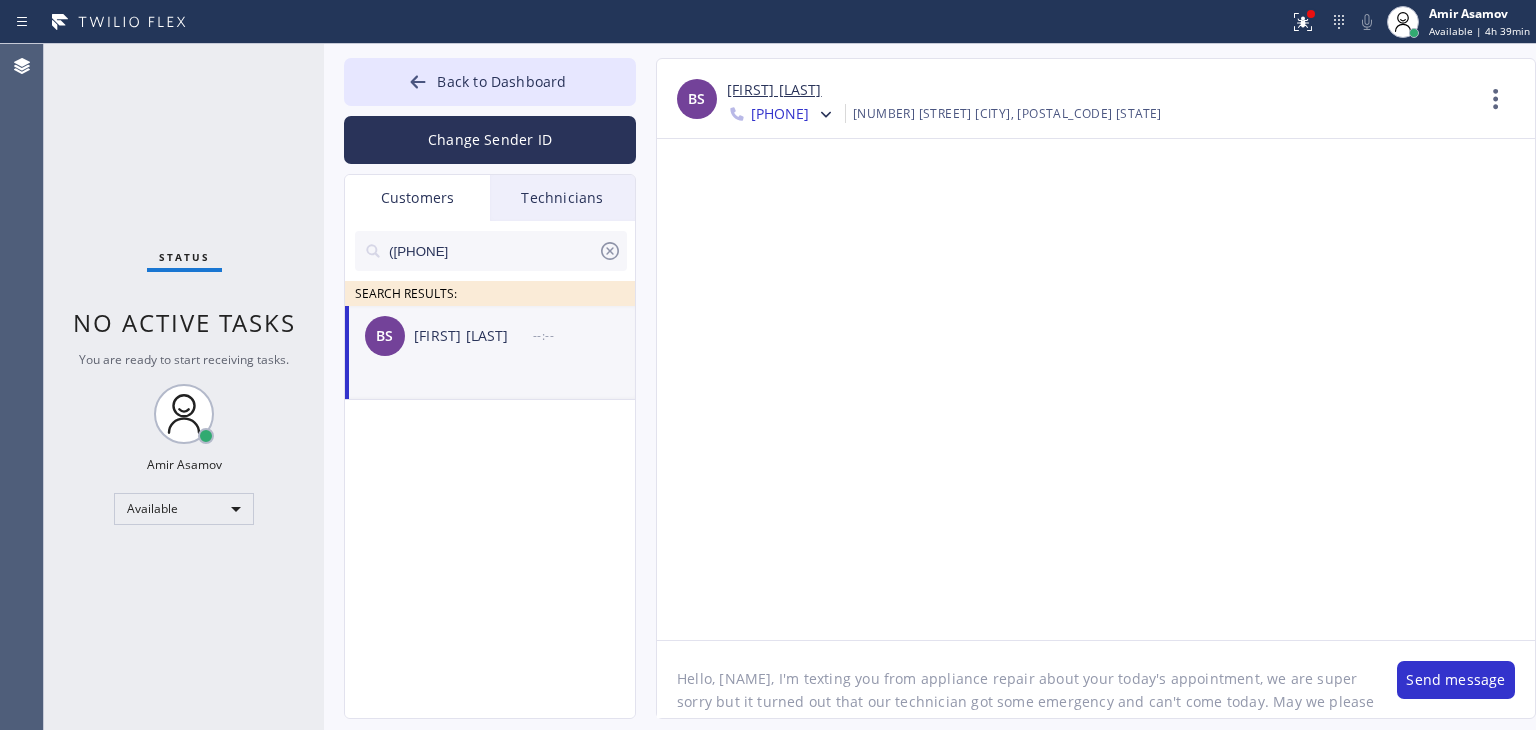 type on "Hello, [FIRST], I'm texting you from appliance repair about your today's appointment, we are super sorry but it turned out that our technician got some emergency and can't come today. May we please reschedule it for tomorrow? would 1-4 work? We are sorry for inconveniences again" 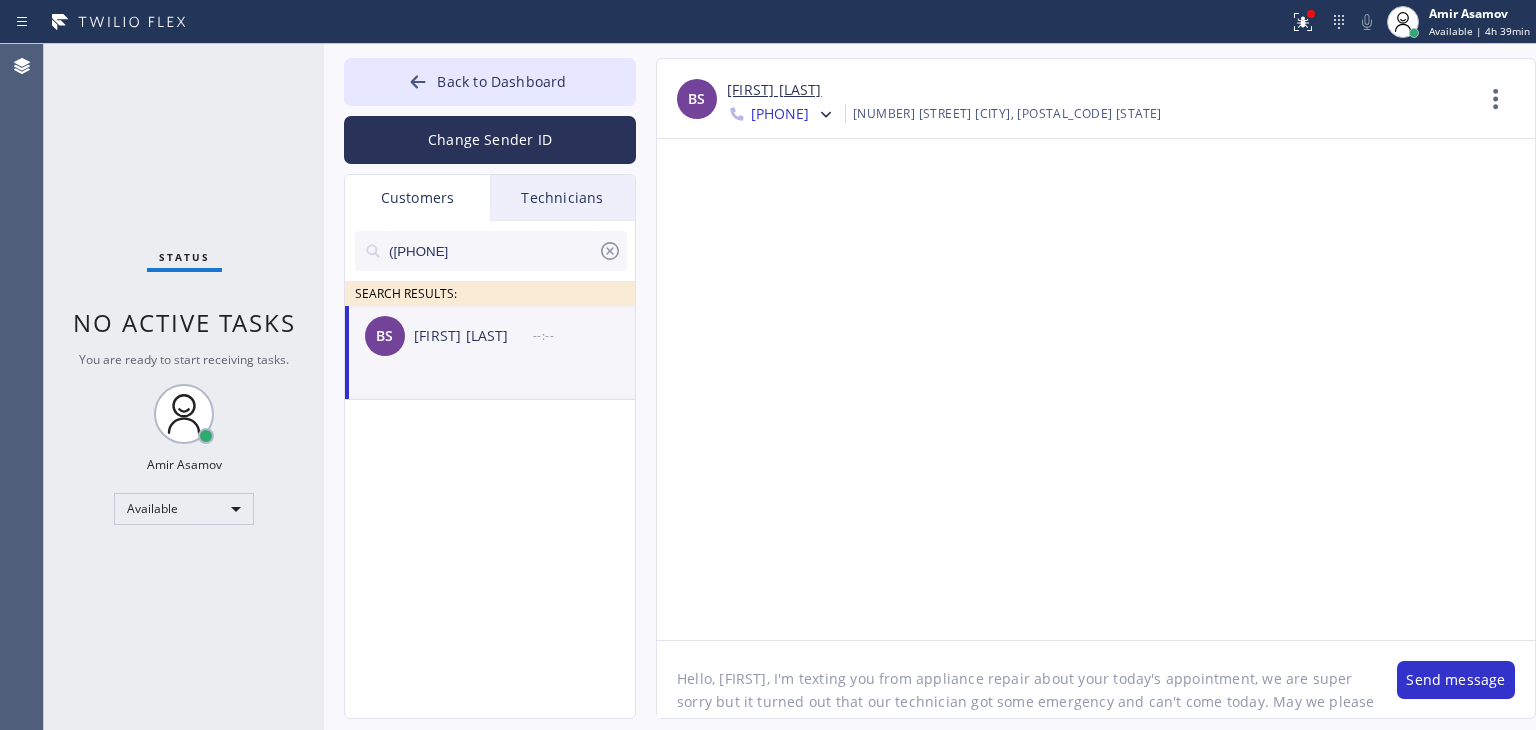 type 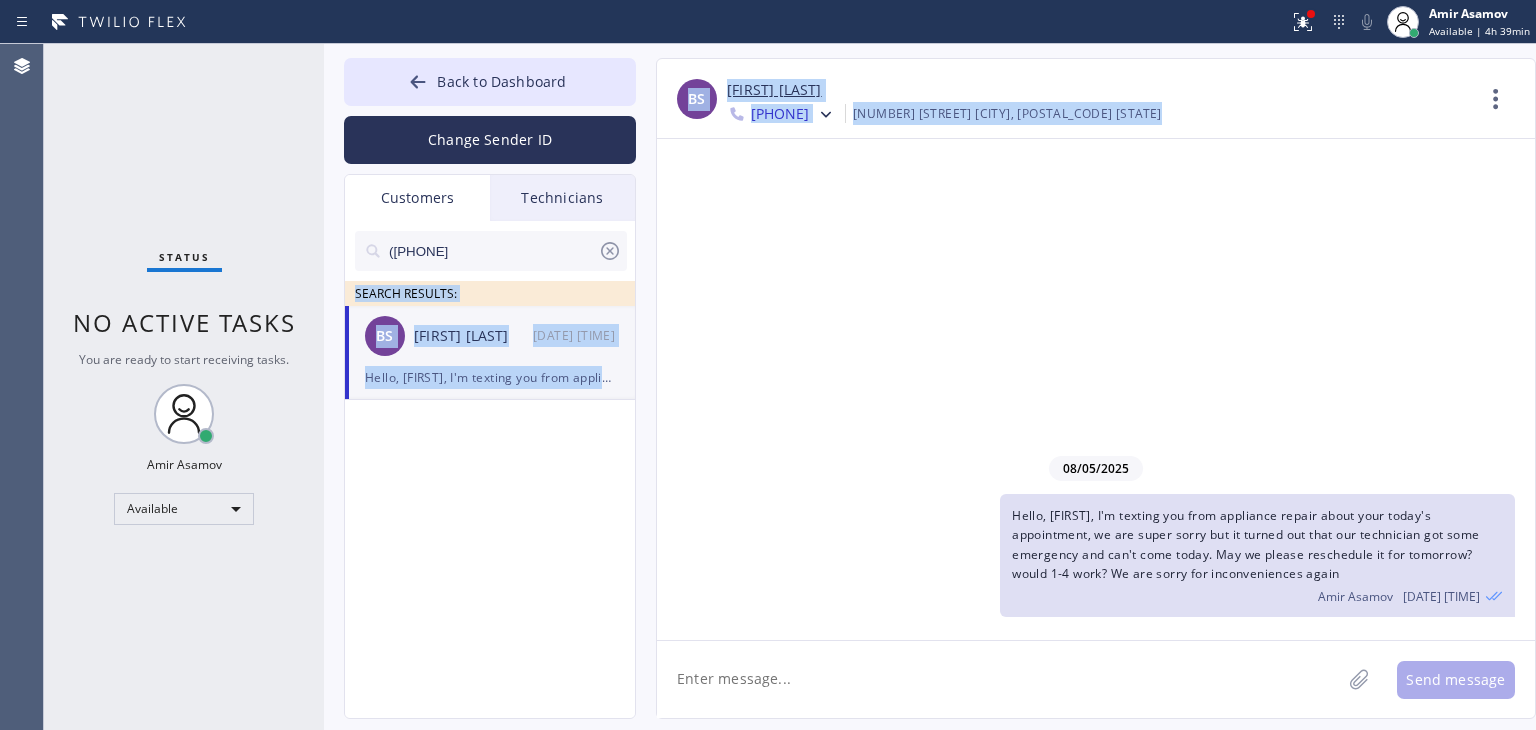 drag, startPoint x: 641, startPoint y: 245, endPoint x: 600, endPoint y: 256, distance: 42.44997 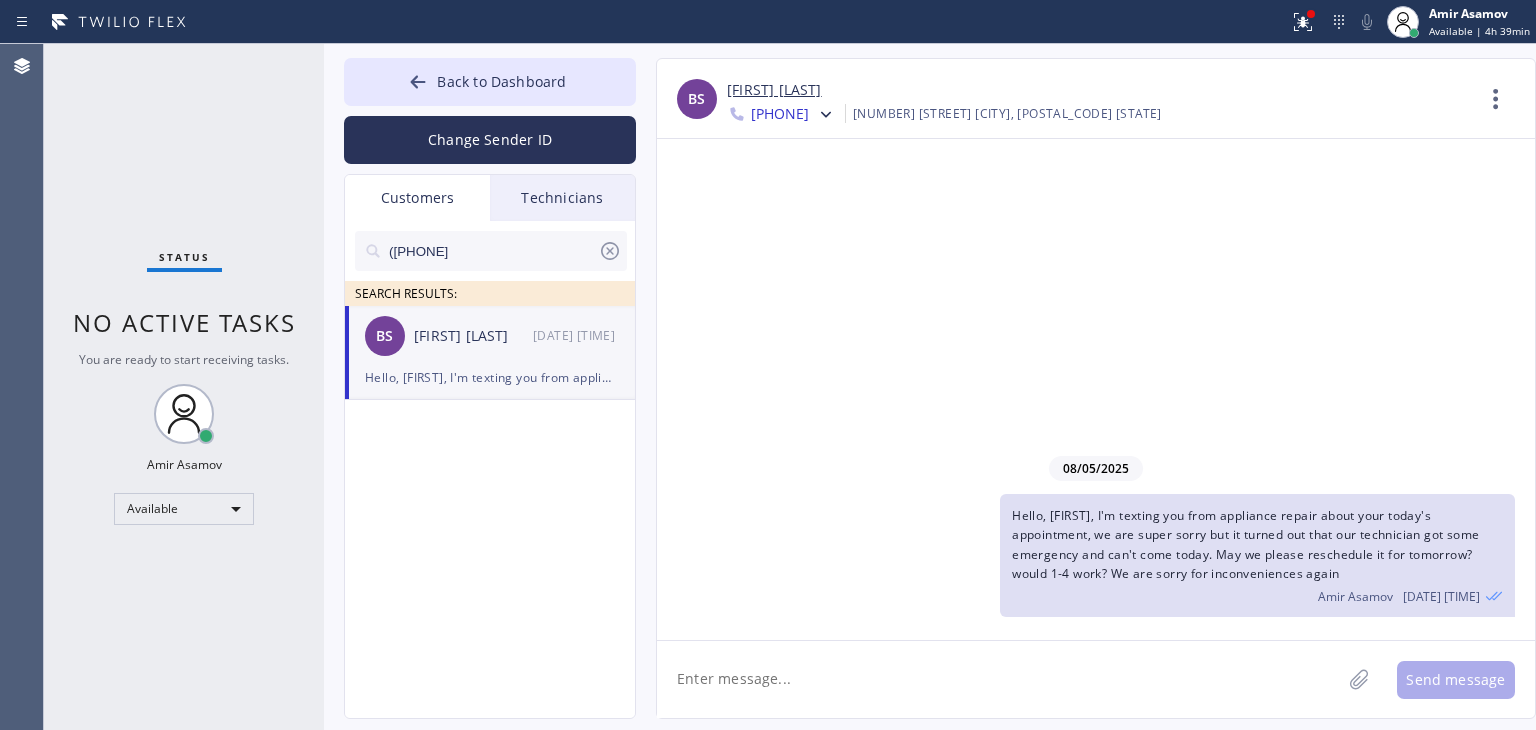 click 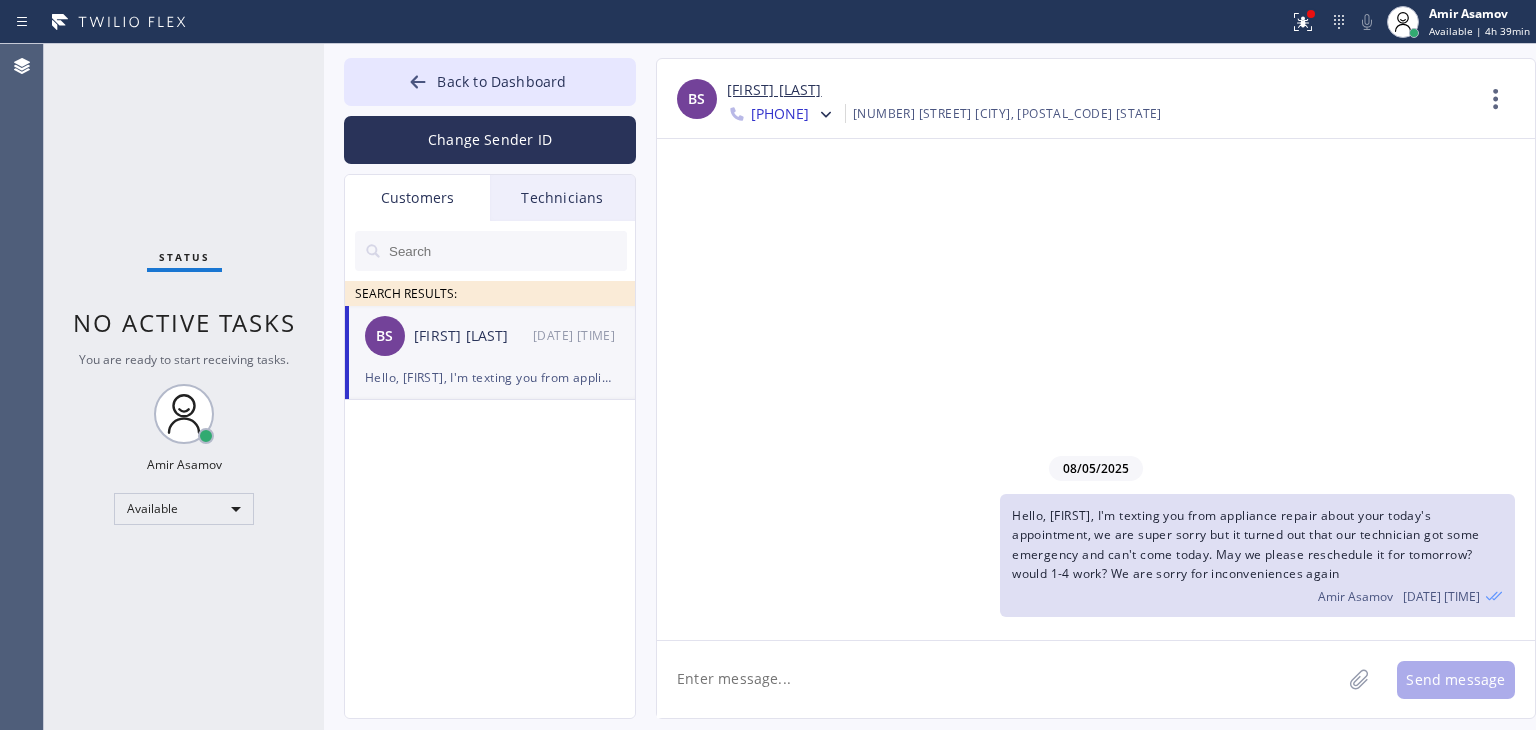 click at bounding box center [507, 251] 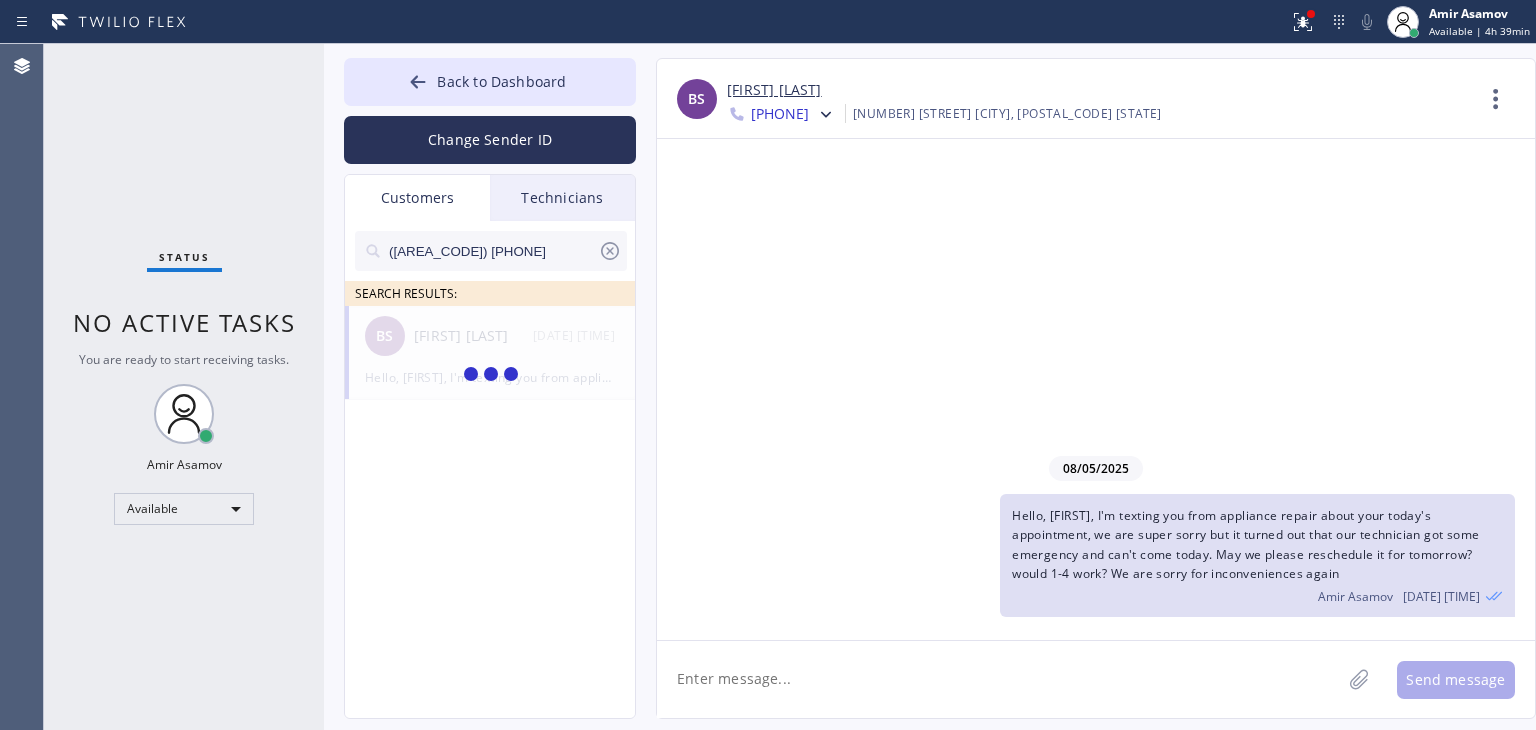 click on "([AREA_CODE]) [PHONE]" at bounding box center [492, 251] 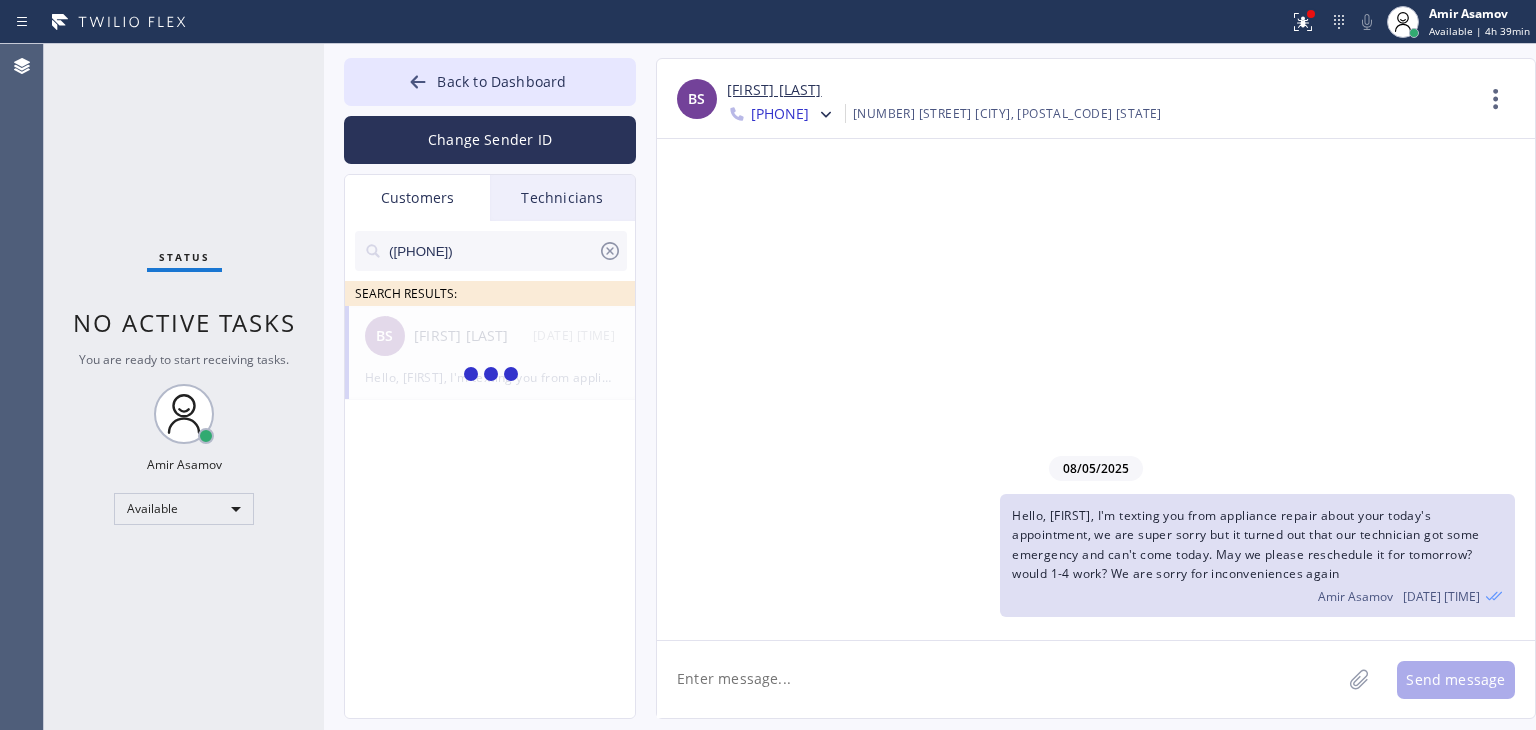 click on "([PHONE])" at bounding box center (492, 251) 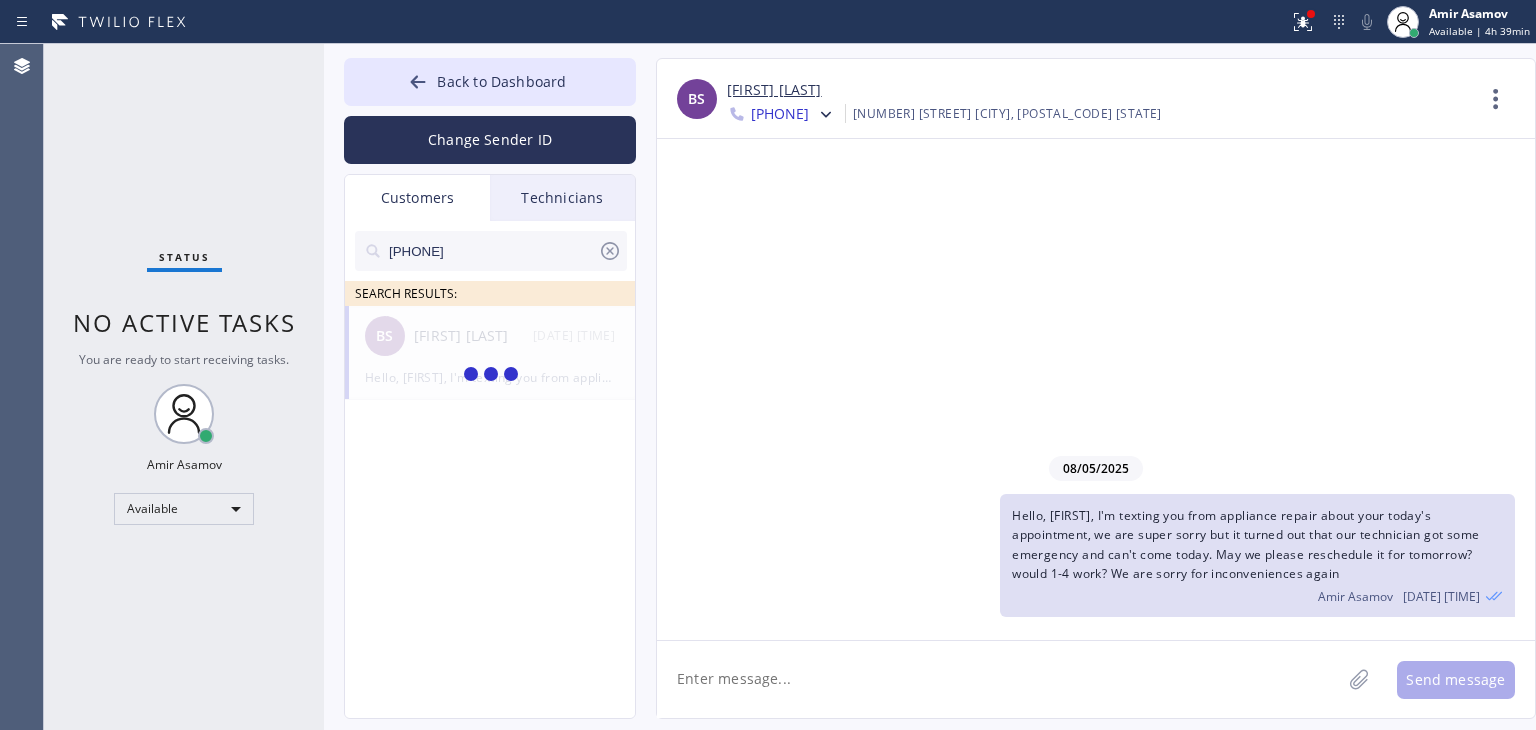 click on "[PHONE]" at bounding box center (492, 251) 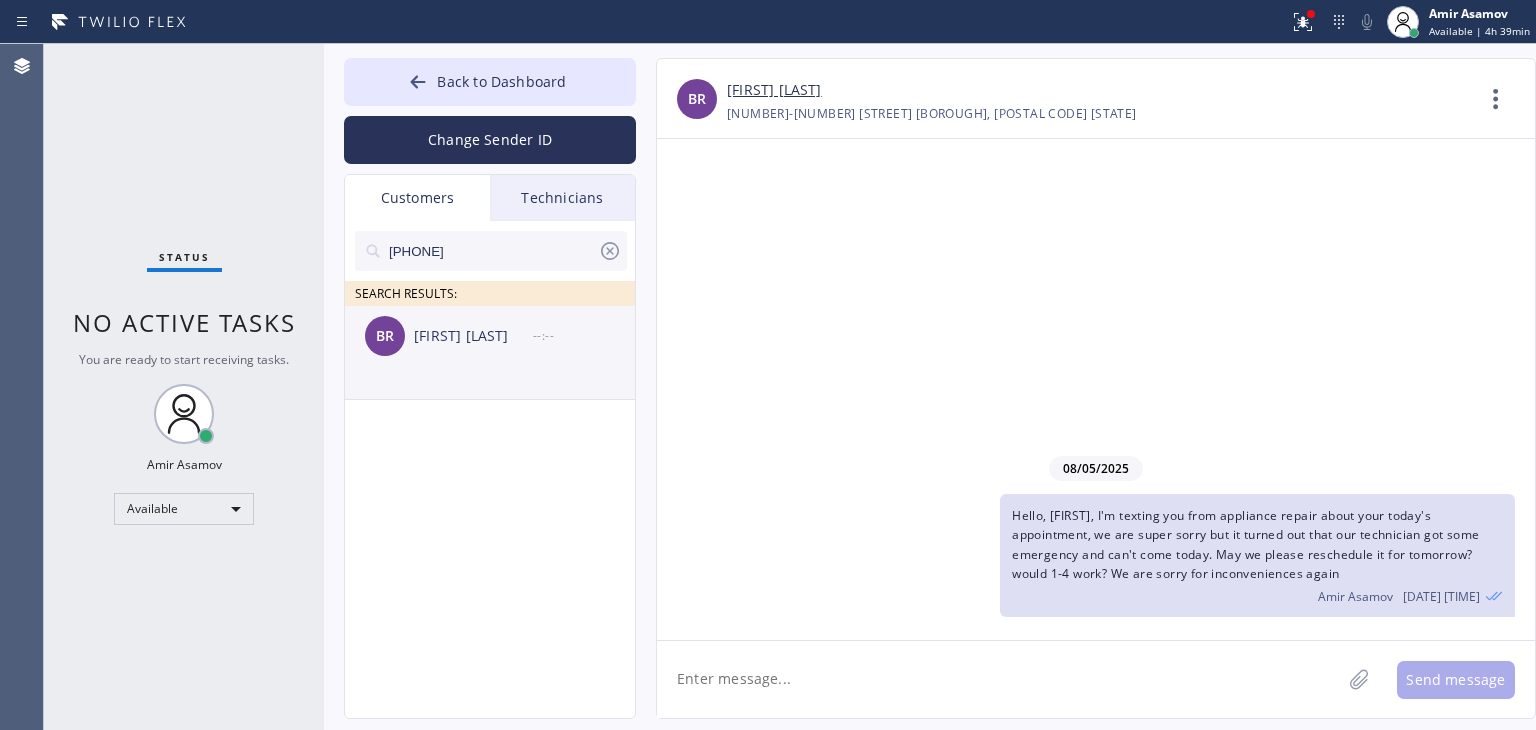 type on "[PHONE]" 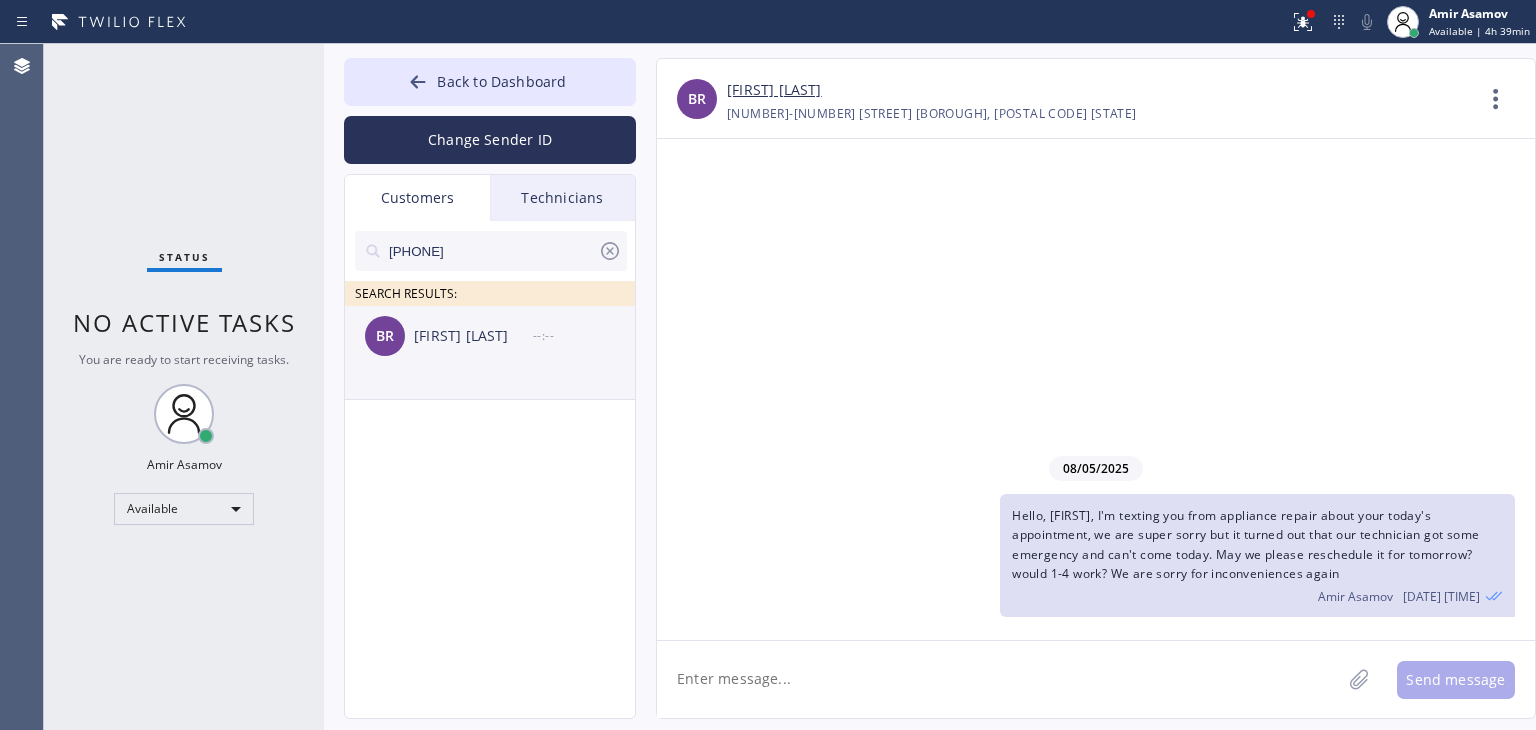 click on "BR [LAST] --:--" 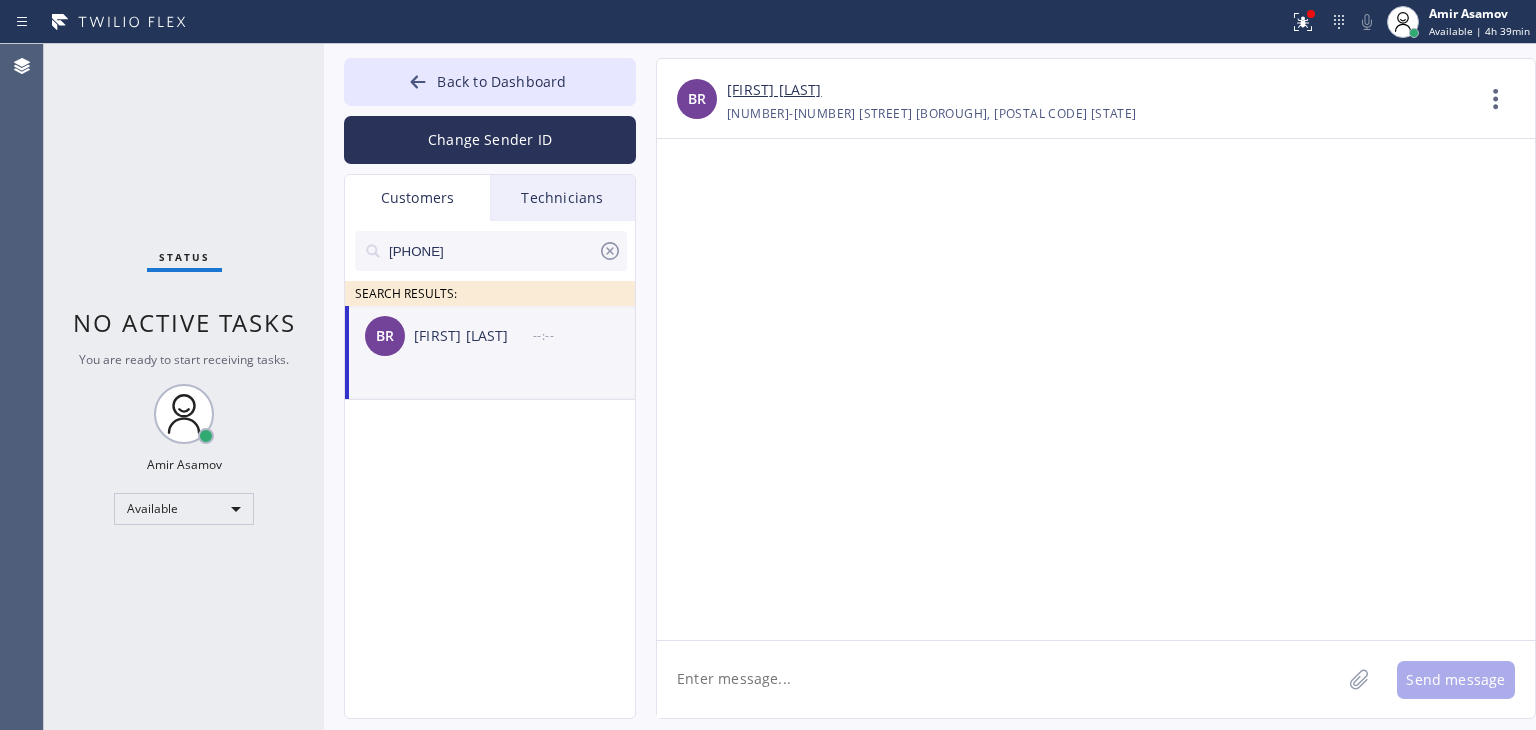 click 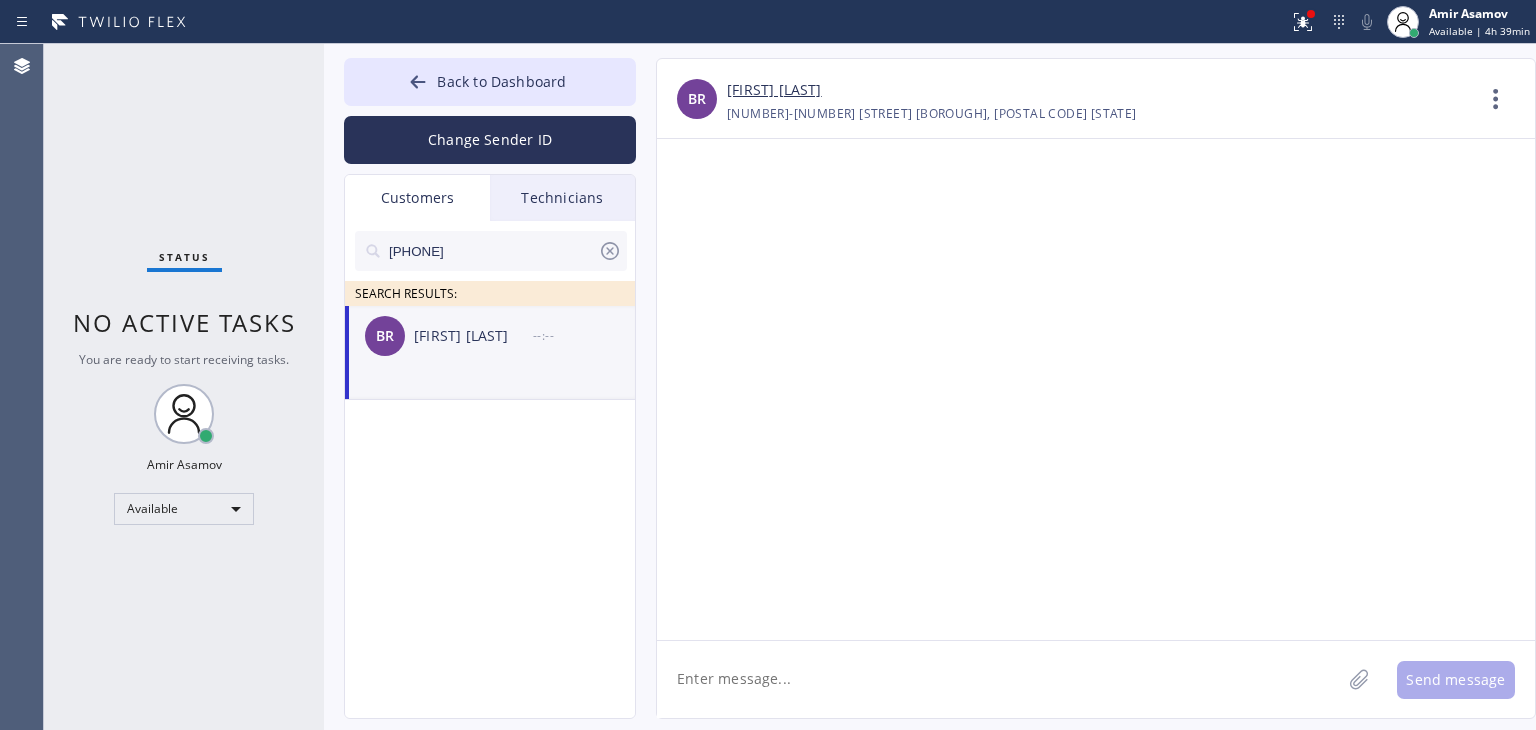 paste on "Hello, Barry, I'm texting you from appliance repair about your today's appointment, we are super sorry but it turned out that our technician got some emergency and can't come today. May we please reschedule it for tomorrow? would 1-4 work? We are sorry for inconveniences again" 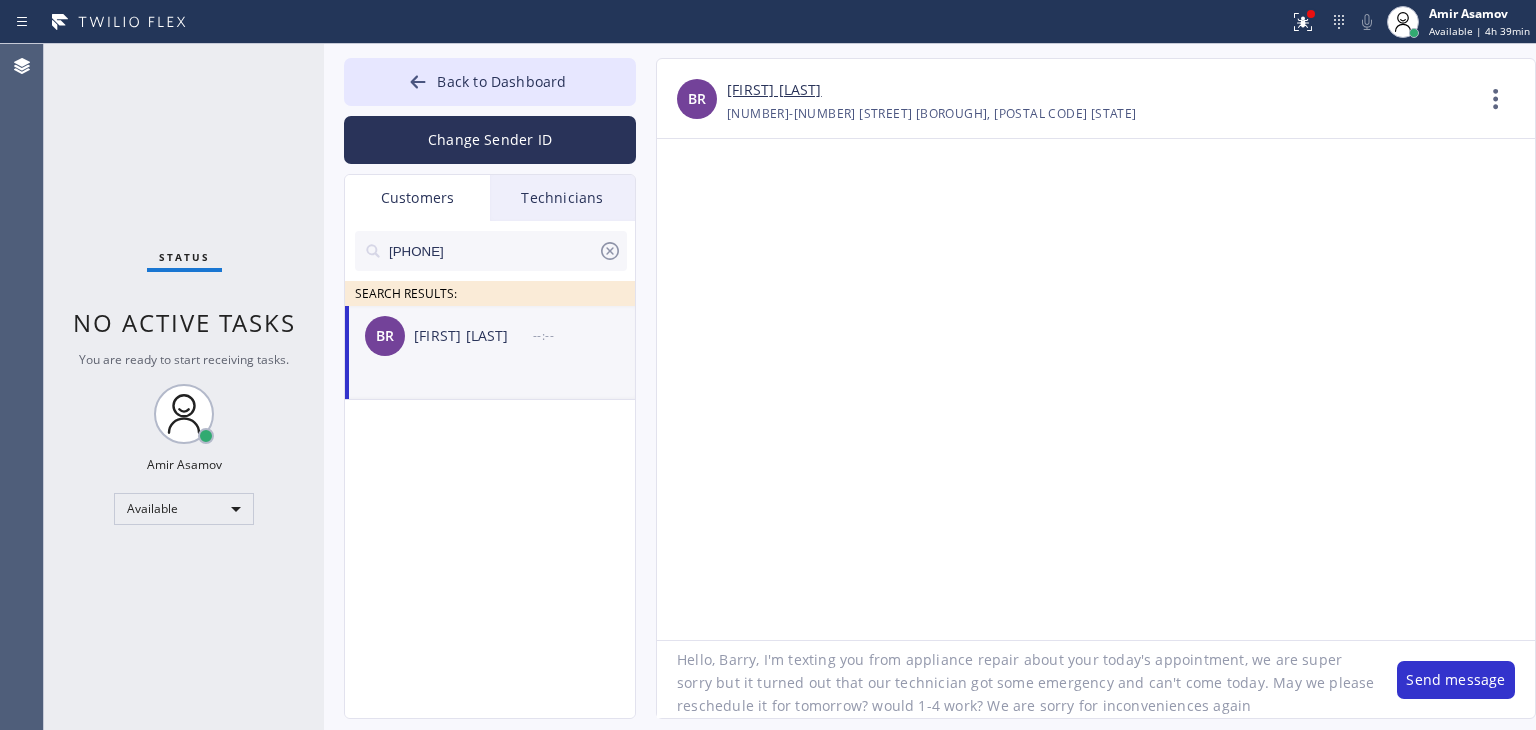 scroll, scrollTop: 0, scrollLeft: 0, axis: both 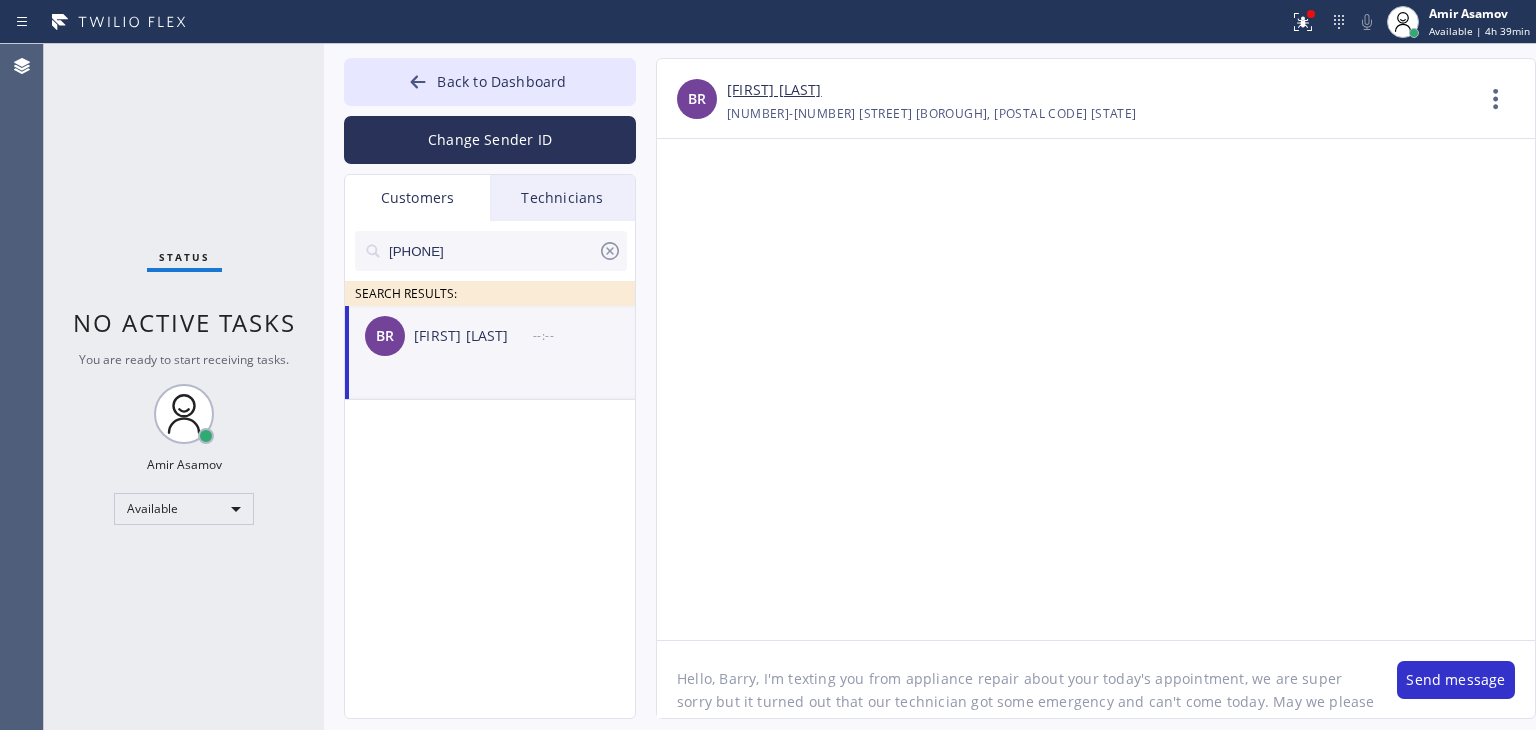 click on "Hello, Barry, I'm texting you from appliance repair about your today's appointment, we are super sorry but it turned out that our technician got some emergency and can't come today. May we please reschedule it for tomorrow? would 1-4 work? We are sorry for inconveniences again" 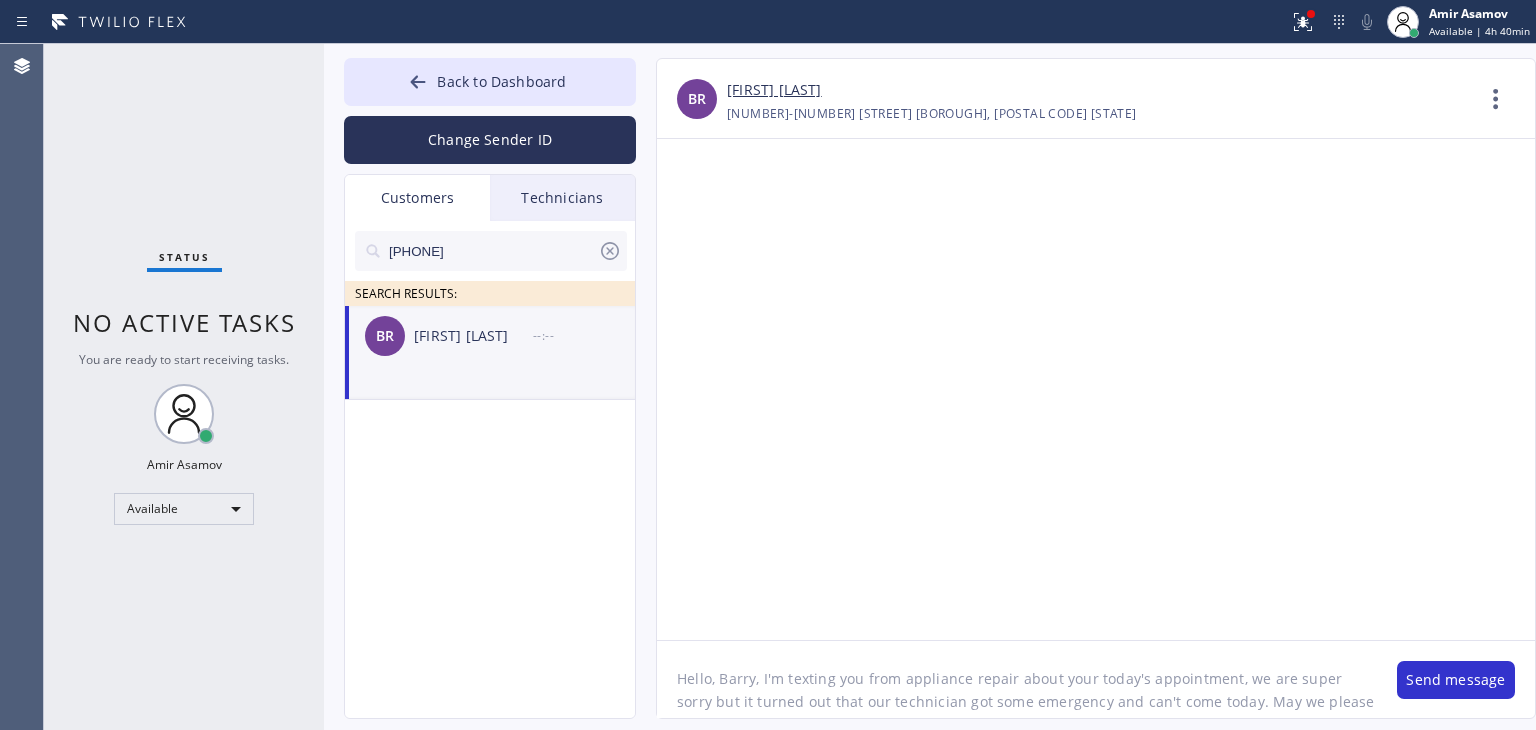 click on "Hello, Barry, I'm texting you from appliance repair about your today's appointment, we are super sorry but it turned out that our technician got some emergency and can't come today. May we please reschedule it for tomorrow? would 1-4 work? We are sorry for inconveniences again" 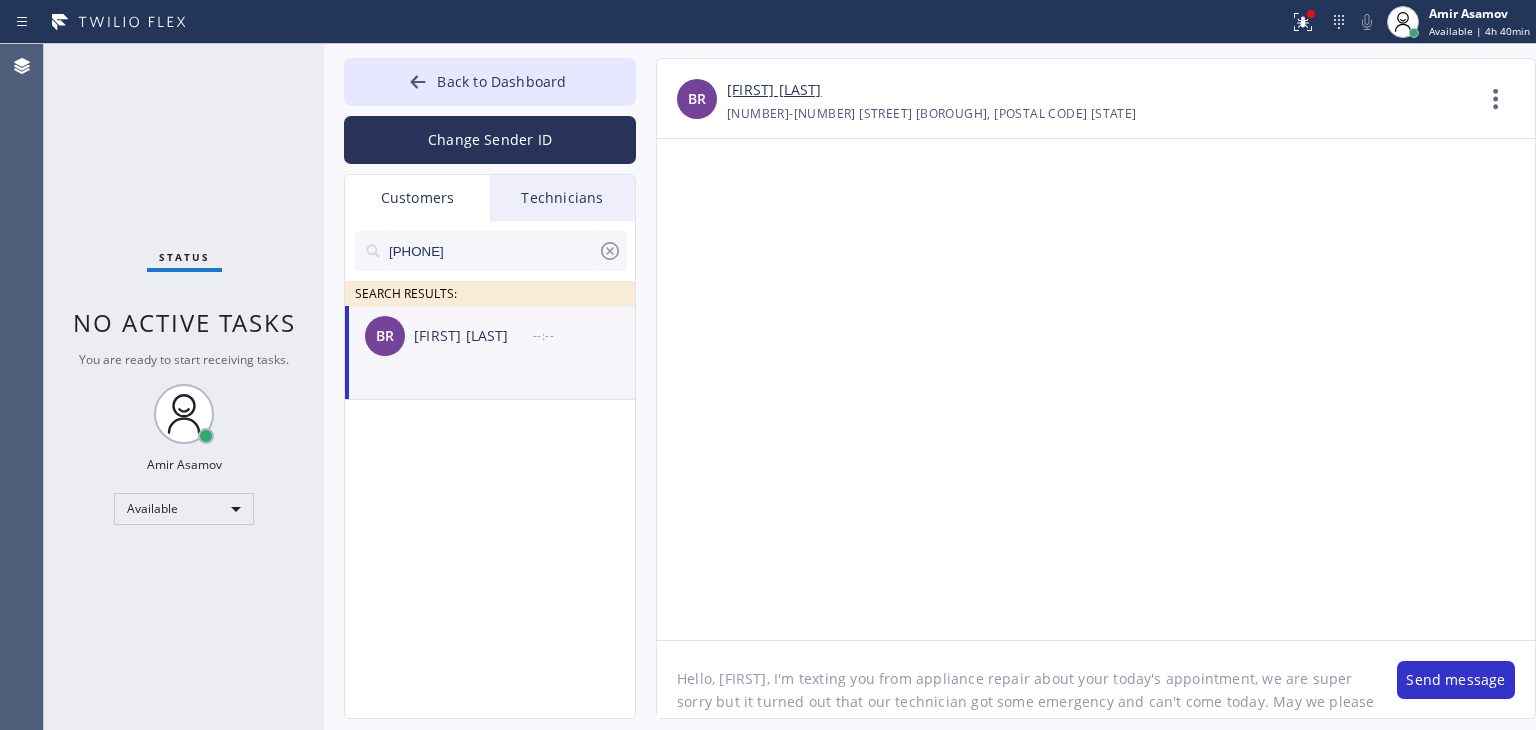 scroll, scrollTop: 41, scrollLeft: 0, axis: vertical 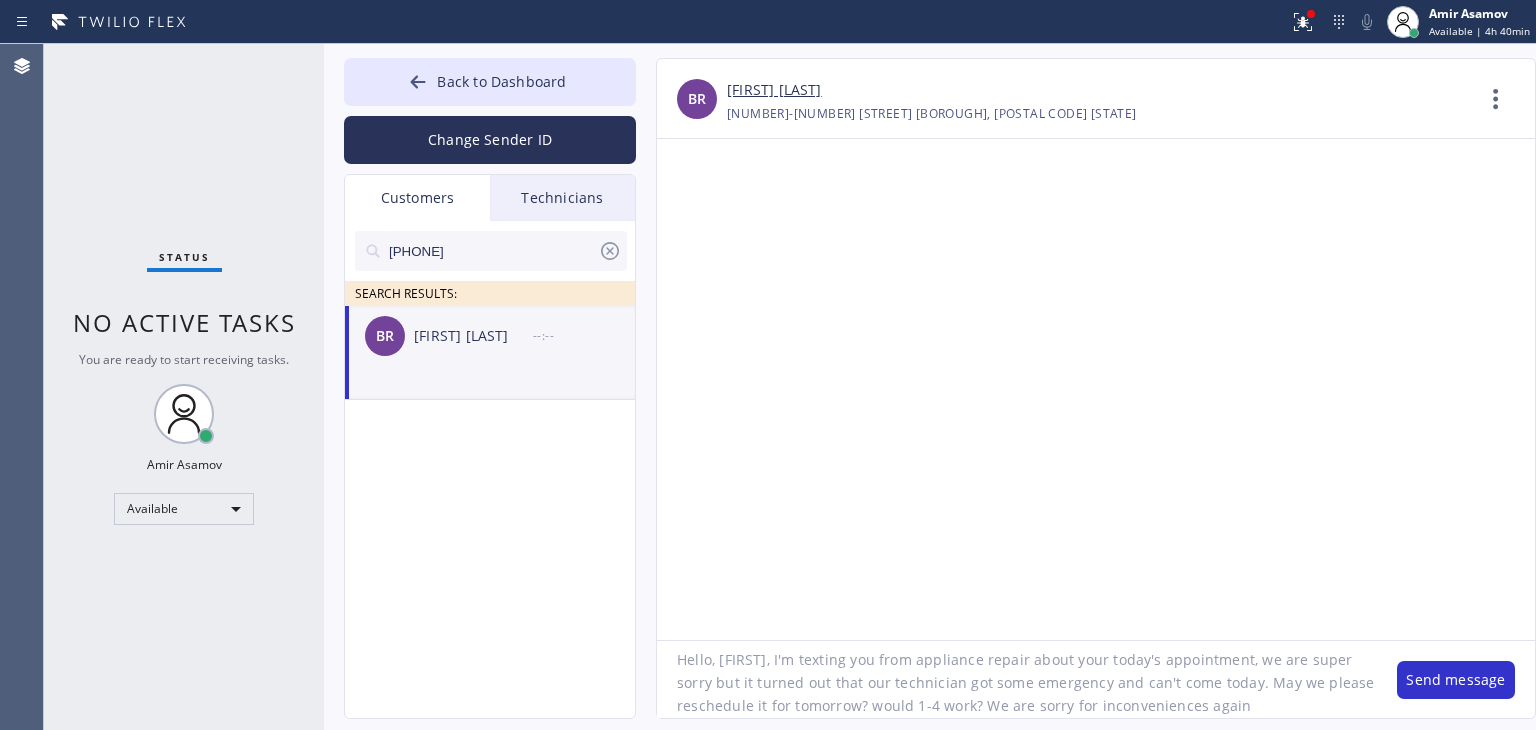 click on "Hello, [FIRST], I'm texting you from appliance repair about your today's appointment, we are super sorry but it turned out that our technician got some emergency and can't come today. May we please reschedule it for tomorrow? would 1-4 work? We are sorry for inconveniences again" 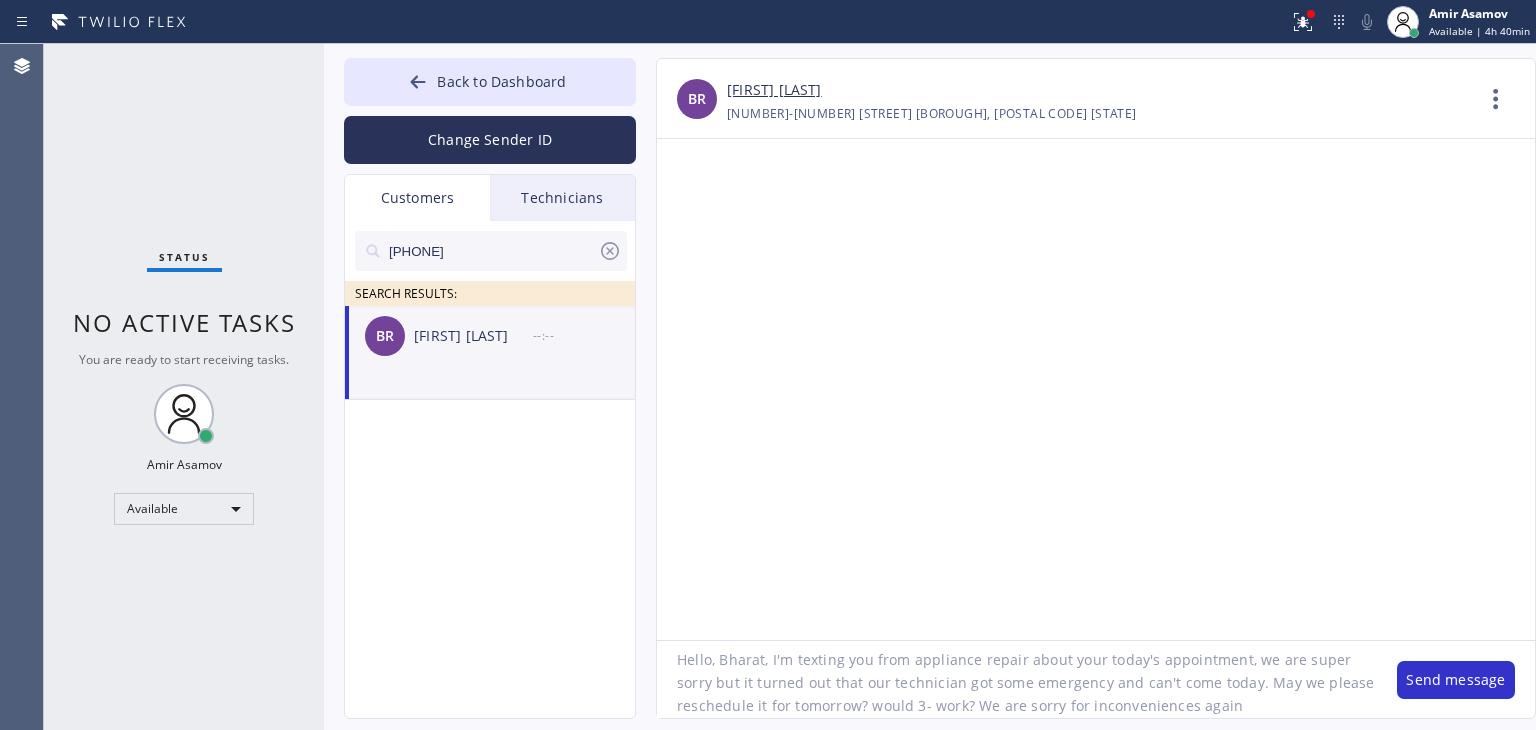 type on "Hello, [FIRST], I'm texting you from appliance repair about your today's appointment, we are super sorry but it turned out that our technician got some emergency and can't come today. May we please reschedule it for tomorrow? would 3-6 work? We are sorry for inconveniences again" 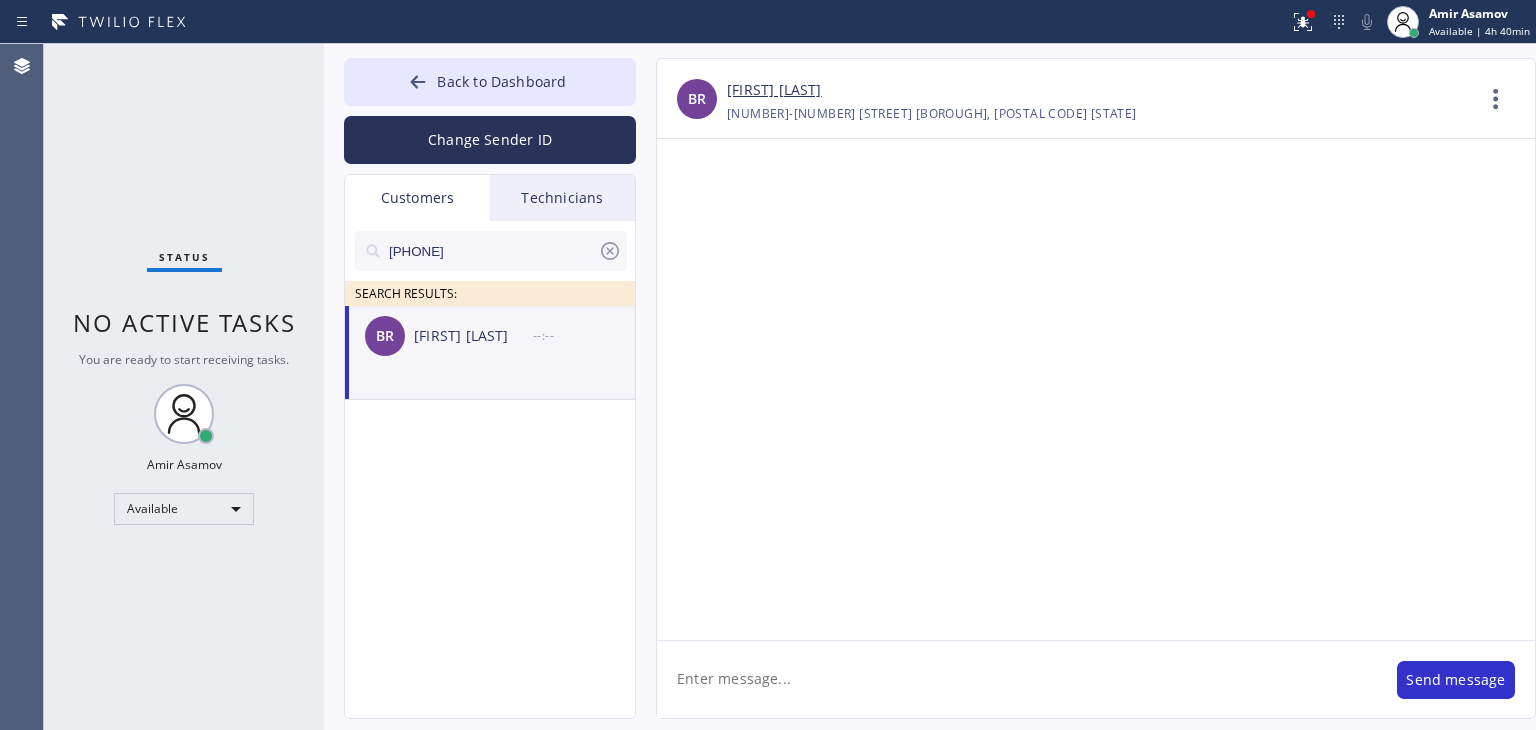 scroll, scrollTop: 0, scrollLeft: 0, axis: both 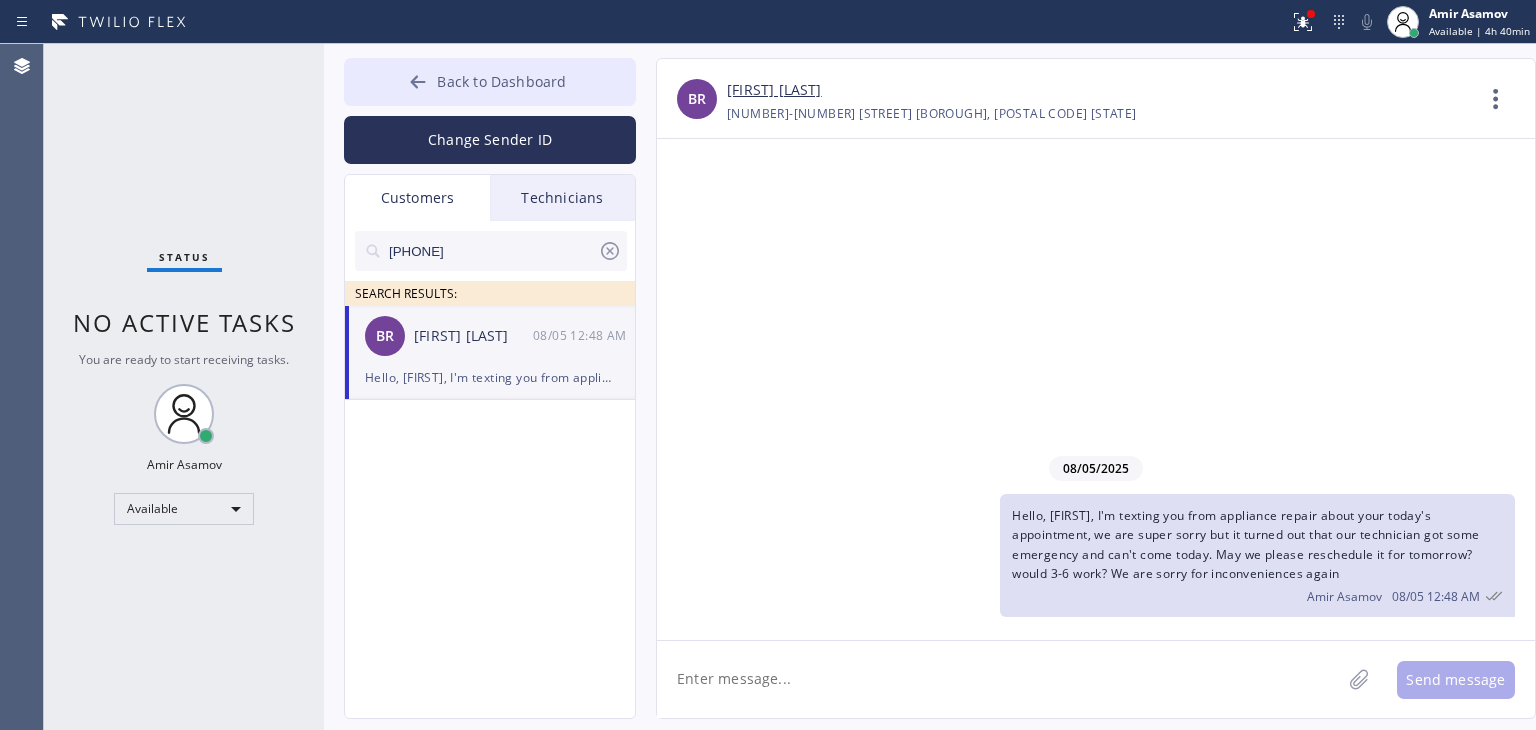 type 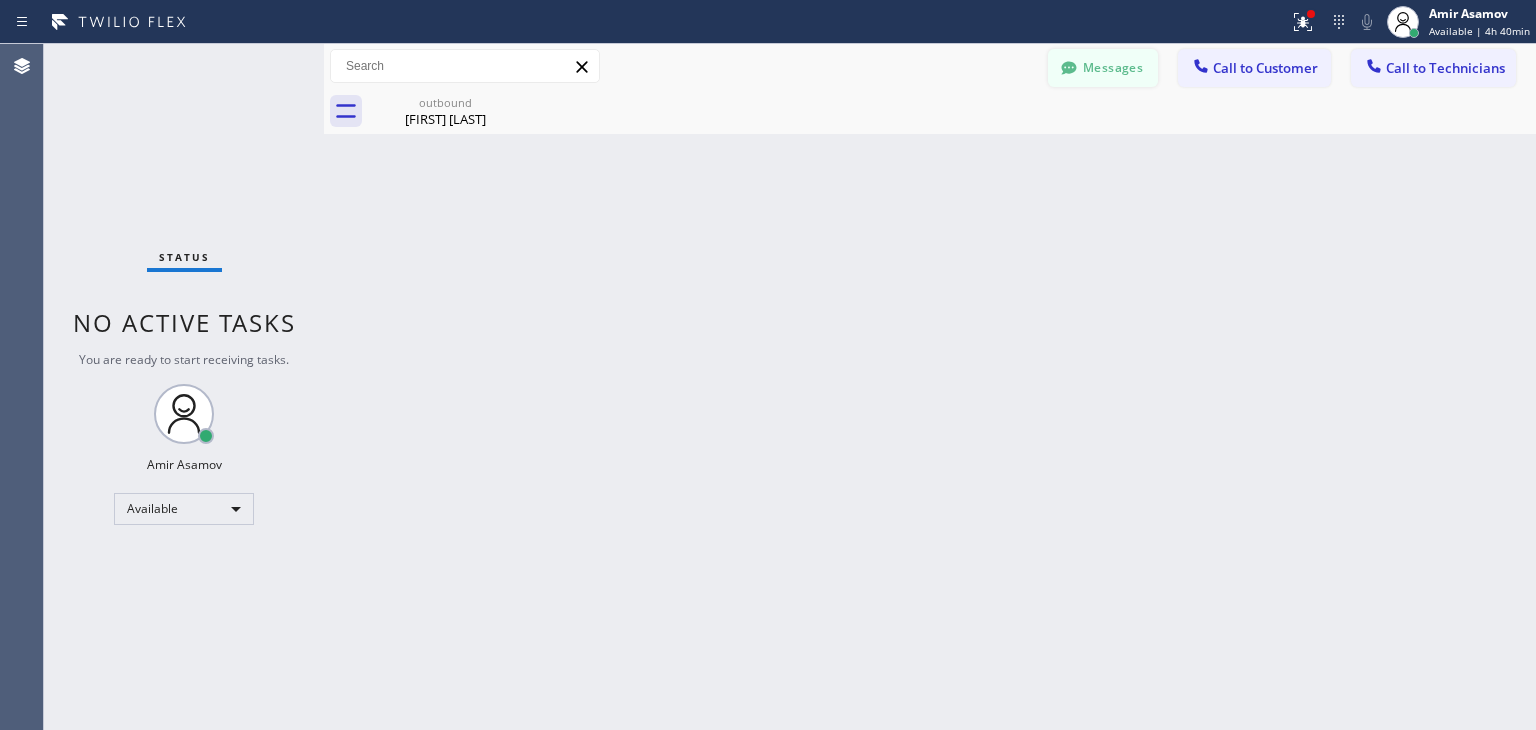 click on "Messages" at bounding box center (1103, 68) 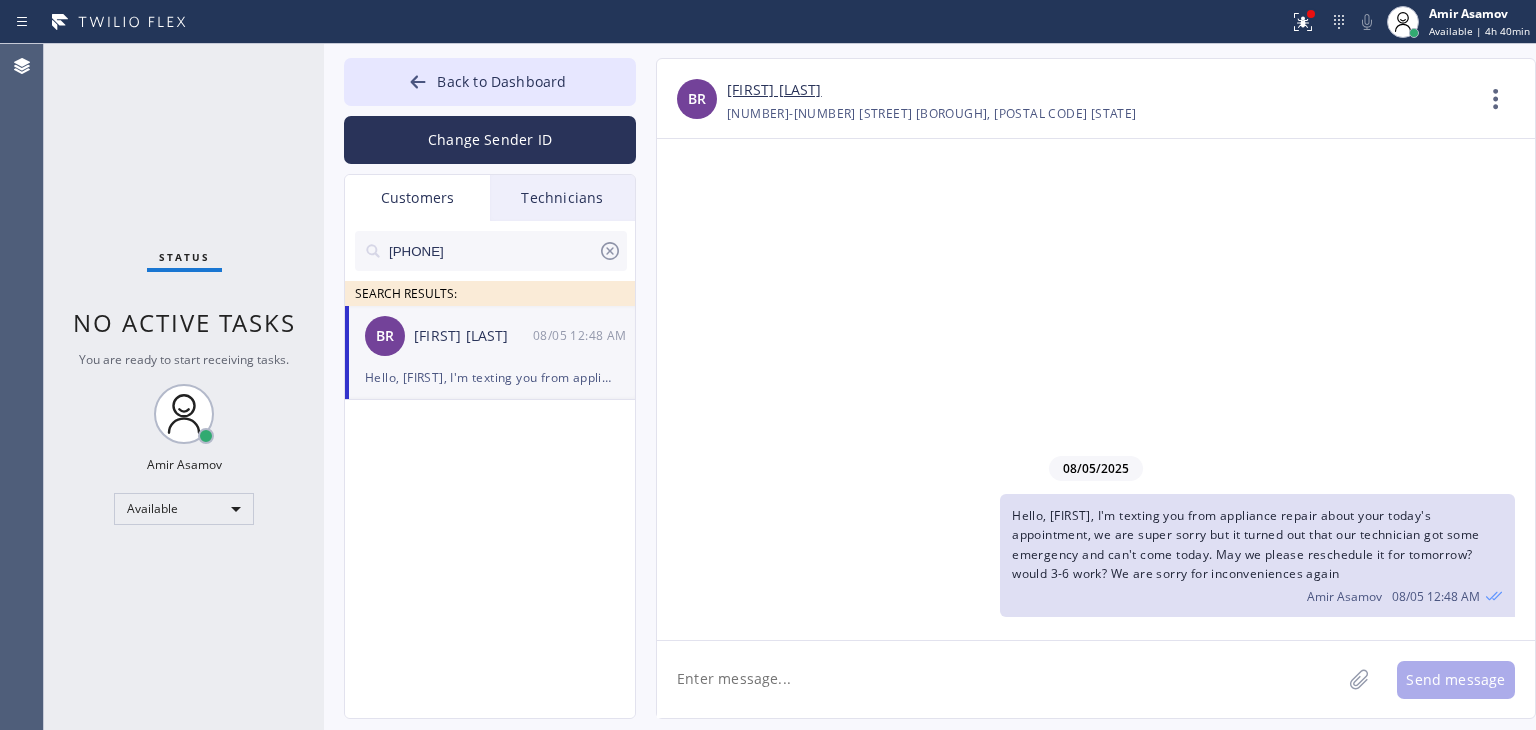 click 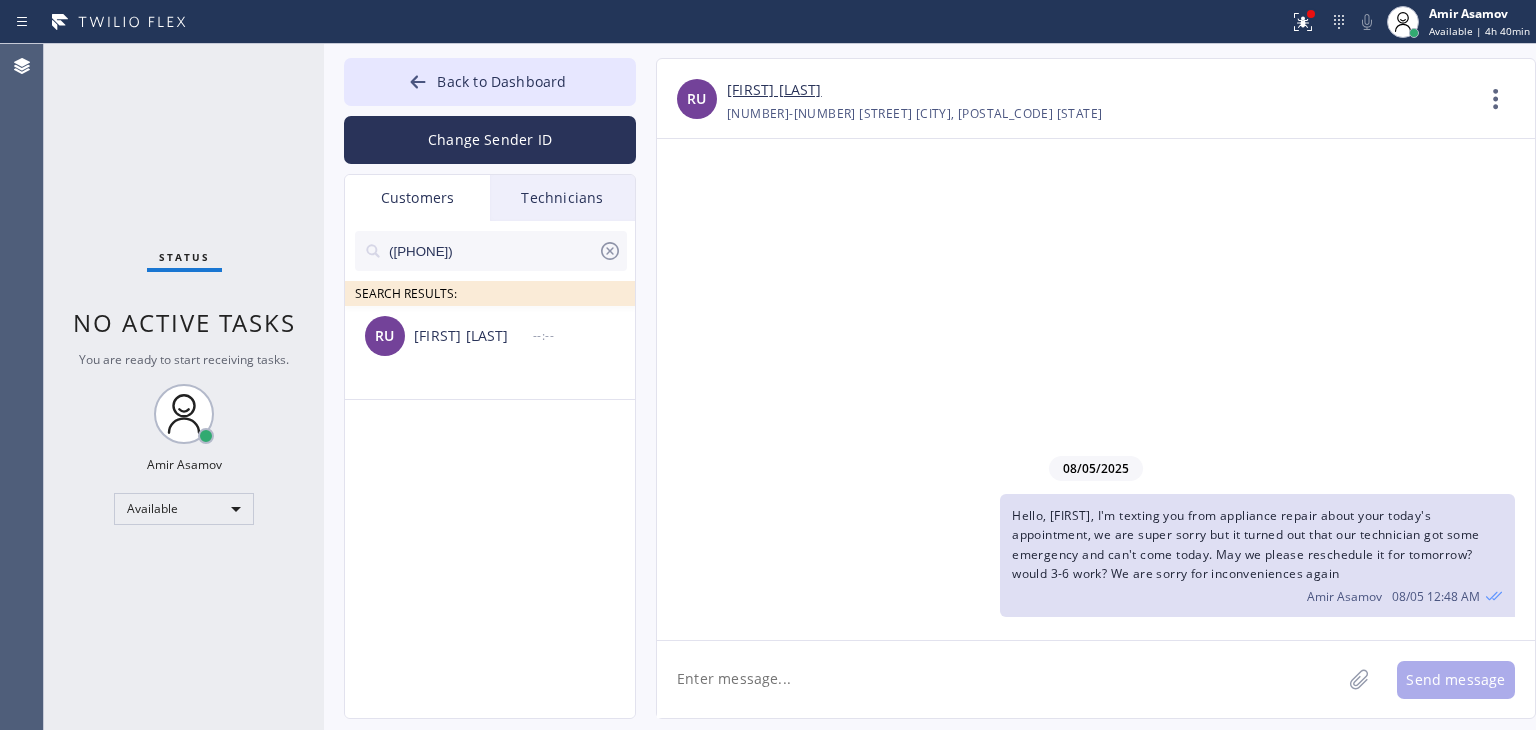 click on "RU [FIRST] [LAST] --:--" 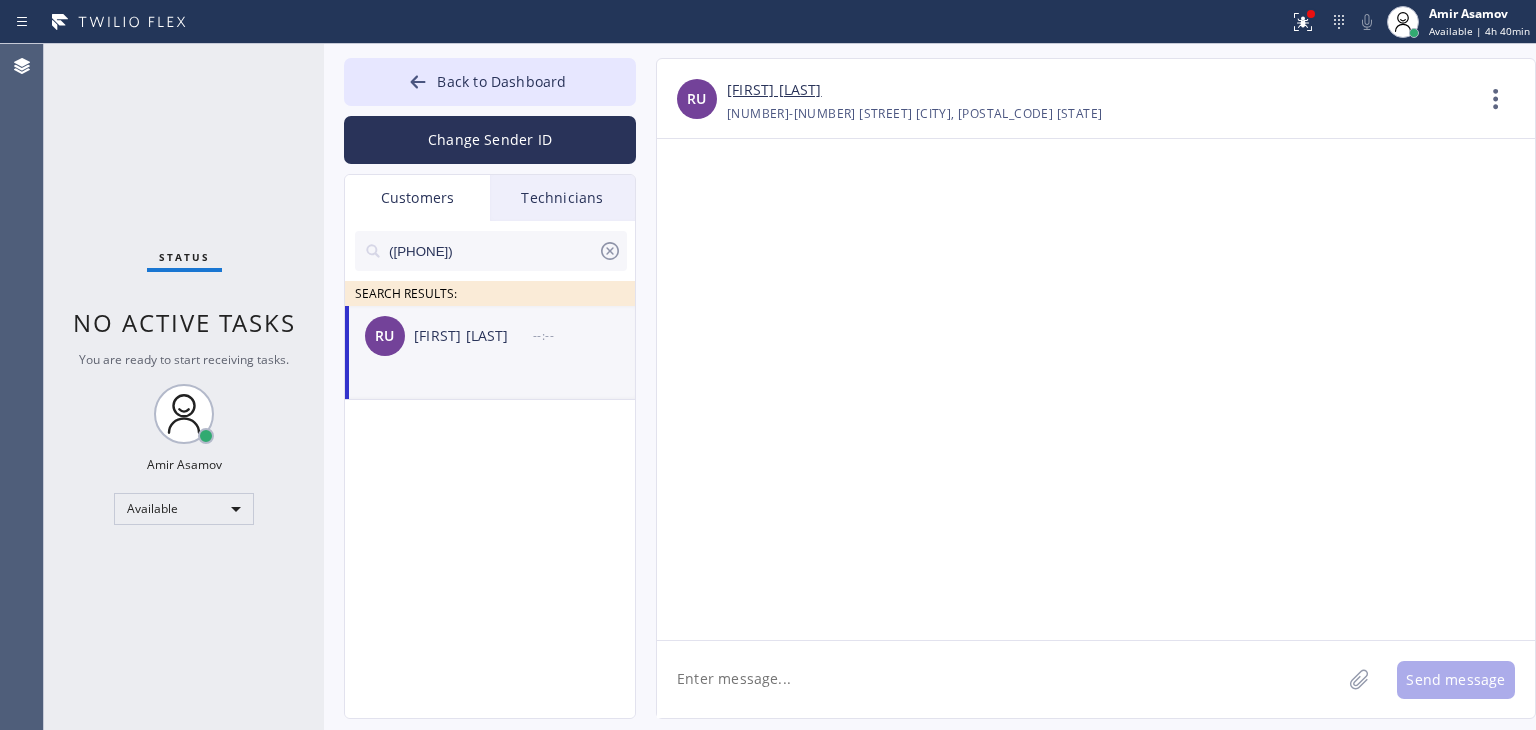 click 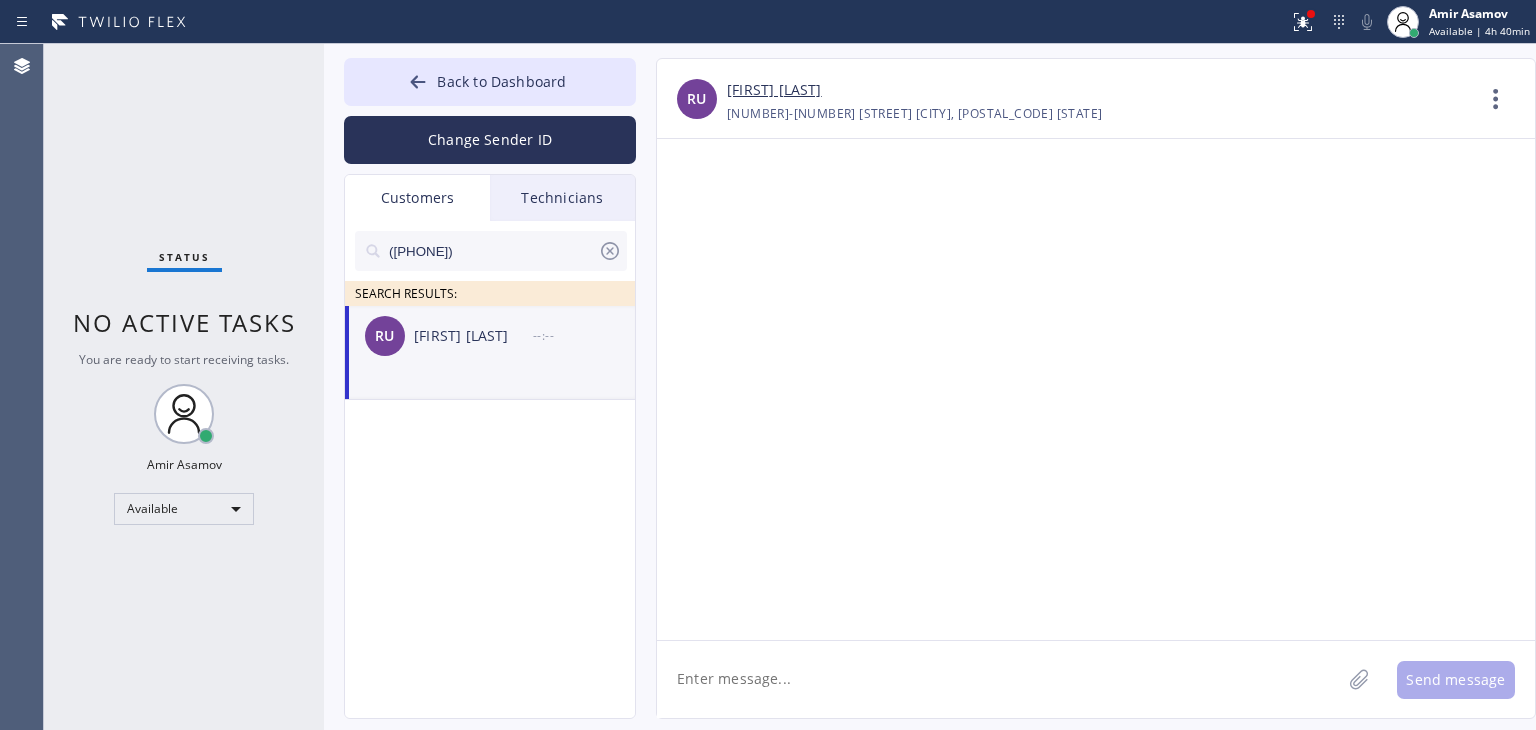 paste on "Hello, Barry, I'm texting you from appliance repair about your today's appointment, we are super sorry but it turned out that our technician got some emergency and can't come today. May we please reschedule it for tomorrow? would 1-4 work? We are sorry for inconveniences again" 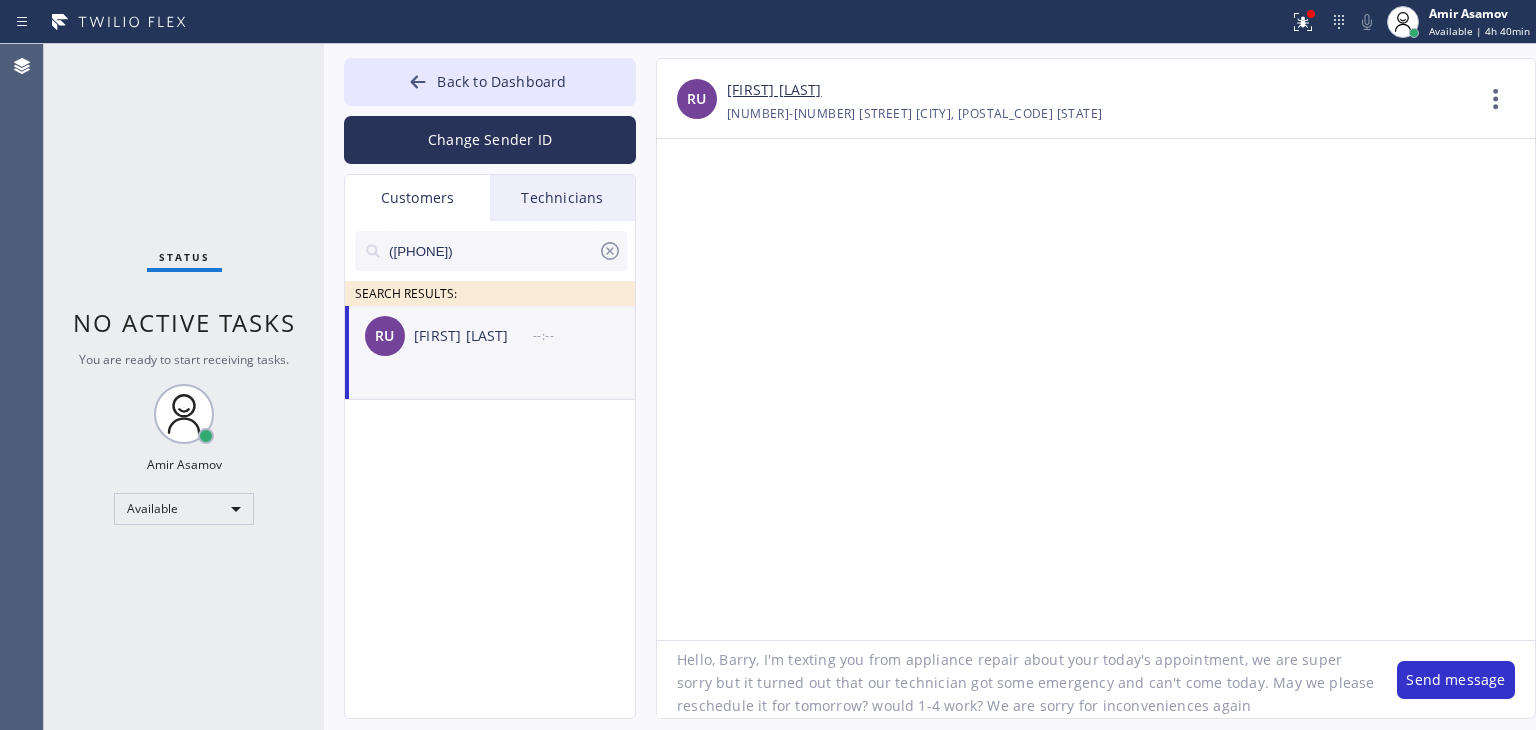 scroll, scrollTop: 0, scrollLeft: 0, axis: both 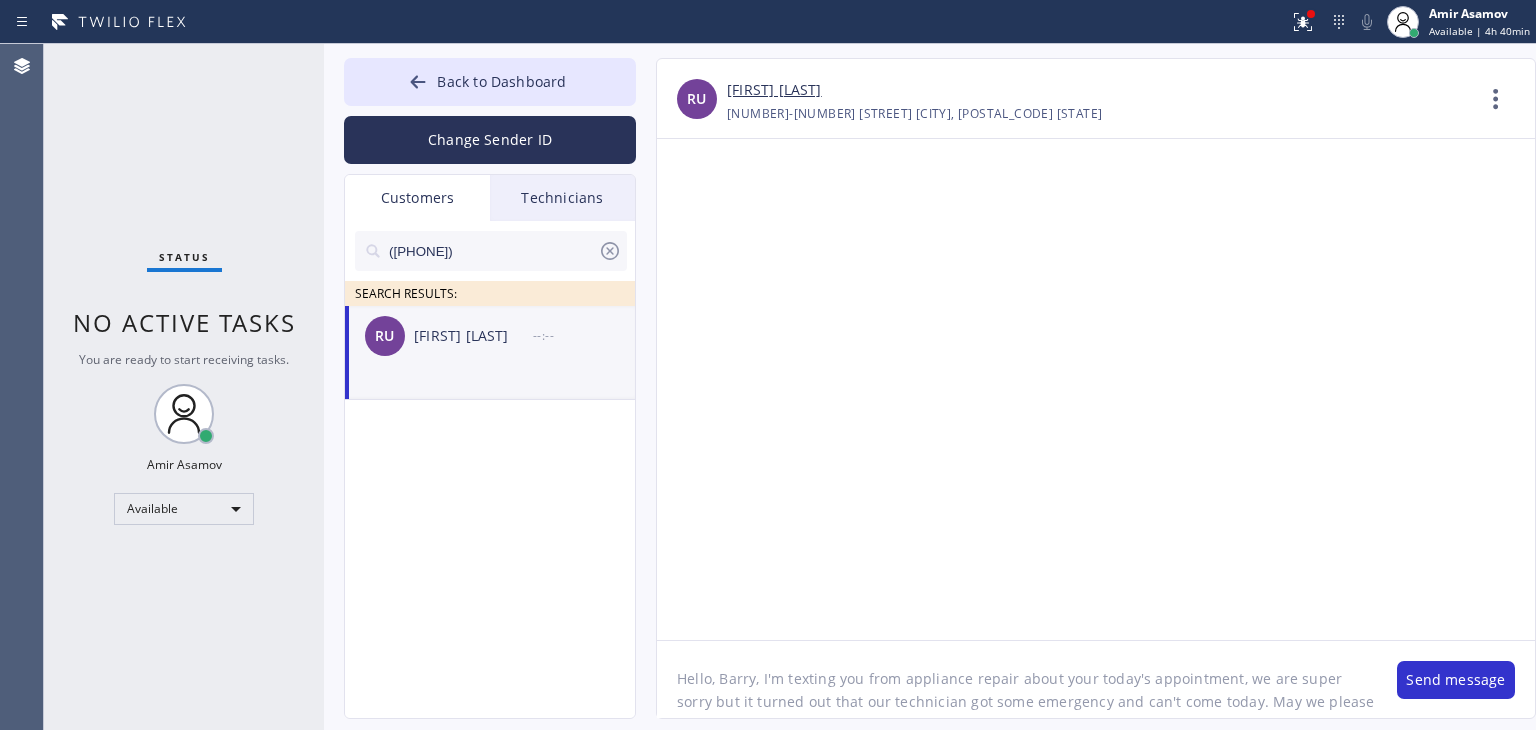 click on "Hello, Barry, I'm texting you from appliance repair about your today's appointment, we are super sorry but it turned out that our technician got some emergency and can't come today. May we please reschedule it for tomorrow? would 1-4 work? We are sorry for inconveniences again" 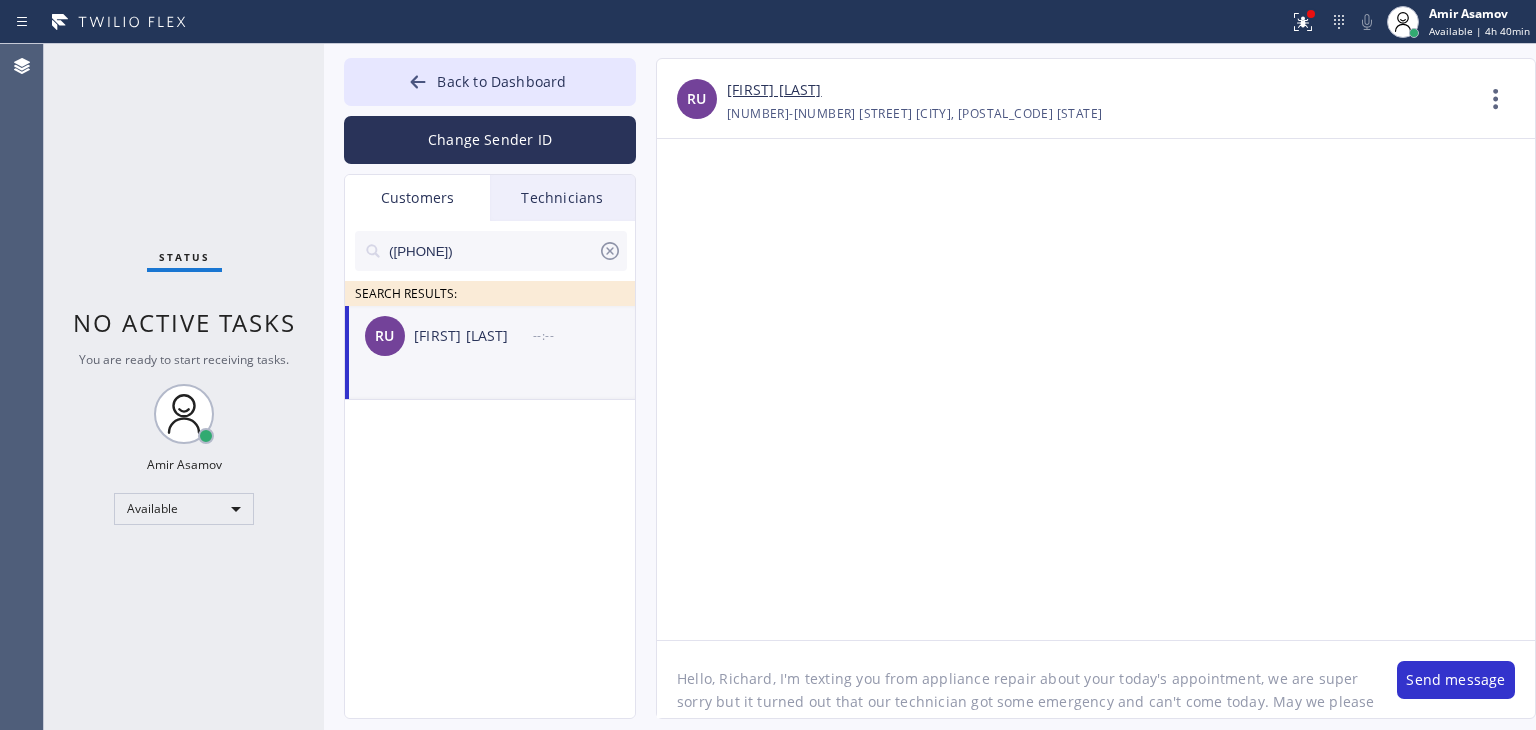 scroll, scrollTop: 41, scrollLeft: 0, axis: vertical 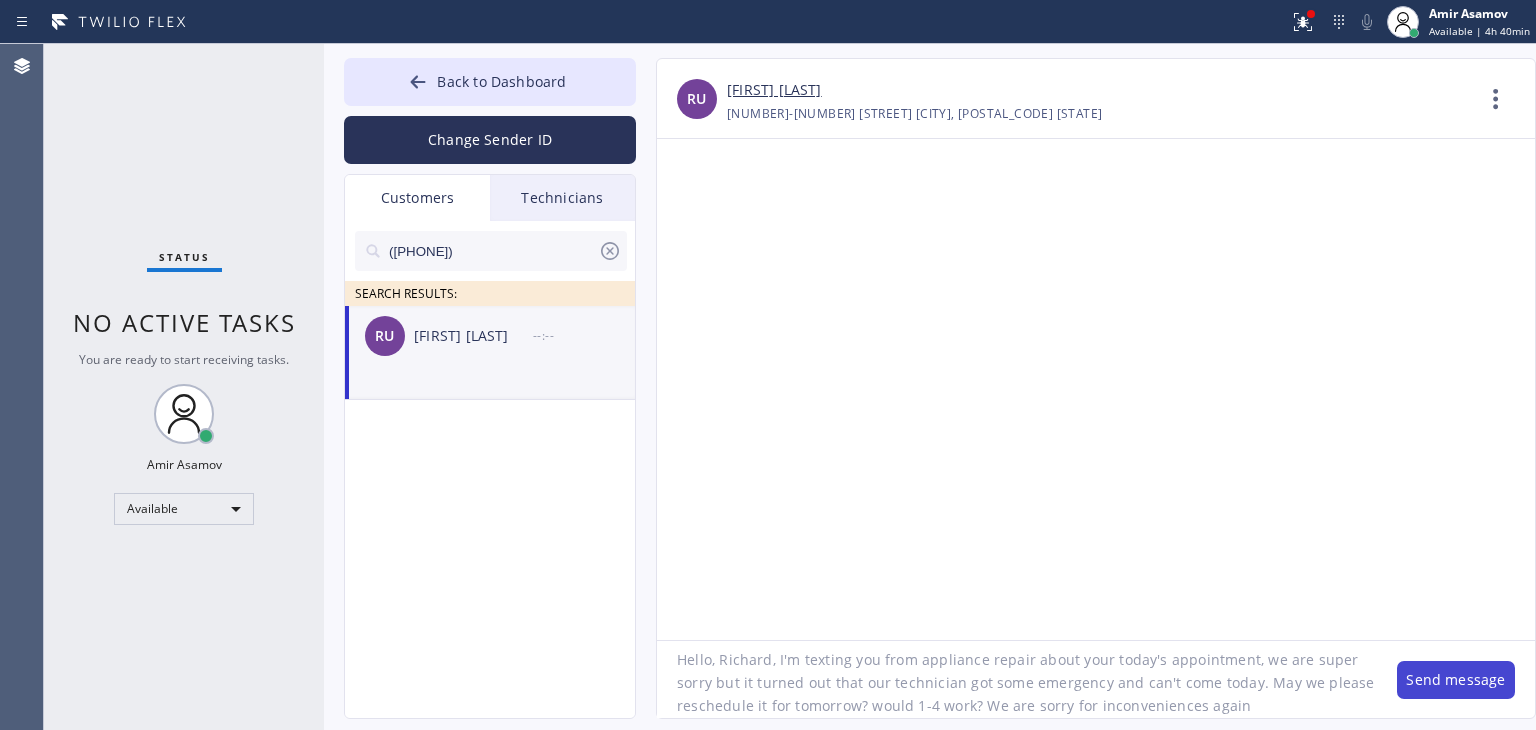 type on "Hello, Richard, I'm texting you from appliance repair about your today's appointment, we are super sorry but it turned out that our technician got some emergency and can't come today. May we please reschedule it for tomorrow? would 1-4 work? We are sorry for inconveniences again" 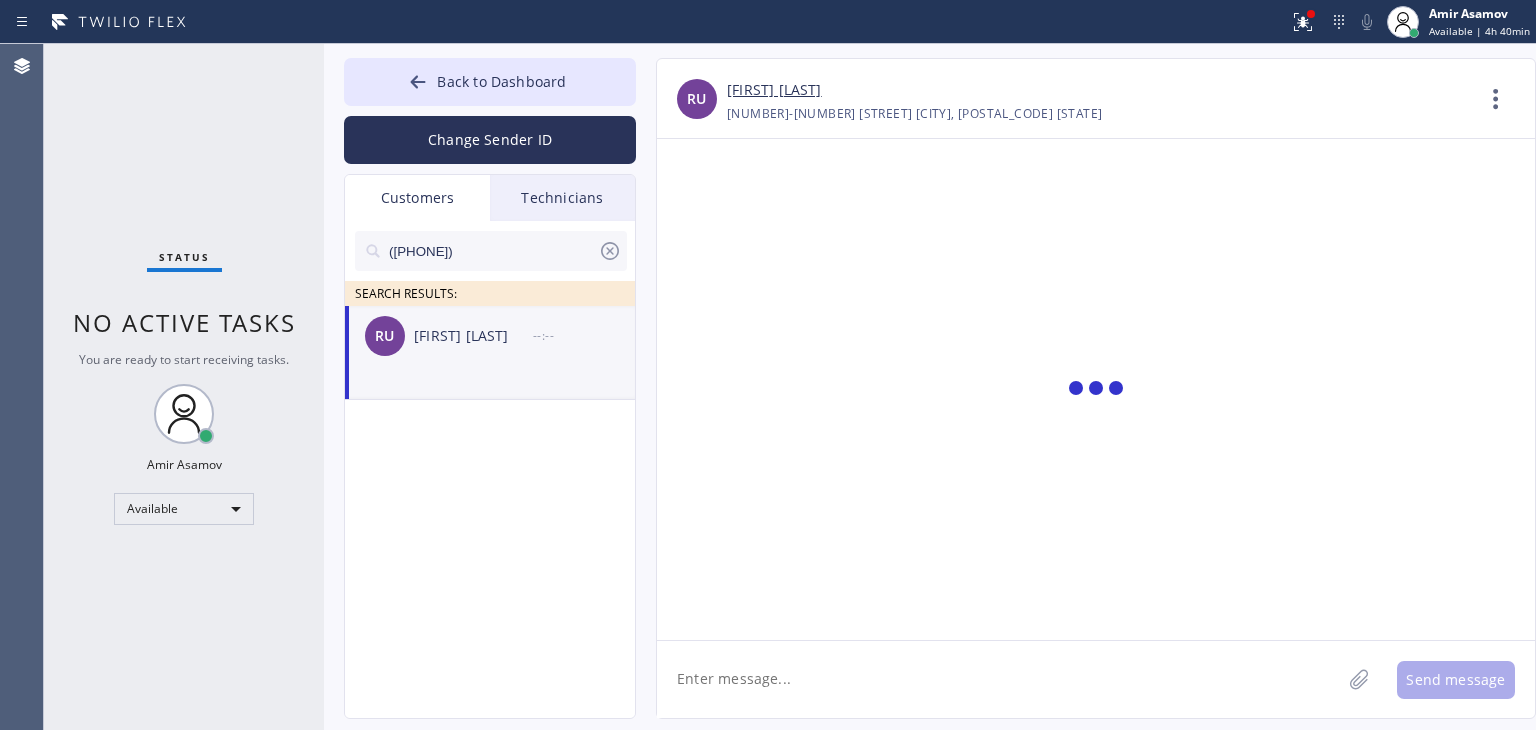 scroll, scrollTop: 0, scrollLeft: 0, axis: both 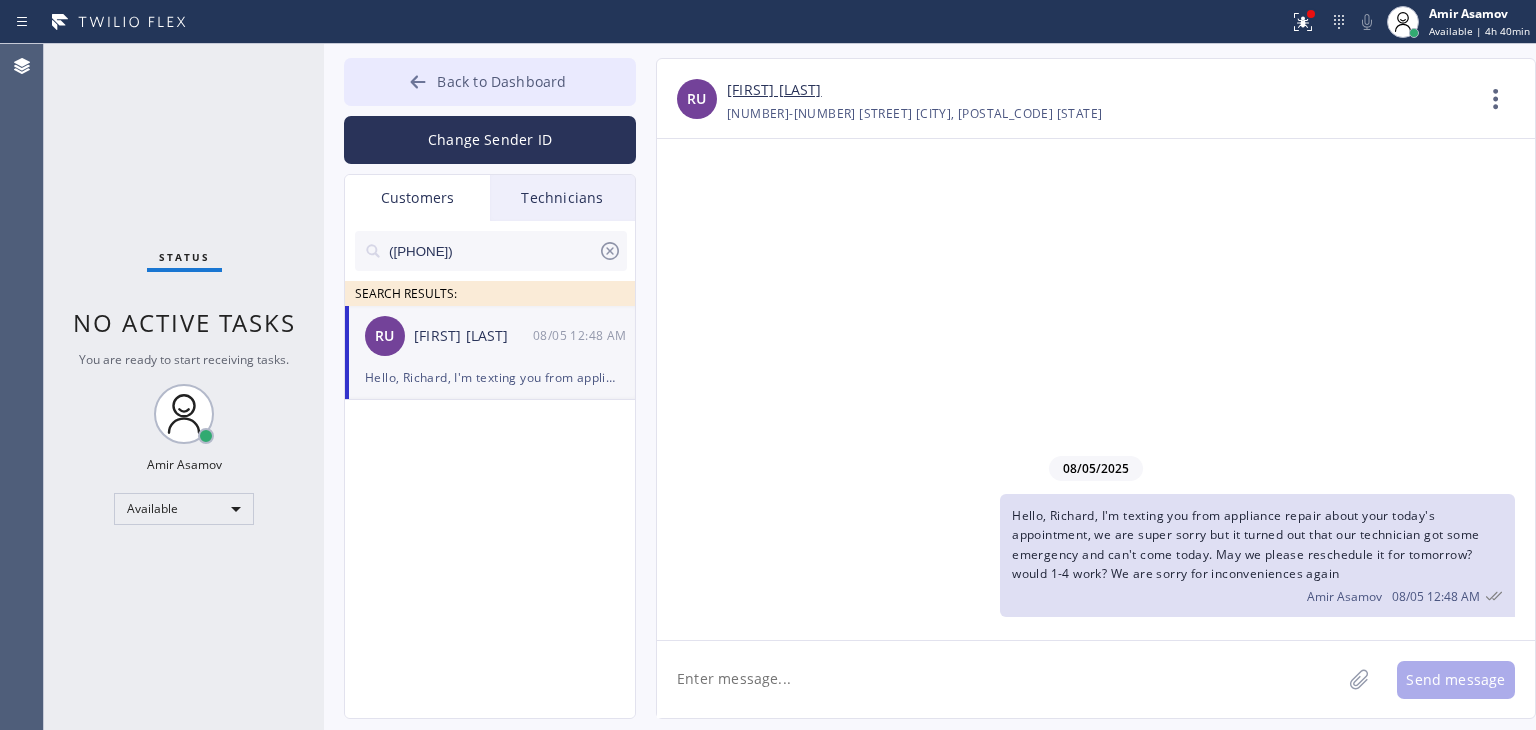 click on "Back to Dashboard" at bounding box center [490, 82] 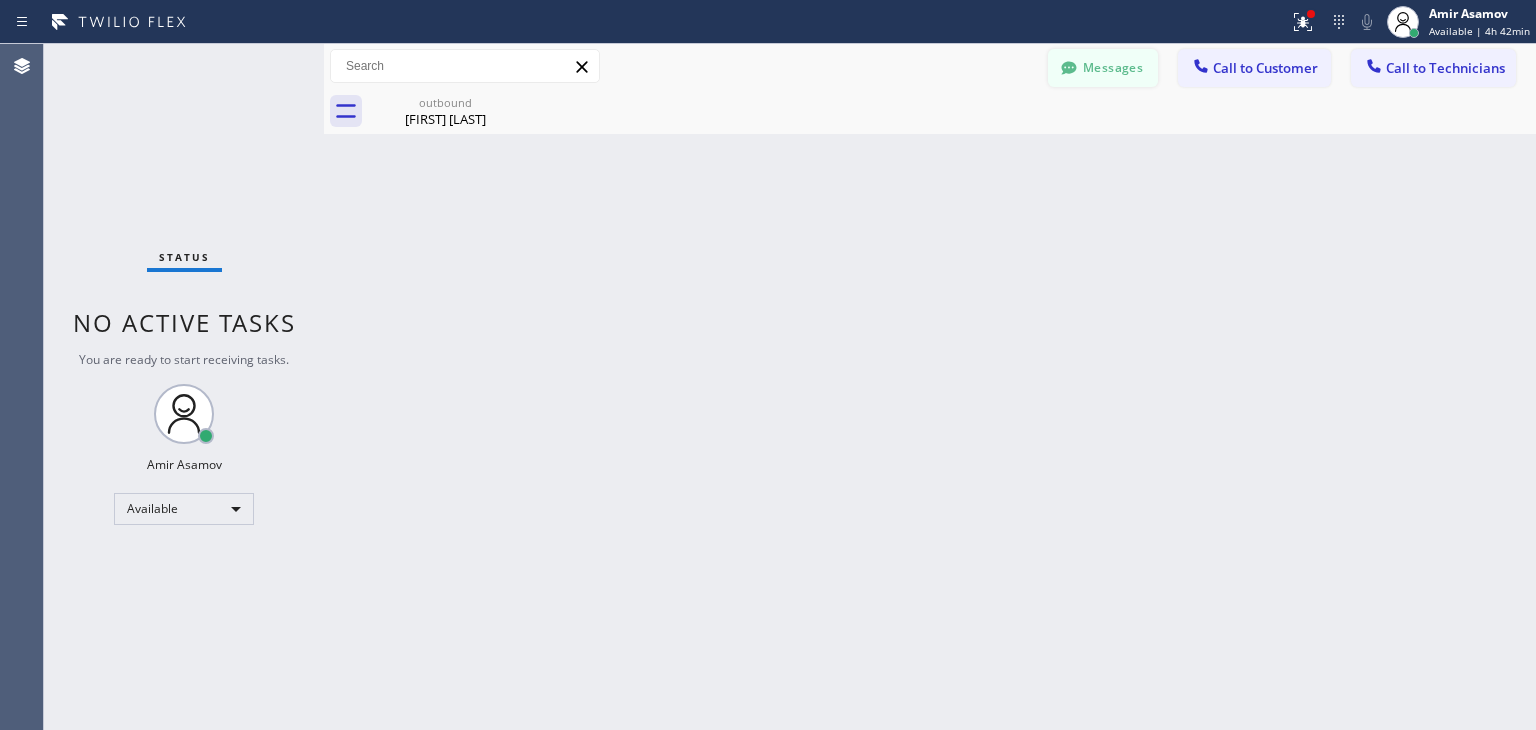 click on "Messages" at bounding box center (1103, 68) 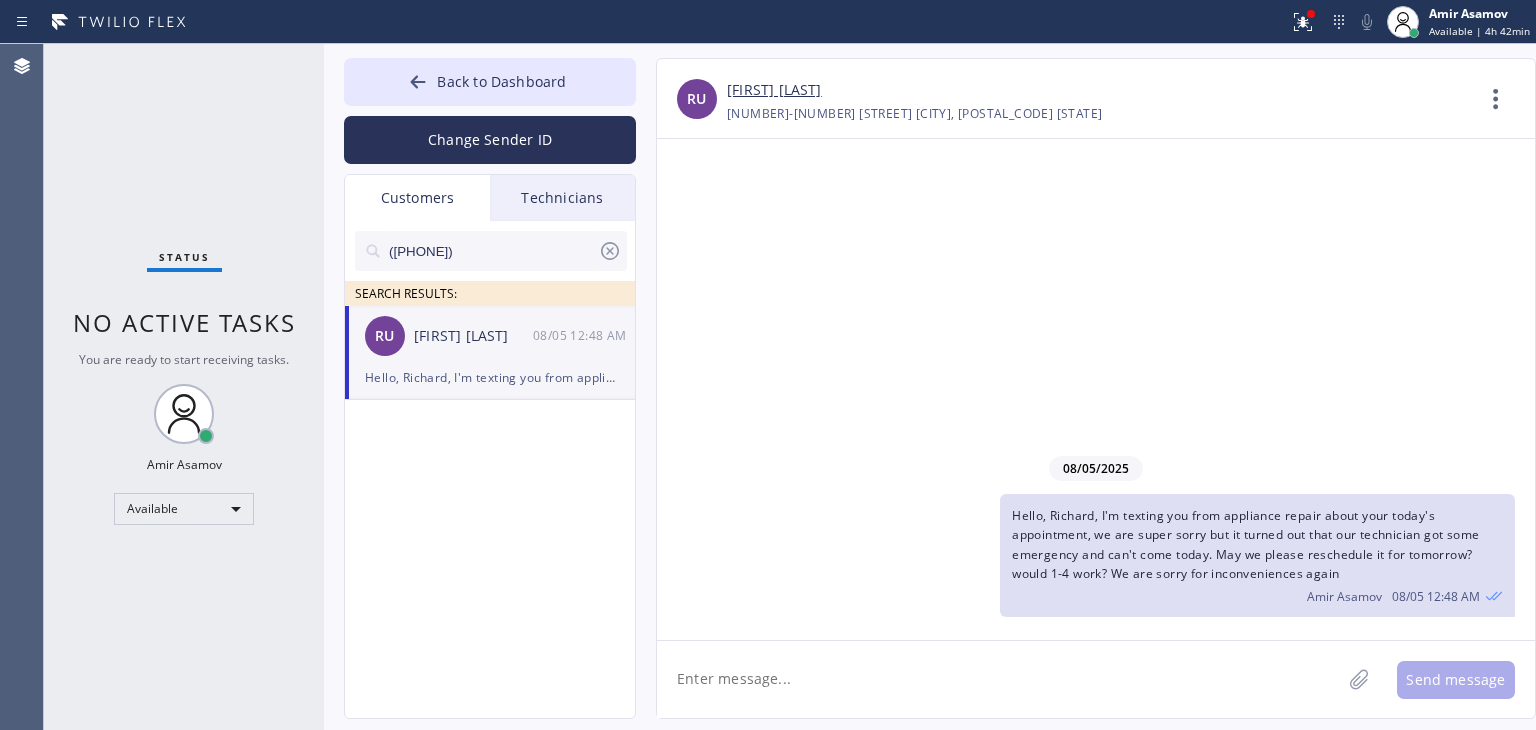 click on "([PHONE]) SEARCH RESULTS:" at bounding box center [491, 263] 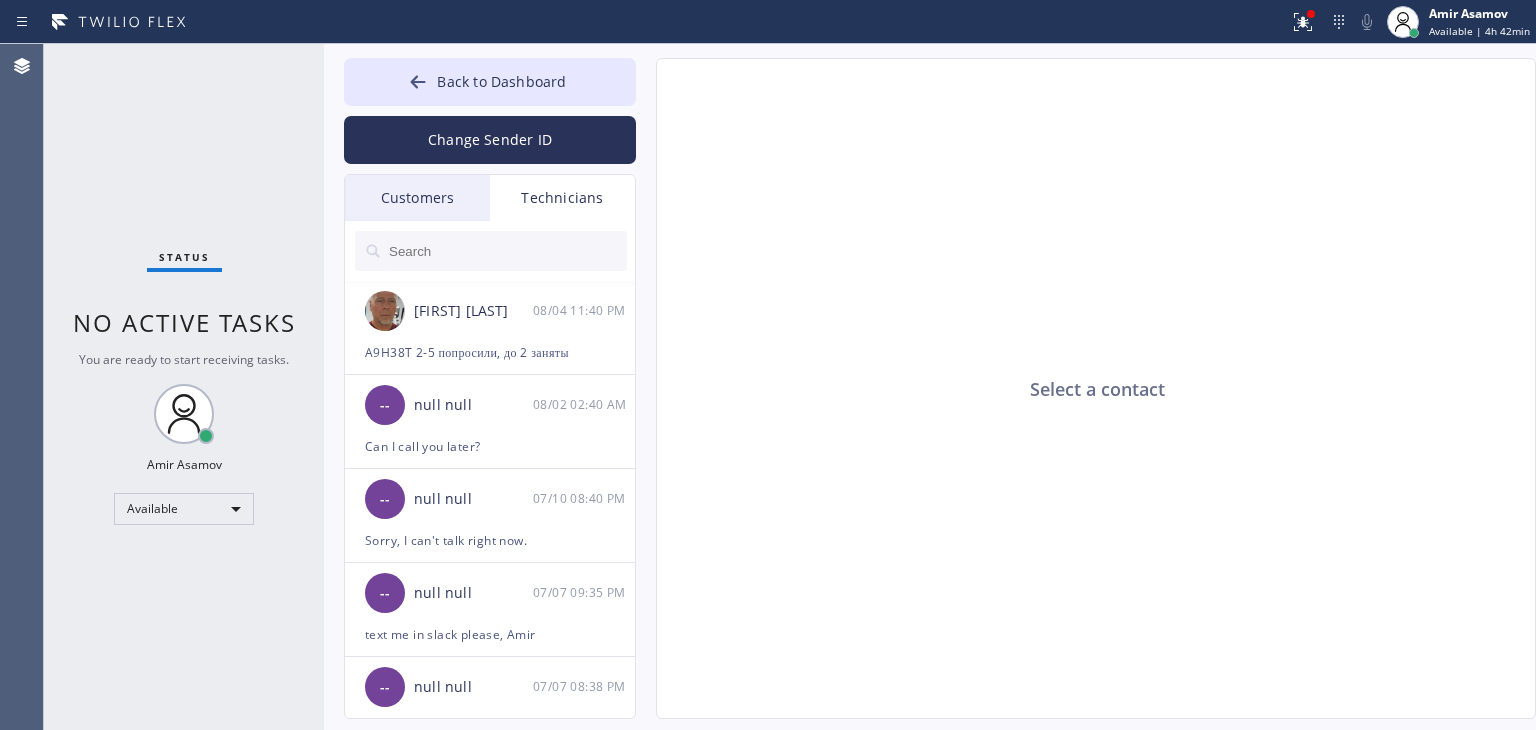 click on "Customers" at bounding box center [417, 198] 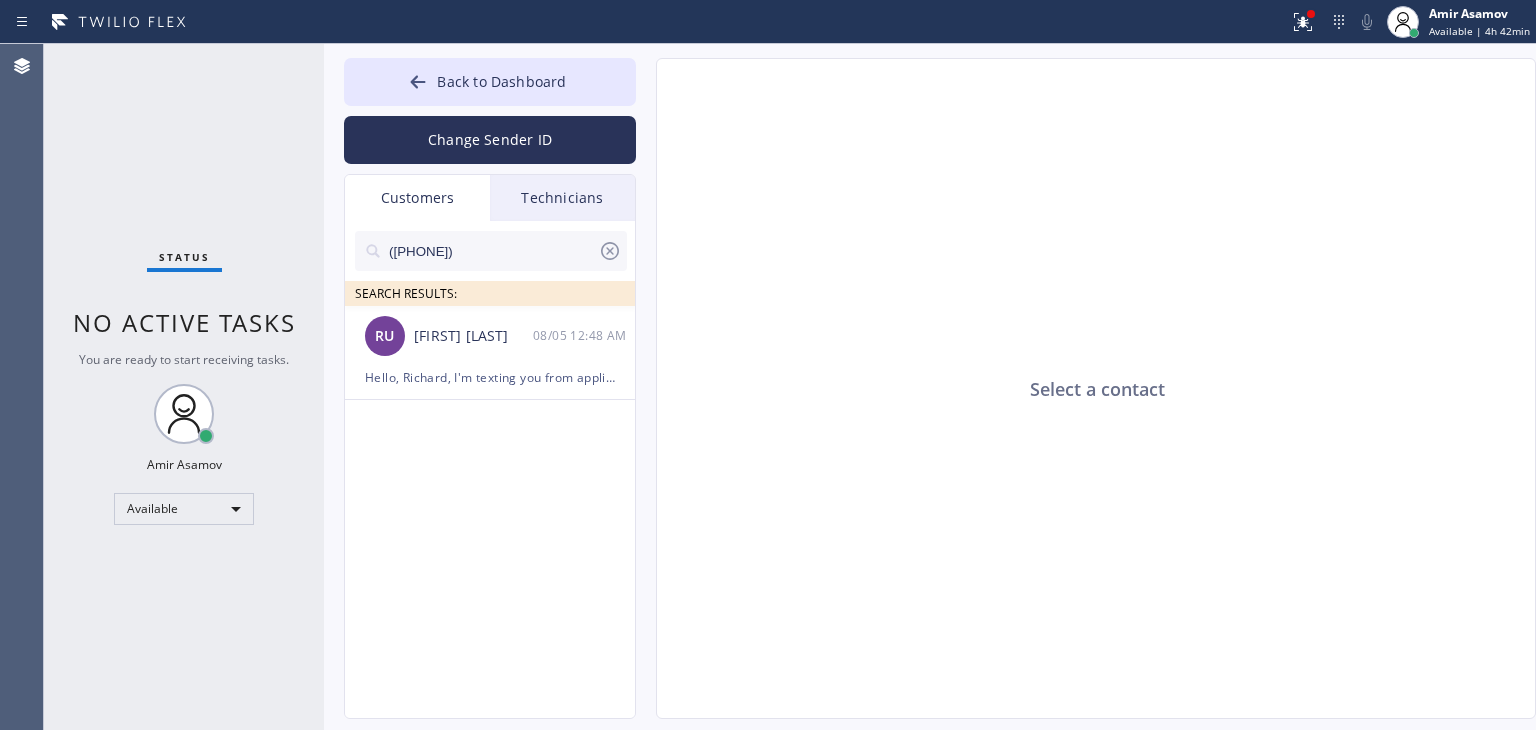 click 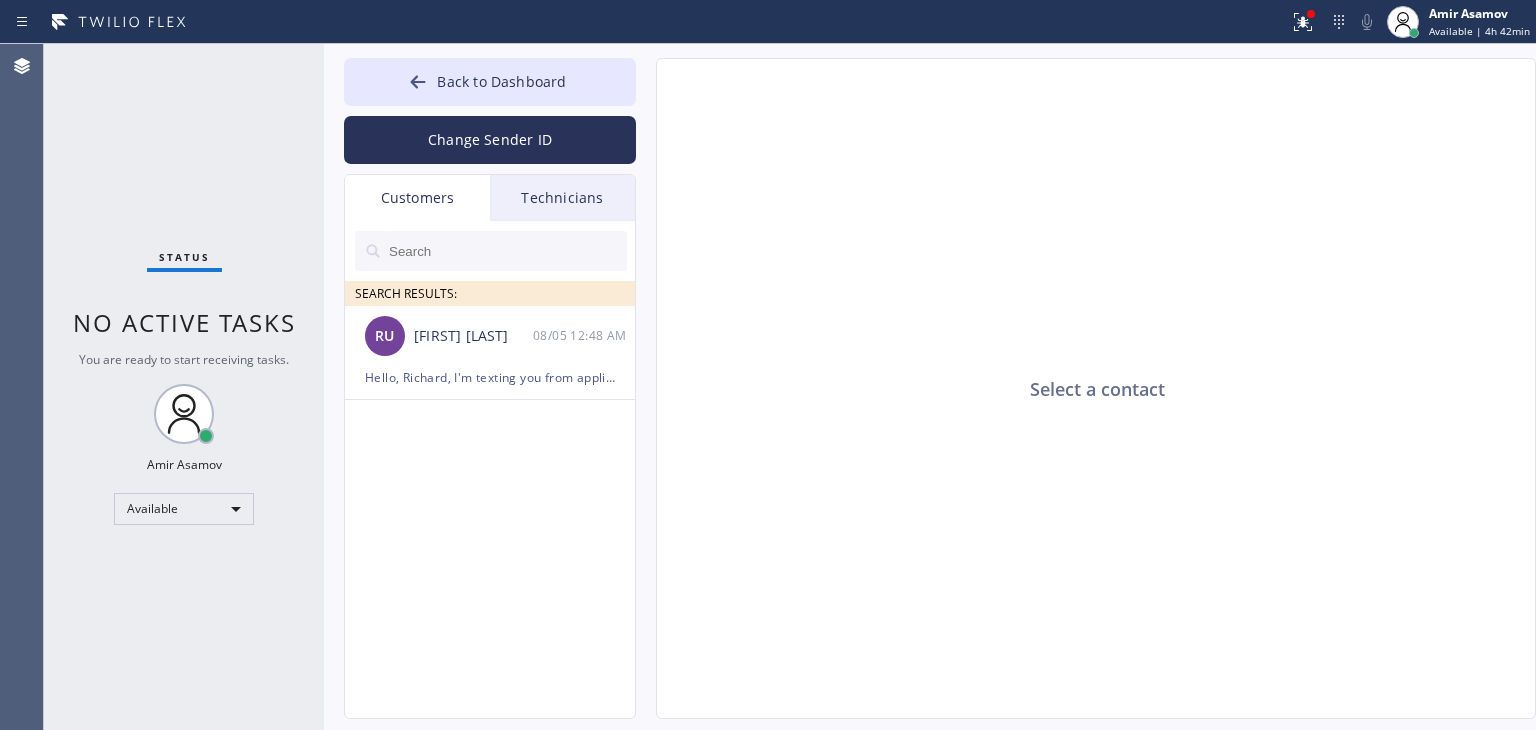 click on "Technicians" at bounding box center [562, 198] 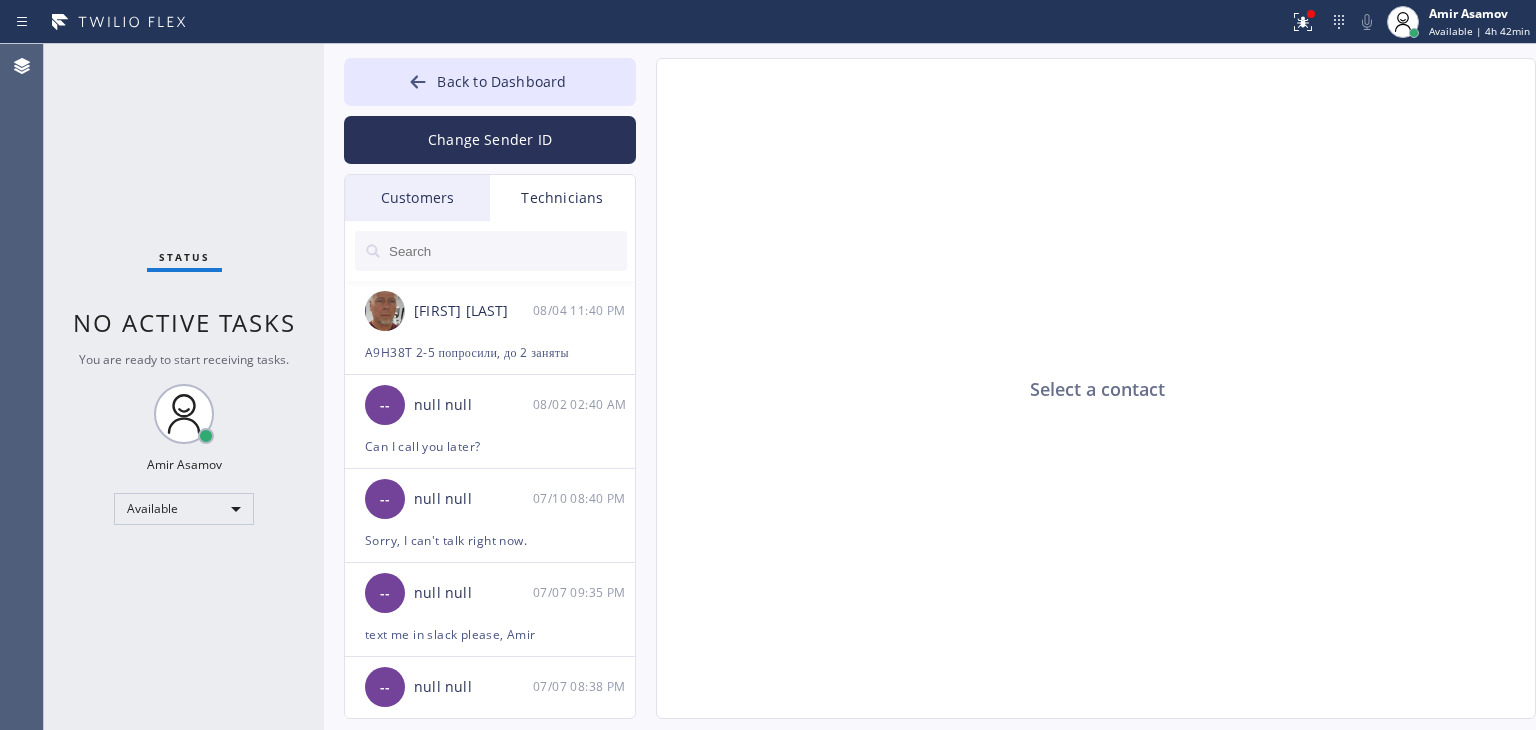 click on "Customers" at bounding box center (417, 198) 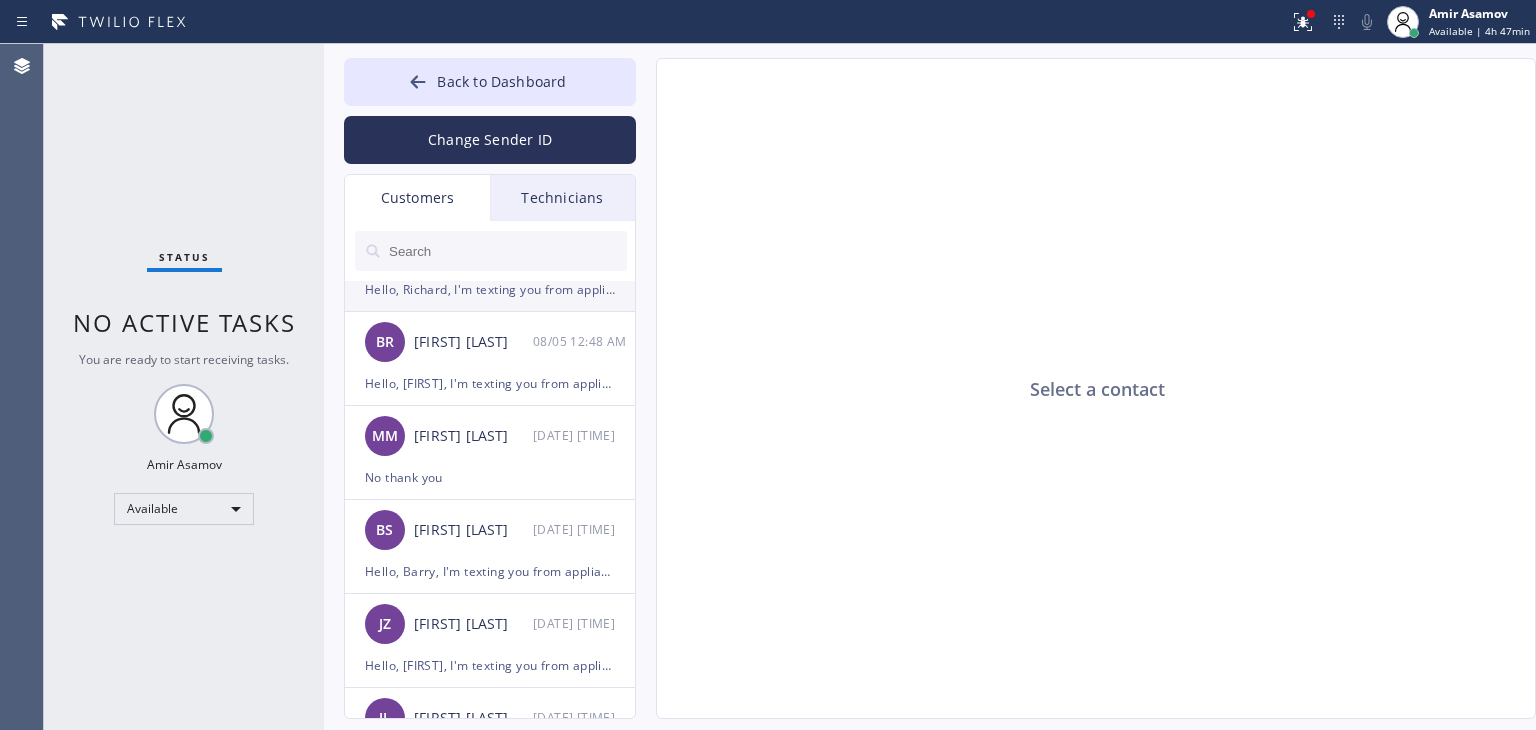 scroll, scrollTop: 64, scrollLeft: 0, axis: vertical 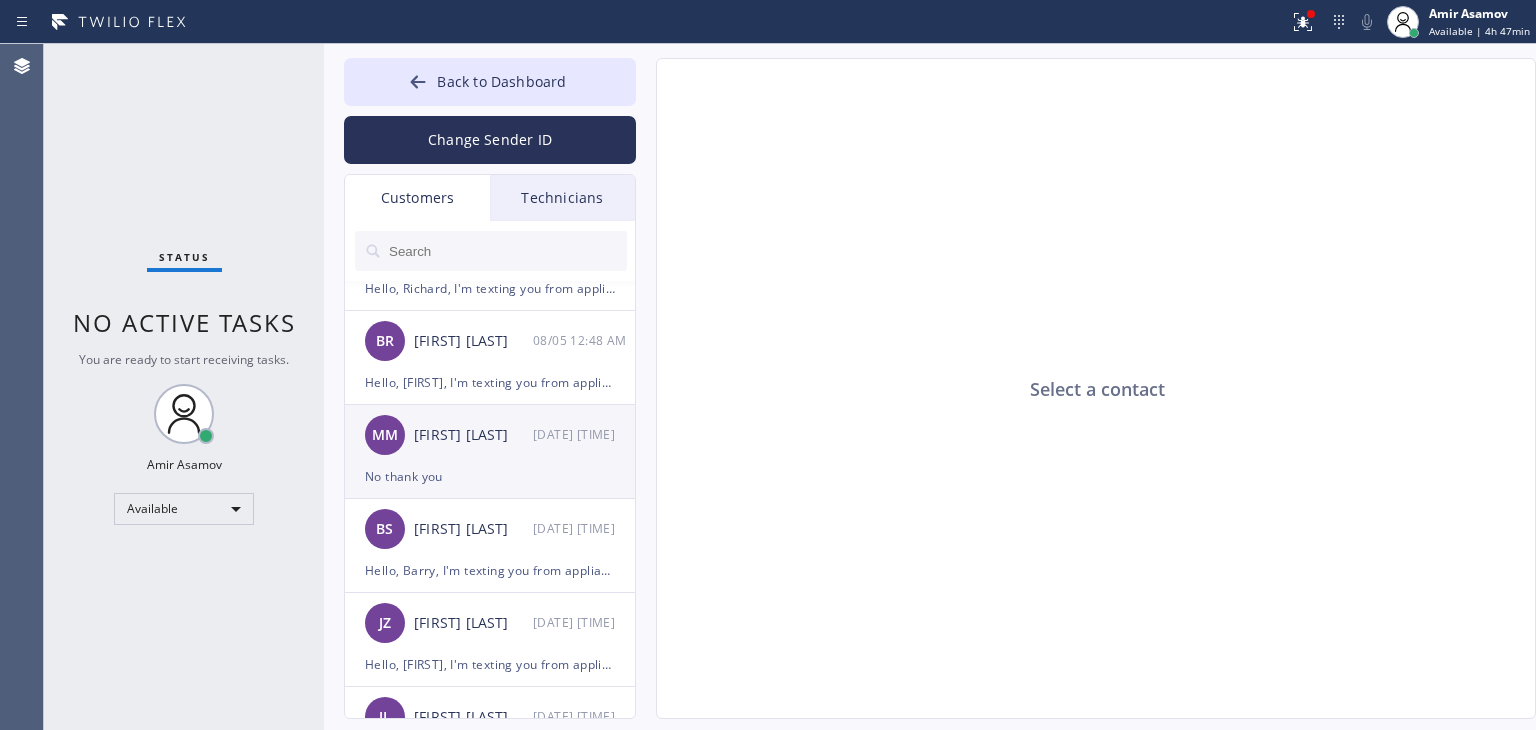 click on "No thank you" at bounding box center [490, 476] 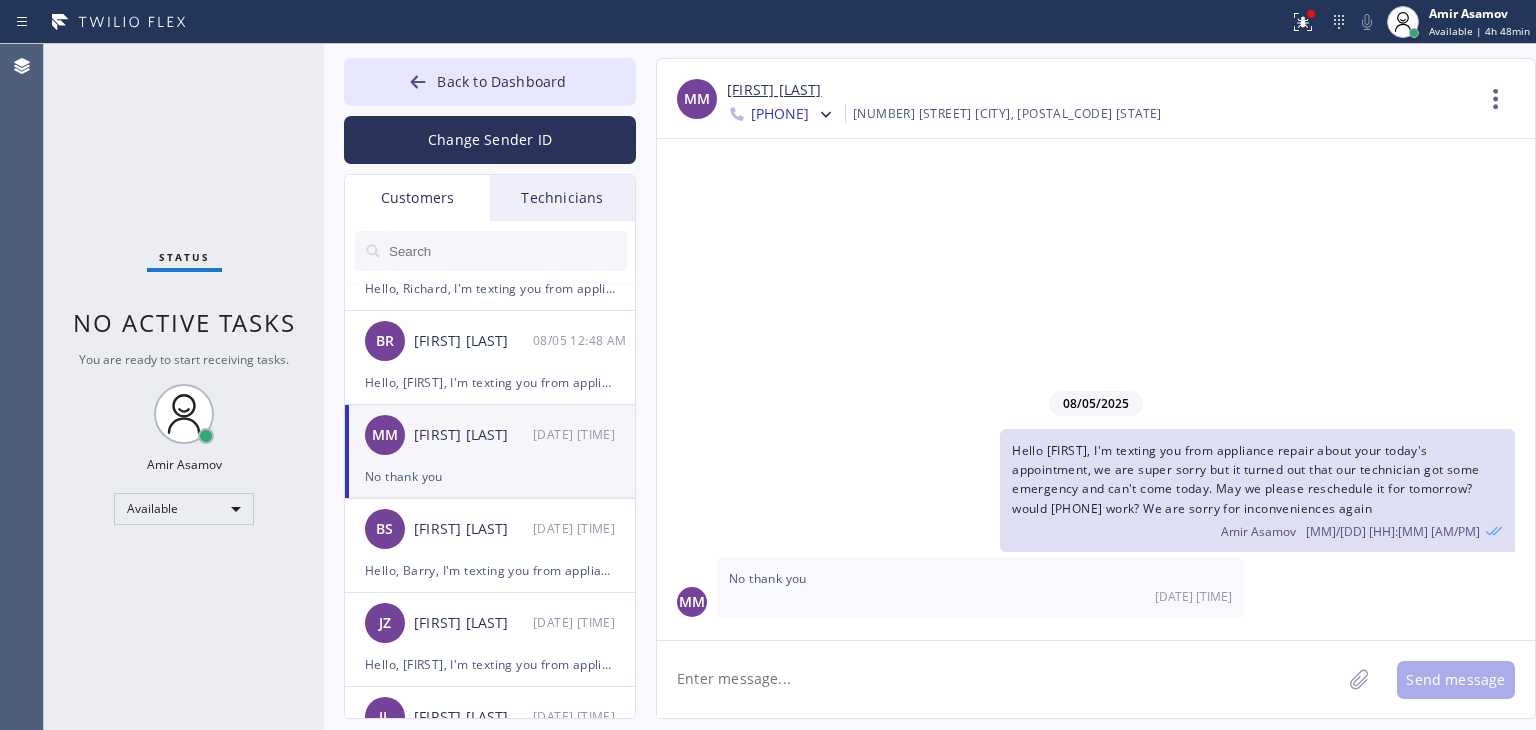 click on "[FIRST] [LAST]" at bounding box center (774, 90) 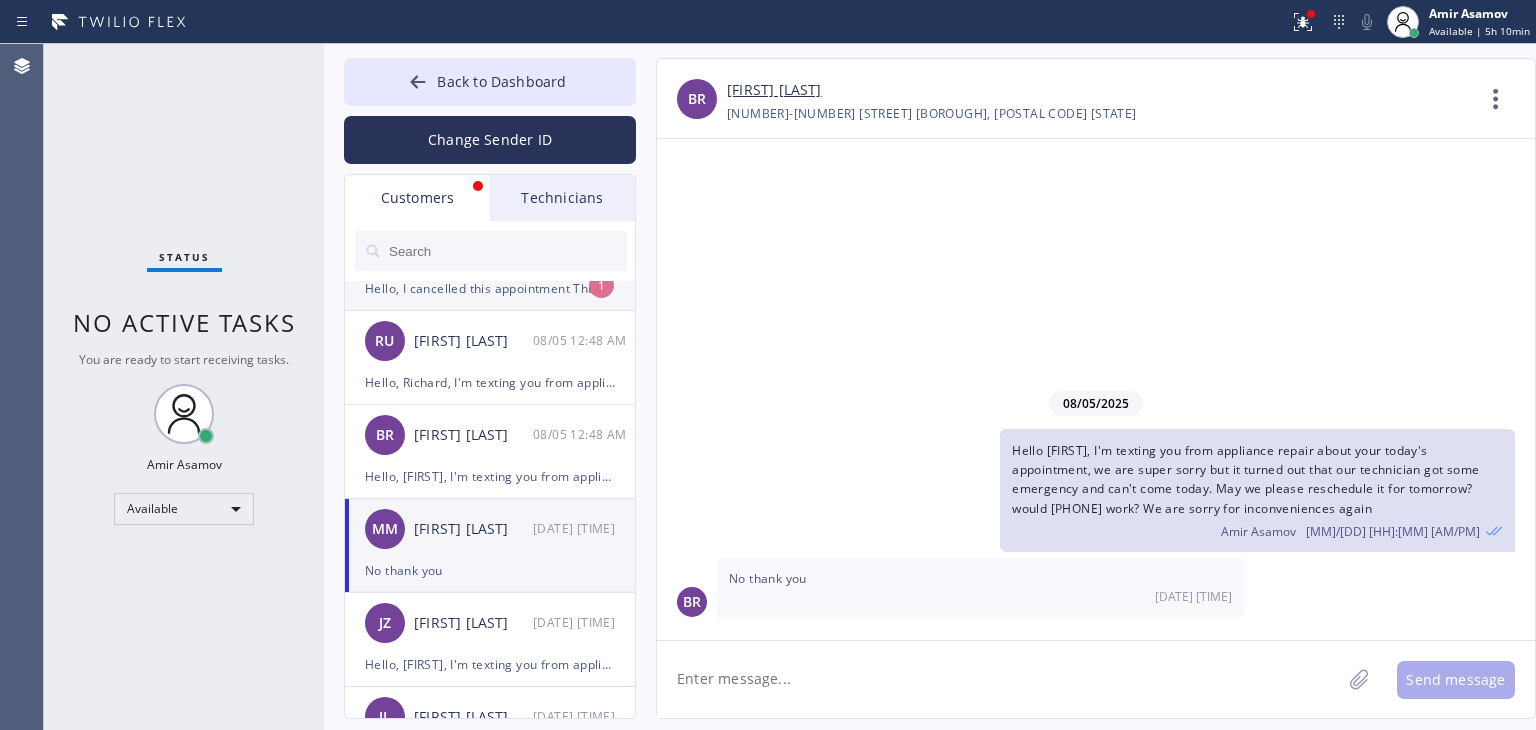 click on "BS [LAST] 08/05 01:11 AM Hello, I cancelled this appointment Thursday night after the first reschedule 1" 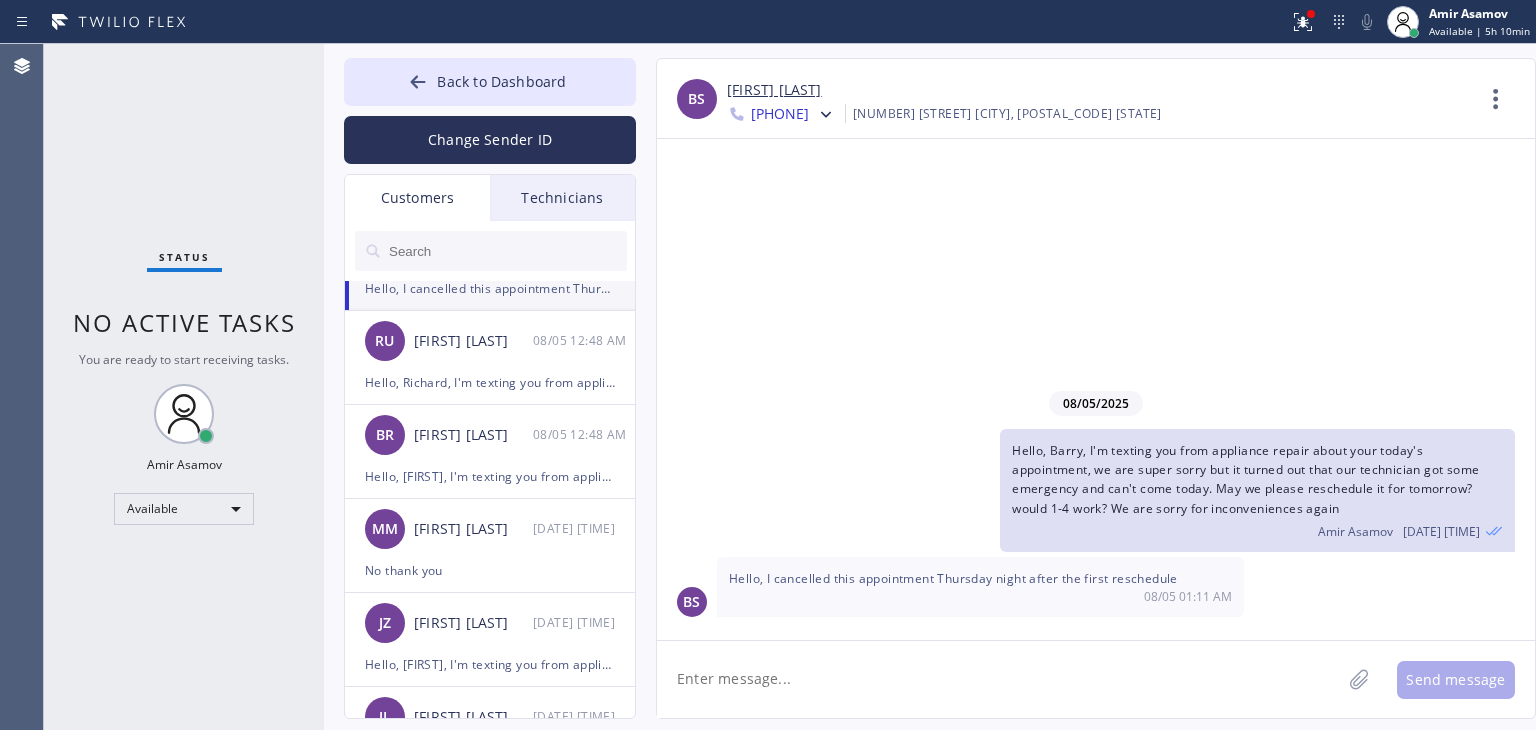 click on "[FIRST] [LAST]" at bounding box center (774, 90) 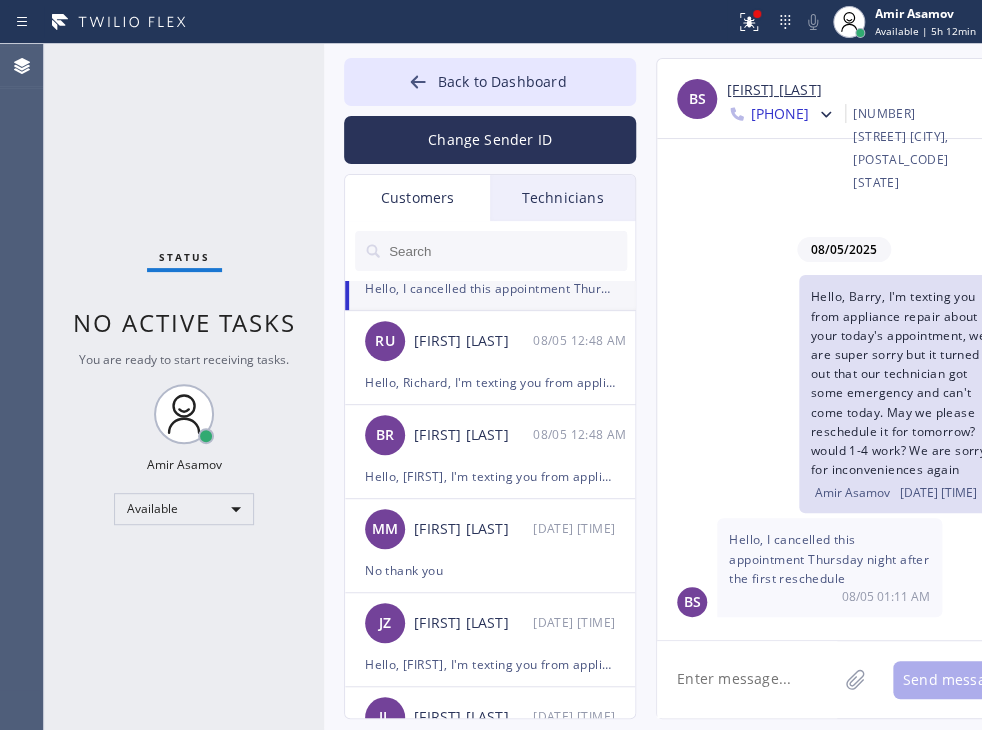 click on "08/05/2025 Hello, Barry, I'm texting you from appliance repair about your today's appointment, we are super sorry but it turned out that our technician got some emergency and can't come today. May we please reschedule it for tomorrow? would 1-4 work? We are sorry for inconveniences again
Amir Asamov 08/05 12:47 AM BS Hello, I cancelled this appointment Thursday night after the first reschedule  08/05 01:11 AM" at bounding box center (844, 389) 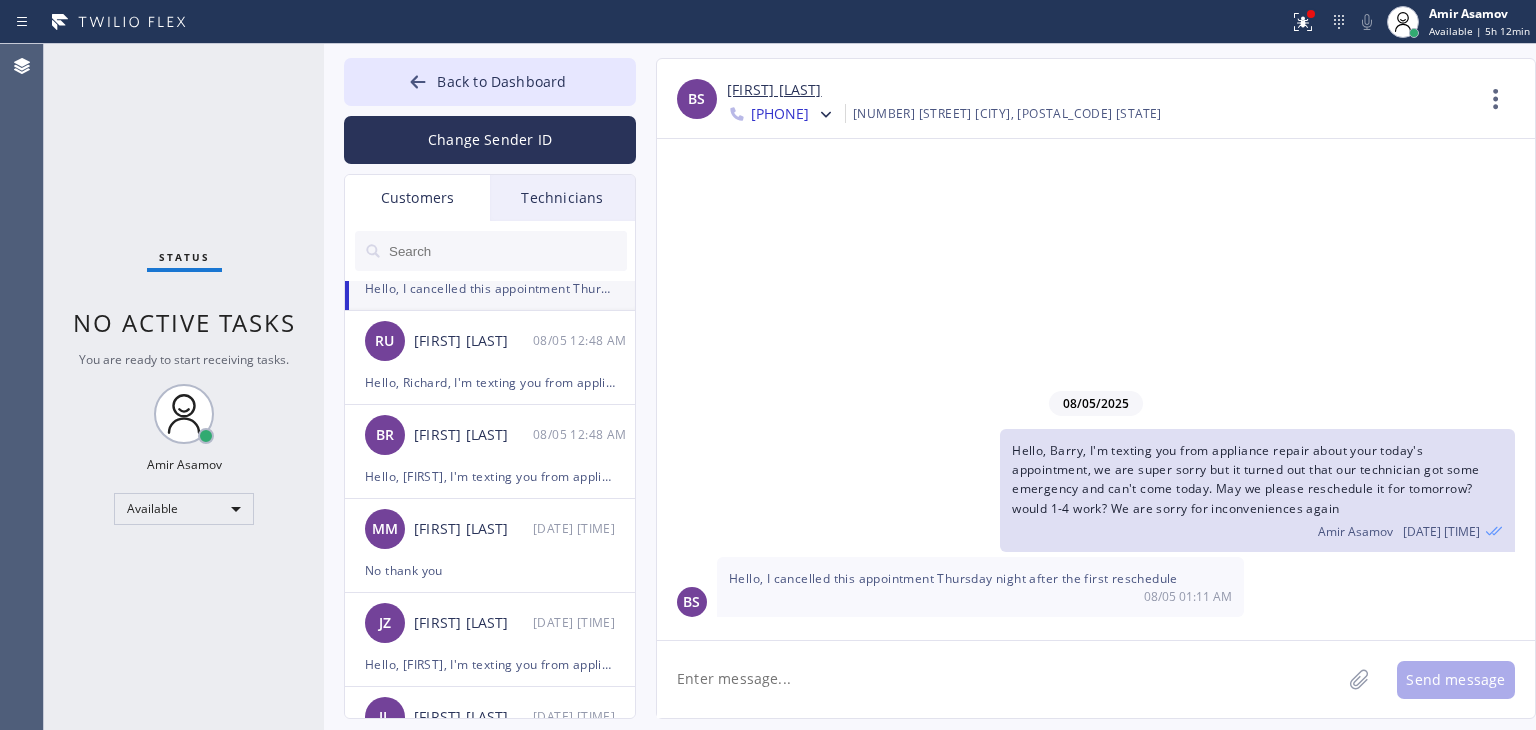 type 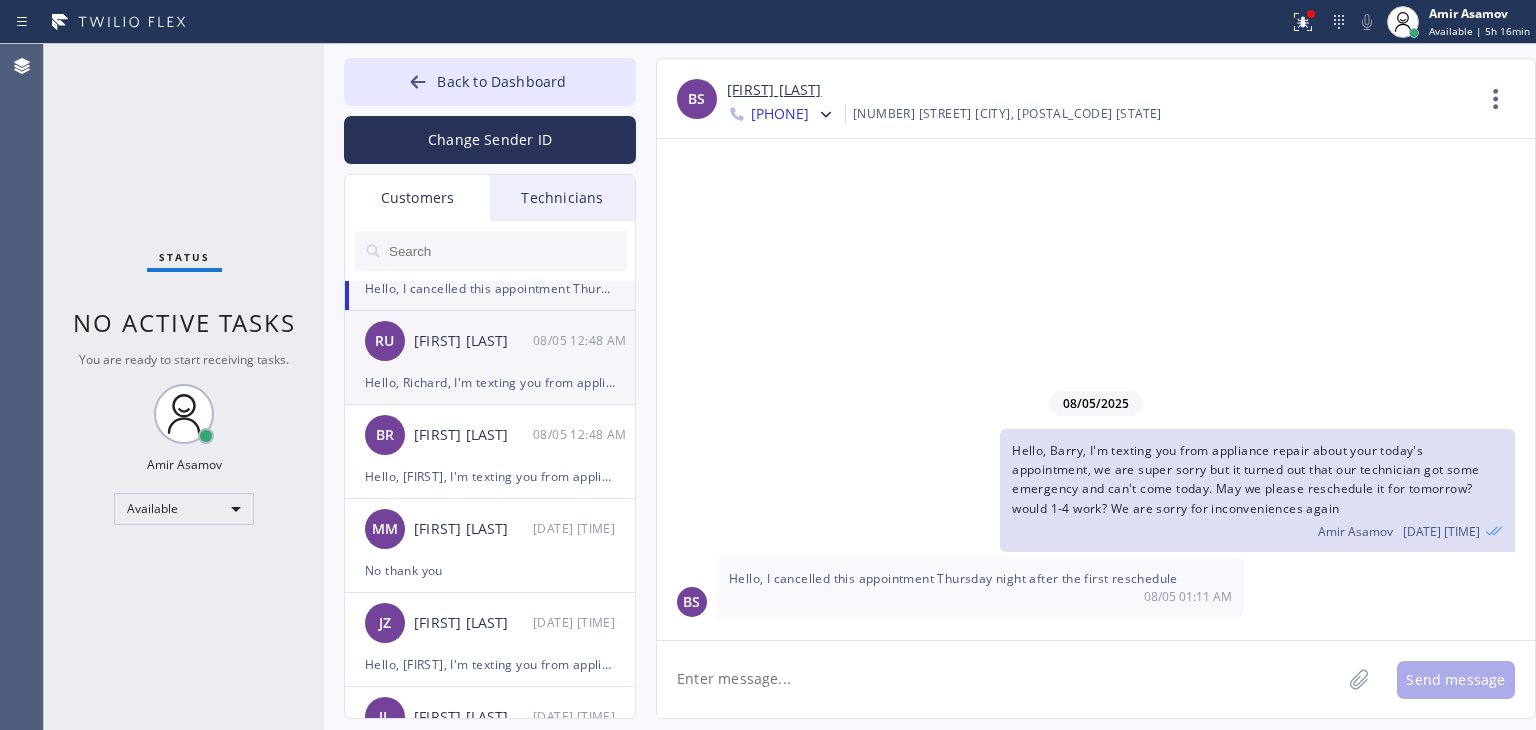 click on "08/05 12:48 AM" at bounding box center [585, 340] 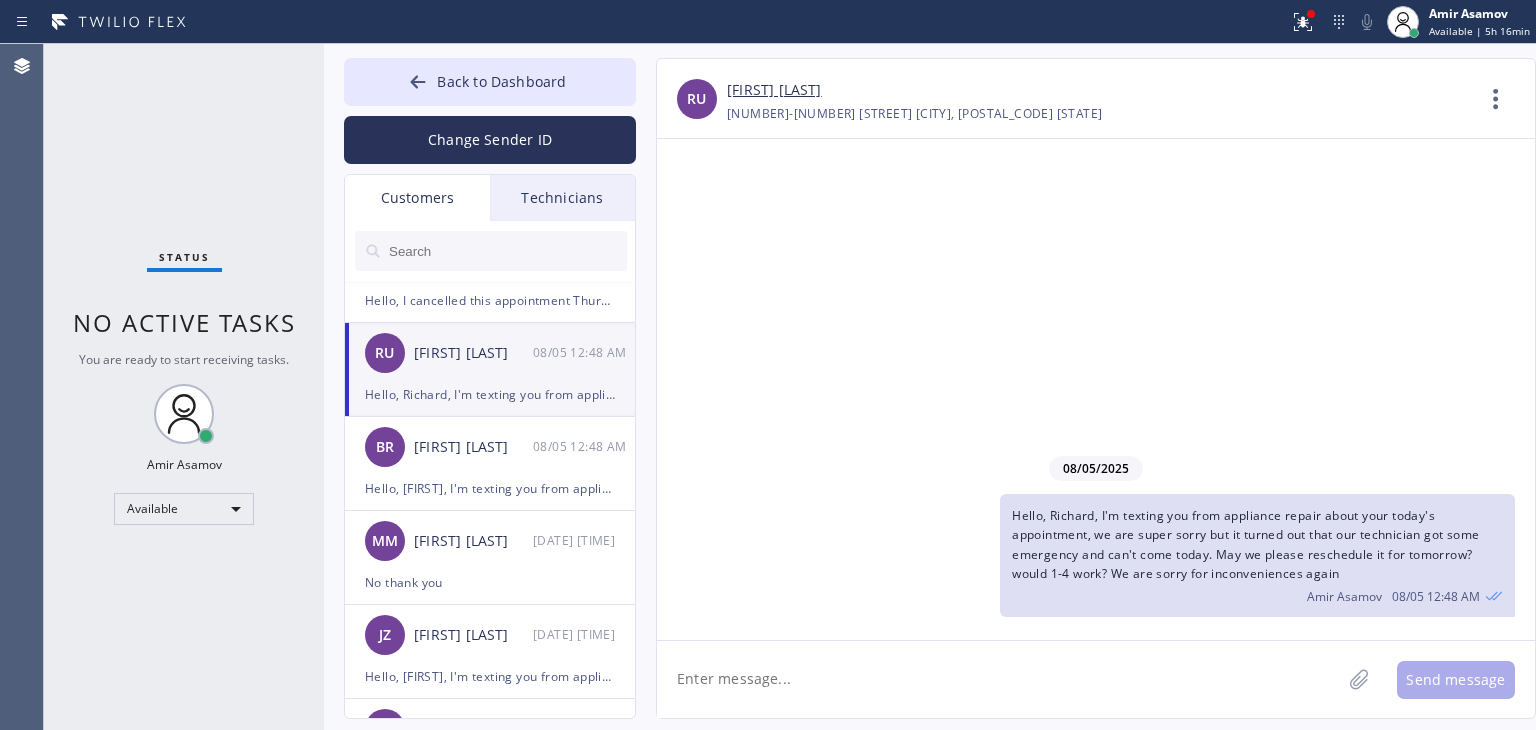 scroll, scrollTop: 43, scrollLeft: 0, axis: vertical 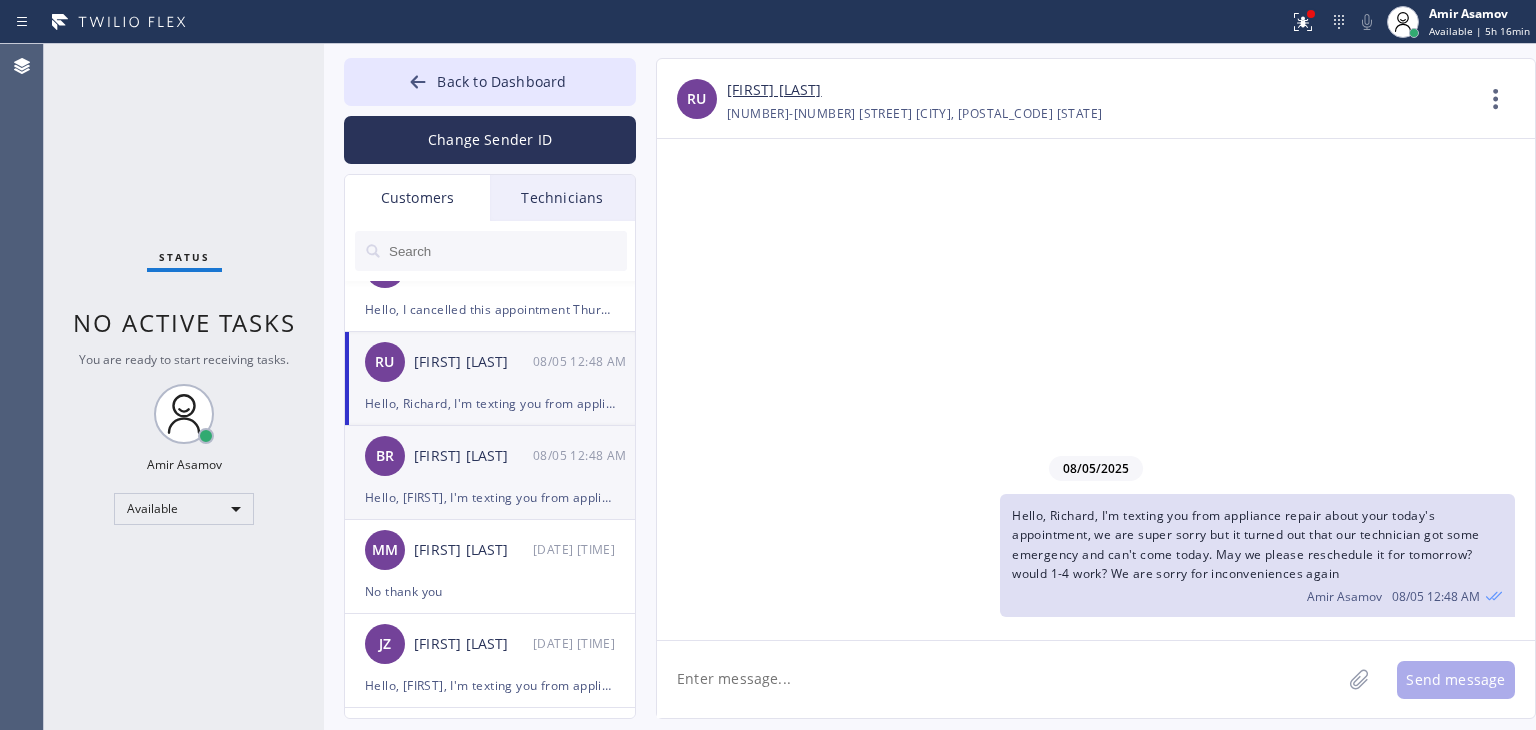 click on "[LICENSE] [FIRST] [DATE] [TIME]" at bounding box center (491, 456) 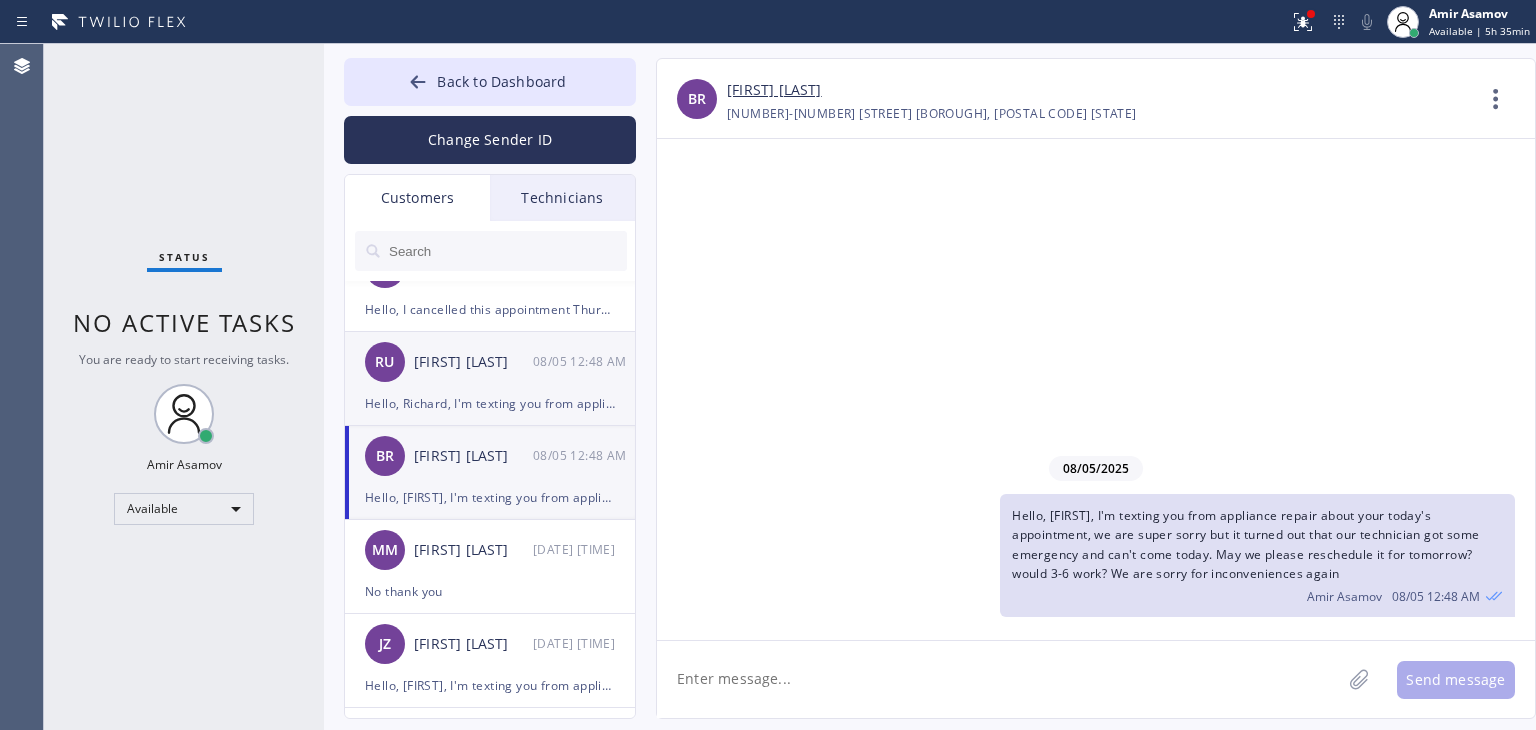 scroll, scrollTop: 0, scrollLeft: 0, axis: both 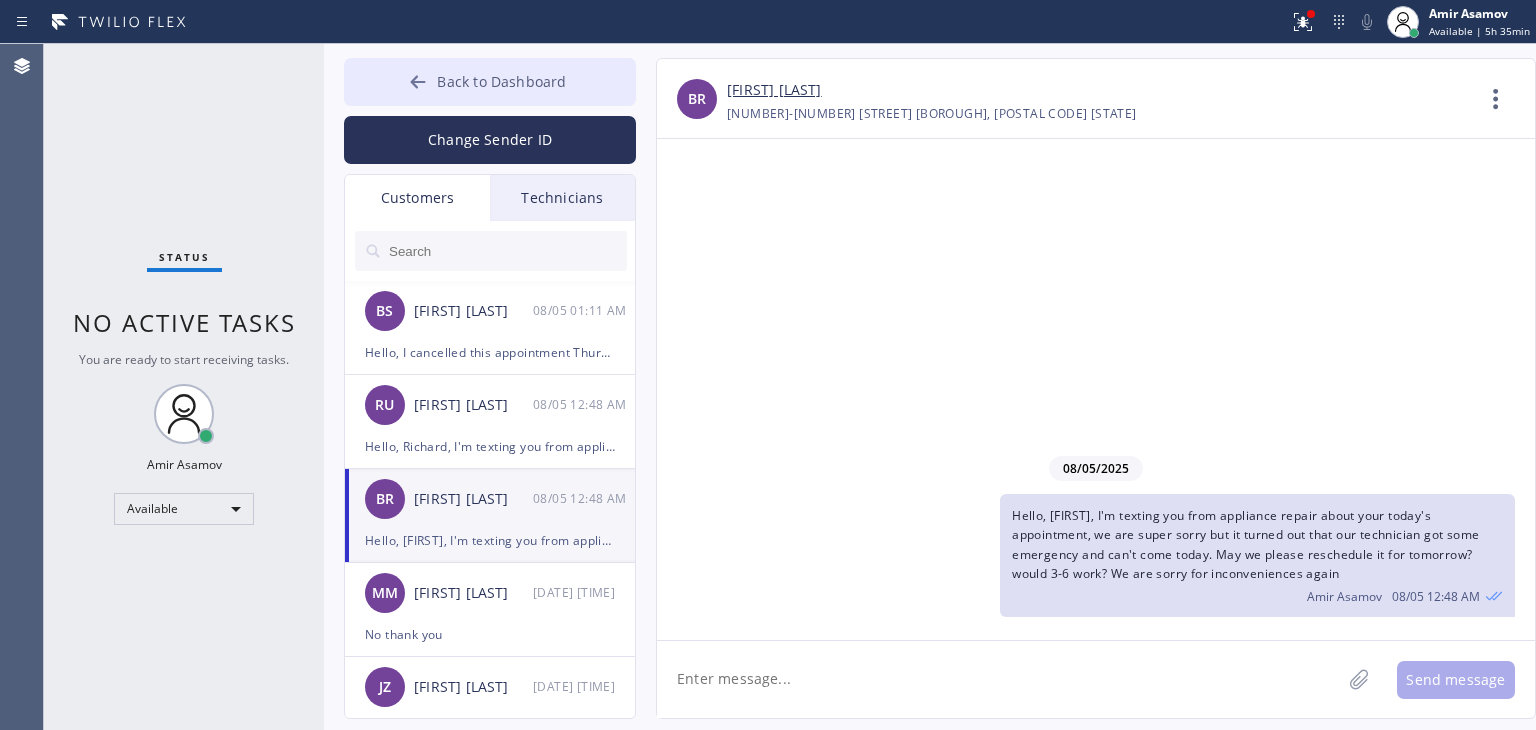 click on "Back to Dashboard" at bounding box center (490, 82) 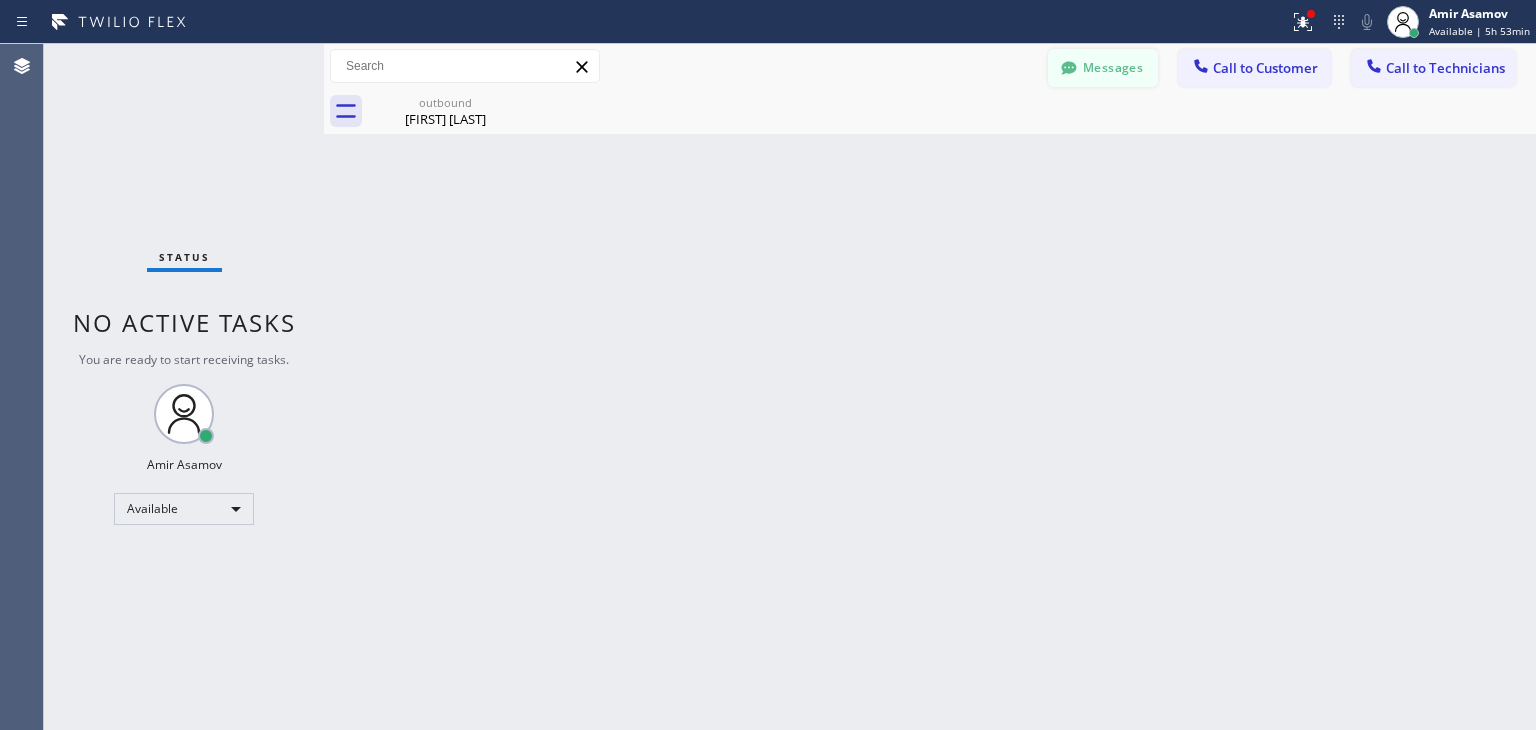 click on "Messages" at bounding box center (1103, 68) 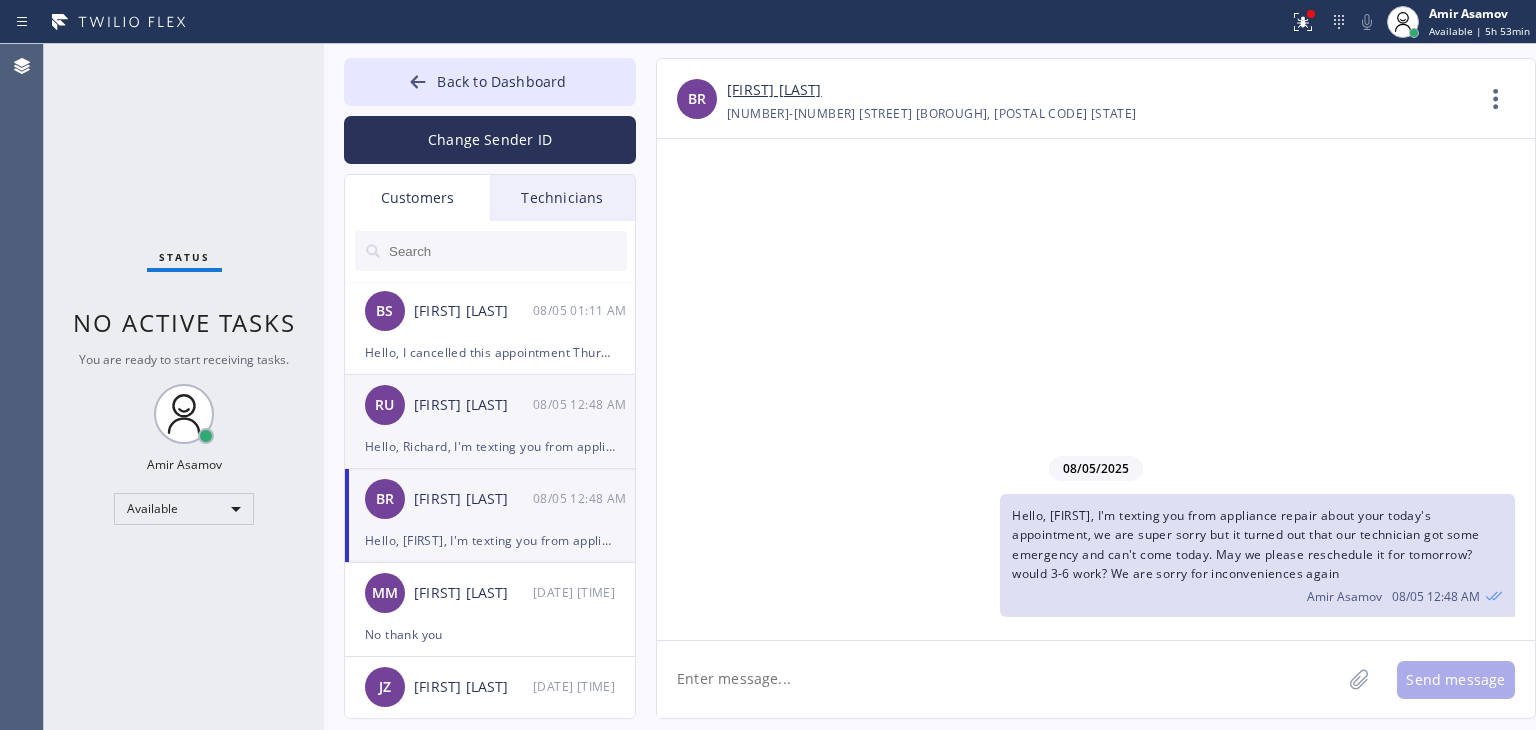 click on "Hello, Richard, I'm texting you from appliance repair about your today's appointment, we are super sorry but it turned out that our technician got some emergency and can't come today. May we please reschedule it for tomorrow? would 1-4 work? We are sorry for inconveniences again" at bounding box center [490, 446] 